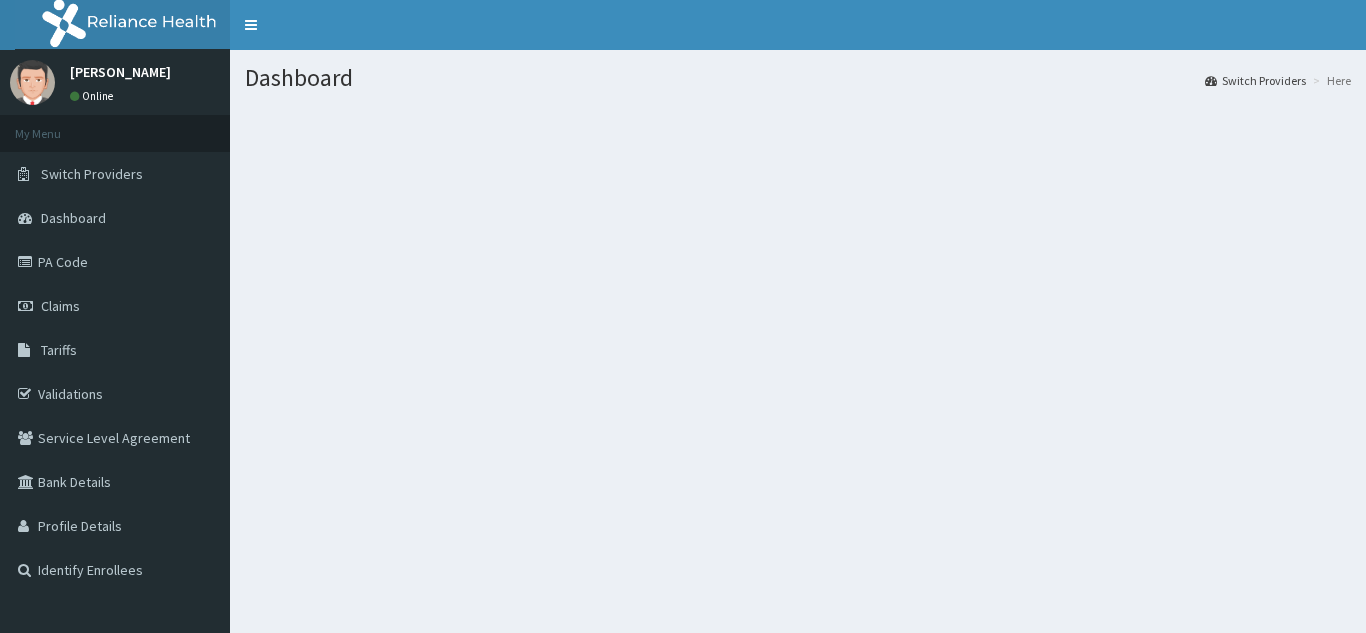 scroll, scrollTop: 0, scrollLeft: 0, axis: both 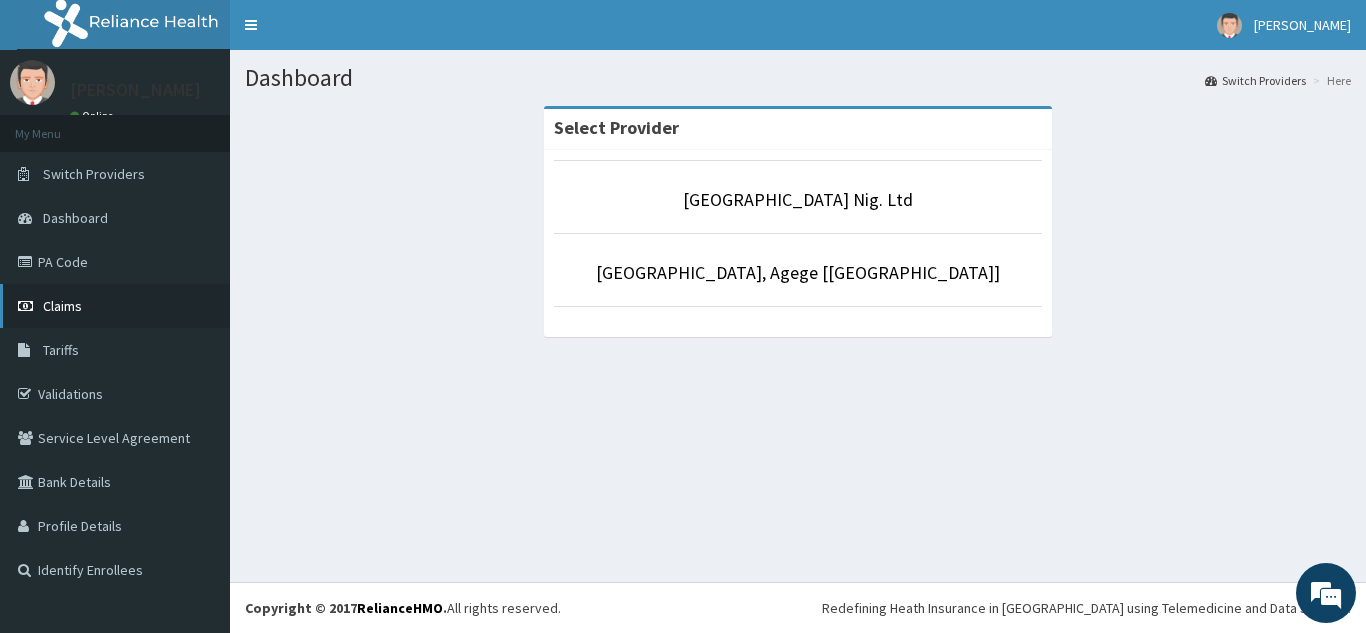 click on "Claims" at bounding box center (115, 306) 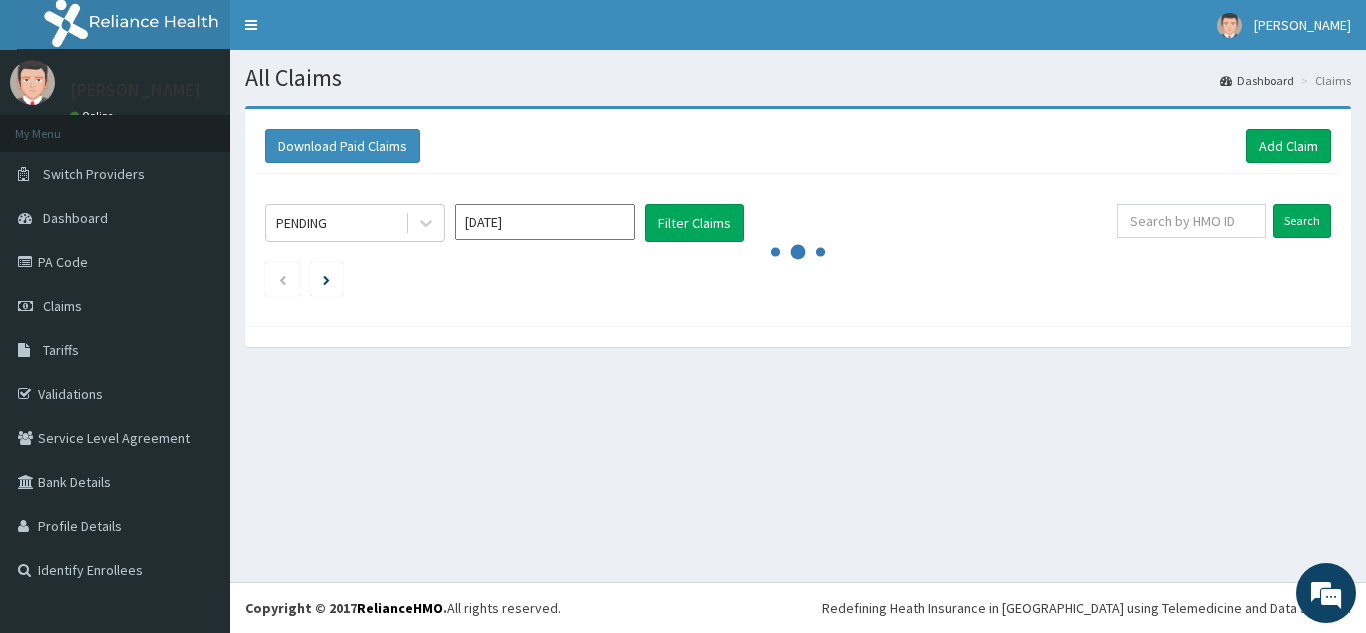 scroll, scrollTop: 0, scrollLeft: 0, axis: both 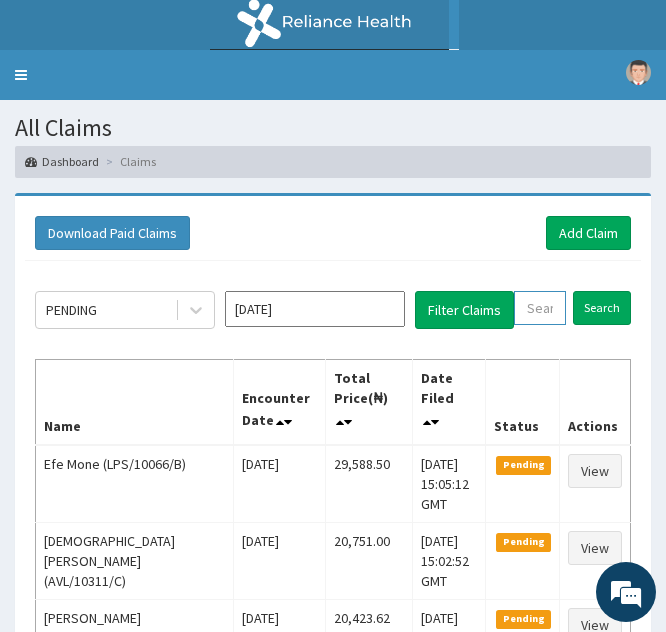 click at bounding box center [540, 308] 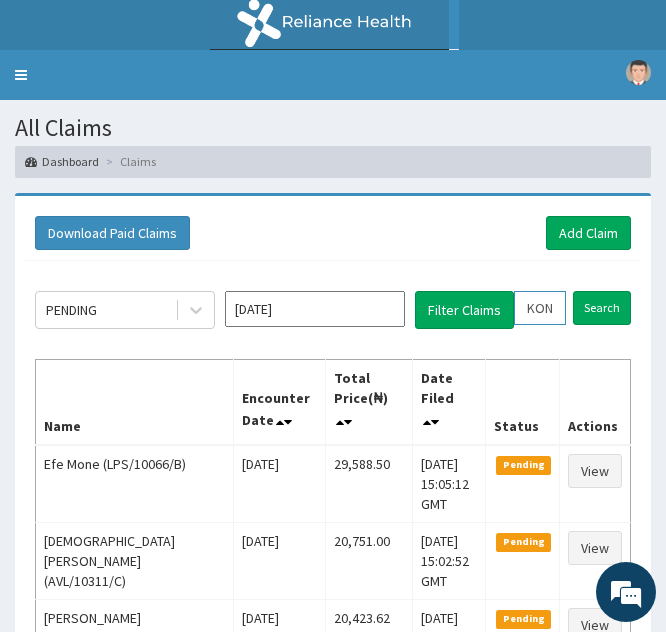 scroll, scrollTop: 0, scrollLeft: 75, axis: horizontal 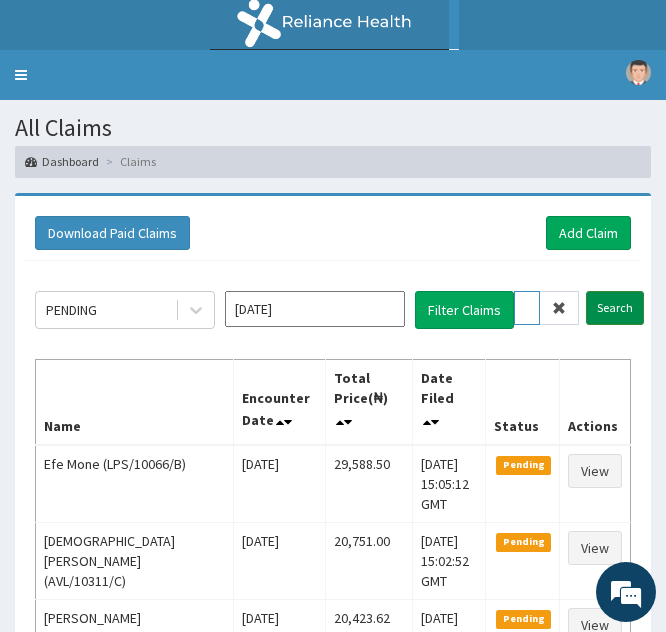 type on "KON/10812/A" 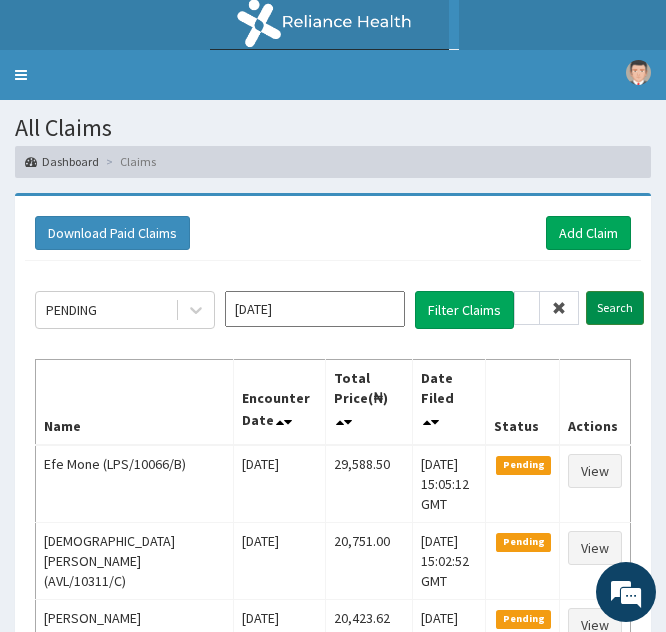 scroll, scrollTop: 0, scrollLeft: 0, axis: both 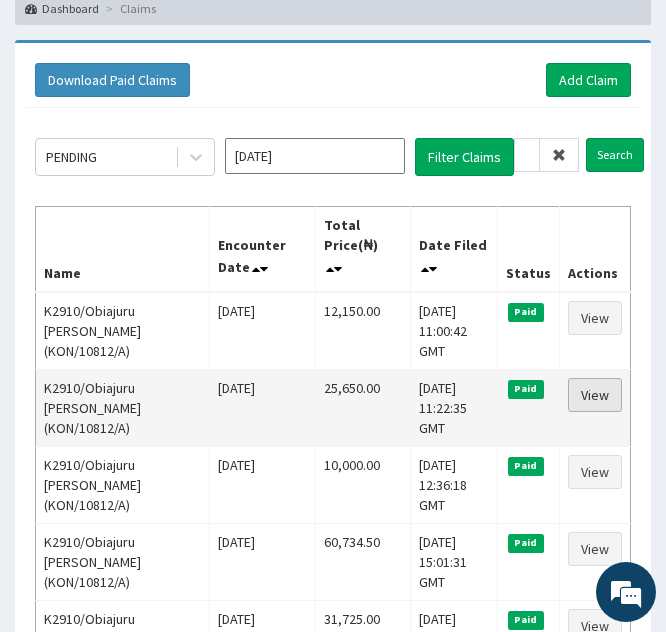 click on "View" at bounding box center (595, 395) 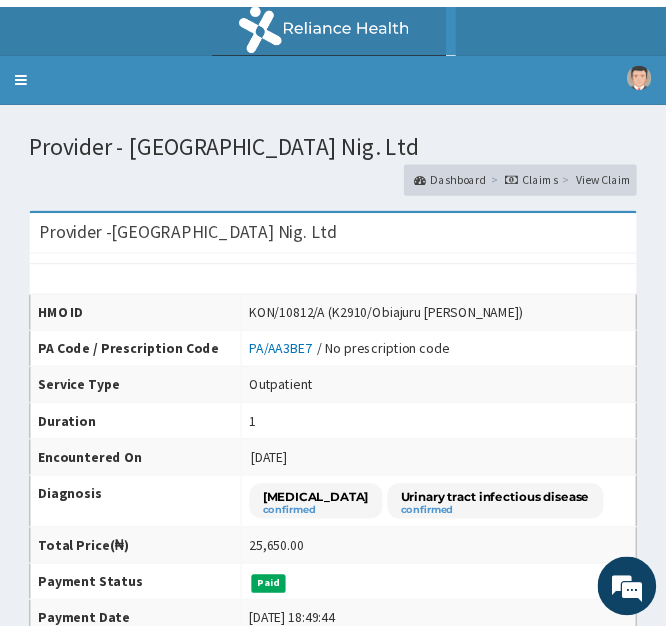 scroll, scrollTop: 0, scrollLeft: 0, axis: both 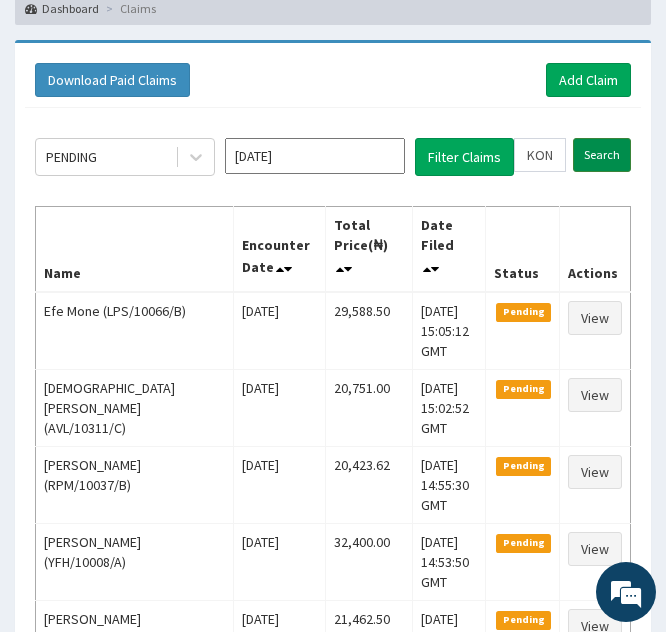 click on "Search" at bounding box center (602, 155) 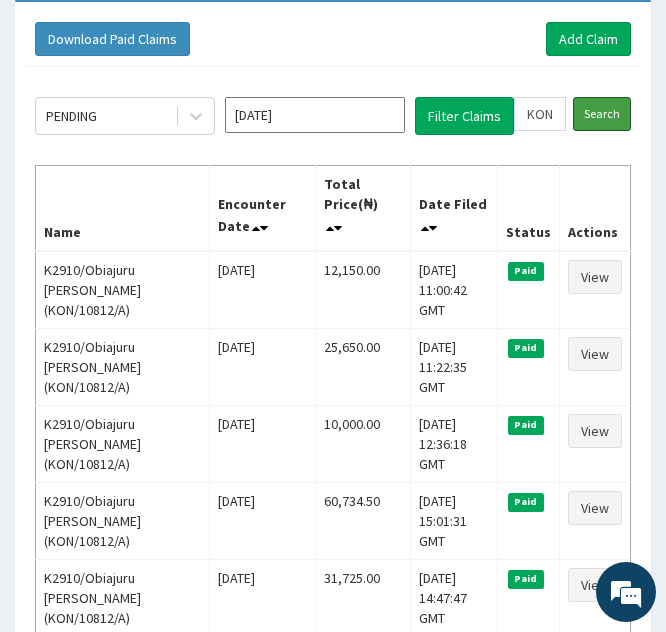 scroll, scrollTop: 196, scrollLeft: 0, axis: vertical 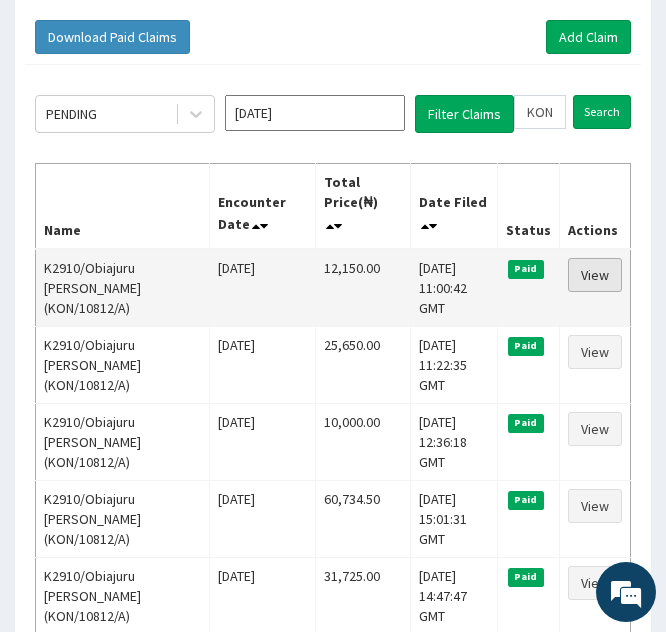 click on "View" at bounding box center [595, 275] 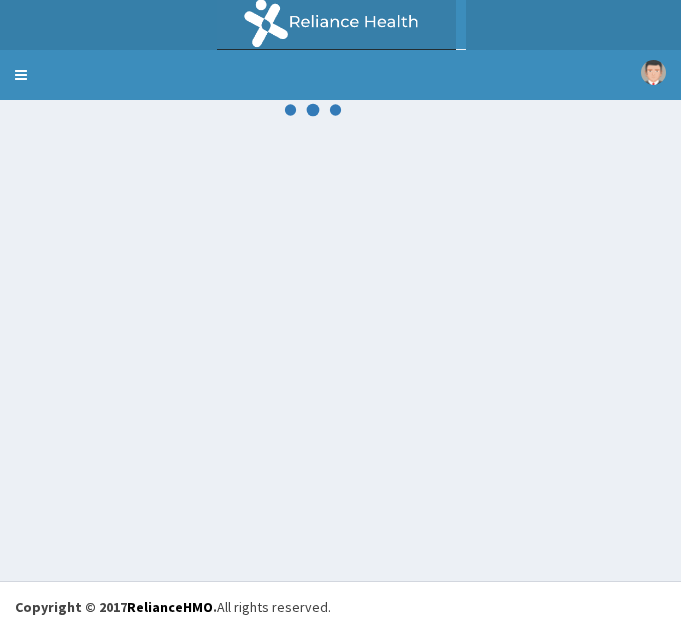 scroll, scrollTop: 0, scrollLeft: 0, axis: both 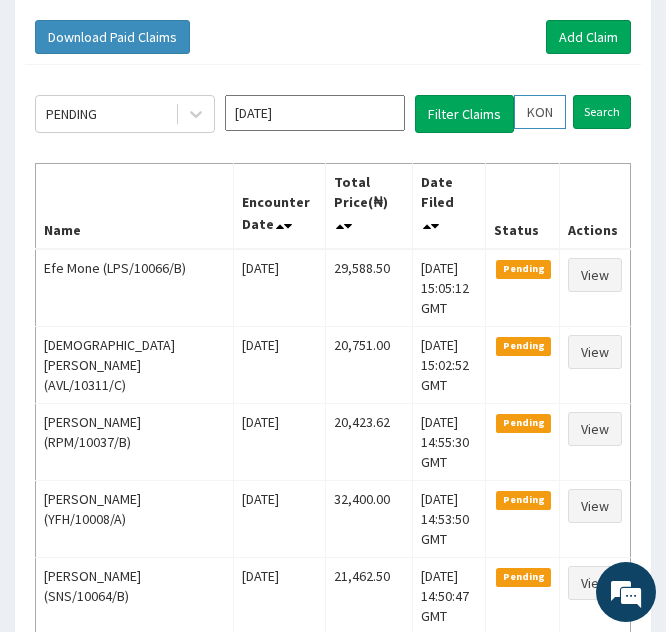 click on "KON/10812/A" at bounding box center [540, 112] 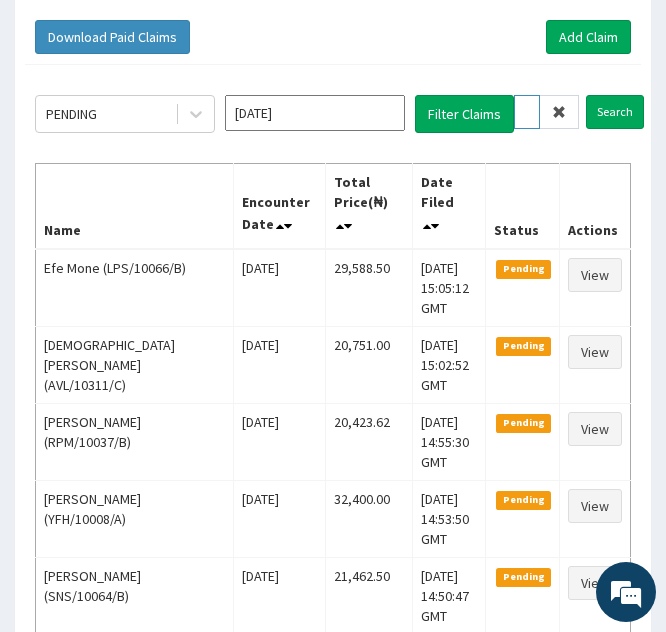type on "ON/10812/A" 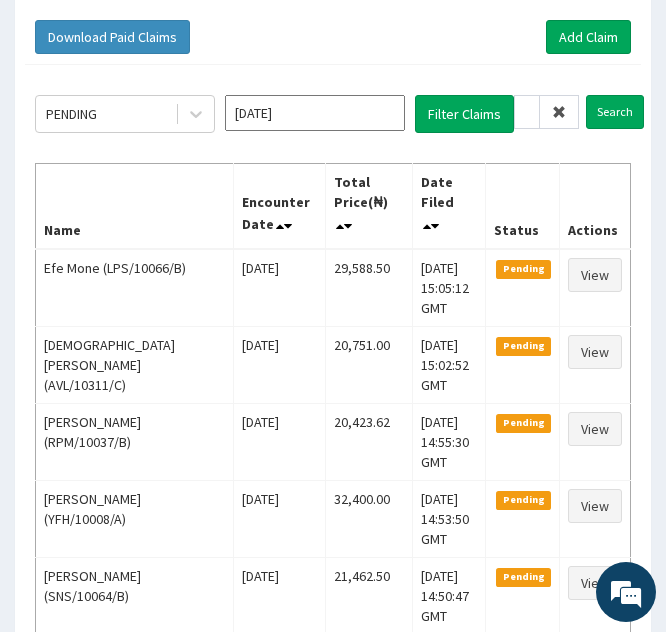 click at bounding box center (559, 112) 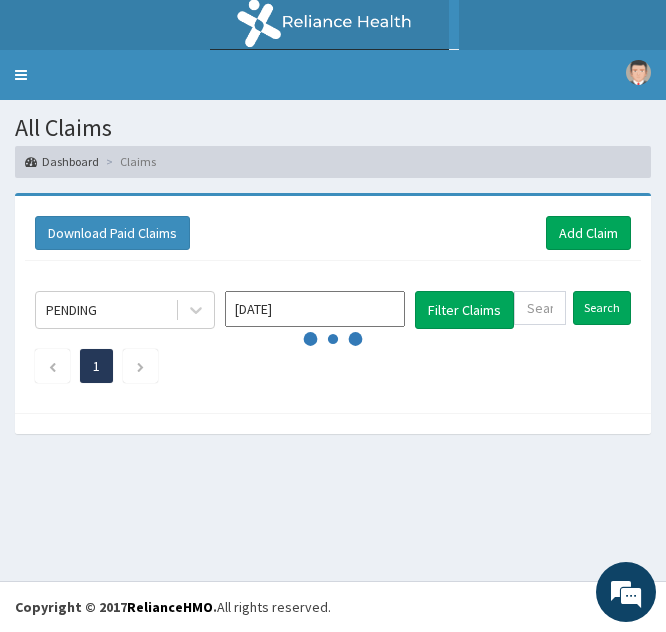 scroll, scrollTop: 0, scrollLeft: 0, axis: both 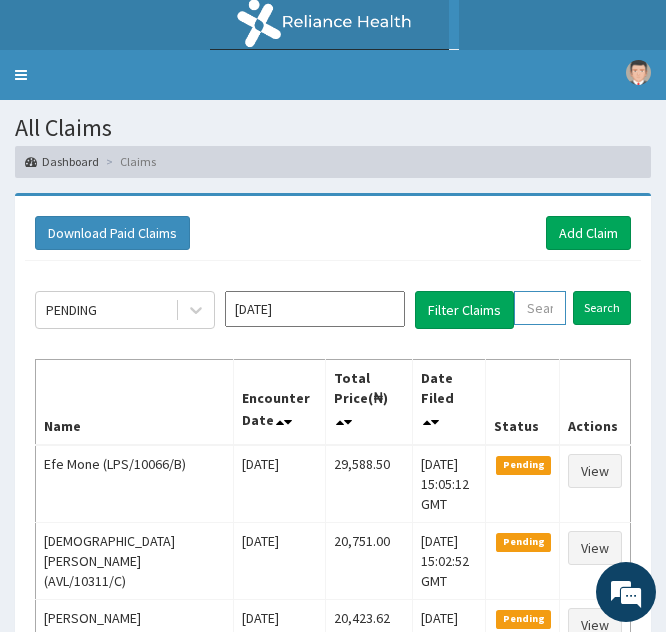 click at bounding box center [540, 308] 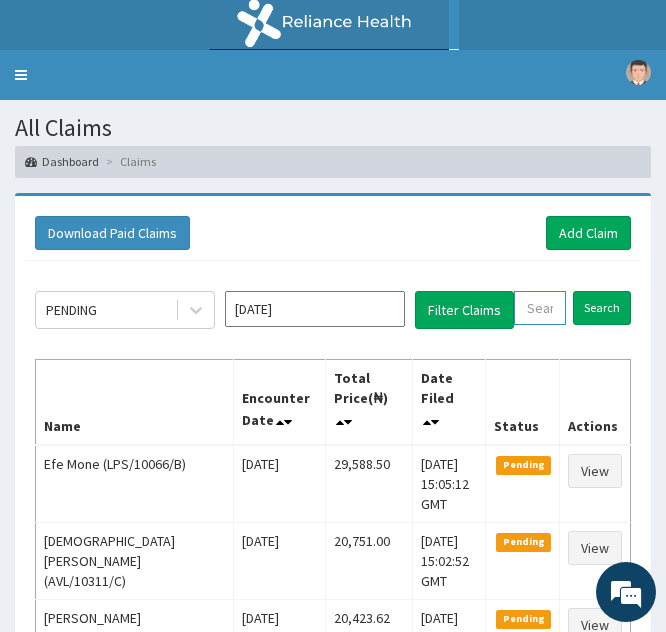 paste on "WAK/10133/A" 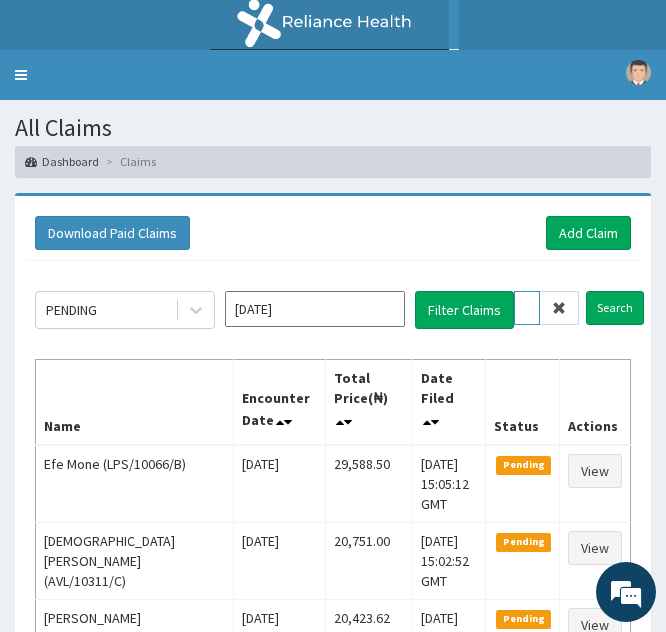 scroll, scrollTop: 0, scrollLeft: 76, axis: horizontal 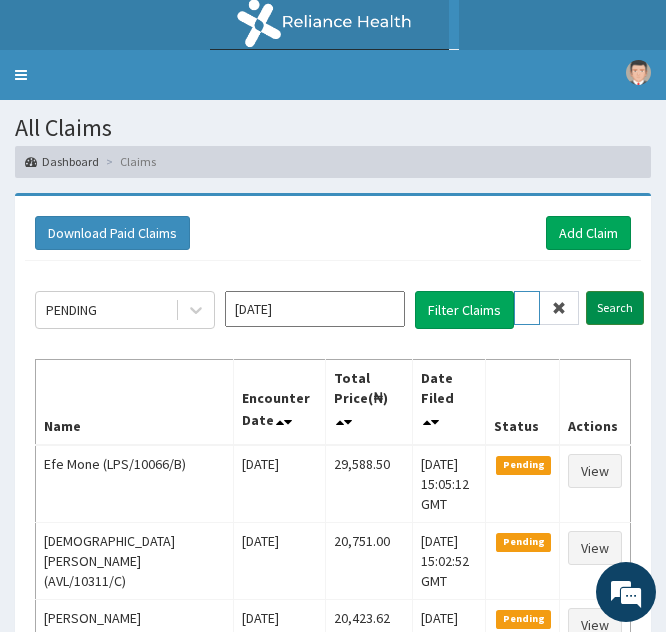 type on "WAK/10133/A" 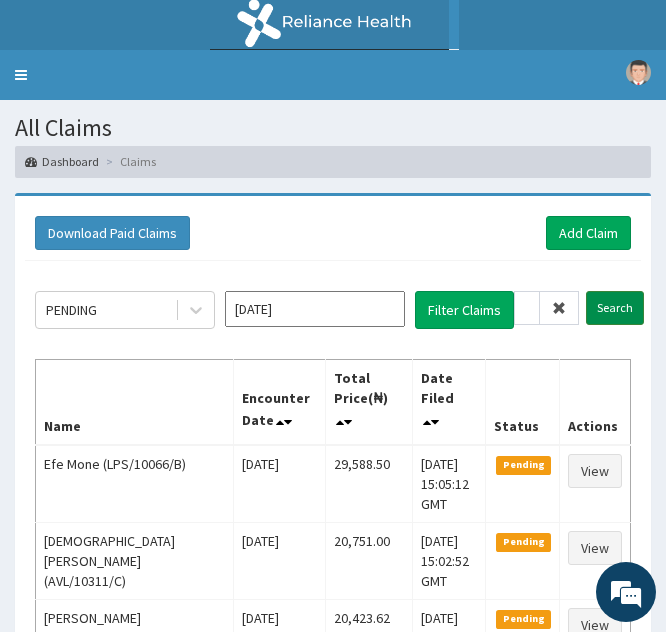scroll, scrollTop: 0, scrollLeft: 0, axis: both 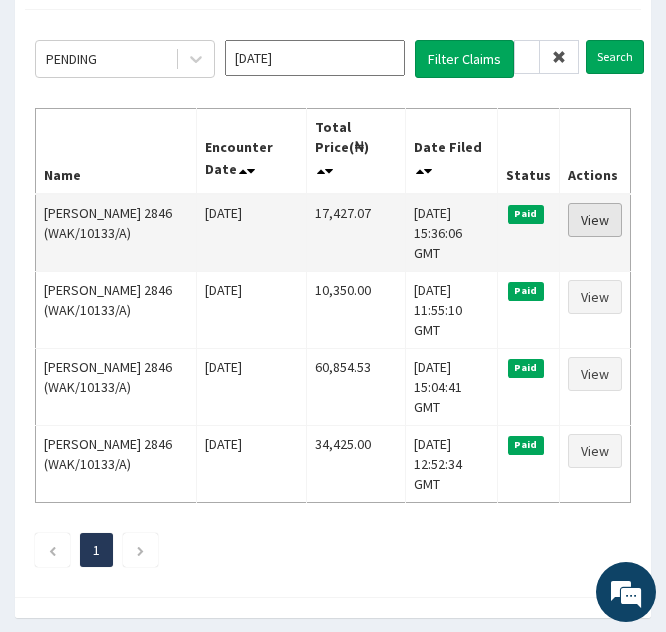 click on "View" at bounding box center [595, 220] 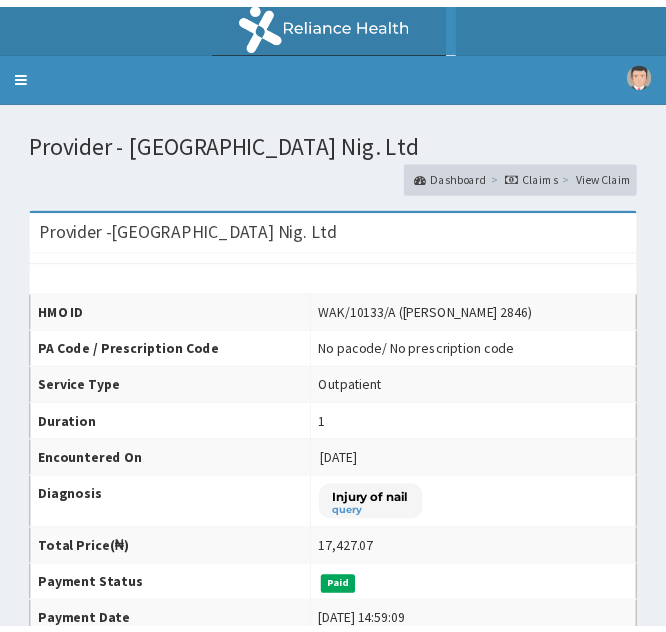 scroll, scrollTop: 0, scrollLeft: 0, axis: both 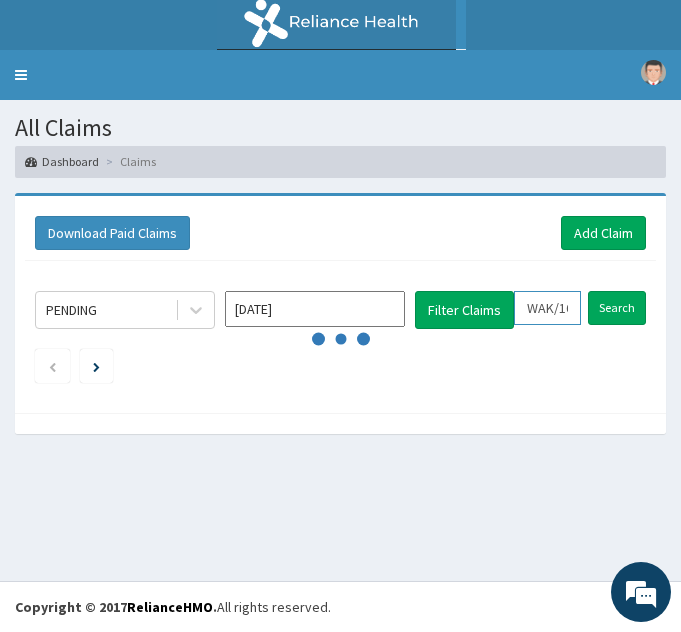 click on "WAK/10133/A" at bounding box center (547, 308) 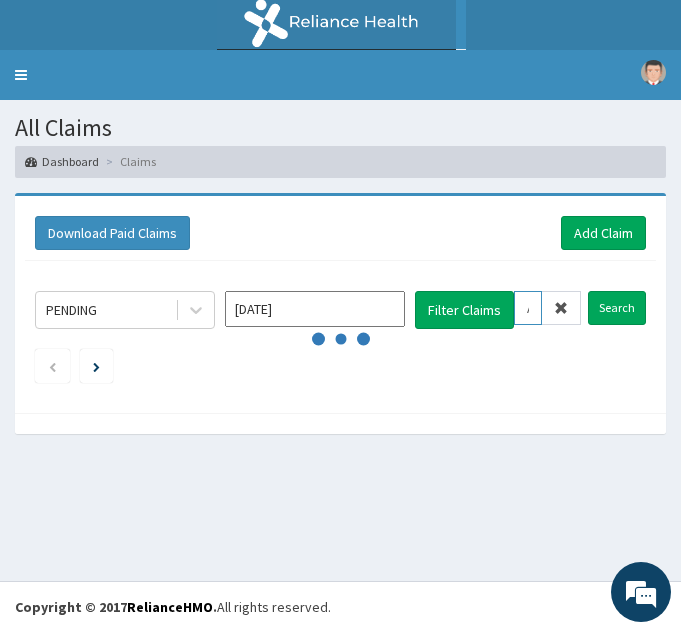 type on "AK/10133/A" 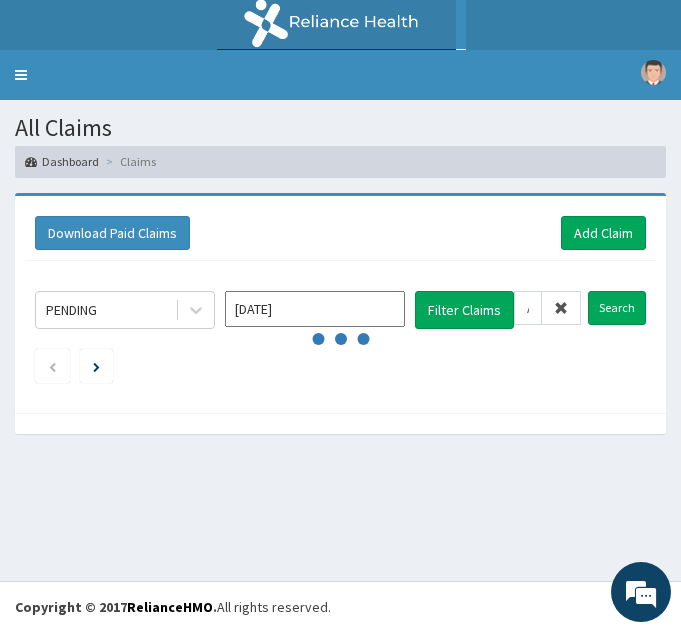 click at bounding box center (561, 308) 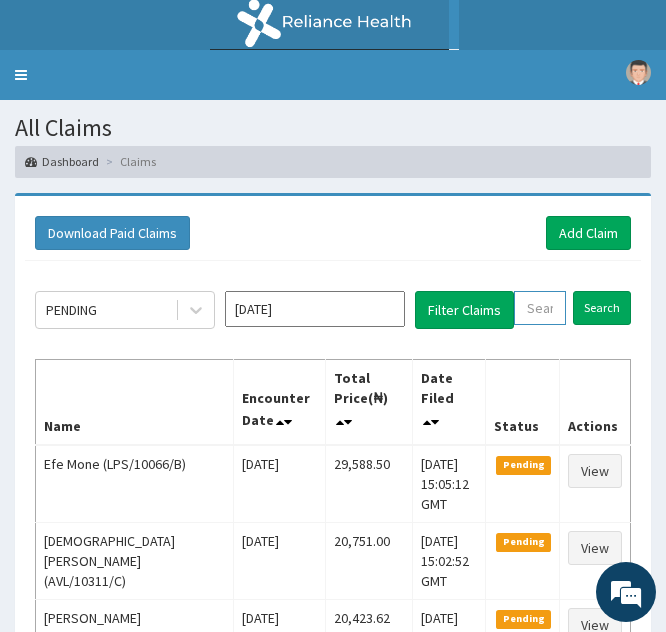 click at bounding box center [540, 308] 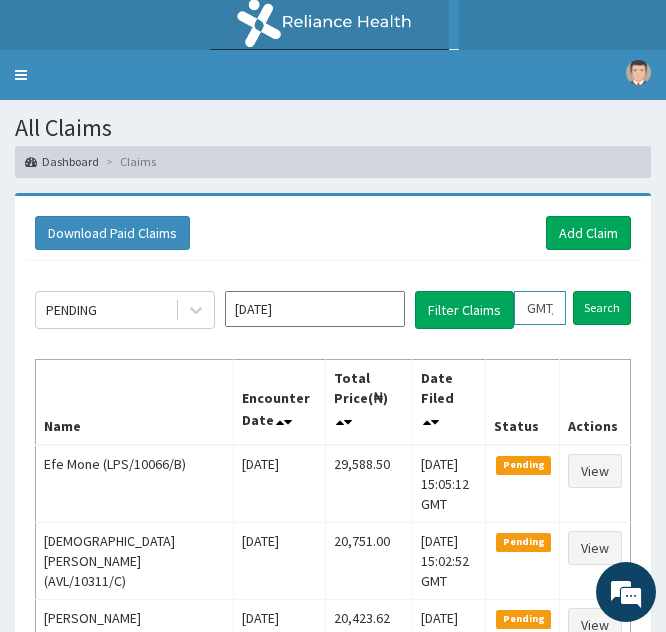 scroll, scrollTop: 0, scrollLeft: 74, axis: horizontal 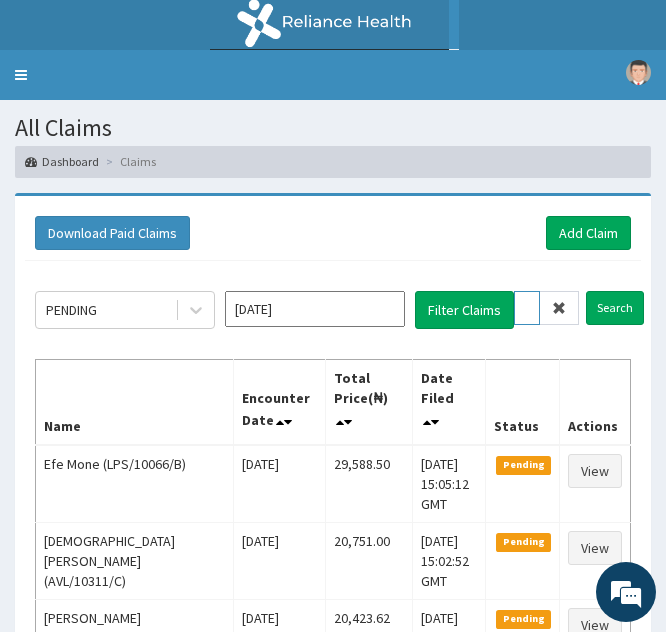 click on "GMT/10204/A" at bounding box center (527, 308) 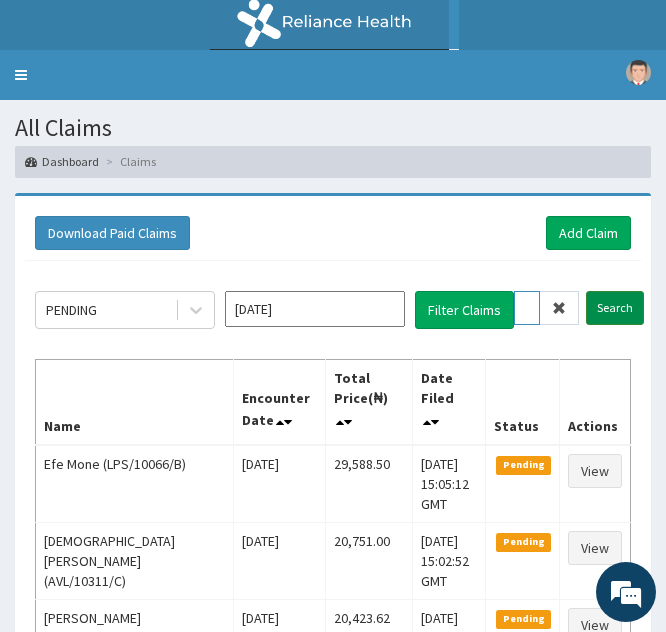 type on "GMT/10204/A" 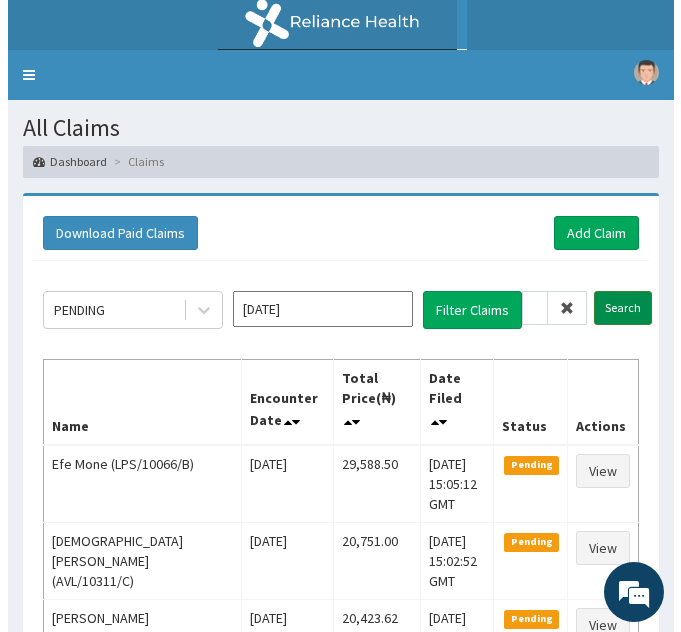 scroll, scrollTop: 0, scrollLeft: 0, axis: both 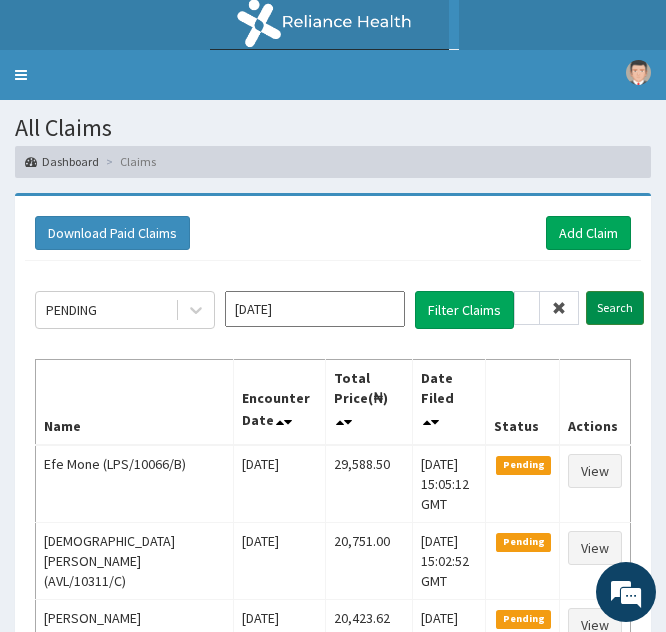 click on "Search" at bounding box center (615, 308) 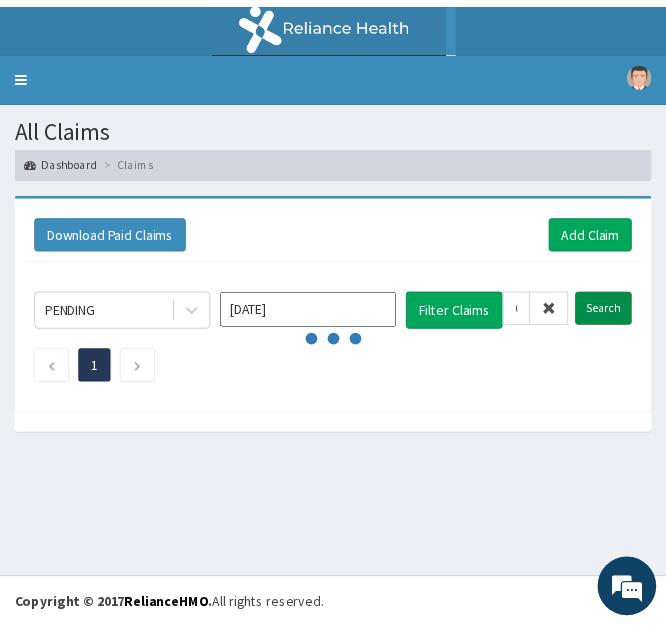 scroll, scrollTop: 0, scrollLeft: 0, axis: both 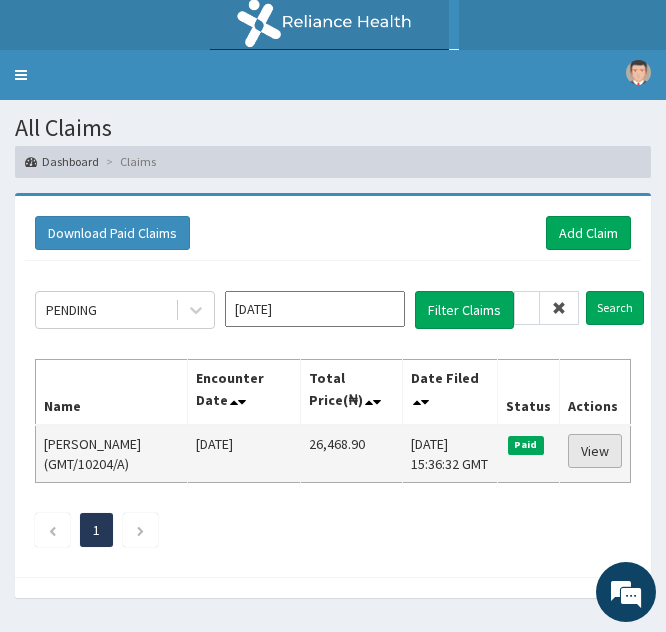 click on "View" at bounding box center (595, 451) 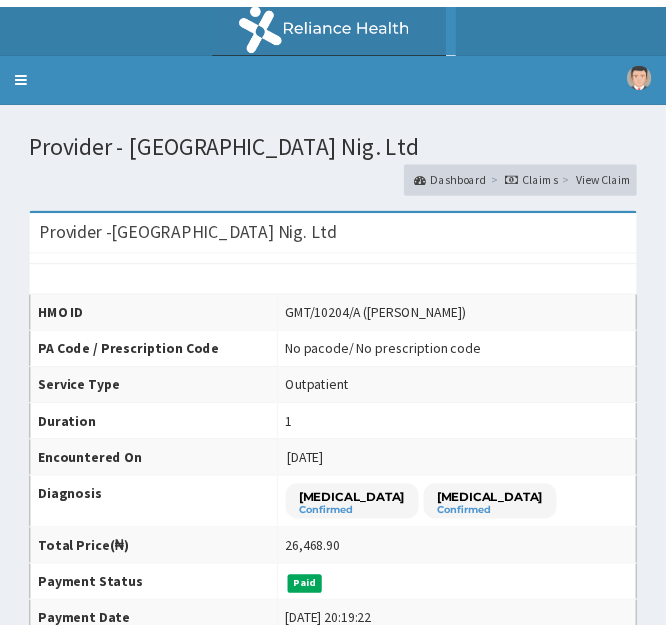 scroll, scrollTop: 0, scrollLeft: 0, axis: both 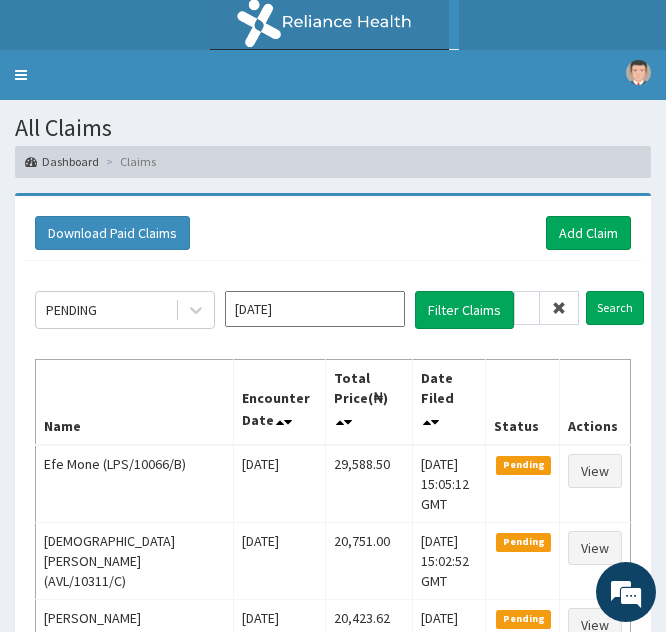 type on "MT/10204/A" 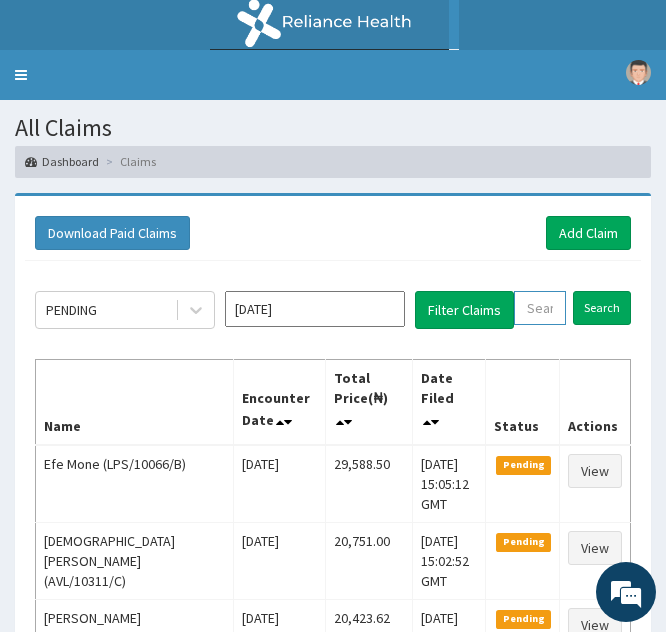 click at bounding box center (540, 308) 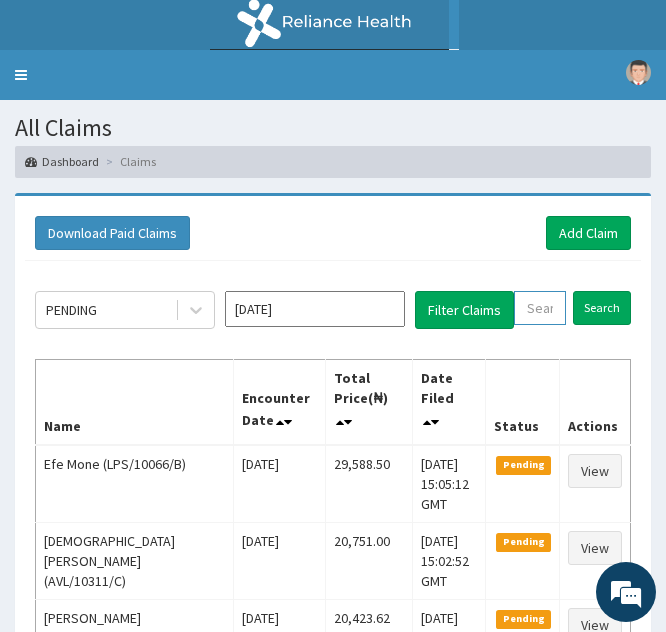 paste on "BGM/10007/B" 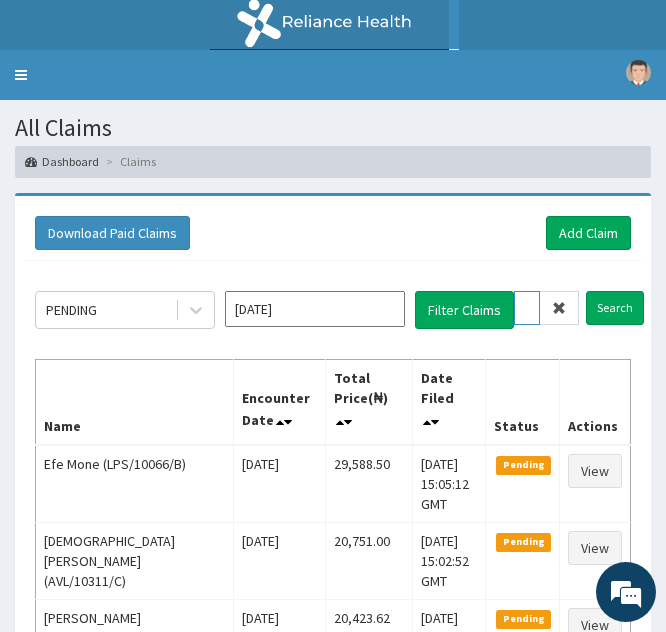 scroll, scrollTop: 0, scrollLeft: 77, axis: horizontal 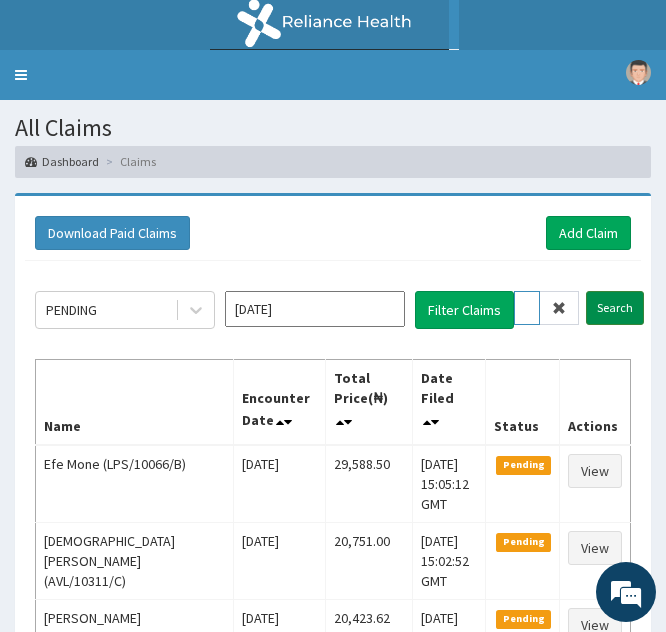type on "BGM/10007/B" 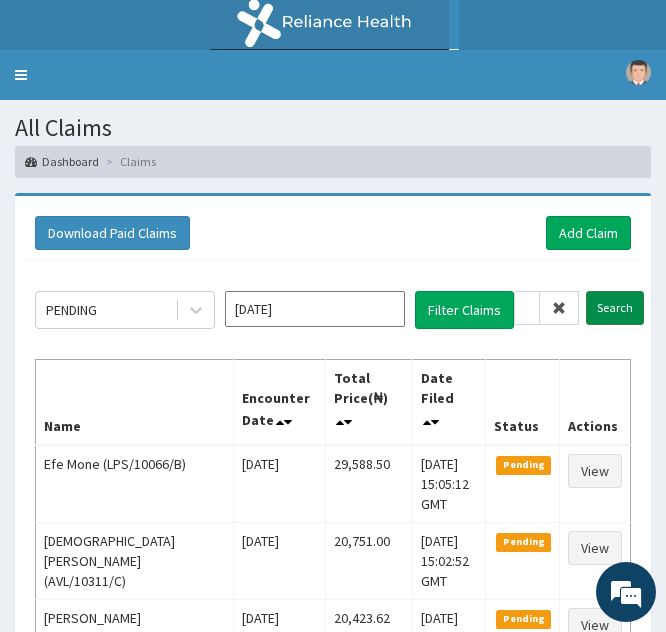 scroll, scrollTop: 0, scrollLeft: 0, axis: both 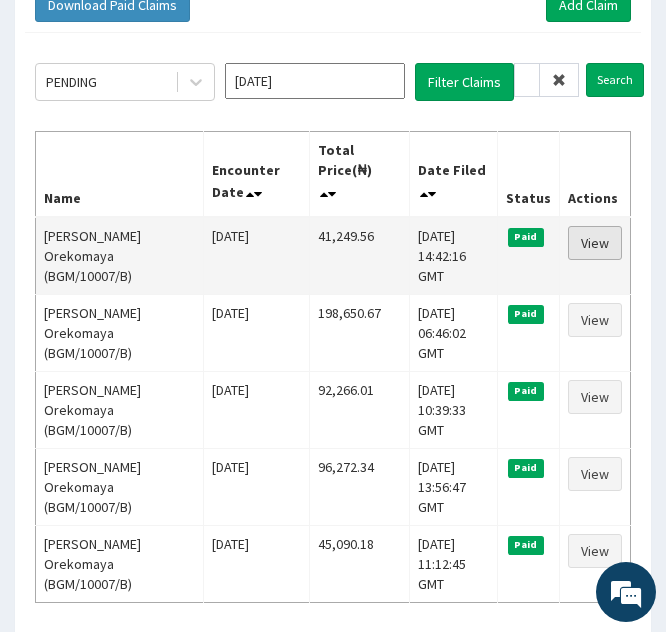 click on "View" at bounding box center [595, 243] 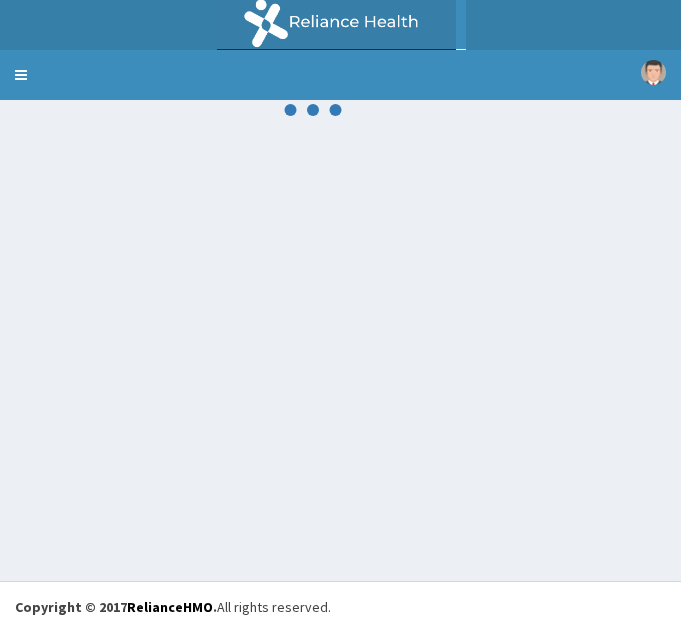 scroll, scrollTop: 0, scrollLeft: 0, axis: both 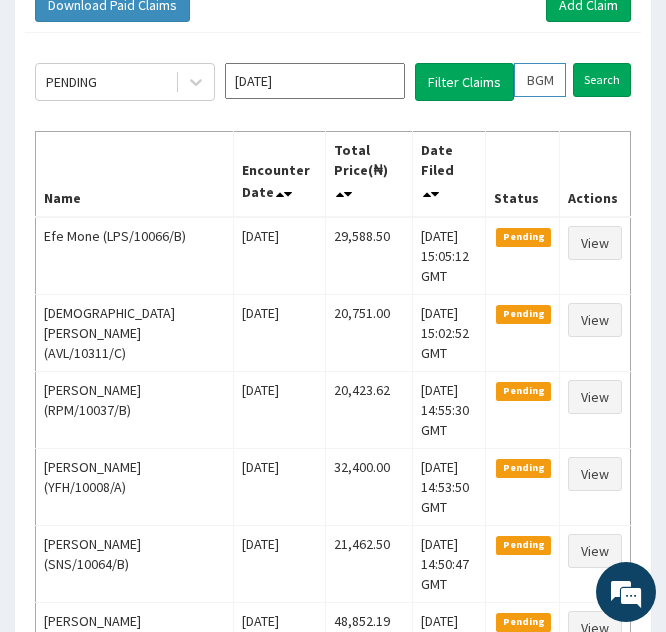 click on "BGM/10007/B" at bounding box center [540, 80] 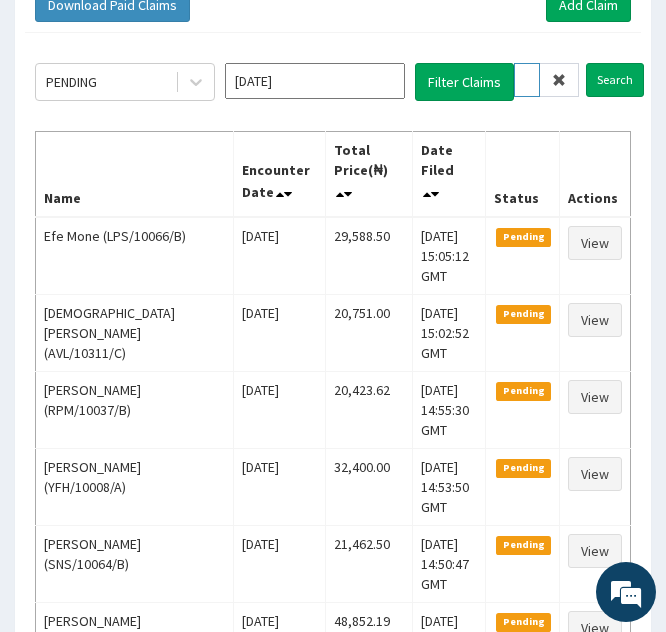 type on "GM/10007/B" 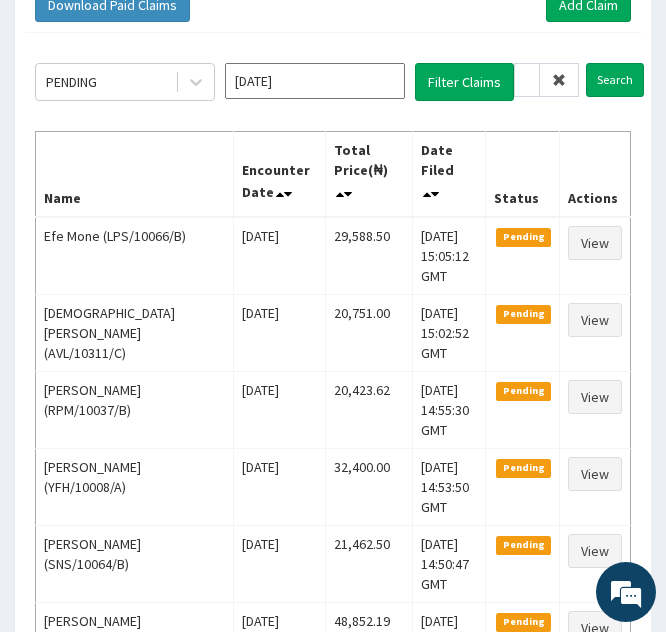 click at bounding box center [559, 80] 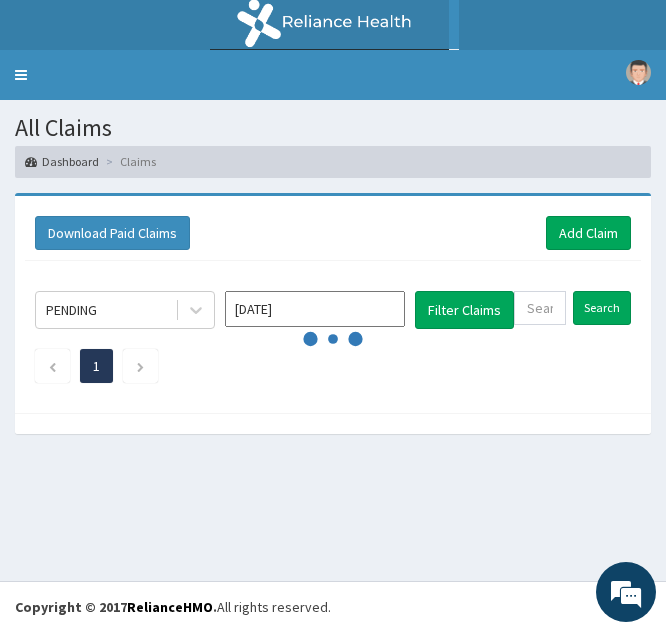 scroll, scrollTop: 0, scrollLeft: 0, axis: both 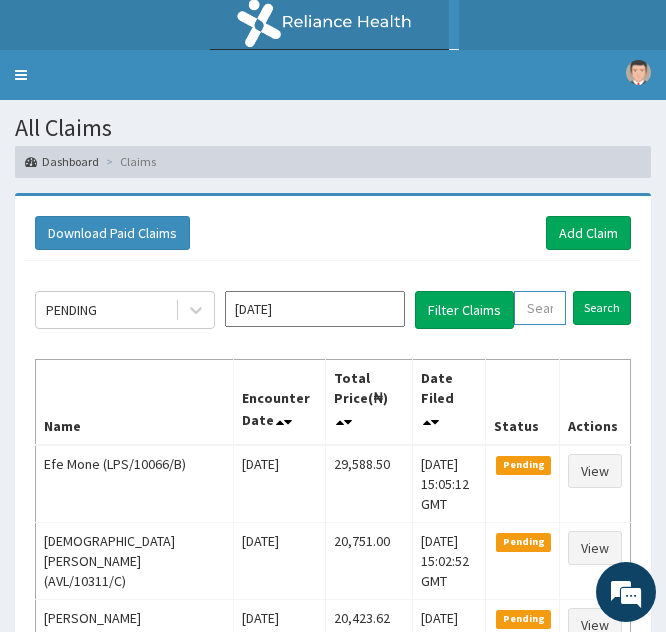 click at bounding box center (540, 308) 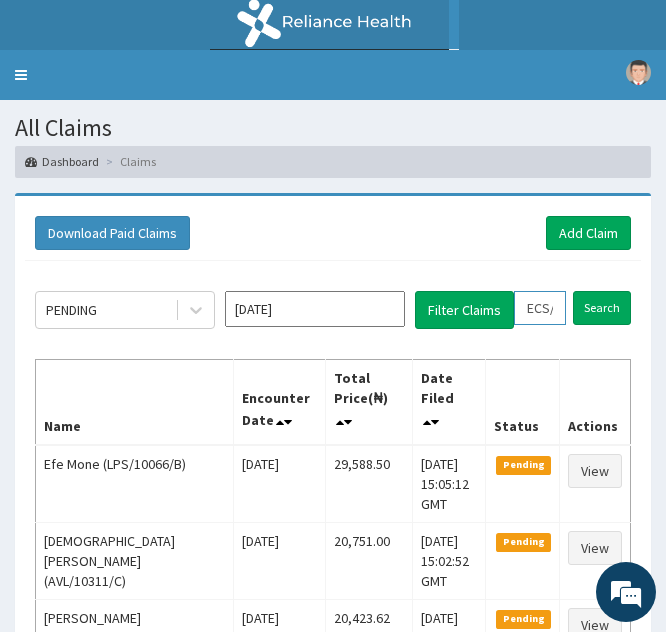 scroll, scrollTop: 0, scrollLeft: 72, axis: horizontal 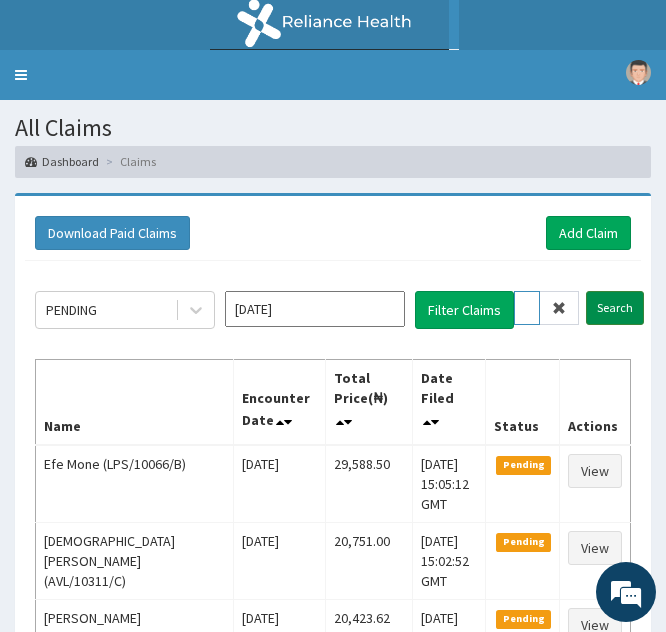 type on "ECS/10048/A" 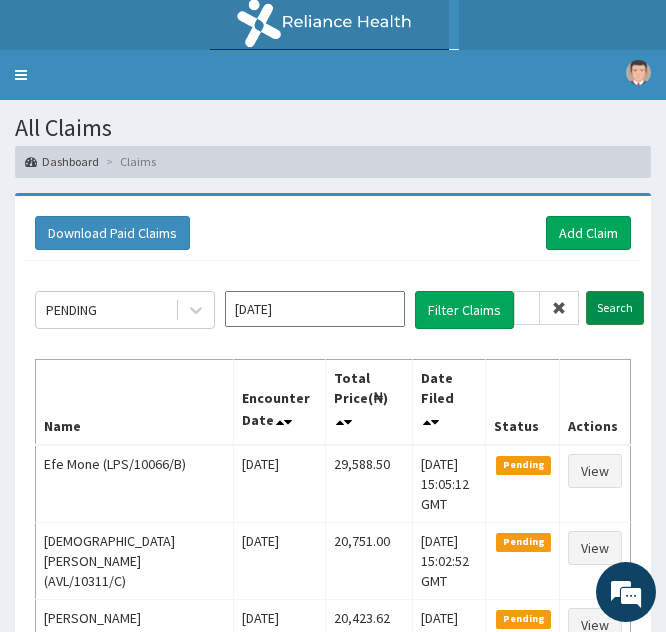 scroll, scrollTop: 0, scrollLeft: 0, axis: both 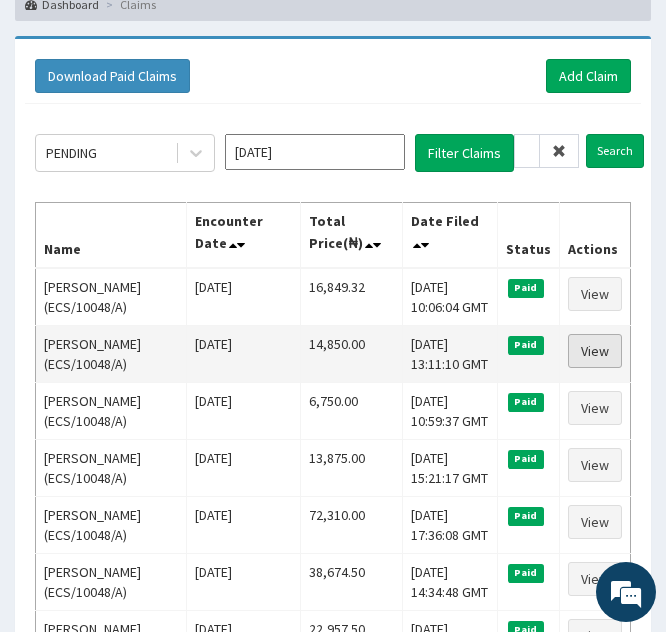 click on "View" at bounding box center (595, 351) 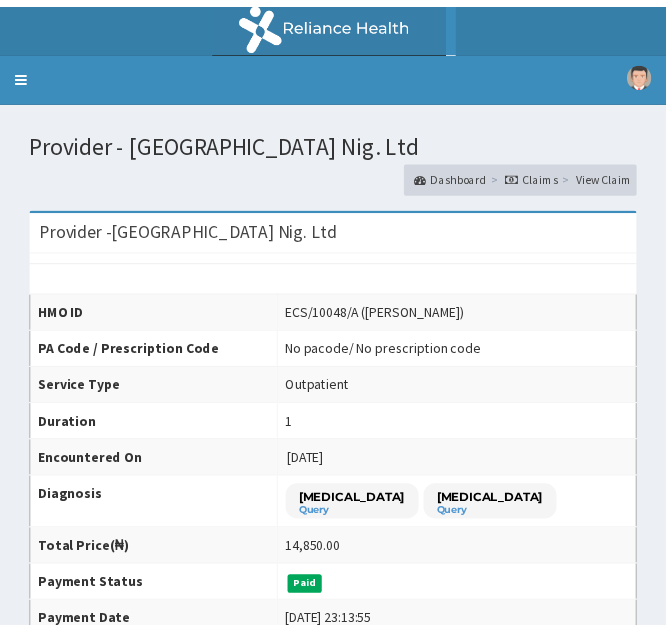 scroll, scrollTop: 0, scrollLeft: 0, axis: both 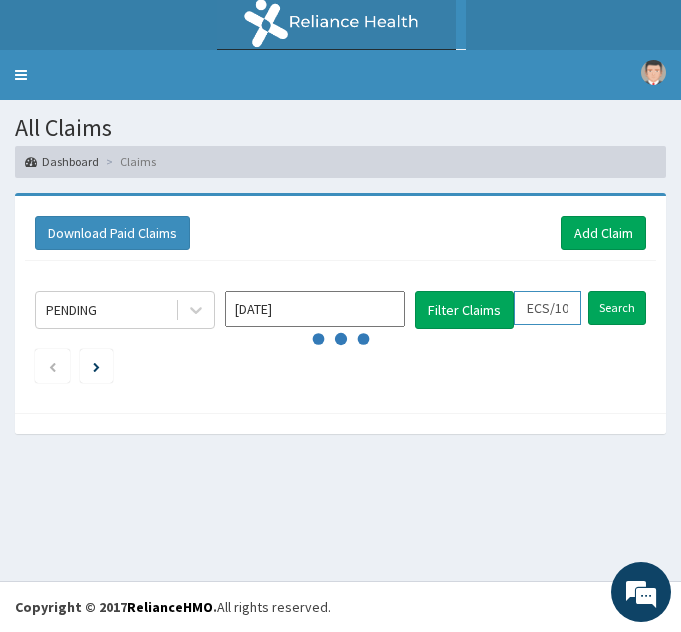 click on "ECS/10048/A" at bounding box center [547, 308] 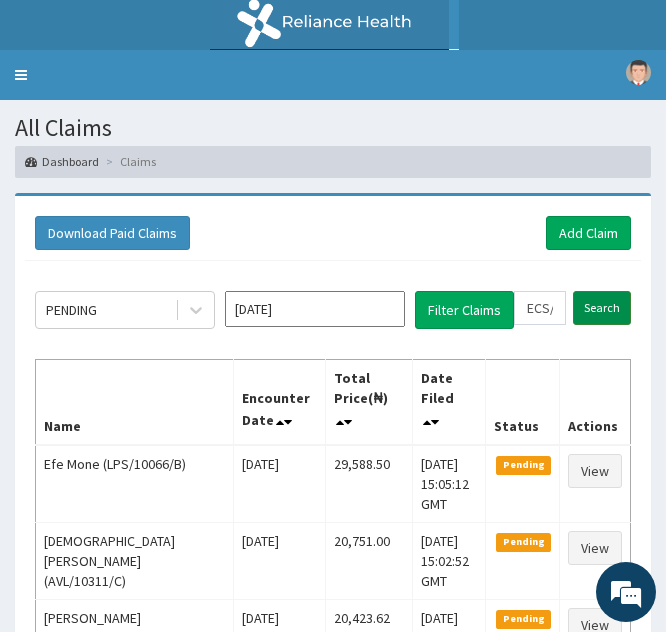 click on "Search" at bounding box center [602, 308] 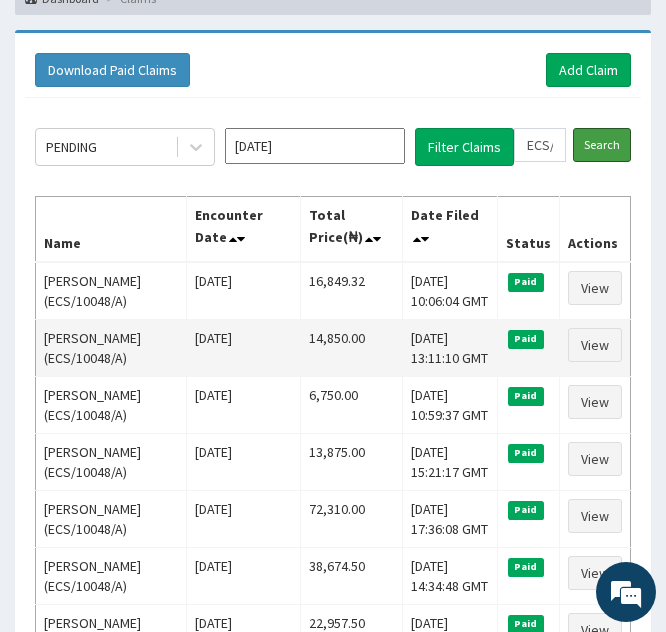 scroll, scrollTop: 164, scrollLeft: 0, axis: vertical 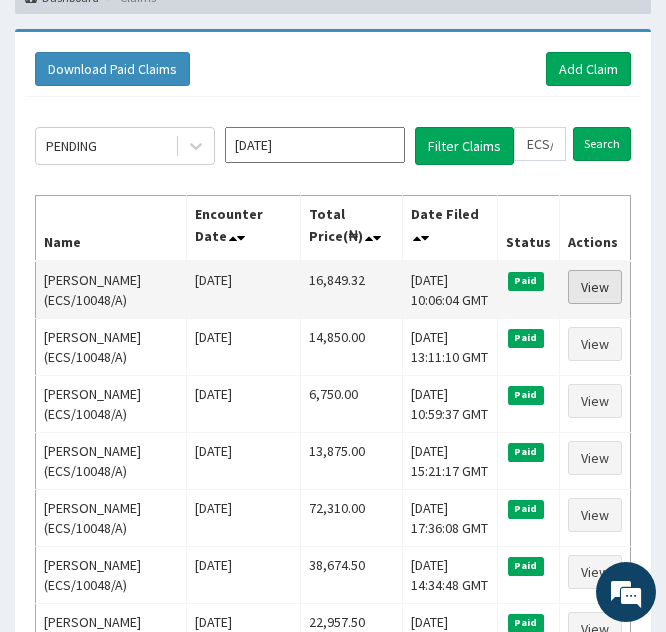 click on "View" at bounding box center [595, 287] 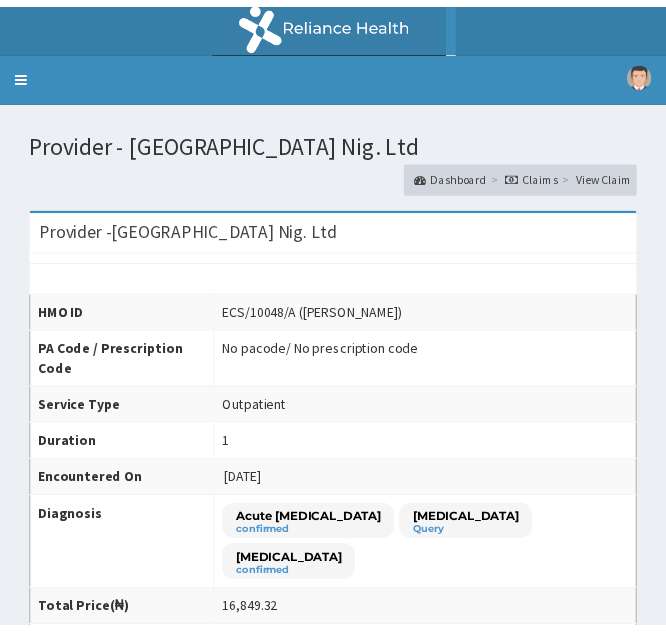 scroll, scrollTop: 0, scrollLeft: 0, axis: both 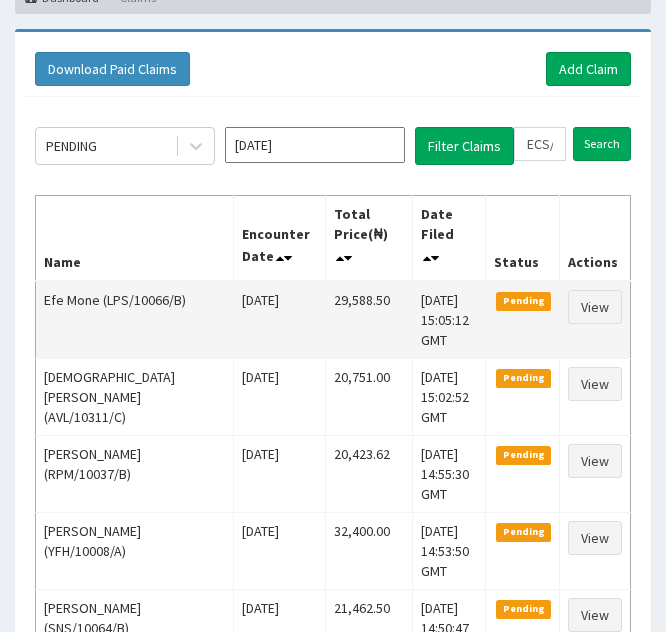 click on "Pending" at bounding box center (523, 301) 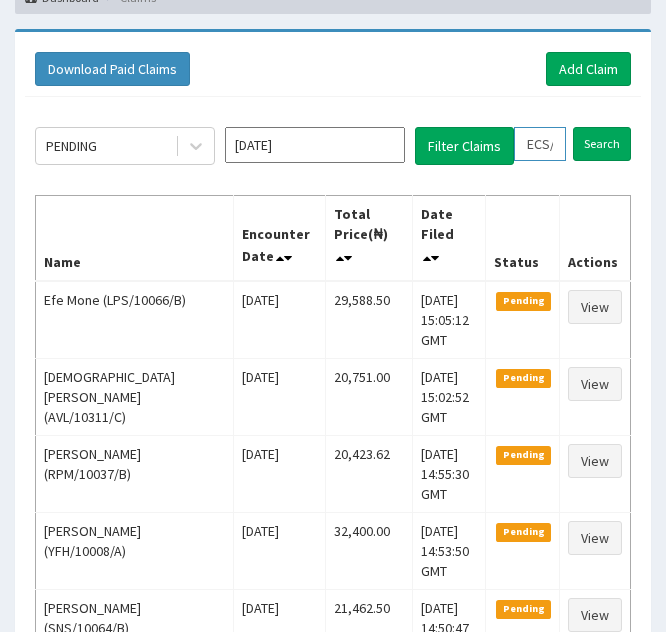 click on "ECS/10048/A" at bounding box center [540, 144] 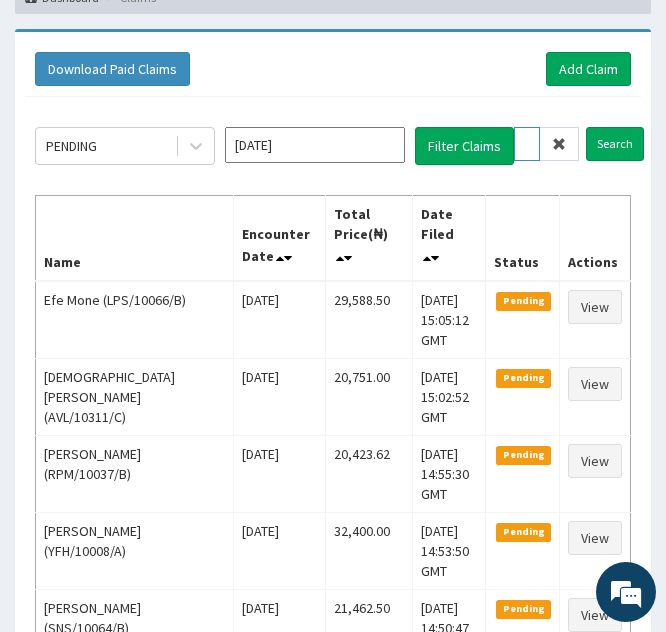 type on "CS/10048/A" 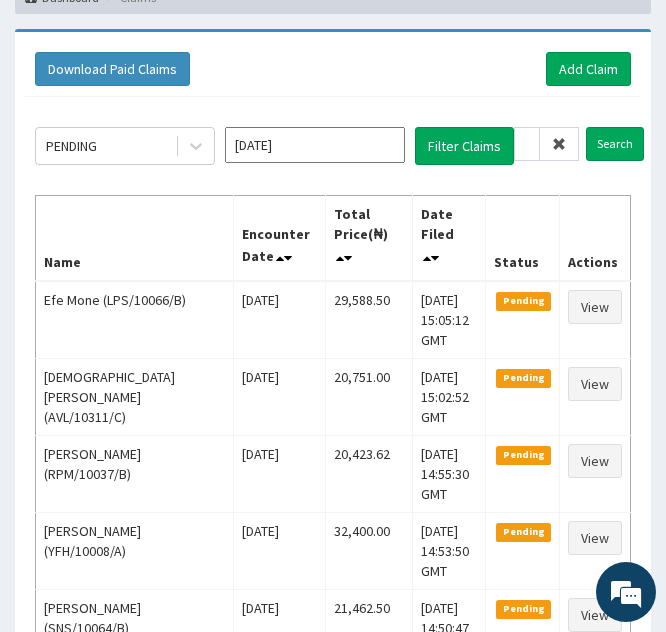 click at bounding box center [559, 144] 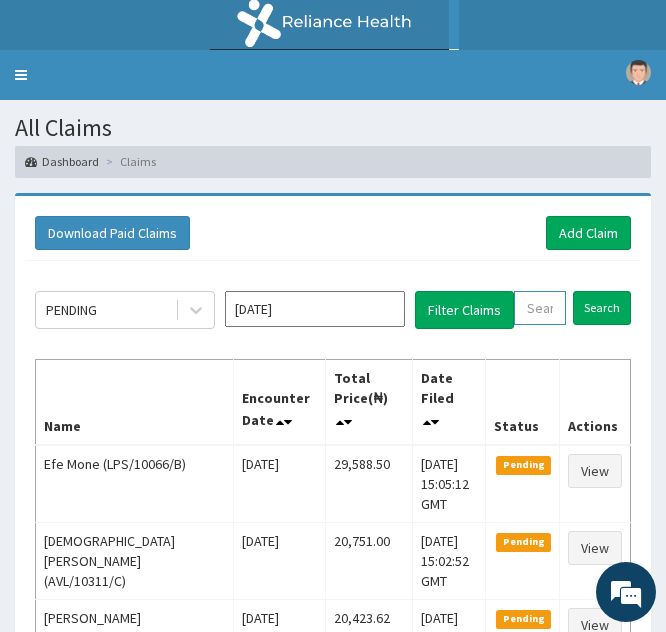 click at bounding box center [540, 308] 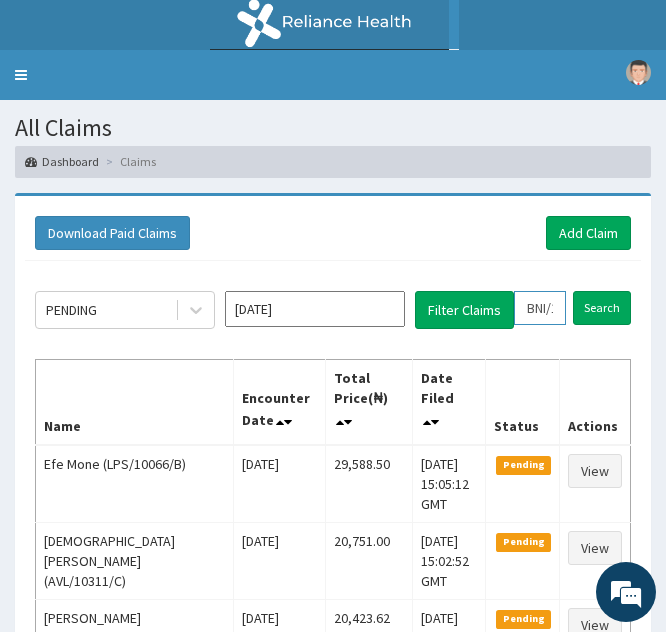 scroll, scrollTop: 0, scrollLeft: 71, axis: horizontal 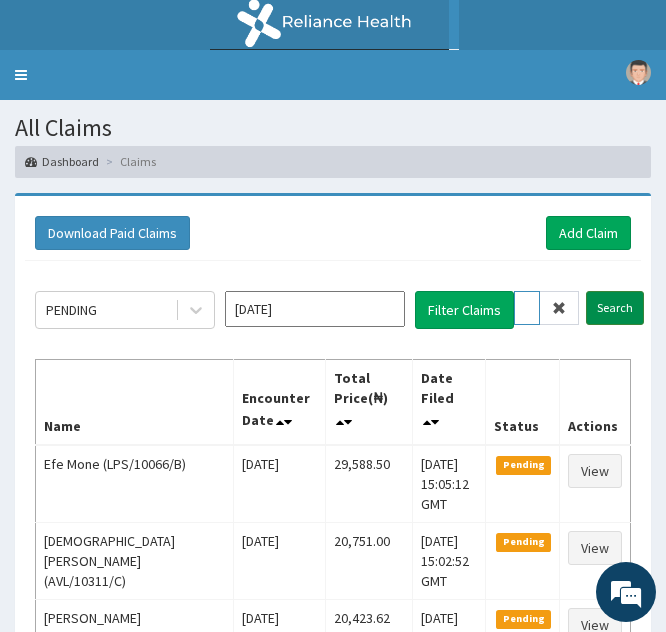 type on "BNI/10006/B" 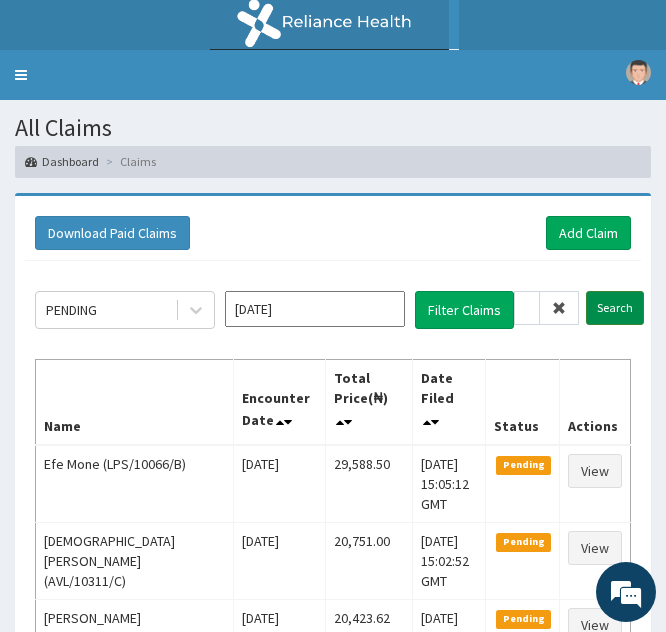 scroll, scrollTop: 0, scrollLeft: 0, axis: both 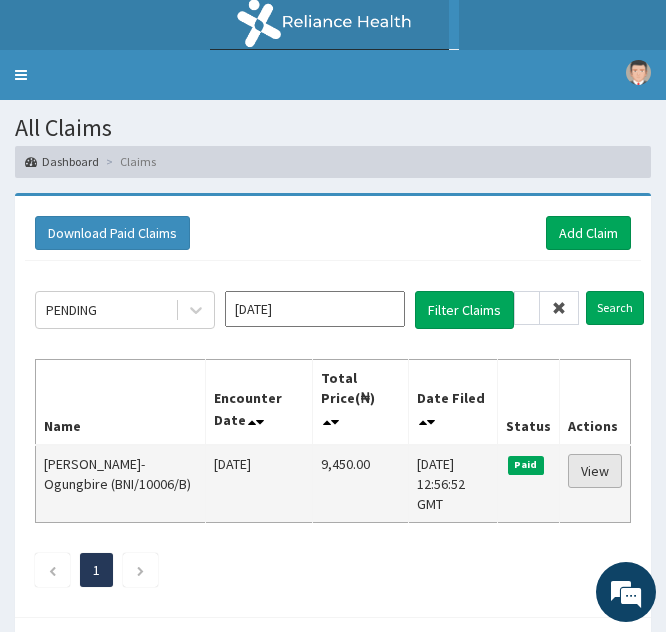 click on "View" at bounding box center [595, 471] 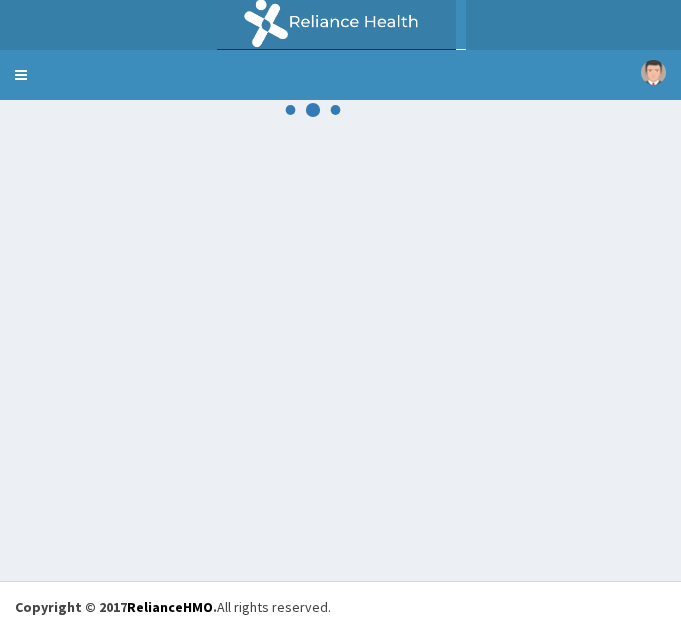 scroll, scrollTop: 0, scrollLeft: 0, axis: both 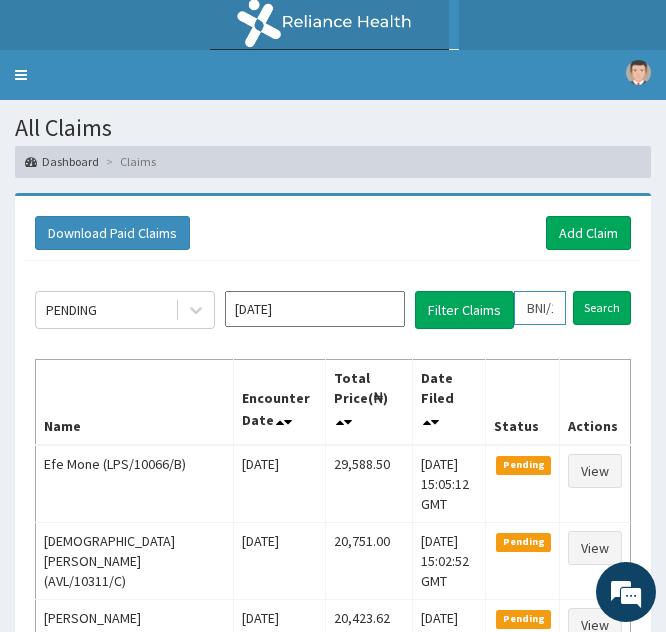 click on "BNI/10006/B" at bounding box center [540, 308] 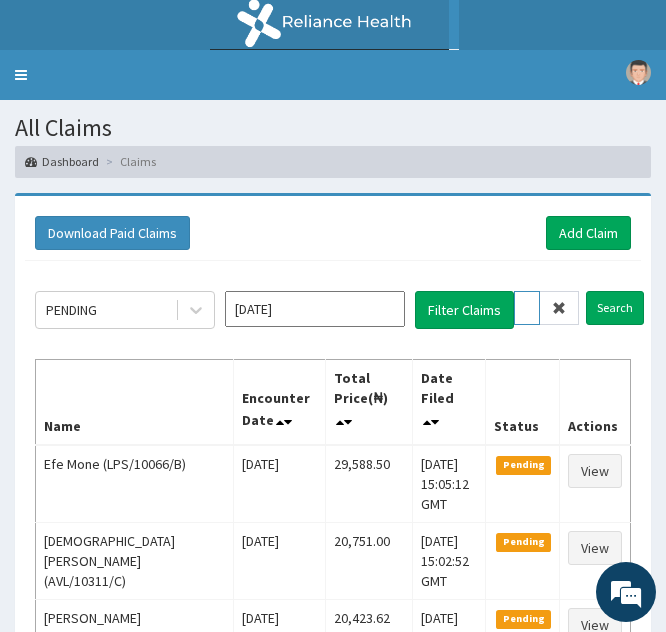 type on "NI/10006/B" 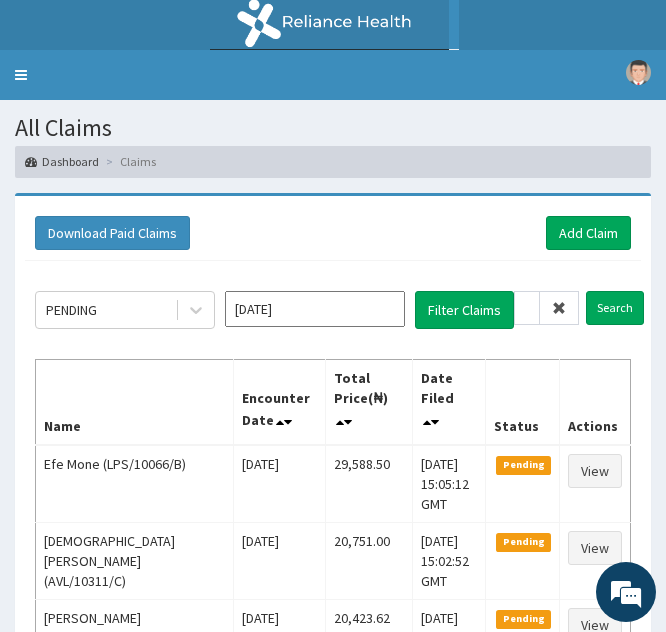 click at bounding box center [559, 308] 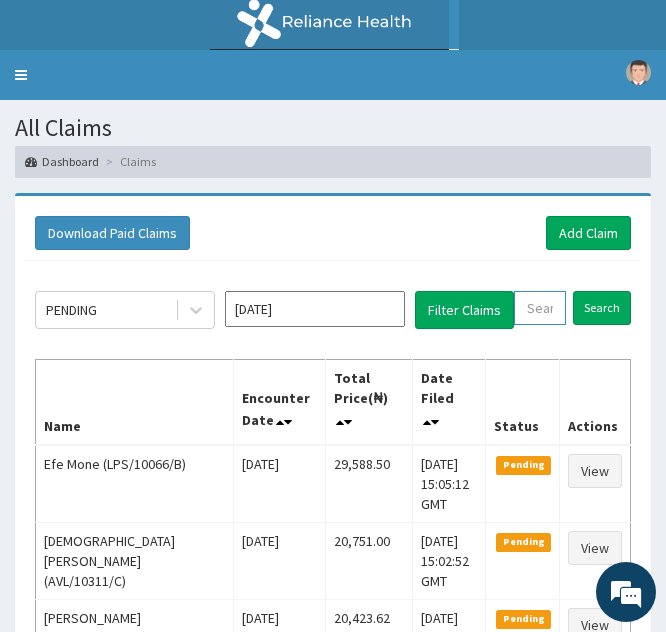 click at bounding box center [540, 308] 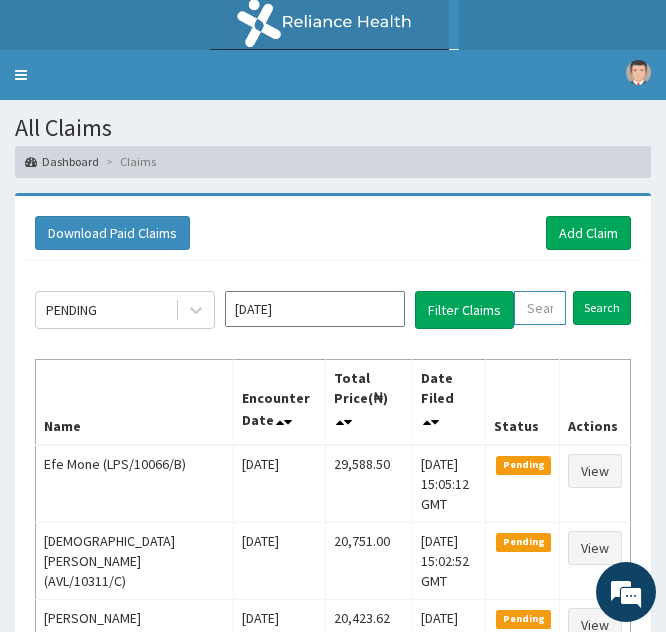 paste on "PYH/10026/A" 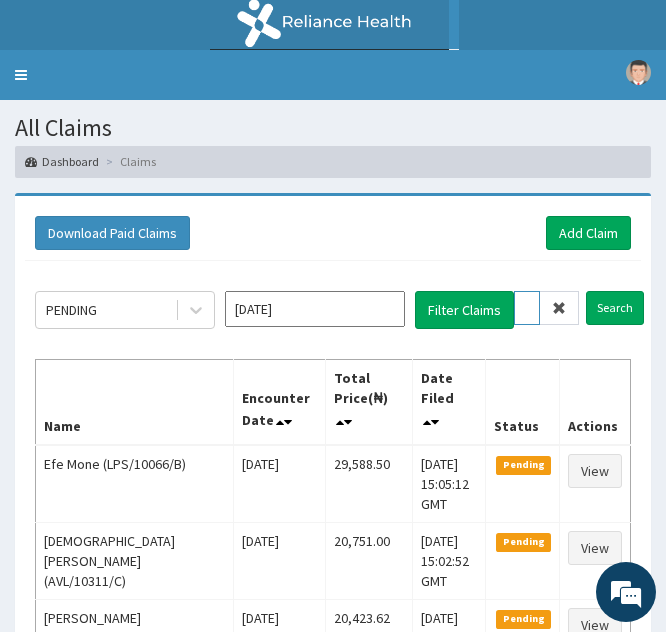 scroll, scrollTop: 0, scrollLeft: 73, axis: horizontal 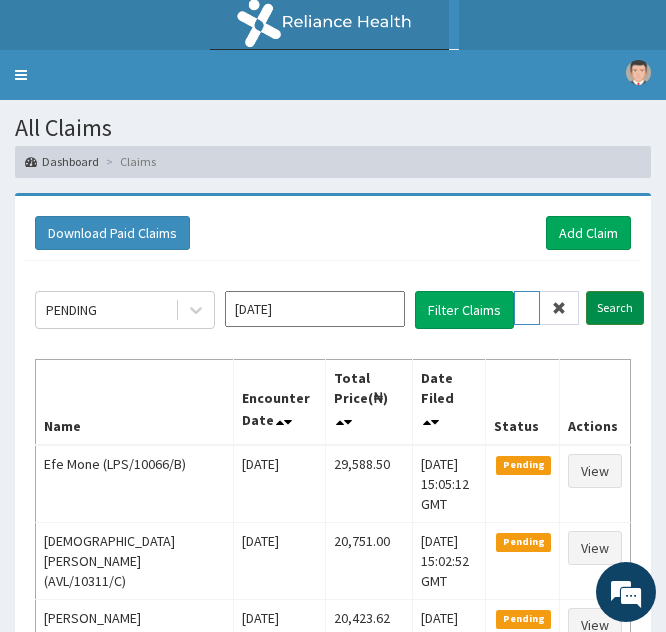 type on "PYH/10026/A" 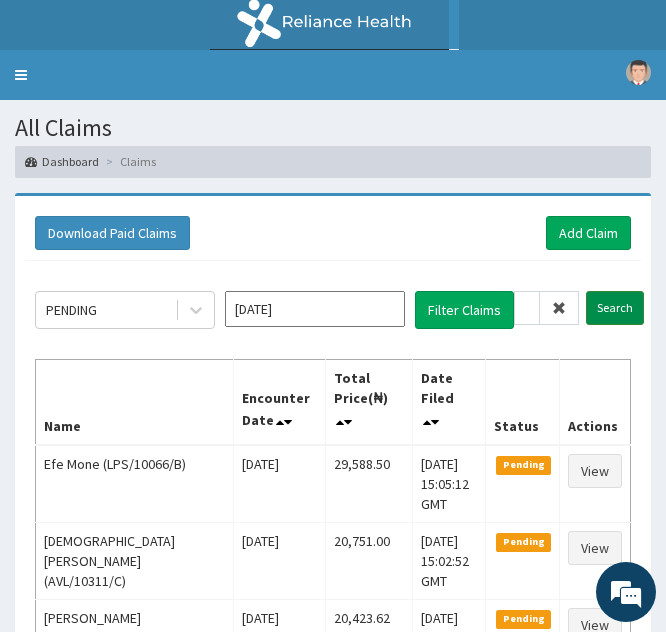 scroll, scrollTop: 0, scrollLeft: 0, axis: both 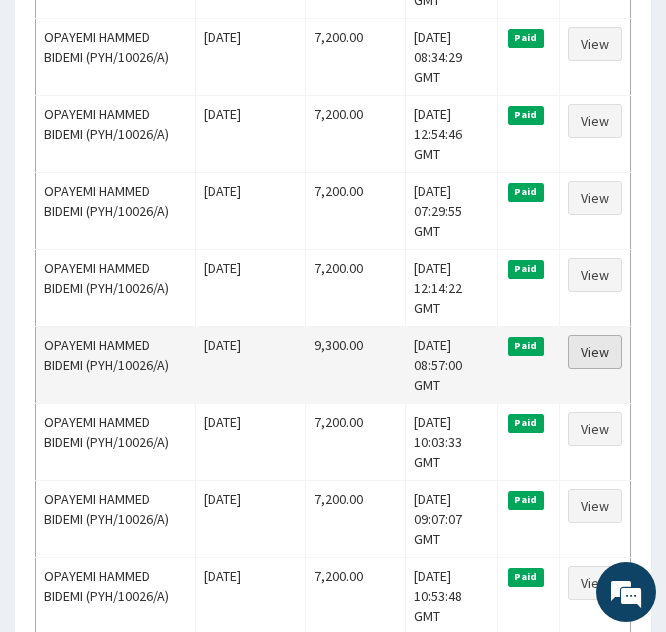 click on "View" at bounding box center (595, 352) 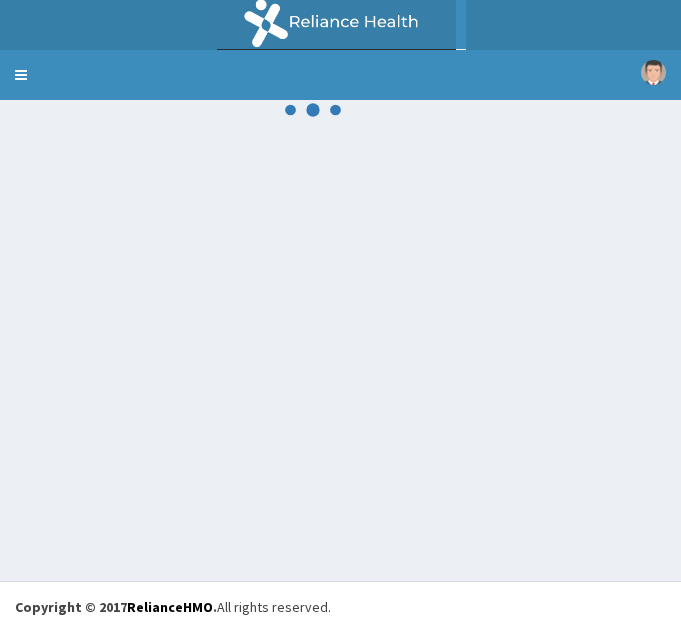 scroll, scrollTop: 0, scrollLeft: 0, axis: both 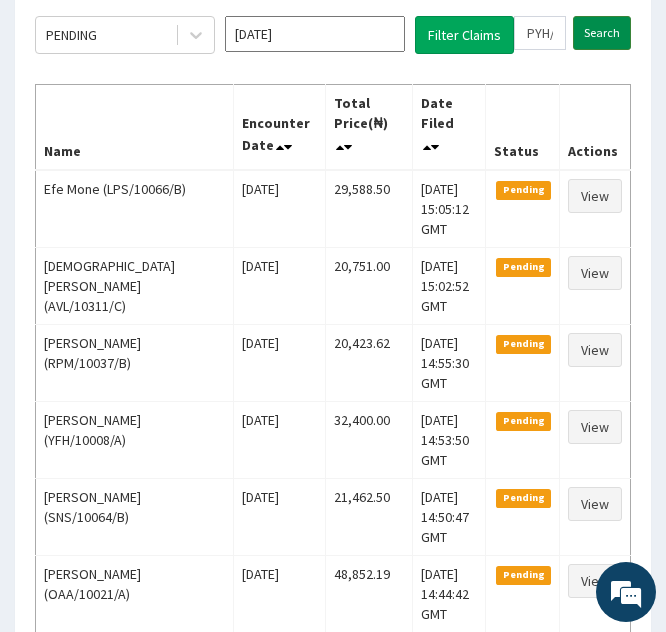 click on "Search" at bounding box center [602, 33] 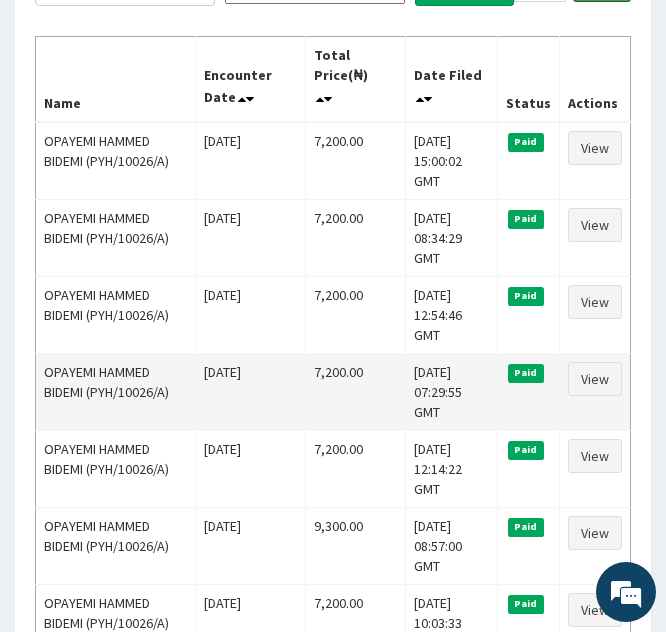 scroll, scrollTop: 326, scrollLeft: 0, axis: vertical 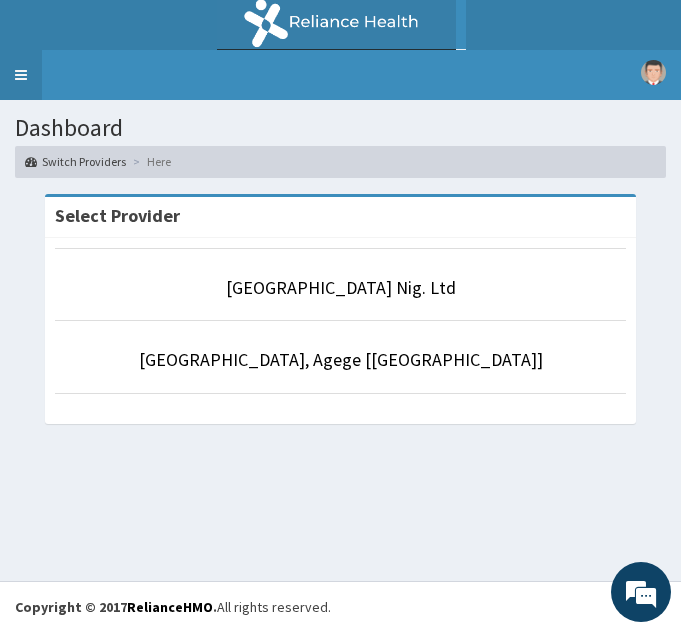 click on "Toggle navigation" at bounding box center (21, 75) 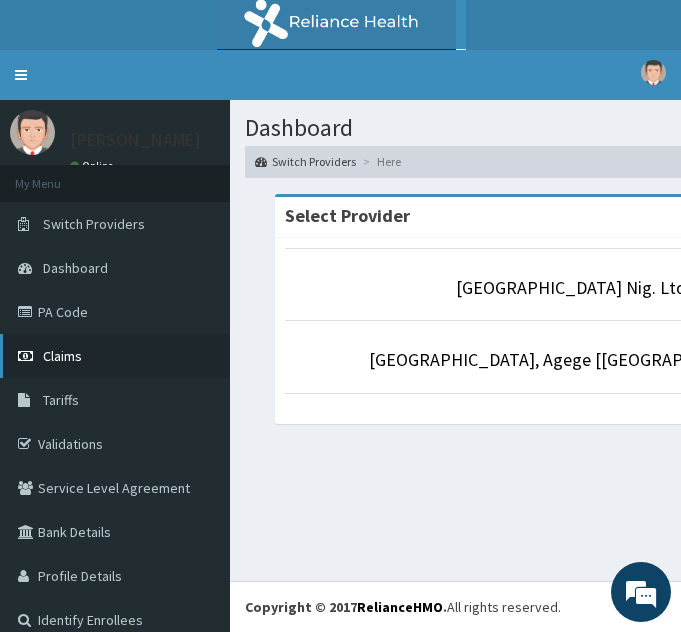 click on "Claims" at bounding box center [115, 356] 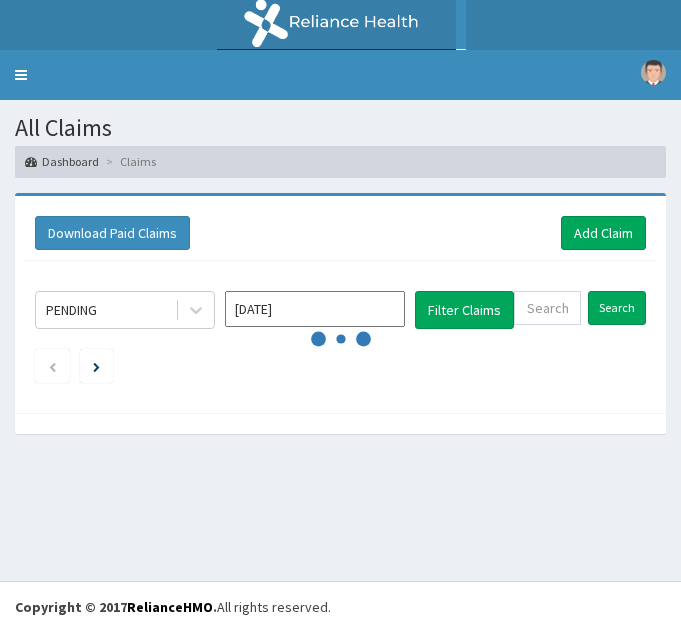 scroll, scrollTop: 0, scrollLeft: 0, axis: both 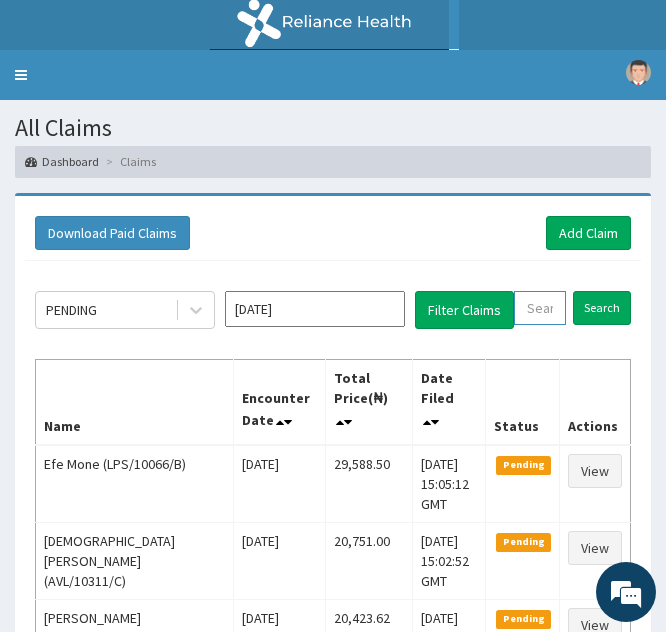 click at bounding box center (540, 308) 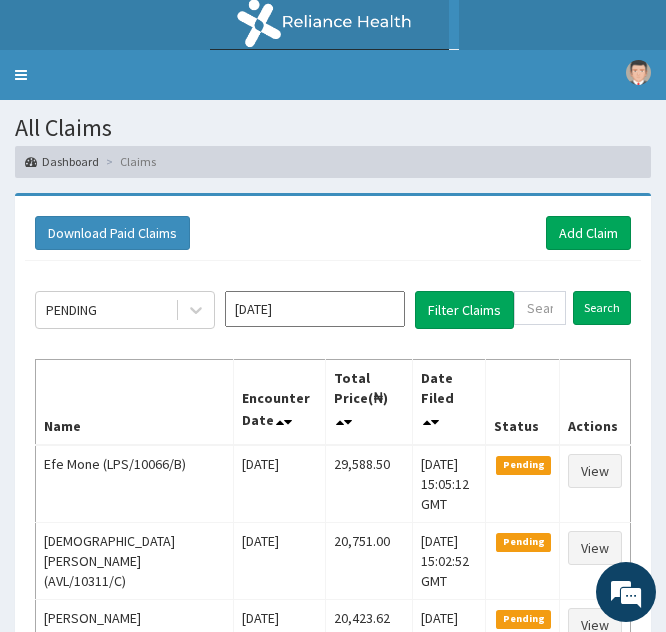 click on "Download Paid Claims Add Claim" at bounding box center [333, 233] 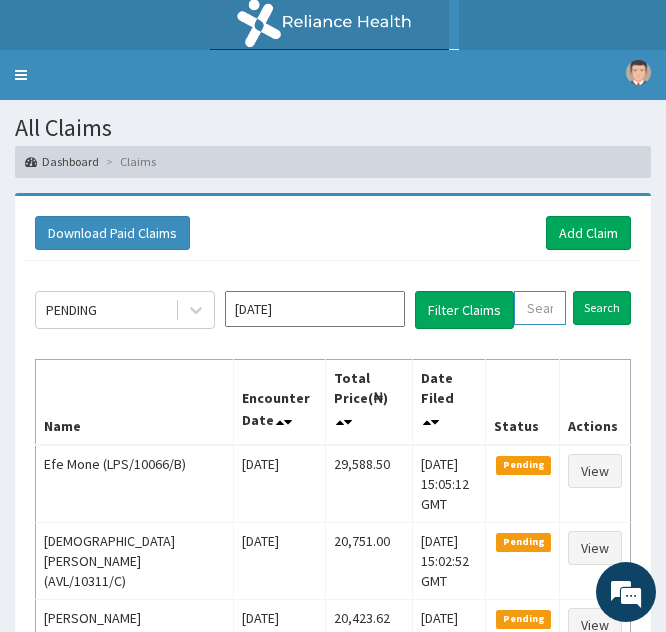 click at bounding box center (540, 308) 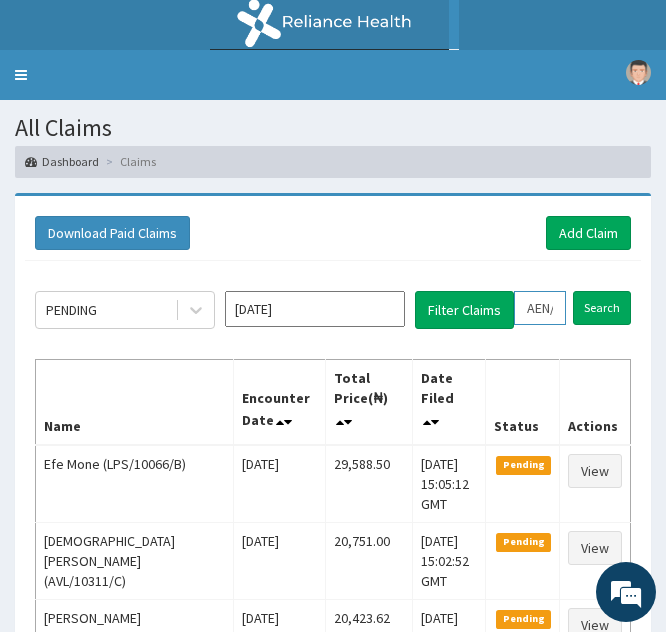 scroll, scrollTop: 0, scrollLeft: 74, axis: horizontal 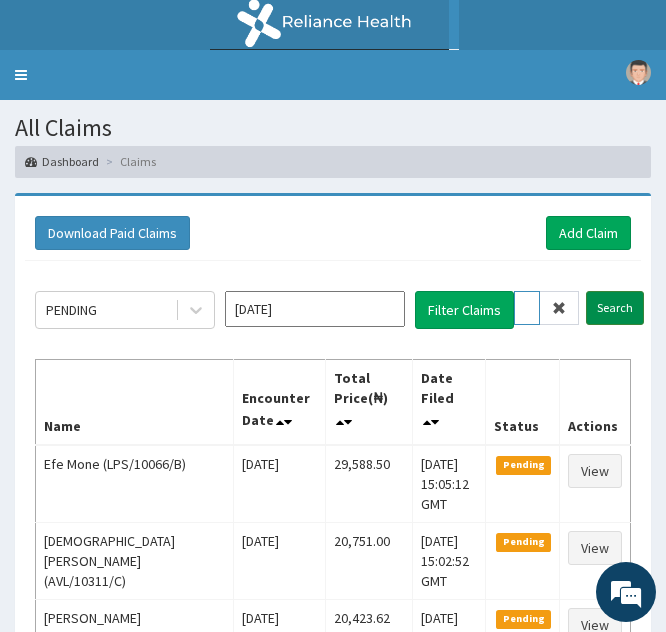 type on "AEN/10299/B" 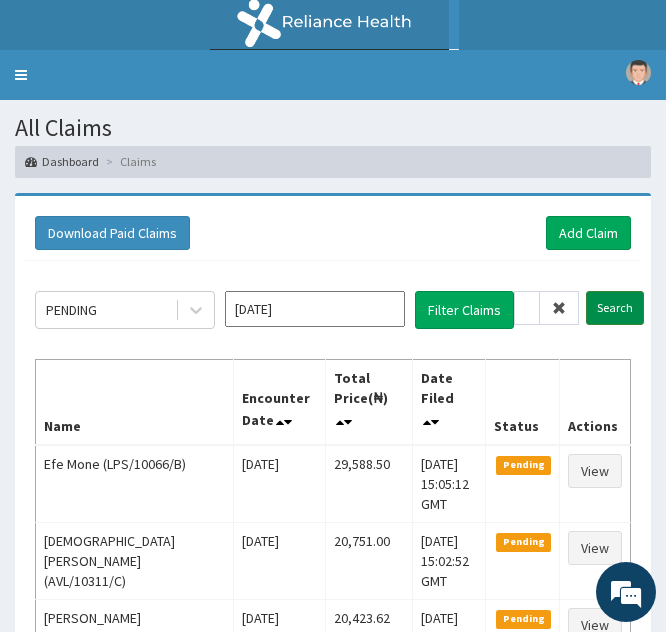 scroll, scrollTop: 0, scrollLeft: 0, axis: both 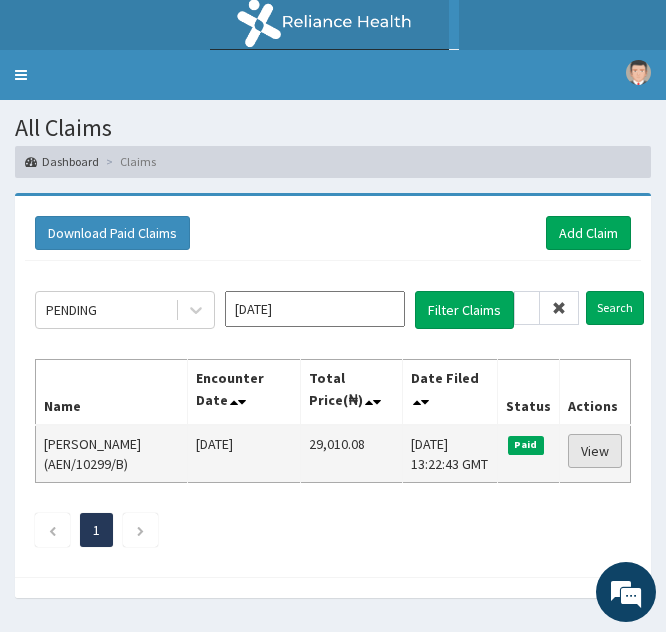 click on "View" at bounding box center [595, 451] 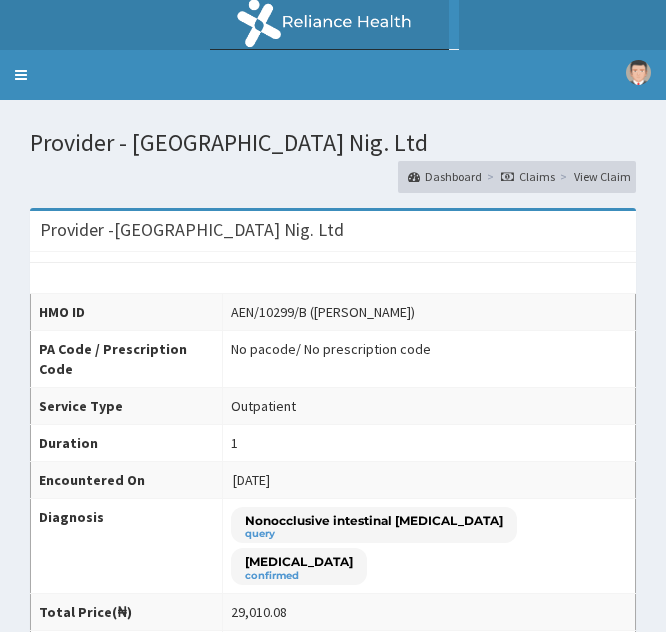 scroll, scrollTop: 0, scrollLeft: 0, axis: both 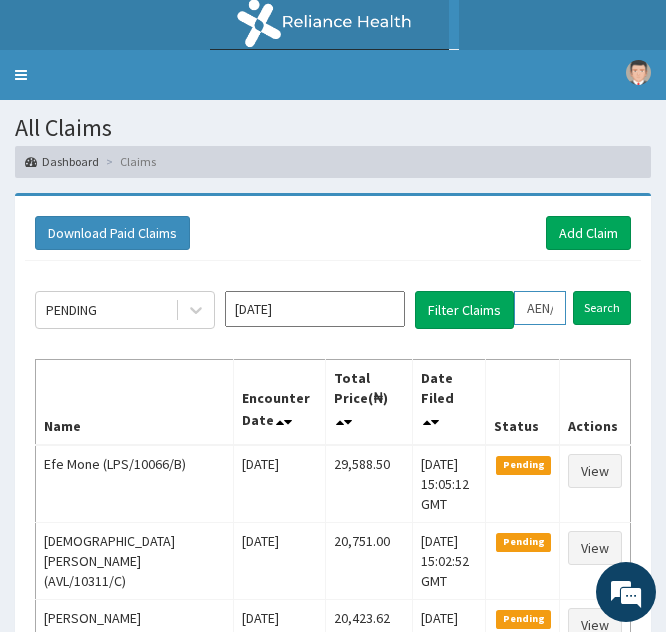 click on "AEN/10299/B" at bounding box center [540, 308] 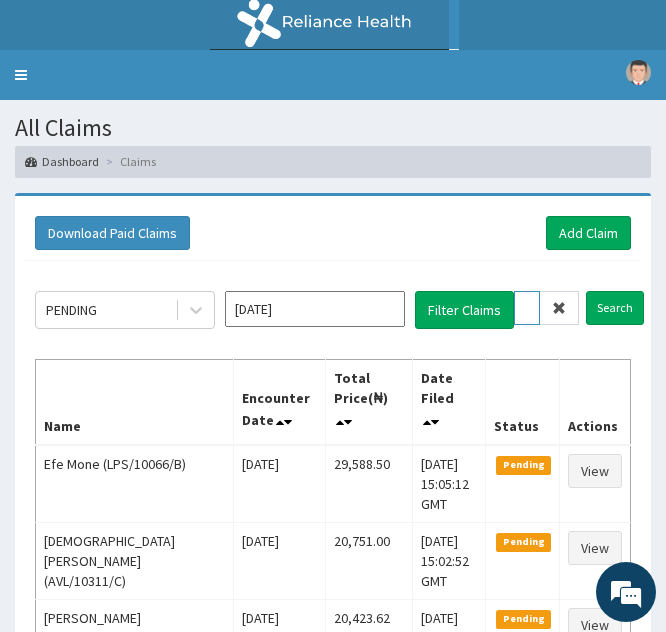type on "EN/10299/B" 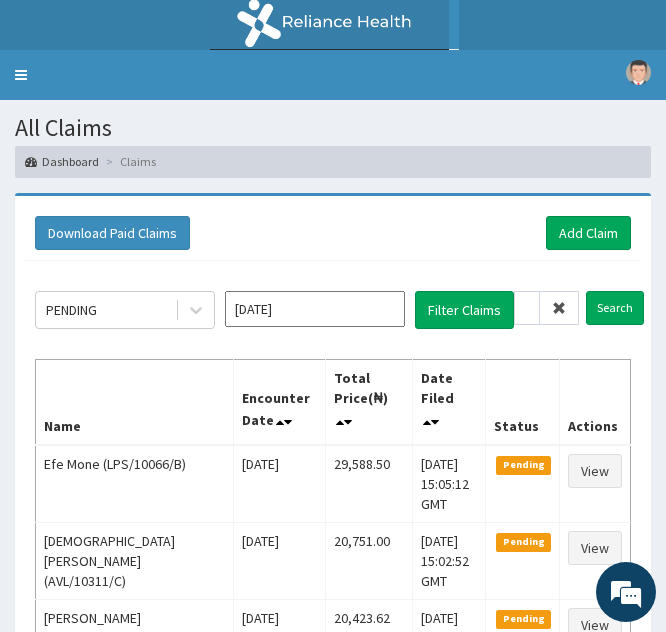 click at bounding box center [559, 308] 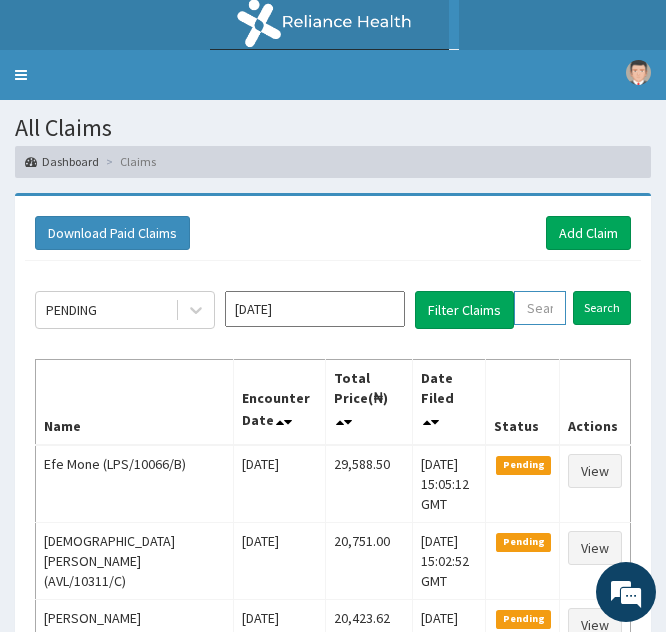 click at bounding box center [540, 308] 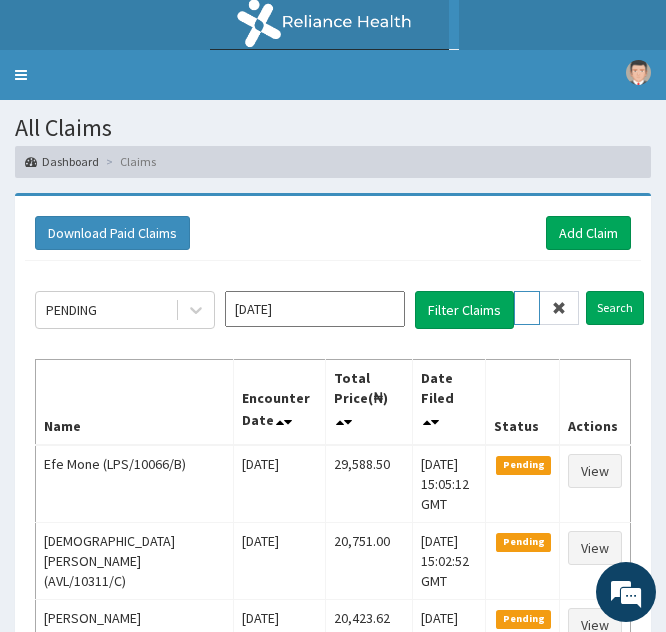 scroll, scrollTop: 0, scrollLeft: 73, axis: horizontal 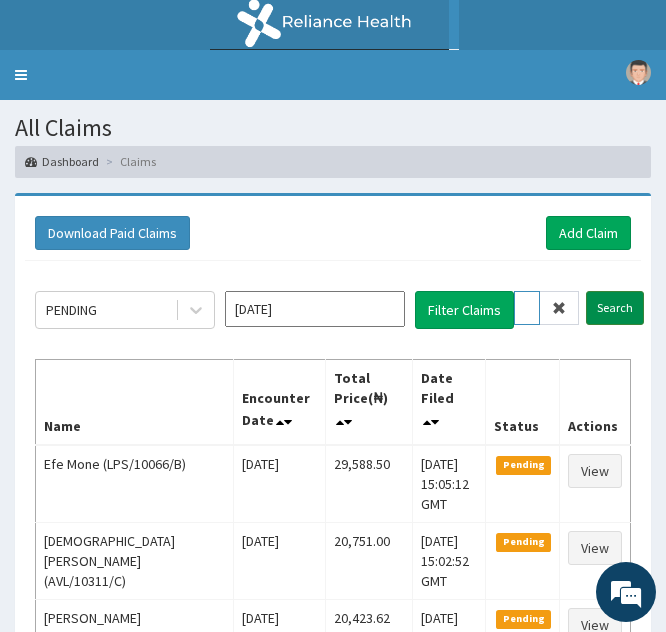 type on "GTG/10091/A" 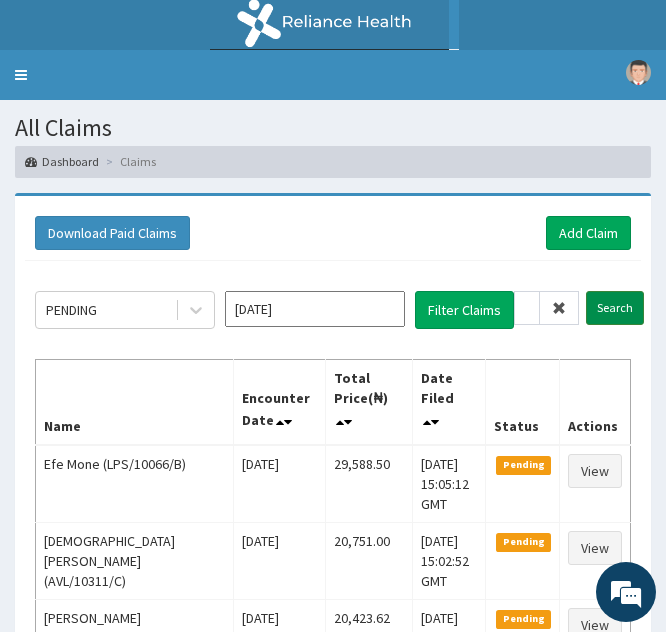 scroll, scrollTop: 0, scrollLeft: 0, axis: both 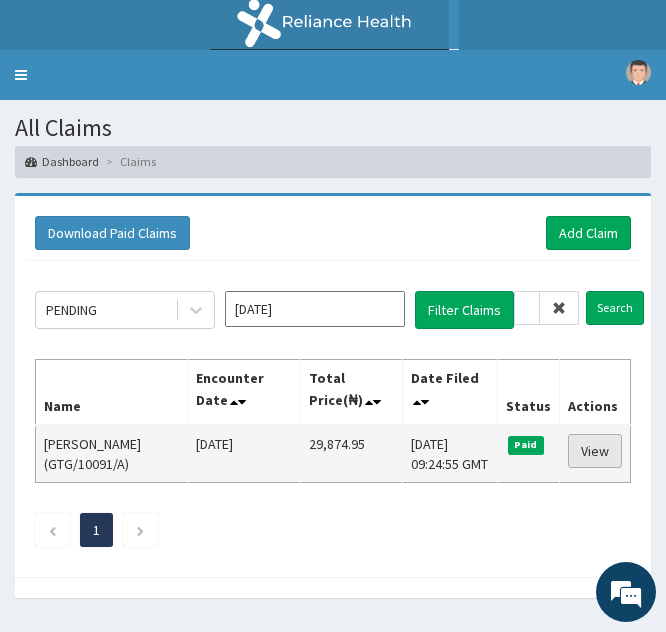 click on "View" at bounding box center (595, 451) 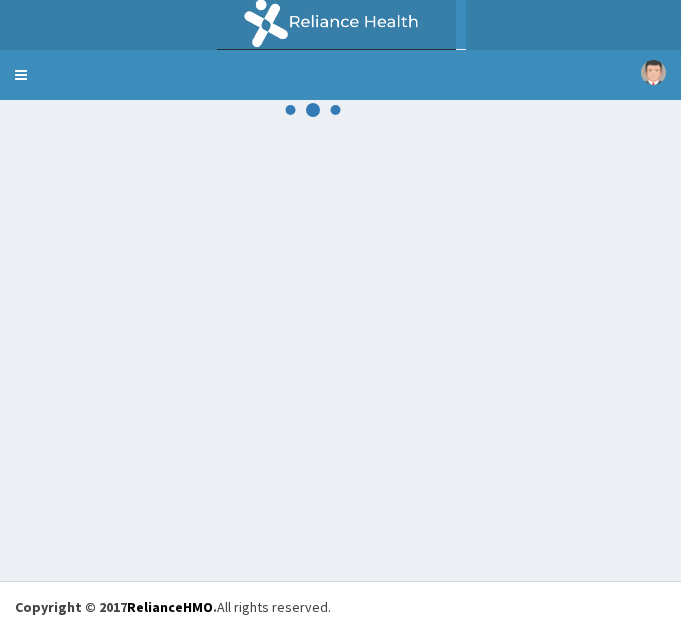 scroll, scrollTop: 0, scrollLeft: 0, axis: both 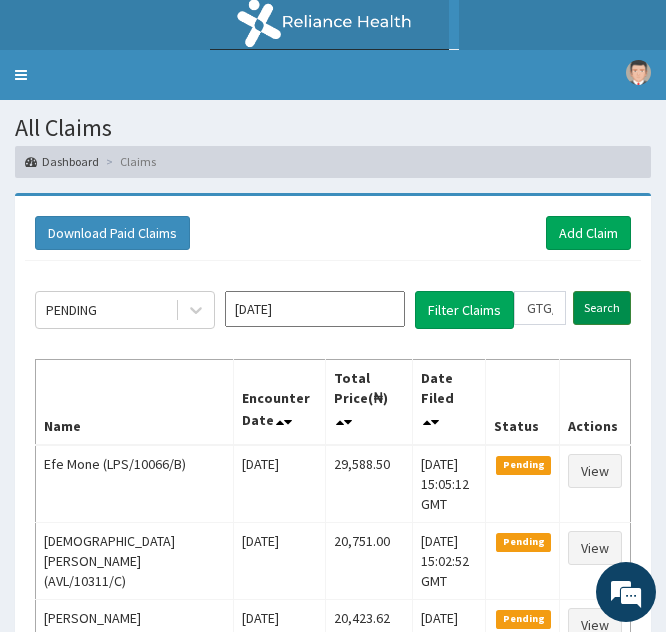 click on "Search" at bounding box center [602, 308] 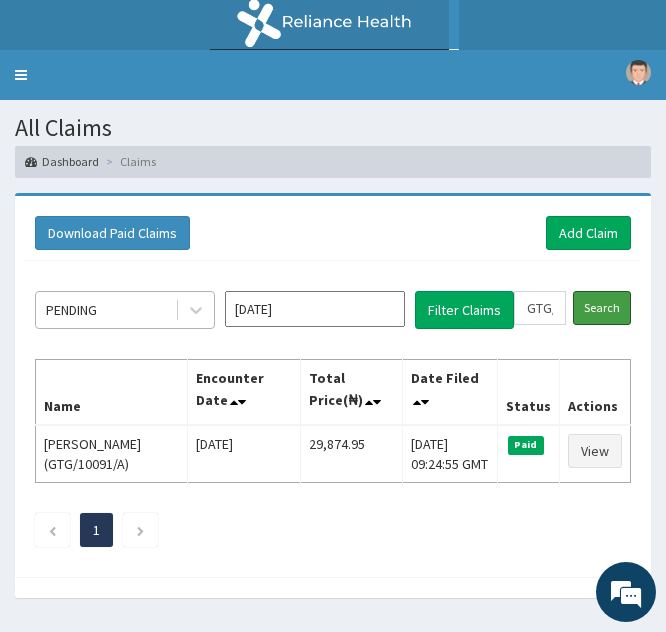 scroll, scrollTop: 52, scrollLeft: 0, axis: vertical 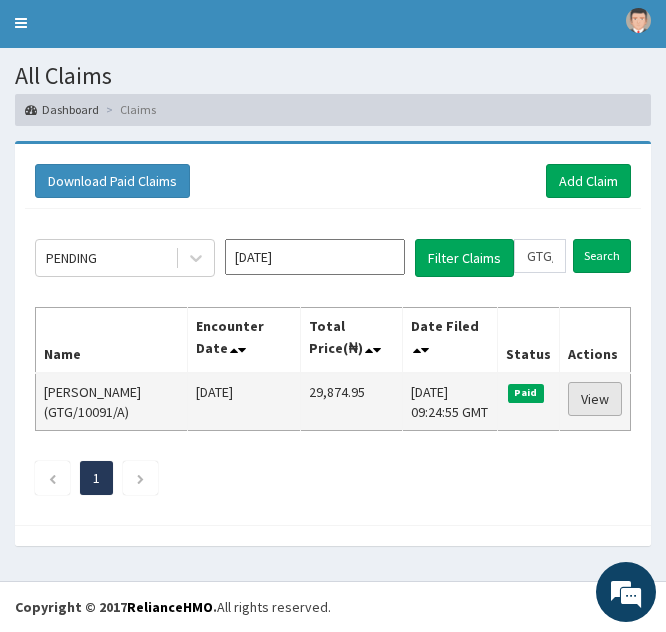 click on "View" at bounding box center (595, 399) 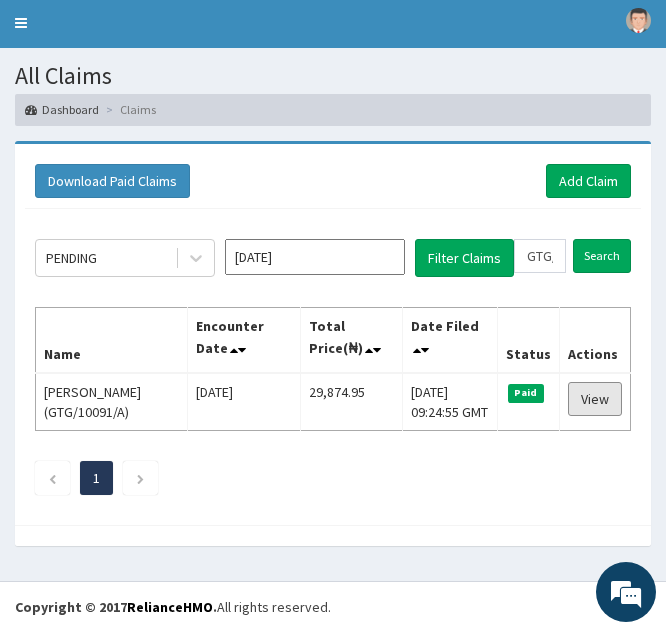 scroll, scrollTop: 0, scrollLeft: 0, axis: both 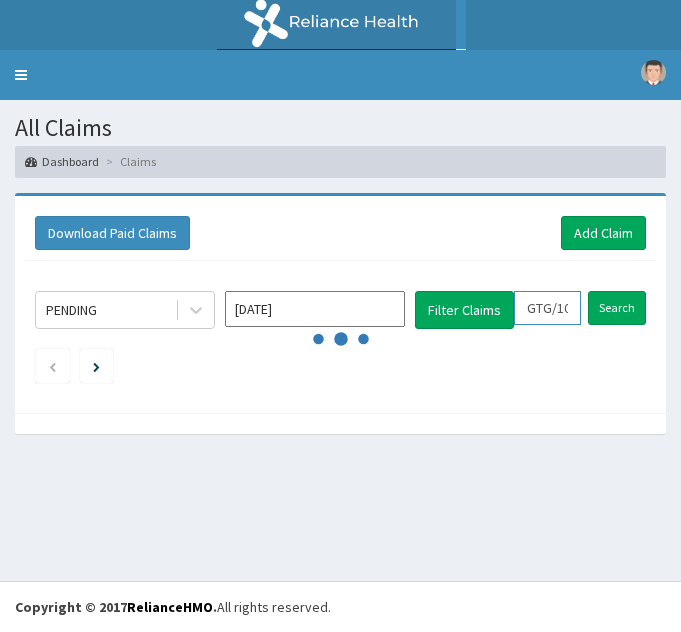 click on "GTG/10091/A" at bounding box center (547, 308) 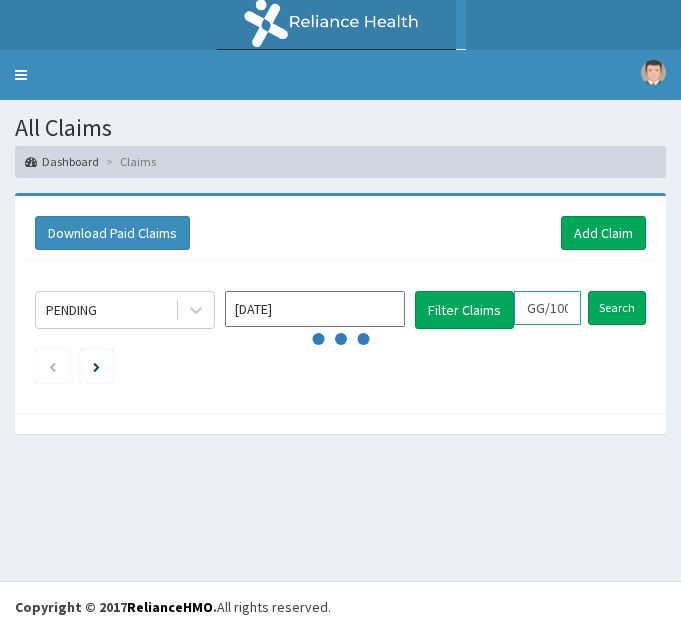 scroll, scrollTop: 0, scrollLeft: 5, axis: horizontal 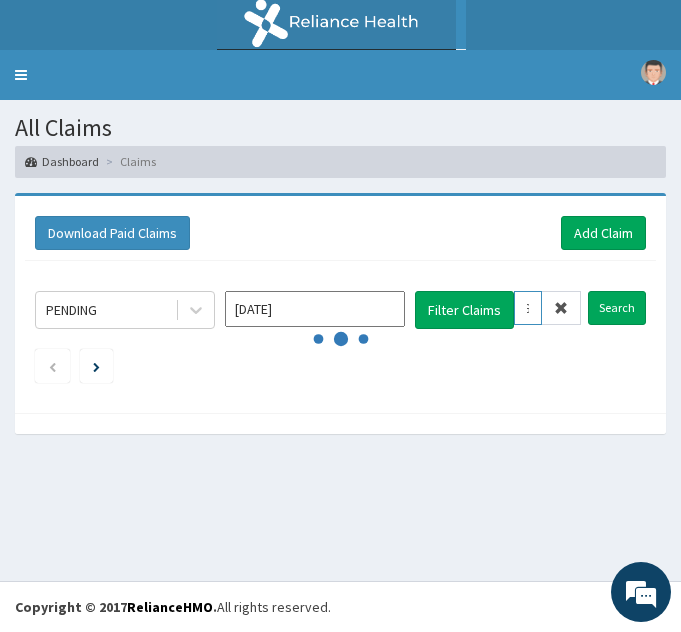 type on "GG/10091/A" 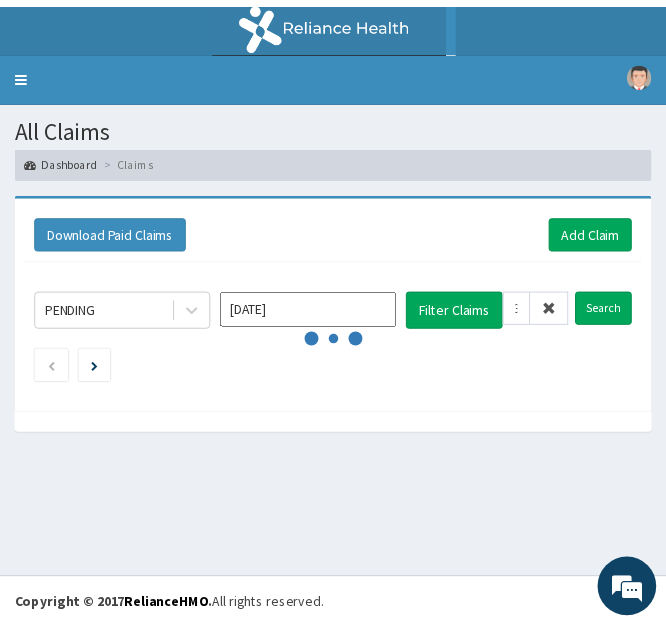 scroll, scrollTop: 0, scrollLeft: 0, axis: both 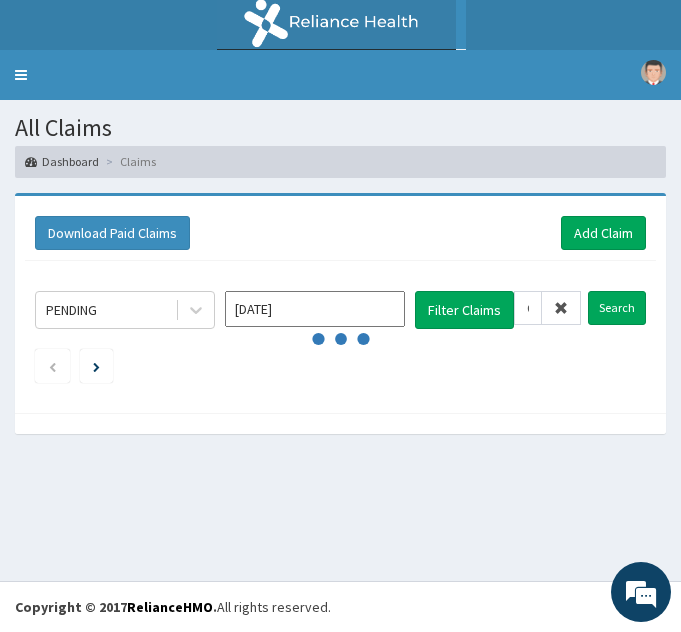 click at bounding box center [561, 308] 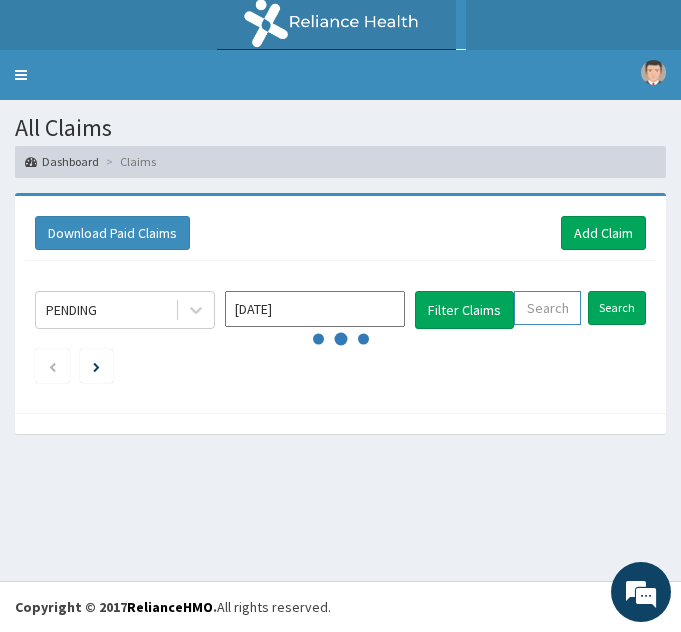 click at bounding box center [547, 308] 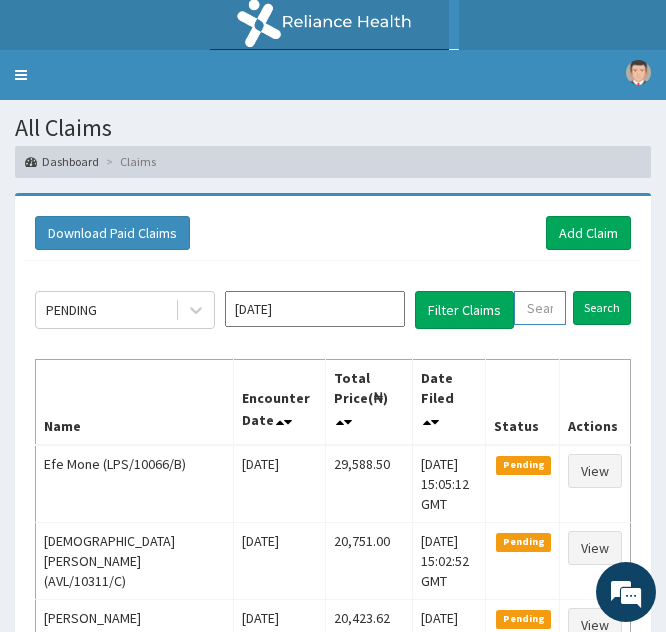 paste on "BCT/10100/A" 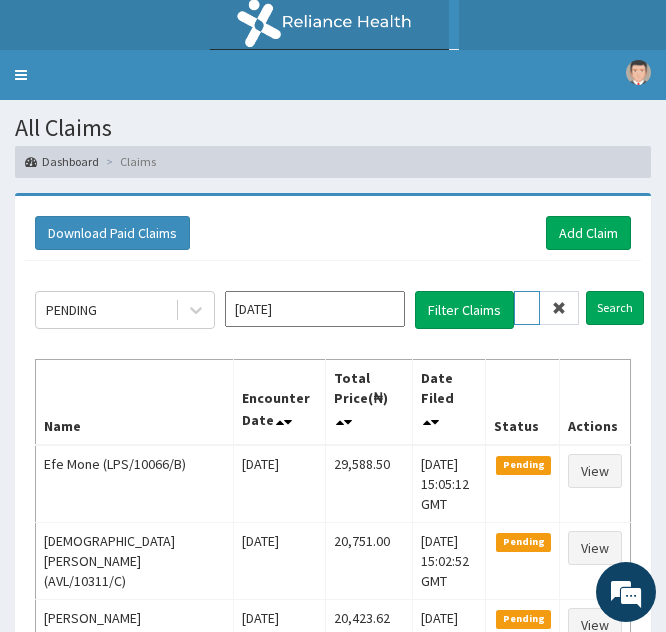 scroll, scrollTop: 0, scrollLeft: 71, axis: horizontal 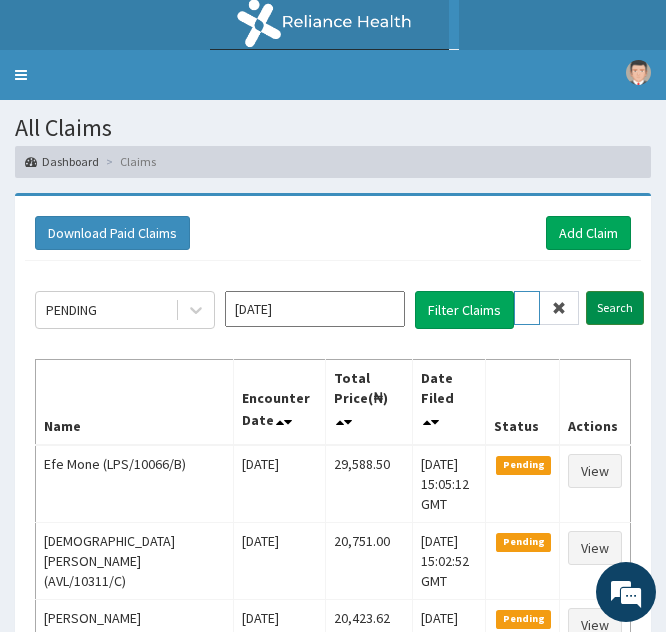 type on "BCT/10100/A" 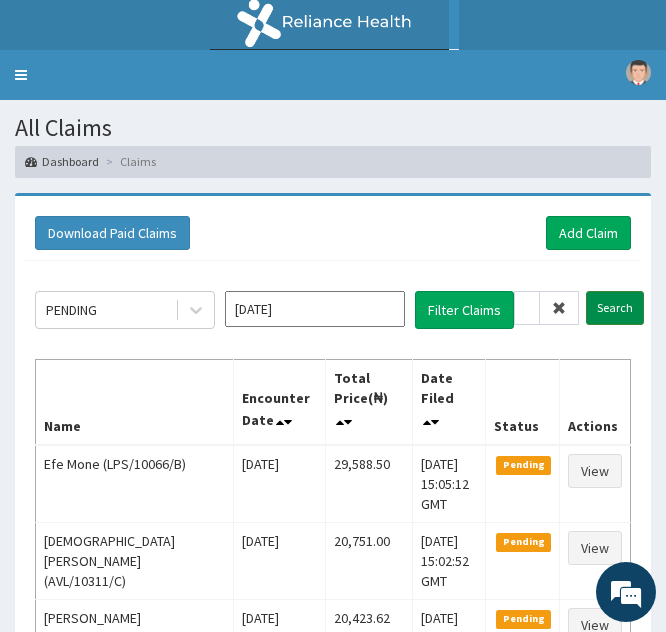 scroll, scrollTop: 0, scrollLeft: 0, axis: both 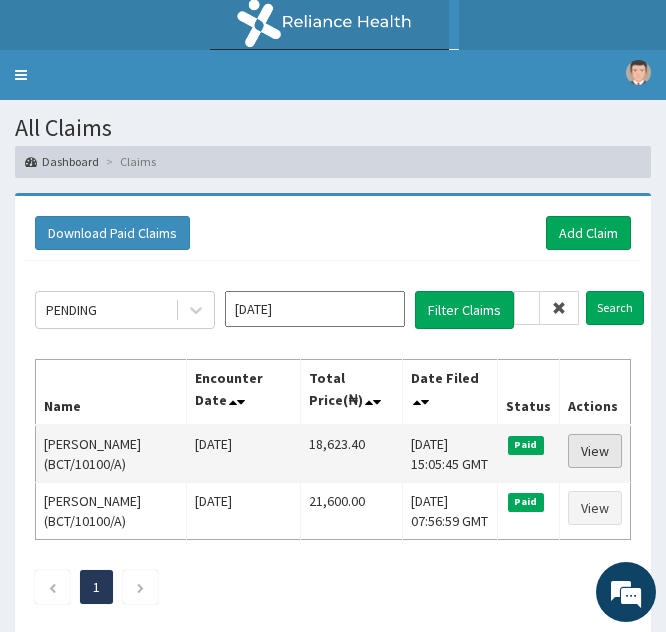 click on "View" at bounding box center (595, 451) 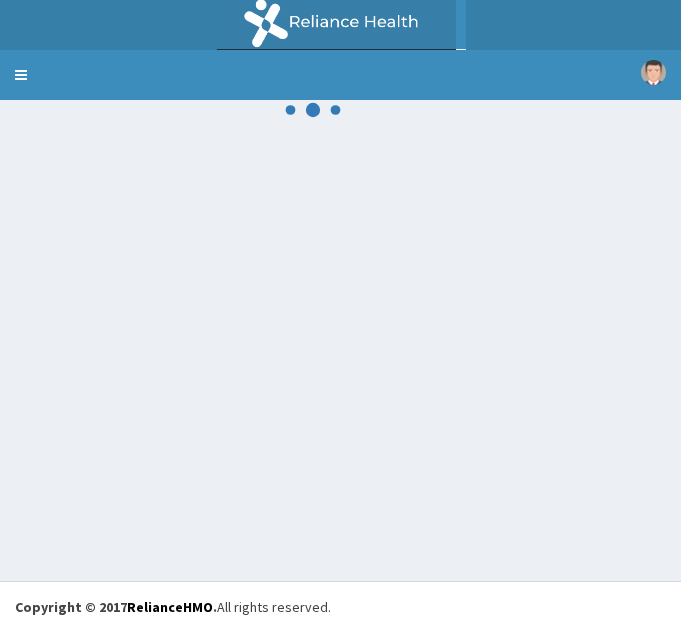 scroll, scrollTop: 0, scrollLeft: 0, axis: both 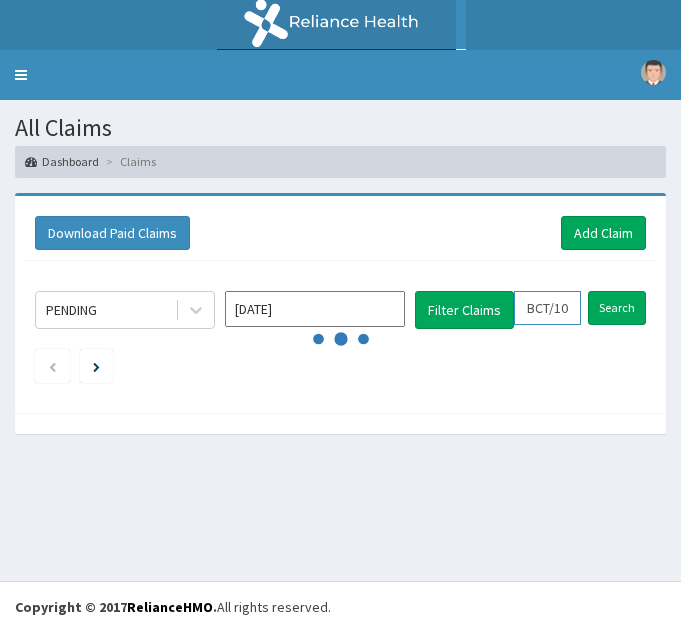 click on "BCT/10100/A" at bounding box center [547, 308] 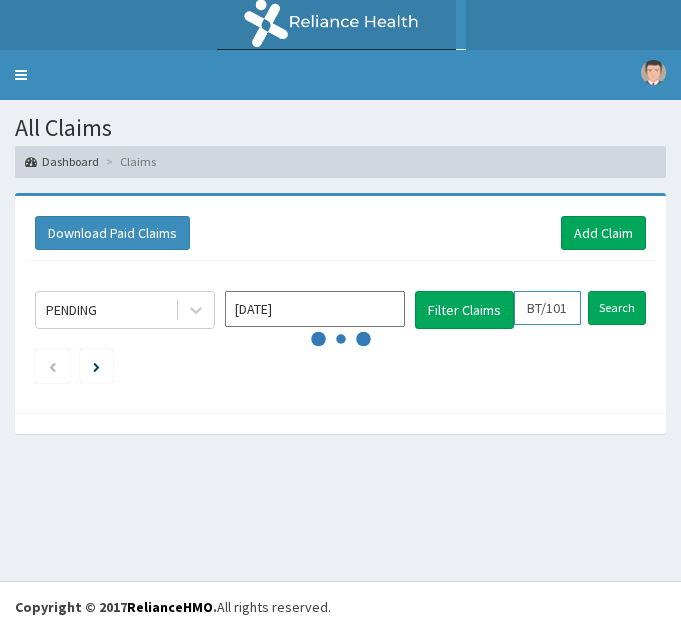 scroll, scrollTop: 0, scrollLeft: 4, axis: horizontal 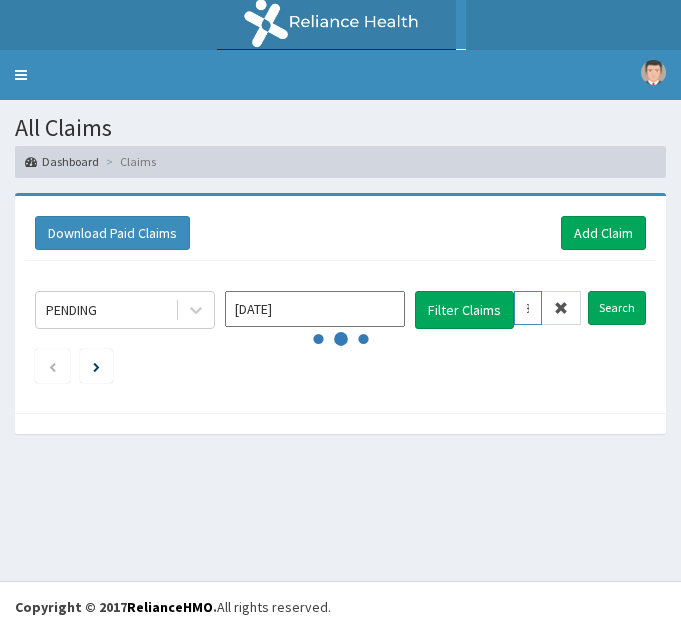 type on "BT/10100/A" 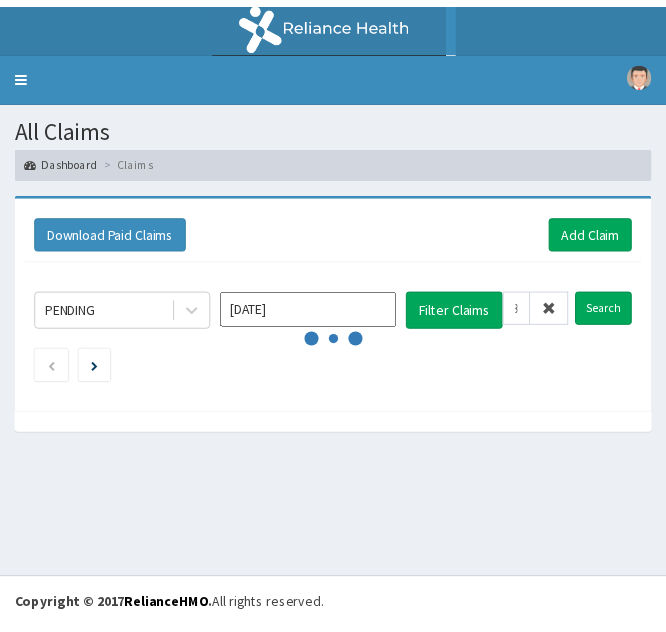 scroll, scrollTop: 0, scrollLeft: 0, axis: both 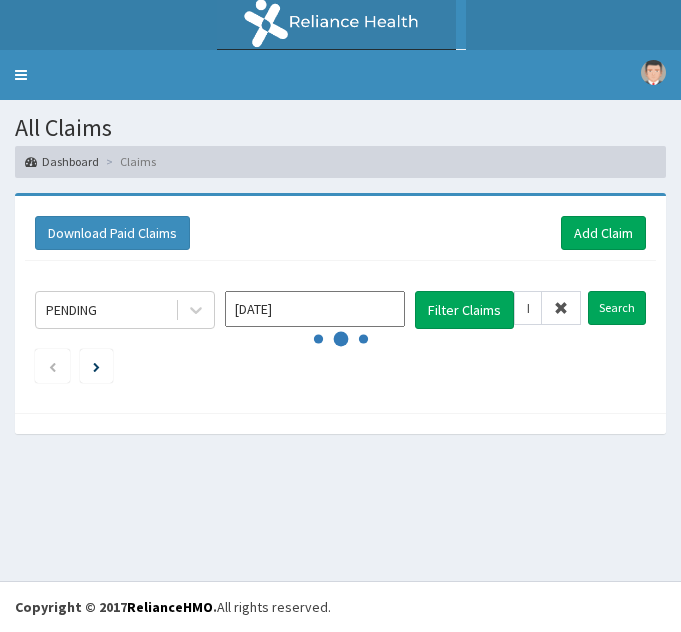 click at bounding box center (561, 308) 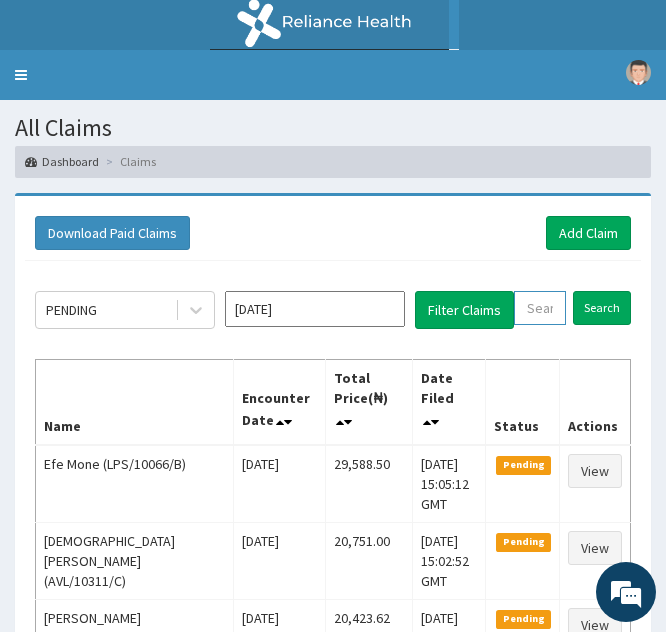 click at bounding box center [540, 308] 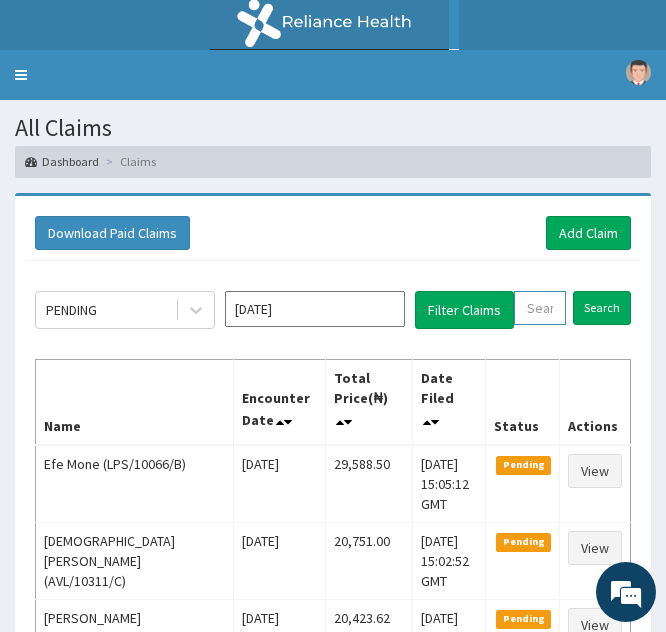 paste on "CIR/10017/A" 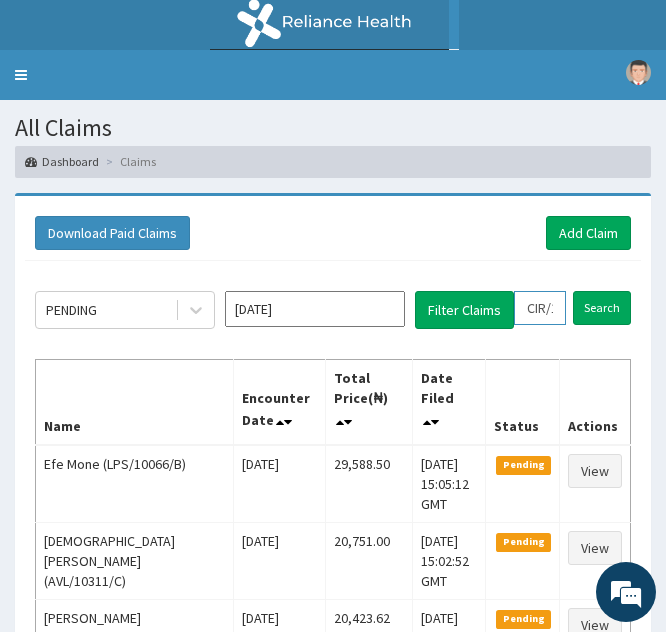 scroll, scrollTop: 0, scrollLeft: 69, axis: horizontal 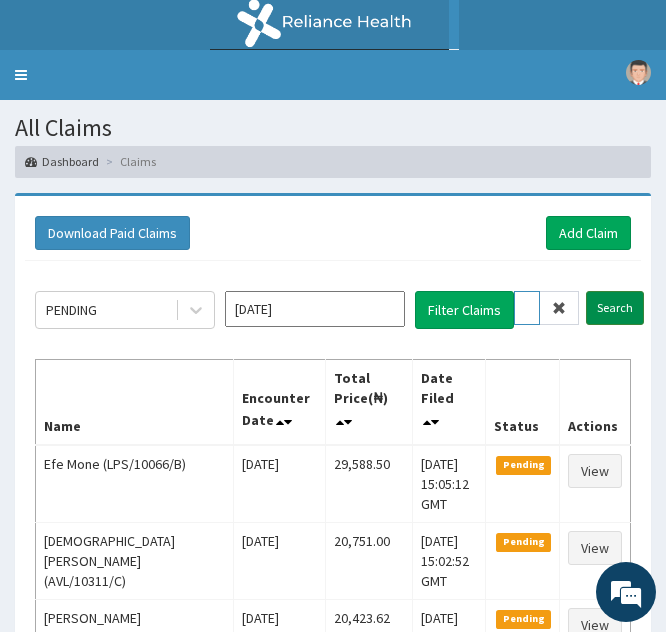 type on "CIR/10017/A" 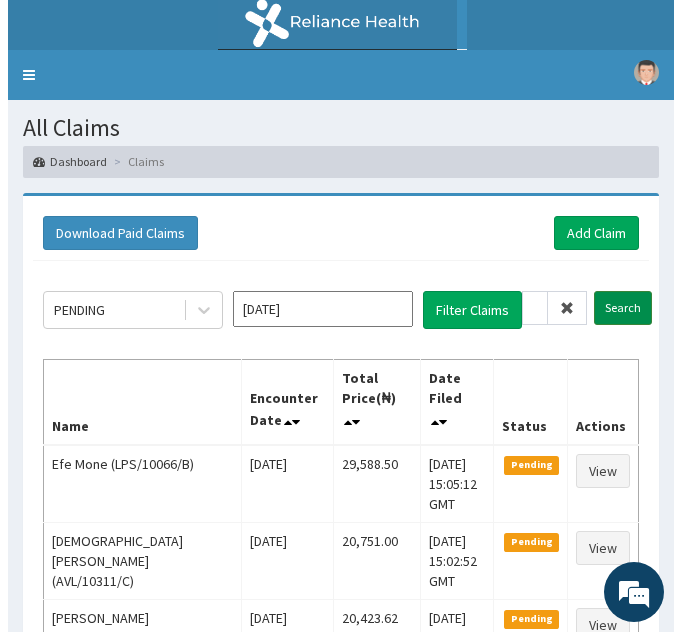 scroll, scrollTop: 0, scrollLeft: 0, axis: both 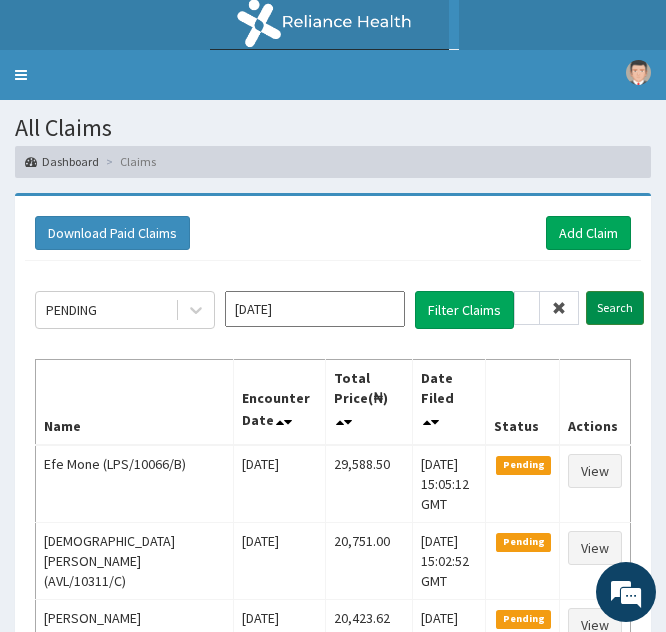click on "Search" at bounding box center [615, 308] 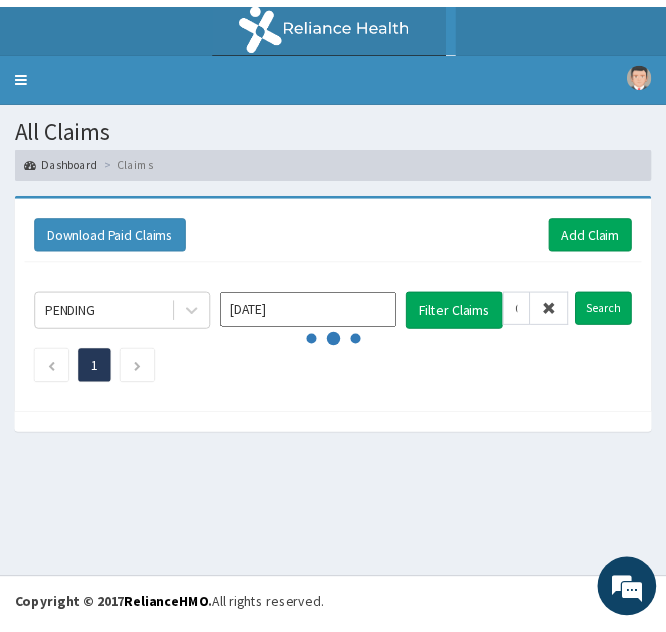 scroll, scrollTop: 0, scrollLeft: 0, axis: both 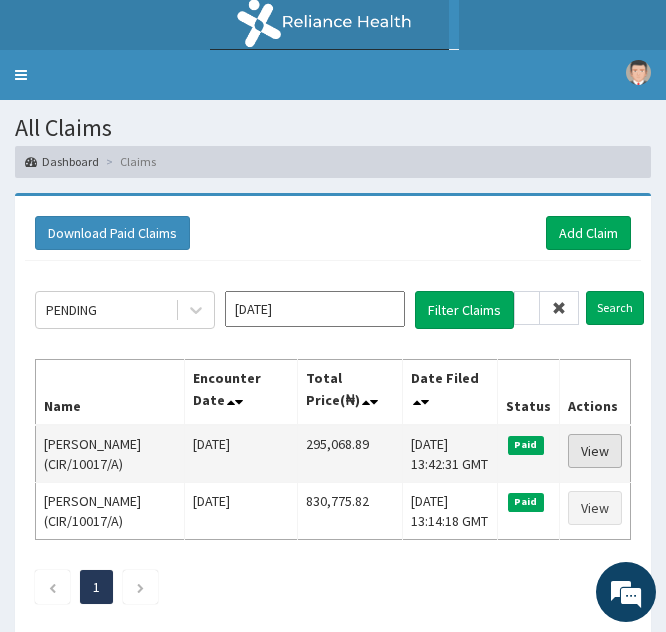 click on "View" at bounding box center (595, 451) 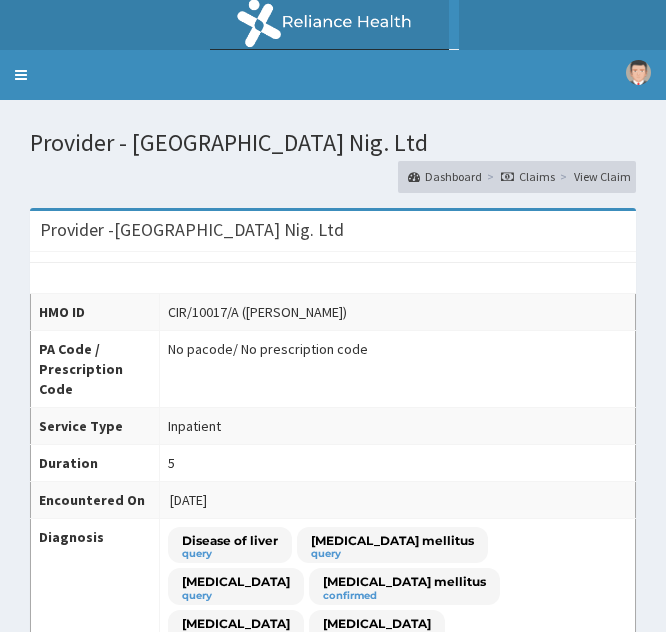 scroll, scrollTop: 0, scrollLeft: 0, axis: both 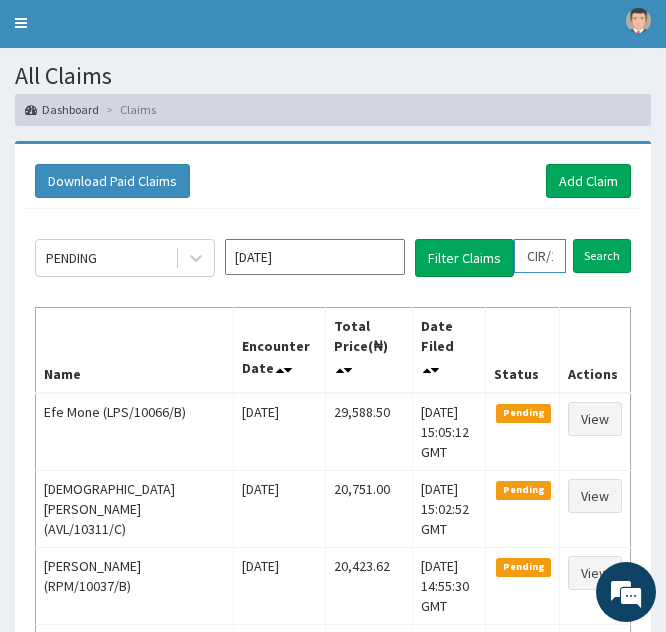 click on "CIR/10017/A" at bounding box center (540, 256) 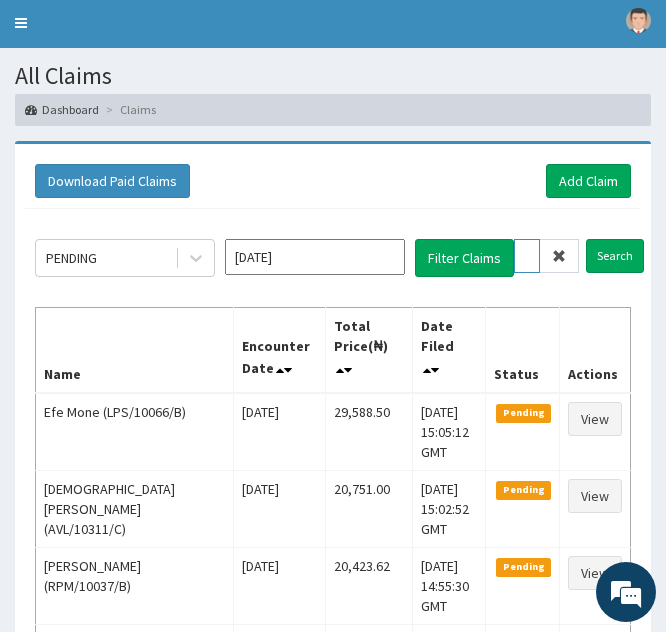 type on "IR/10017/A" 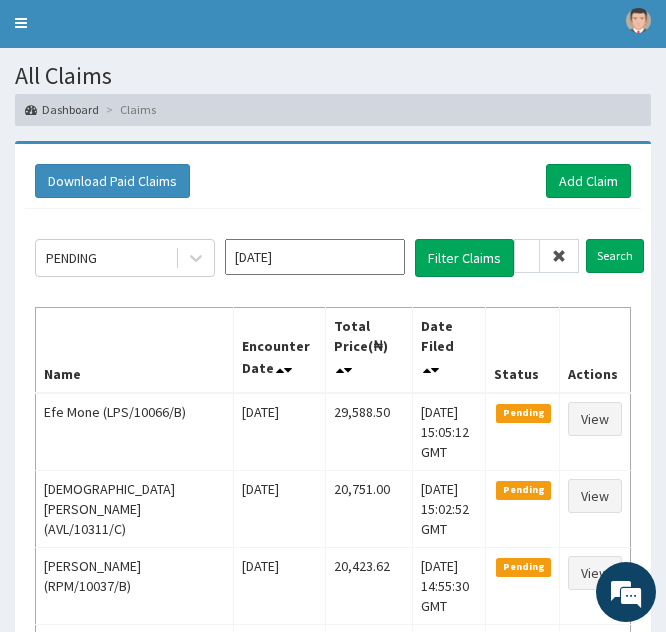 click at bounding box center [559, 256] 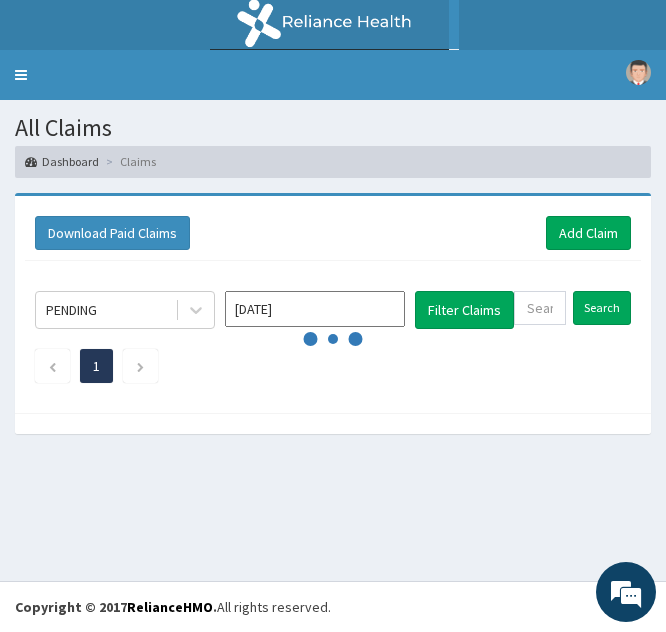 scroll, scrollTop: 0, scrollLeft: 0, axis: both 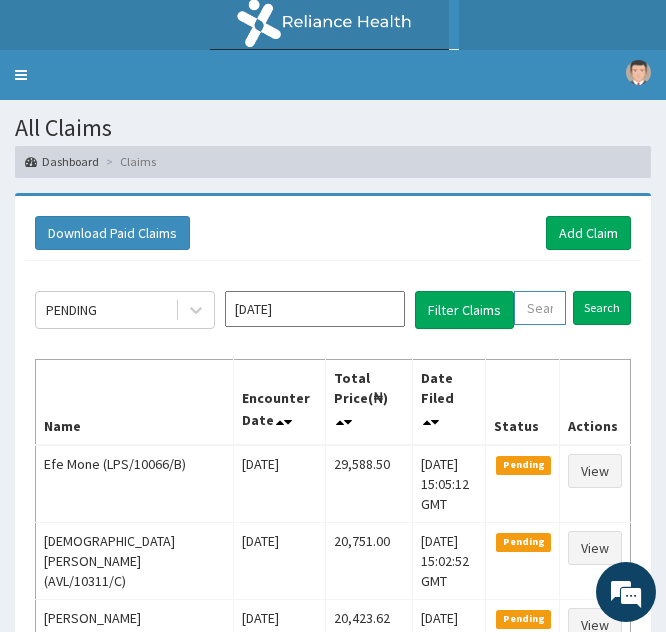 click at bounding box center [540, 308] 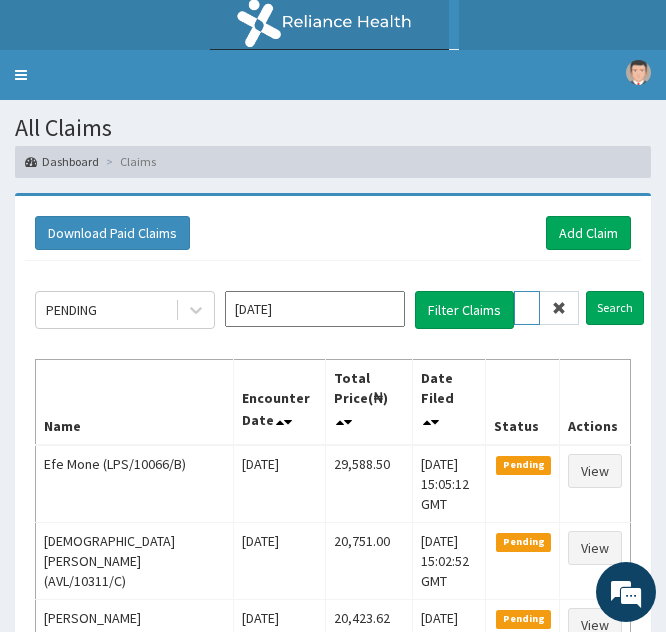 scroll, scrollTop: 0, scrollLeft: 71, axis: horizontal 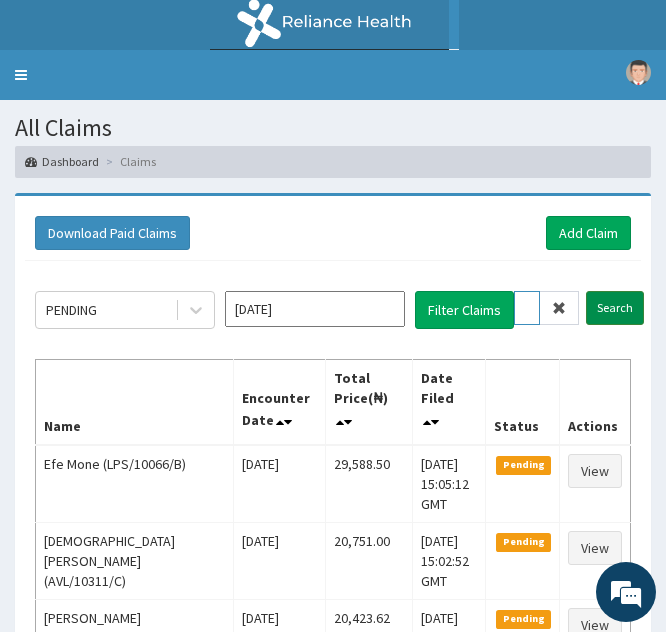 type on "ZZZ/10413/A" 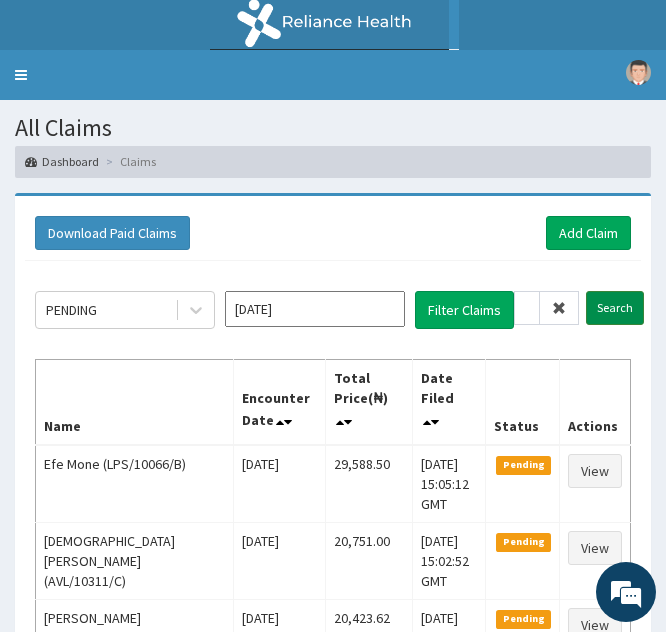 scroll, scrollTop: 0, scrollLeft: 0, axis: both 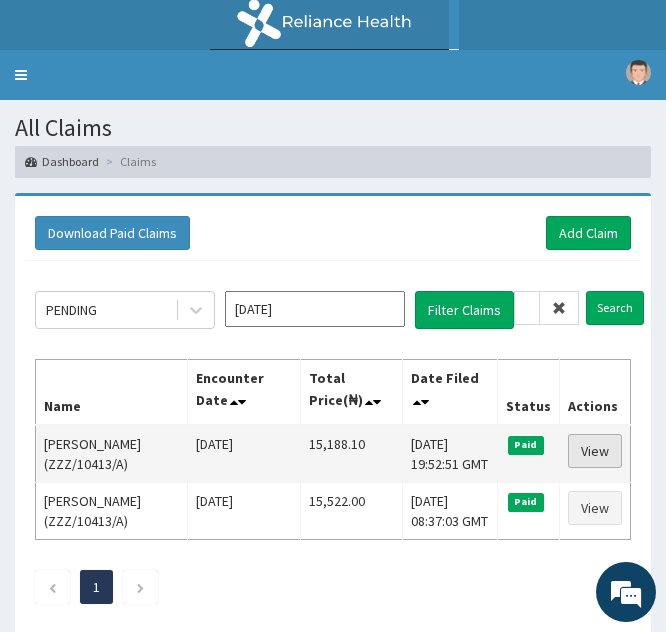 click on "View" at bounding box center [595, 451] 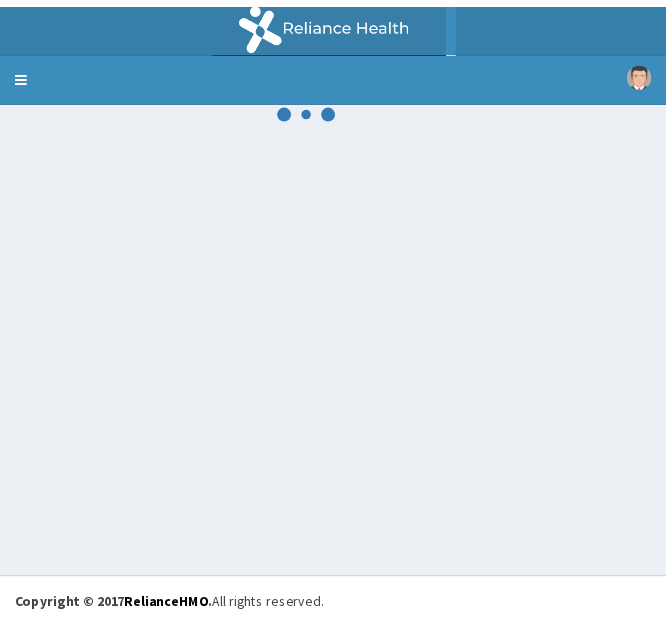scroll, scrollTop: 0, scrollLeft: 0, axis: both 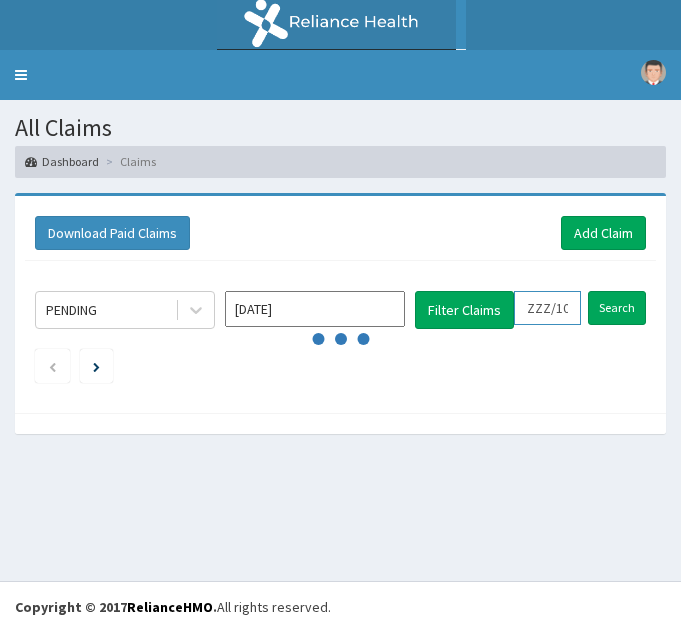 click on "ZZZ/10413/A" at bounding box center [547, 308] 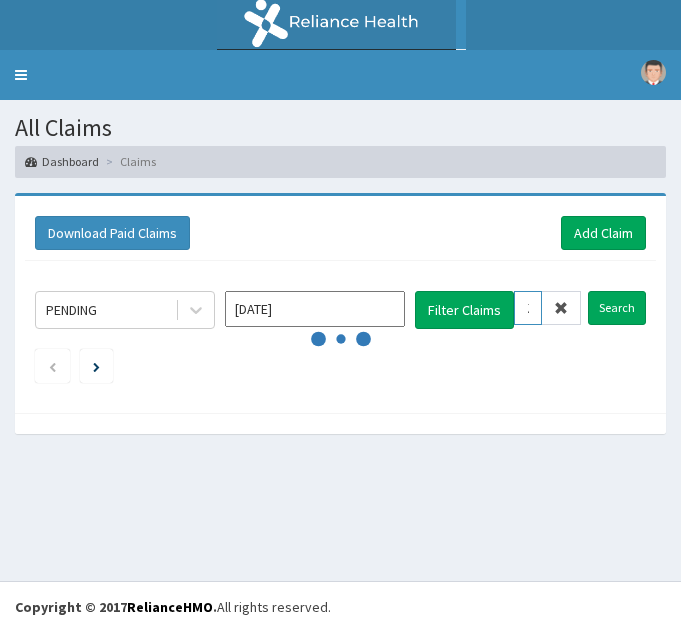 type on "ZZ/10413/A" 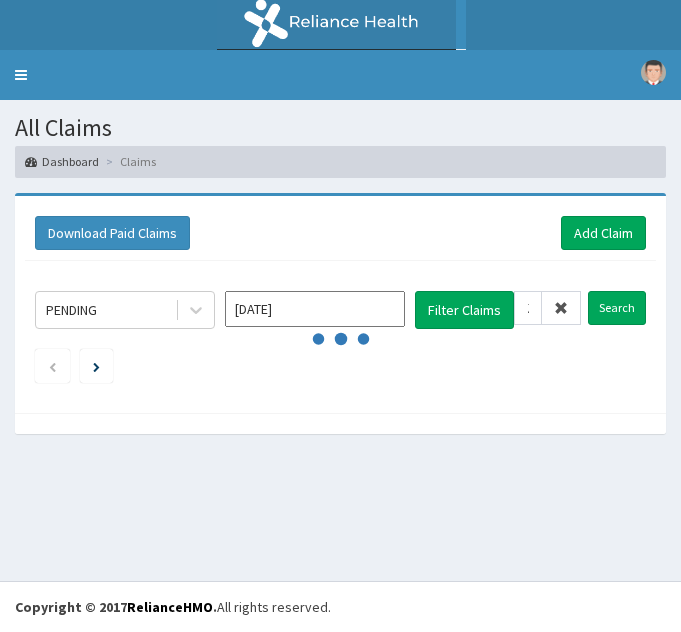 click at bounding box center (561, 308) 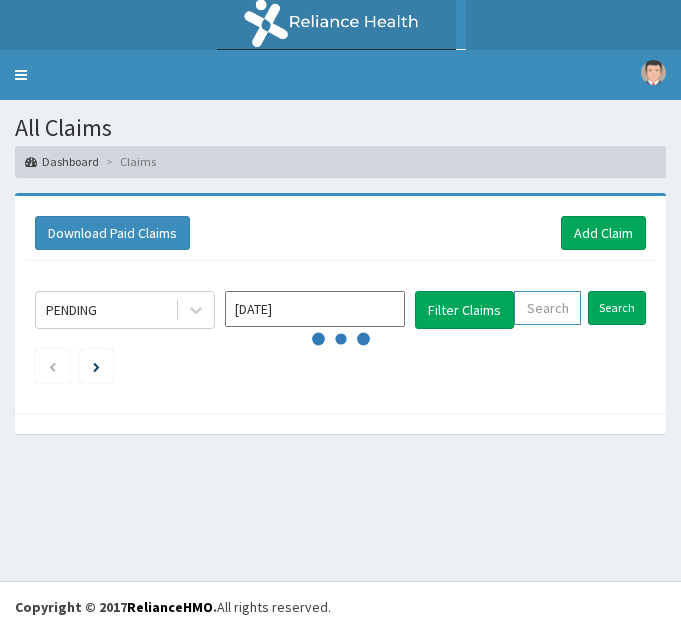 click at bounding box center (547, 308) 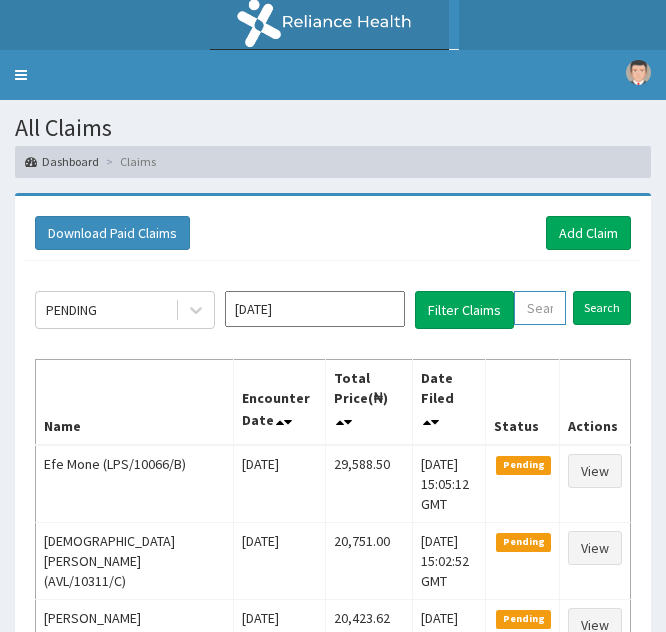click at bounding box center (540, 308) 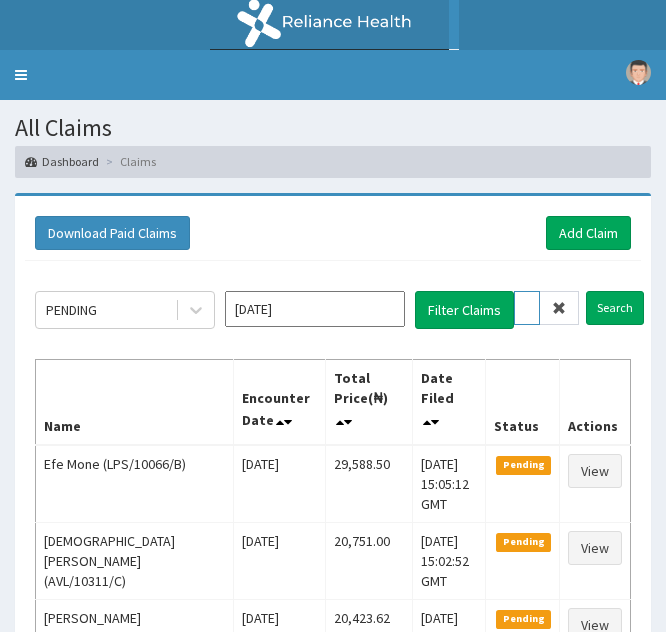 scroll, scrollTop: 0, scrollLeft: 73, axis: horizontal 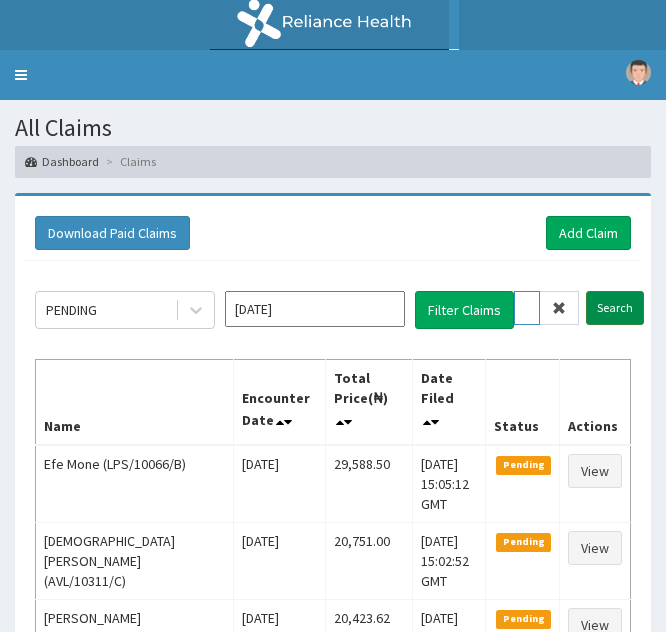 type on "NBL/10614/A" 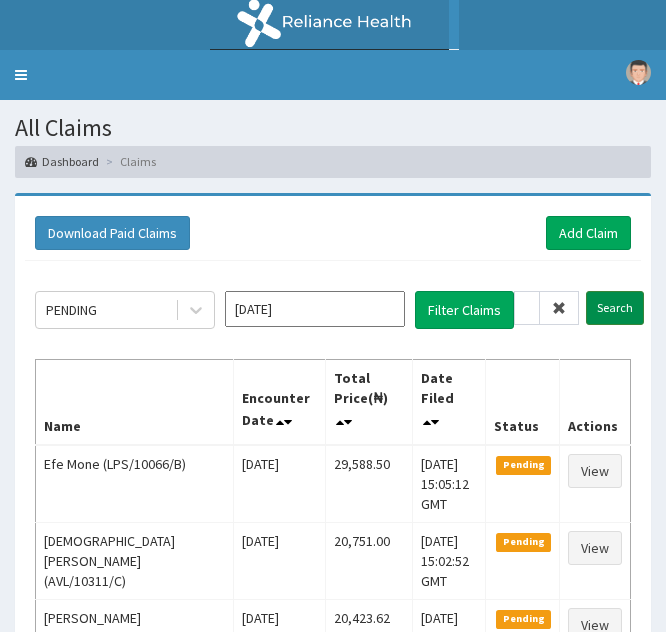 scroll, scrollTop: 0, scrollLeft: 0, axis: both 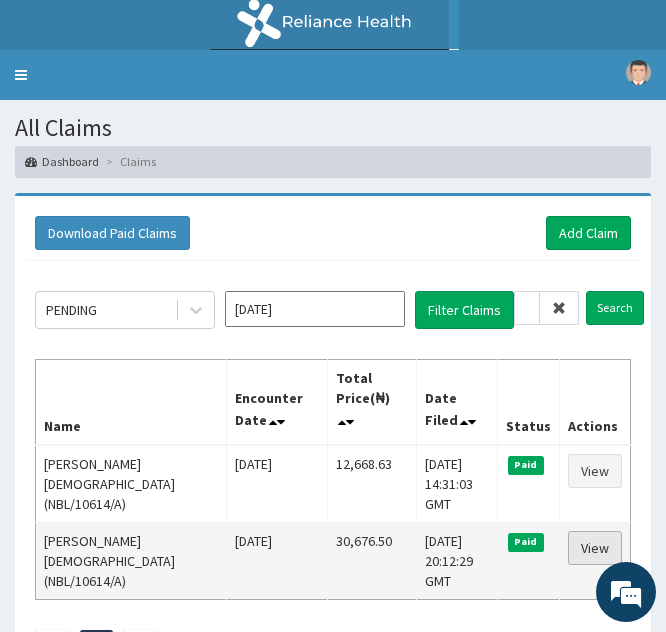 click on "View" at bounding box center (595, 548) 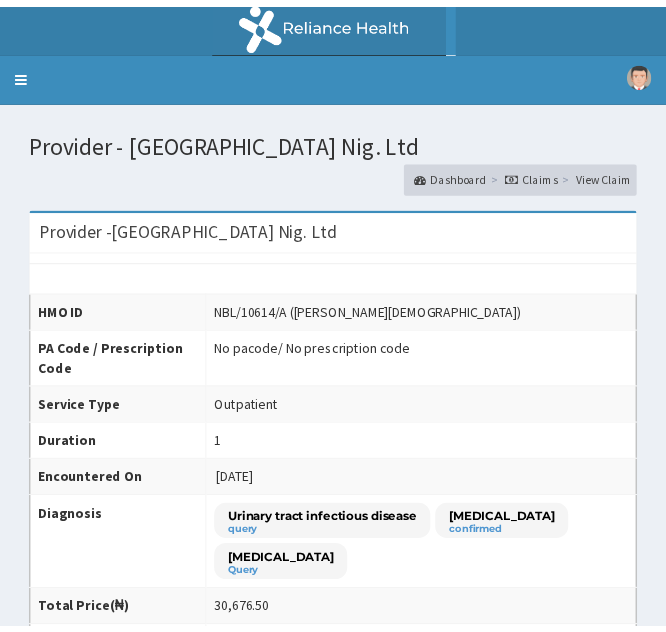 scroll, scrollTop: 0, scrollLeft: 0, axis: both 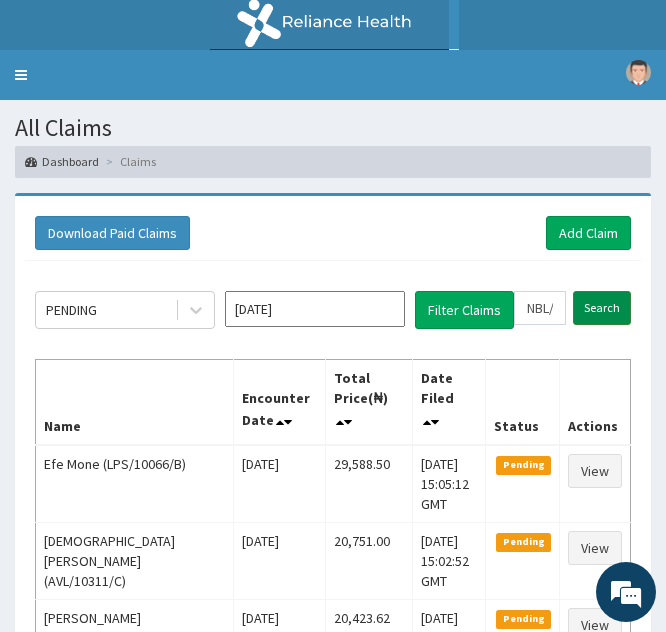 click on "Search" at bounding box center [602, 308] 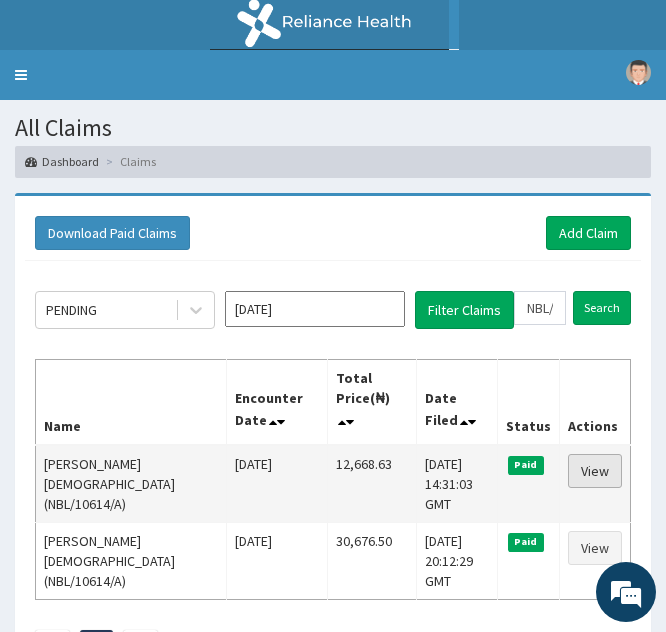 click on "View" at bounding box center (595, 471) 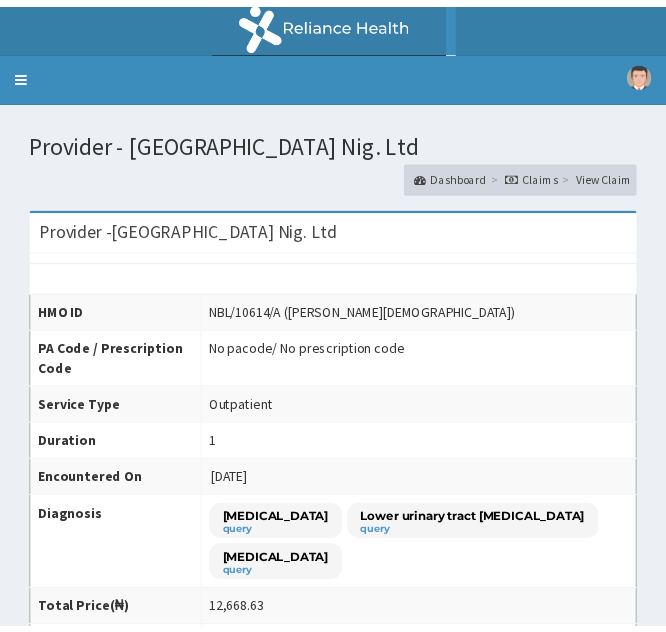 scroll, scrollTop: 0, scrollLeft: 0, axis: both 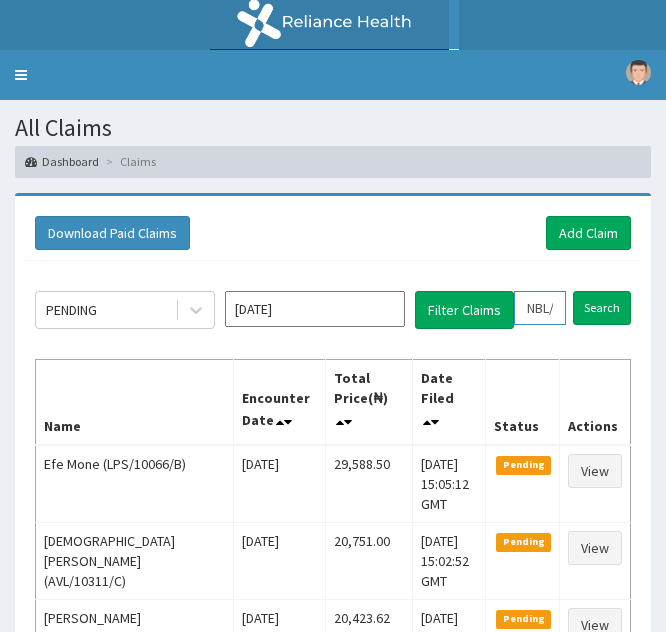 click on "NBL/10614/A" at bounding box center (540, 308) 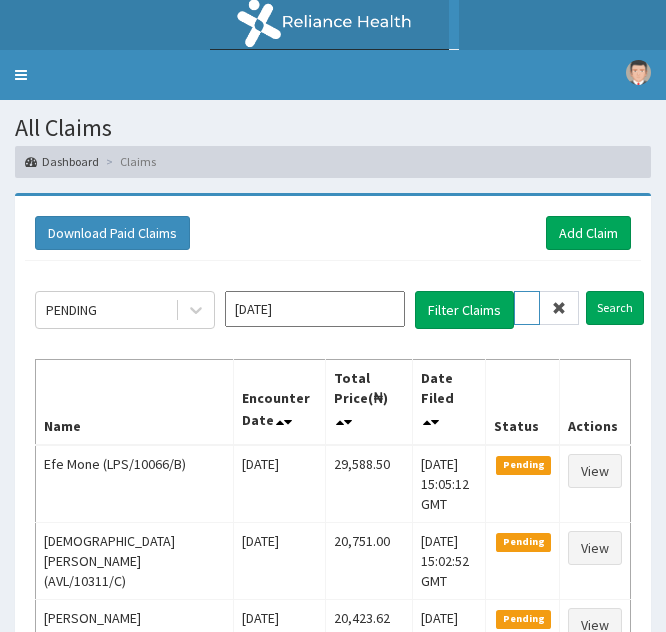 type on "BL/10614/A" 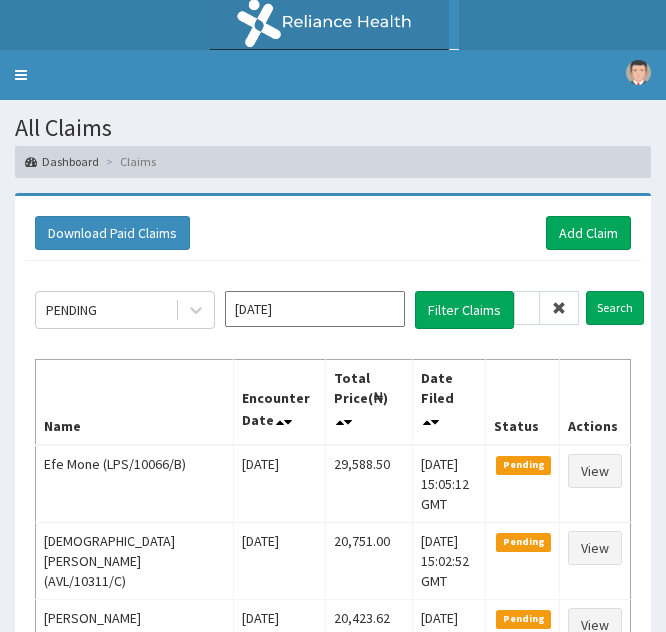 click at bounding box center (559, 308) 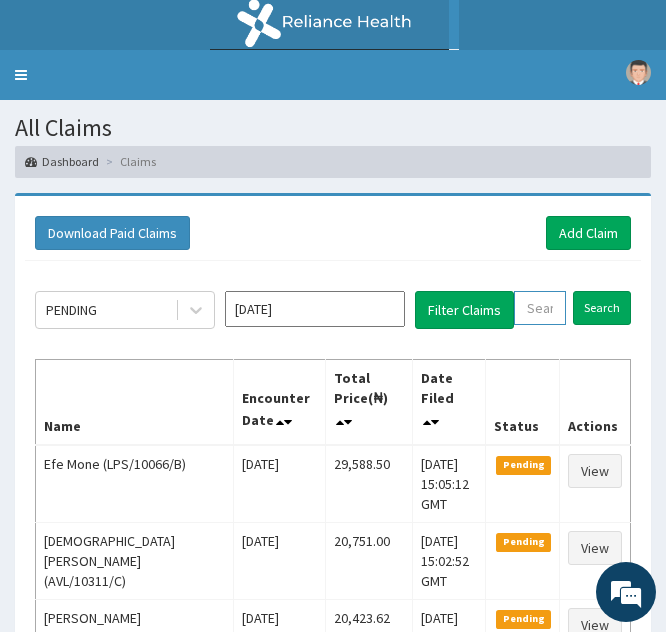 click at bounding box center (540, 308) 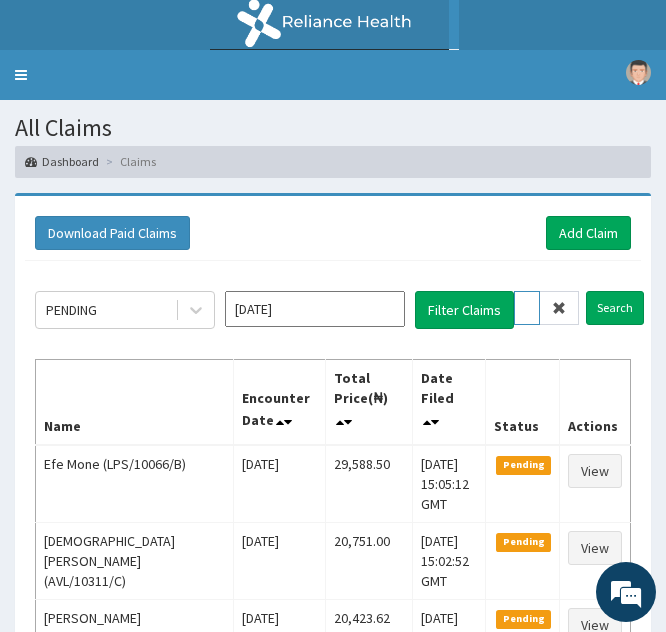 scroll, scrollTop: 0, scrollLeft: 73, axis: horizontal 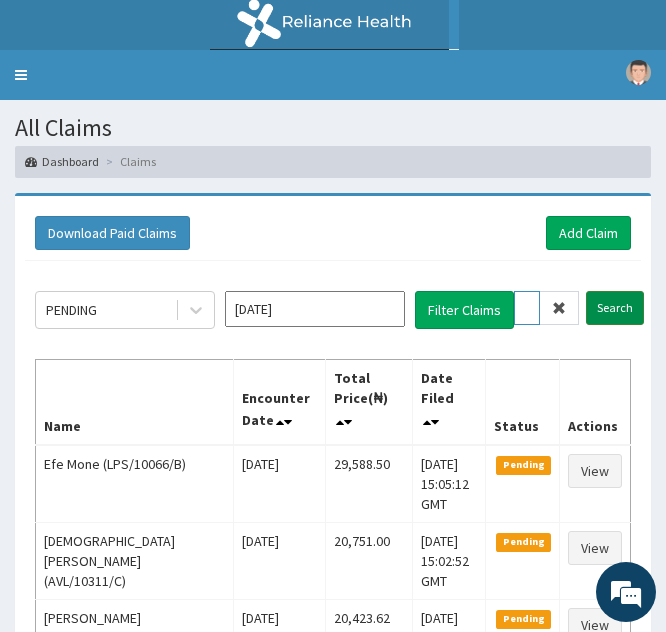 type on "JBN/10245/A" 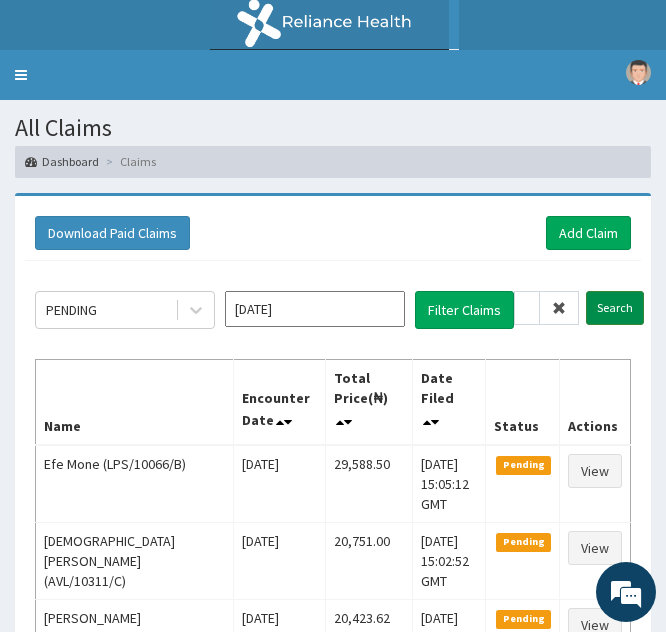 scroll, scrollTop: 0, scrollLeft: 0, axis: both 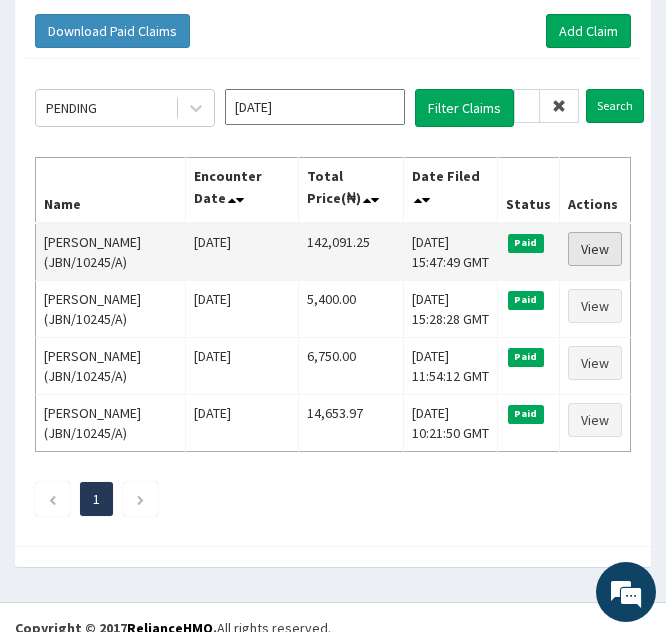 click on "View" at bounding box center (595, 249) 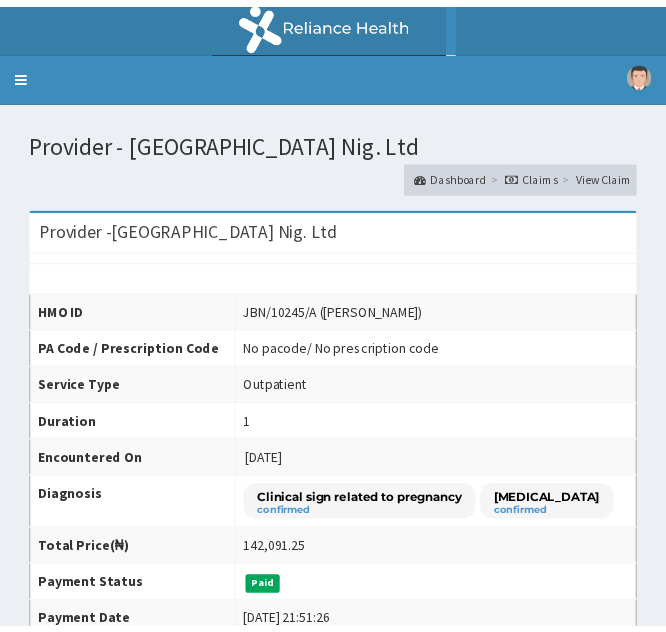 scroll, scrollTop: 0, scrollLeft: 0, axis: both 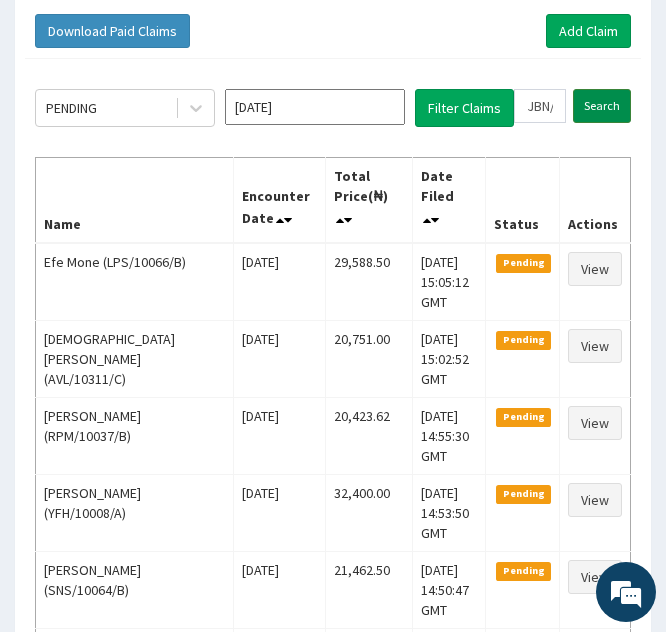 click on "Search" at bounding box center [602, 106] 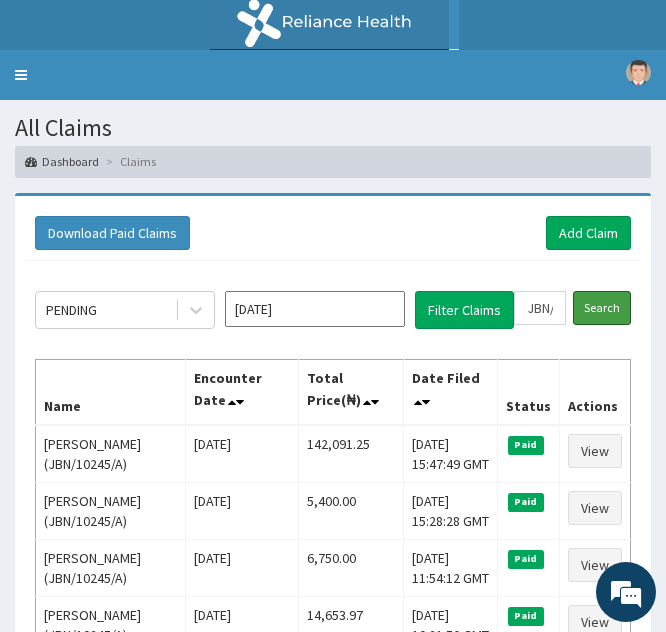 scroll, scrollTop: 223, scrollLeft: 0, axis: vertical 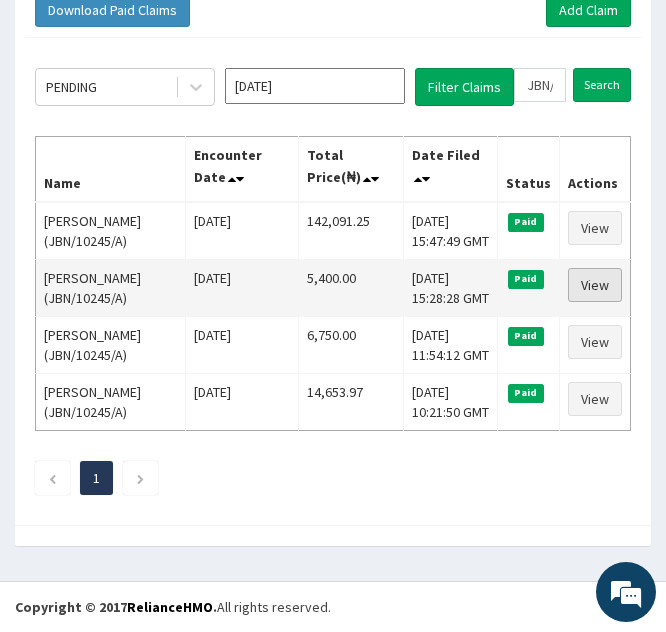 click on "View" at bounding box center [595, 285] 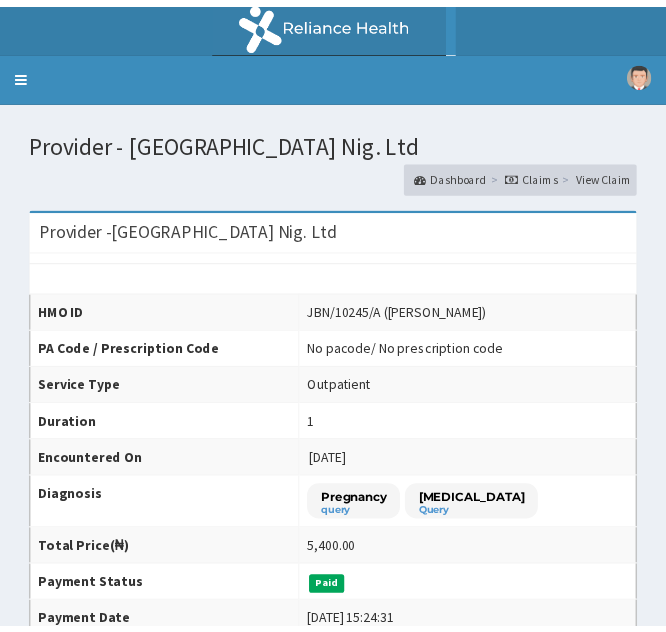 scroll, scrollTop: 0, scrollLeft: 0, axis: both 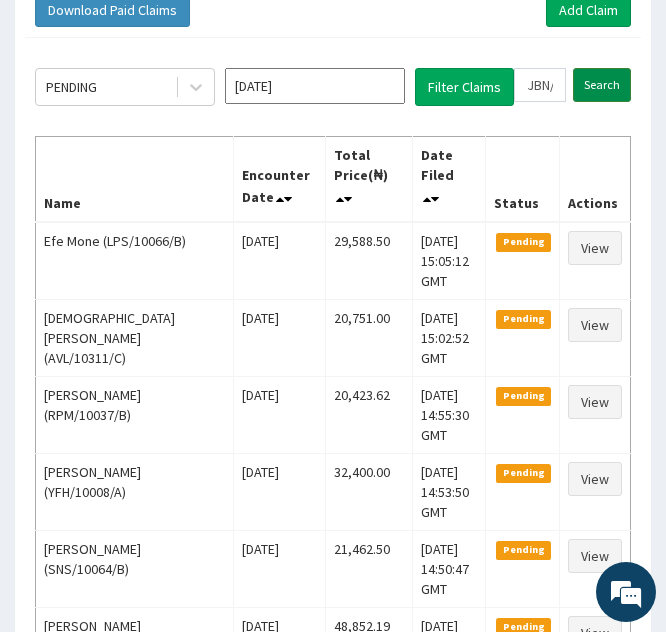 click on "Search" at bounding box center [602, 85] 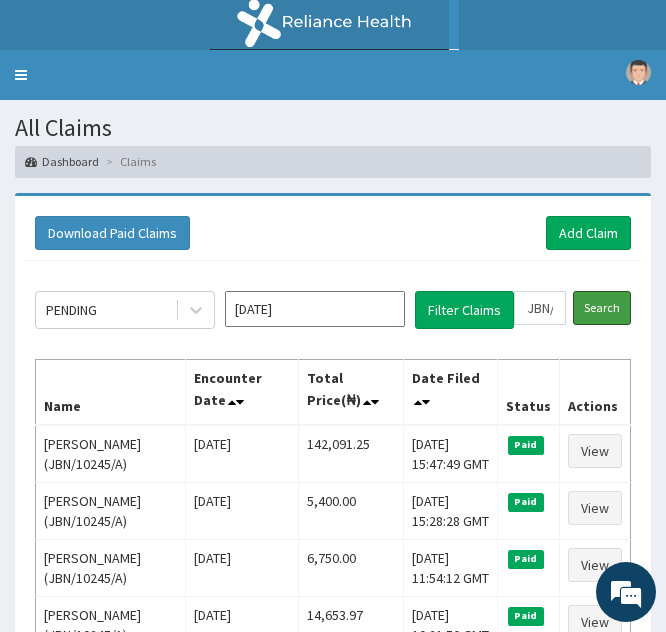 scroll, scrollTop: 0, scrollLeft: 0, axis: both 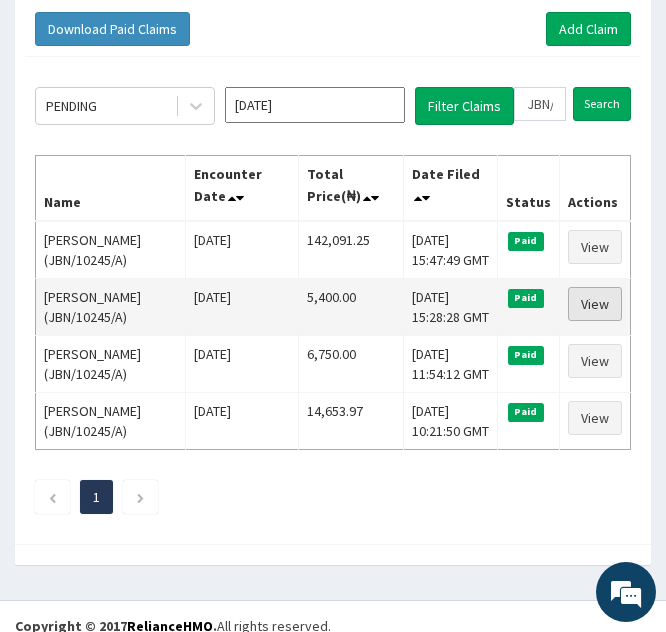 click on "View" at bounding box center [595, 304] 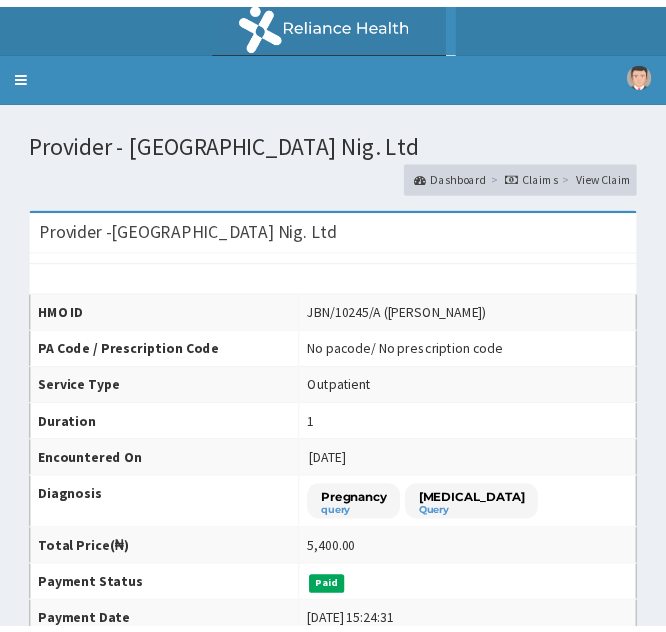 scroll, scrollTop: 0, scrollLeft: 0, axis: both 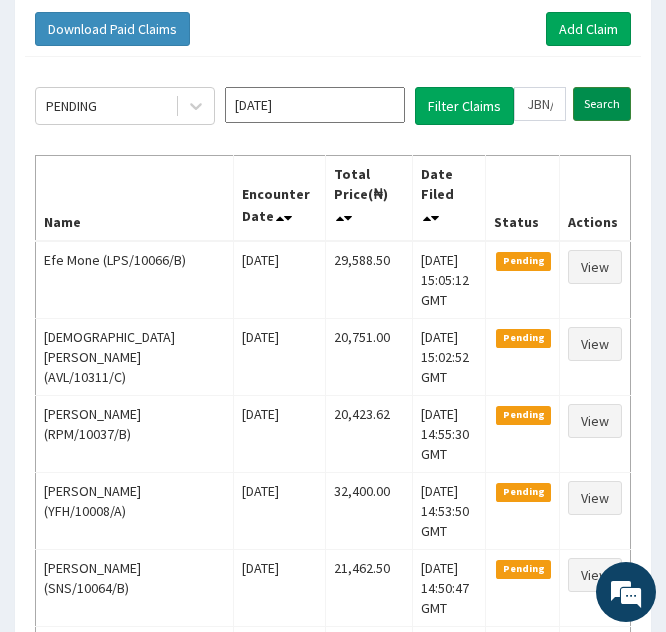 click on "Search" at bounding box center (602, 104) 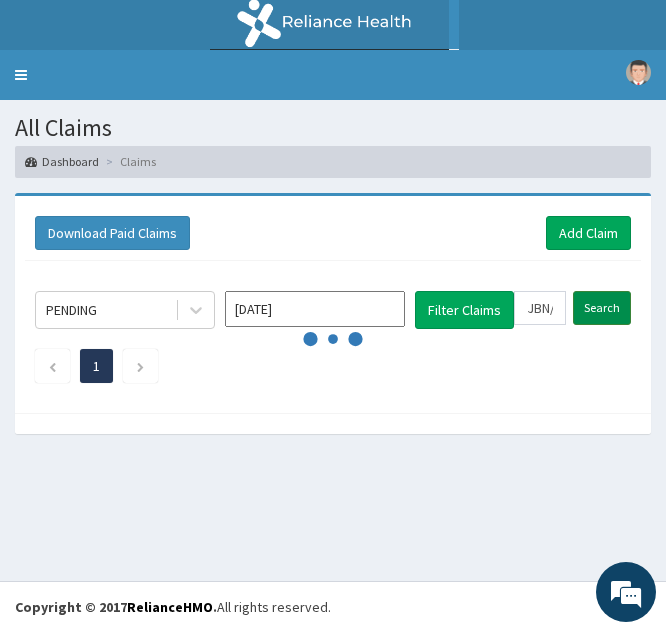 scroll, scrollTop: 0, scrollLeft: 0, axis: both 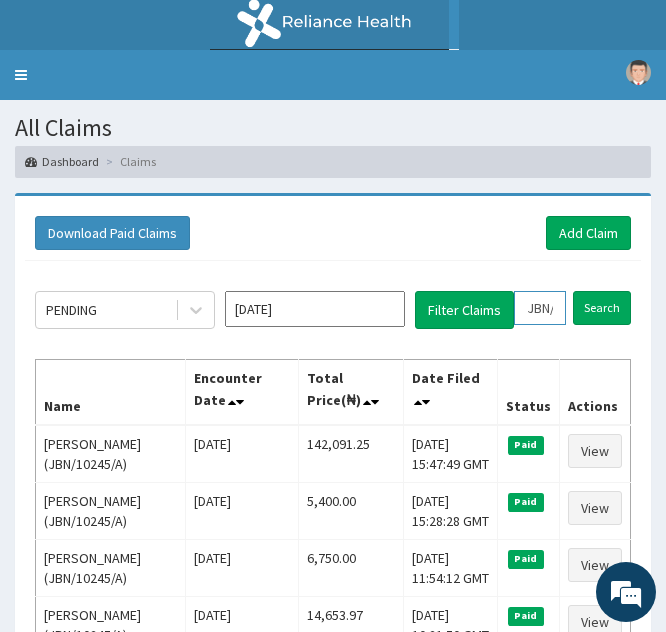 click on "JBN/10245/A" at bounding box center [540, 308] 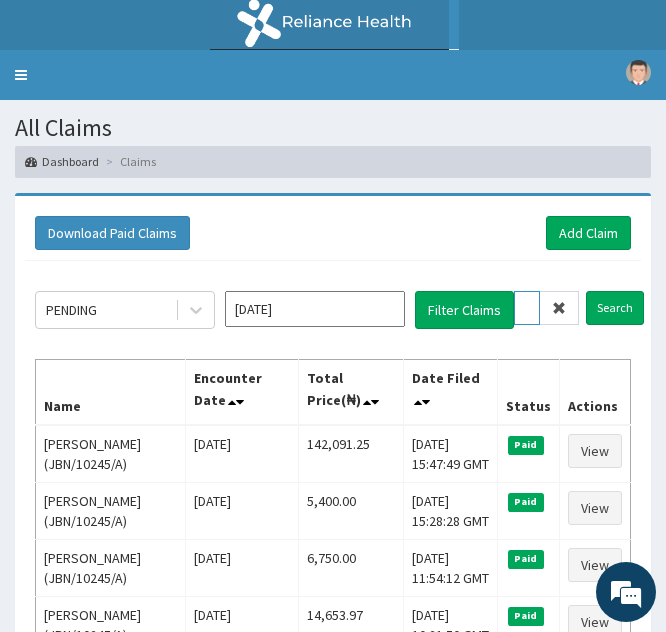type on "BN/10245/A" 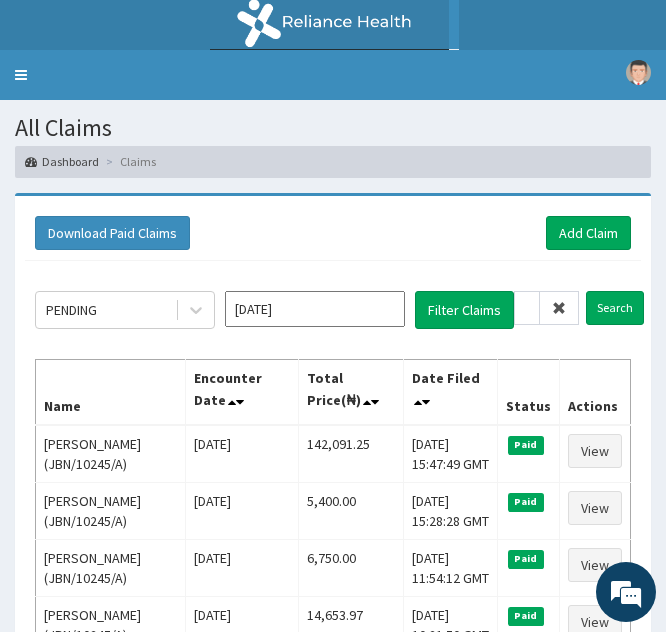 click at bounding box center (559, 308) 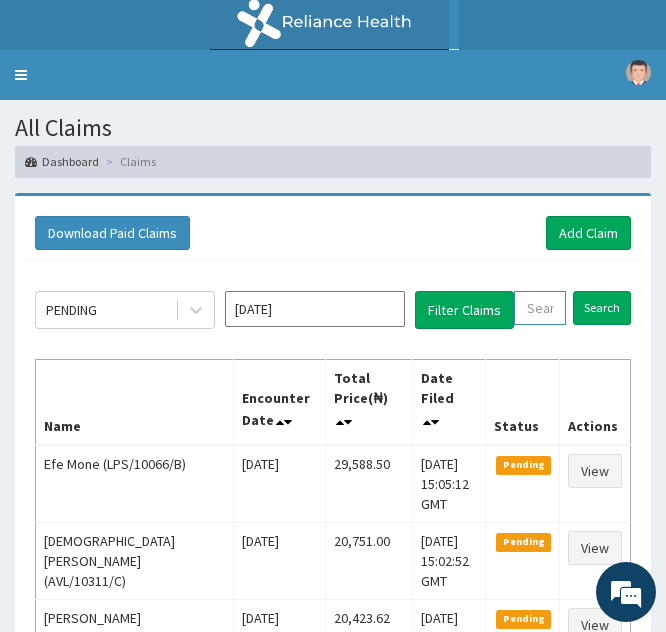 click at bounding box center [540, 308] 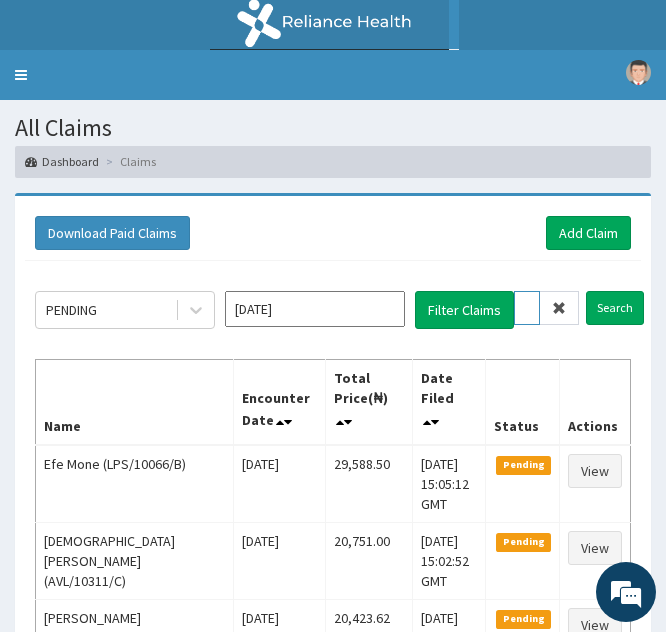 scroll, scrollTop: 0, scrollLeft: 76, axis: horizontal 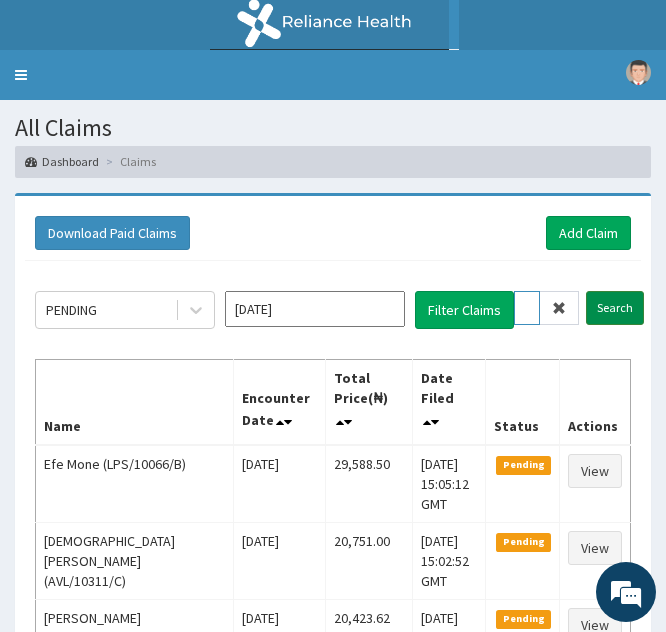 type on "ENP/10573/C" 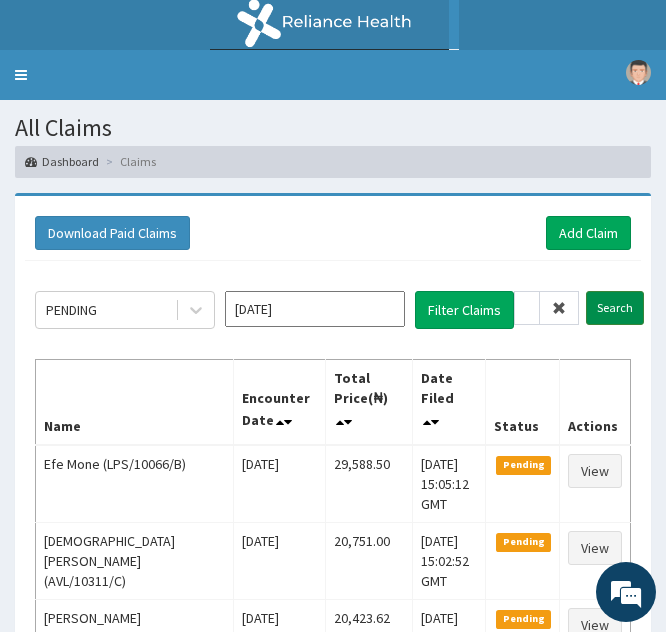 scroll, scrollTop: 0, scrollLeft: 0, axis: both 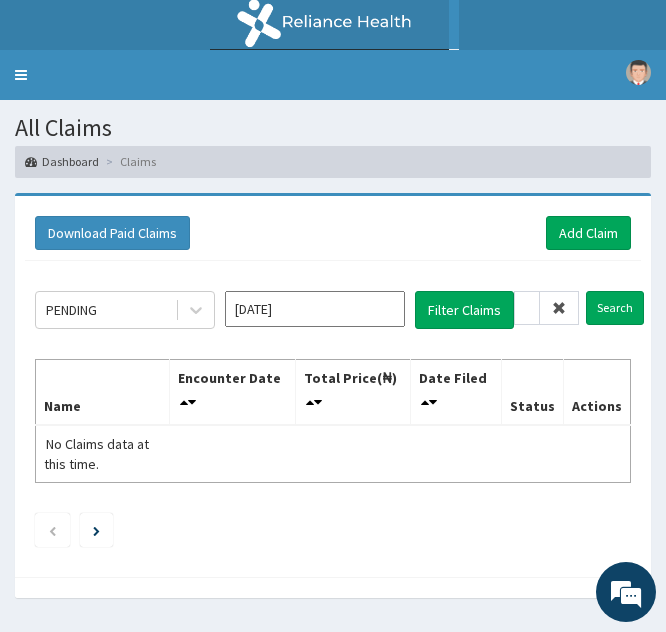 click at bounding box center [559, 308] 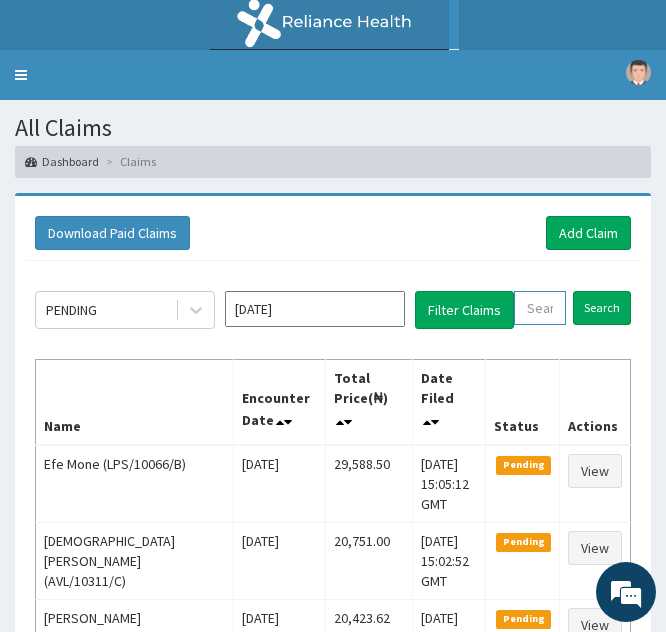 click at bounding box center (540, 308) 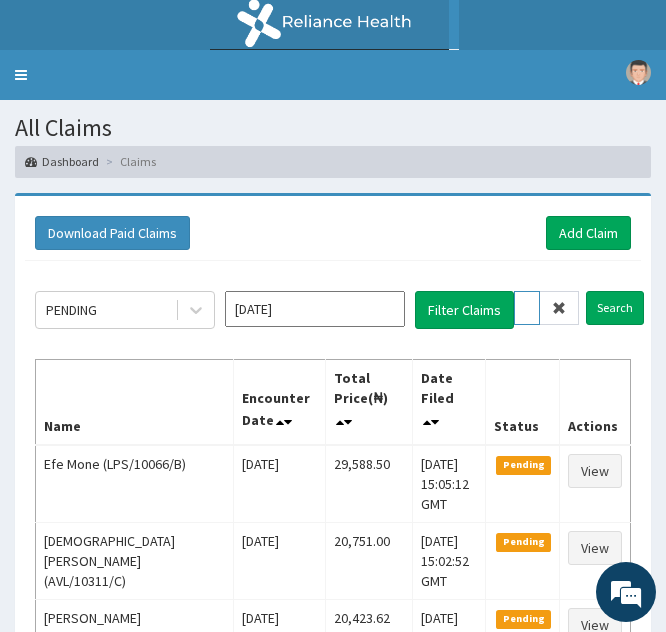 scroll, scrollTop: 0, scrollLeft: 76, axis: horizontal 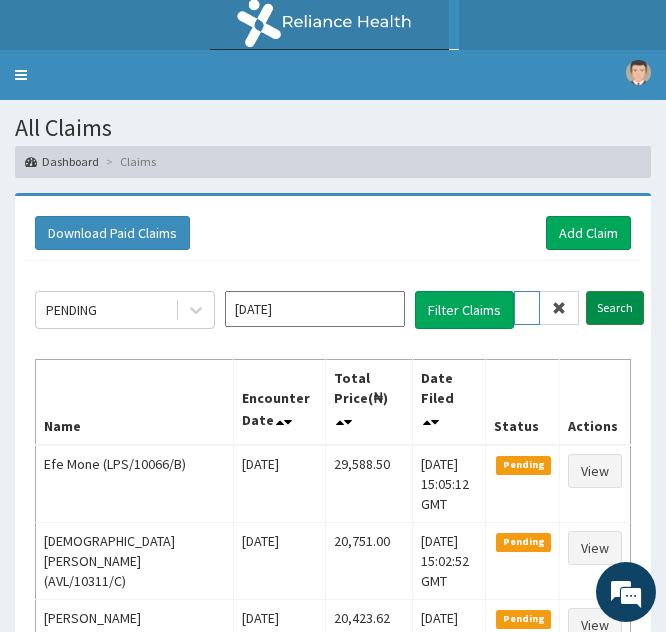 type on "ENP/10573/C" 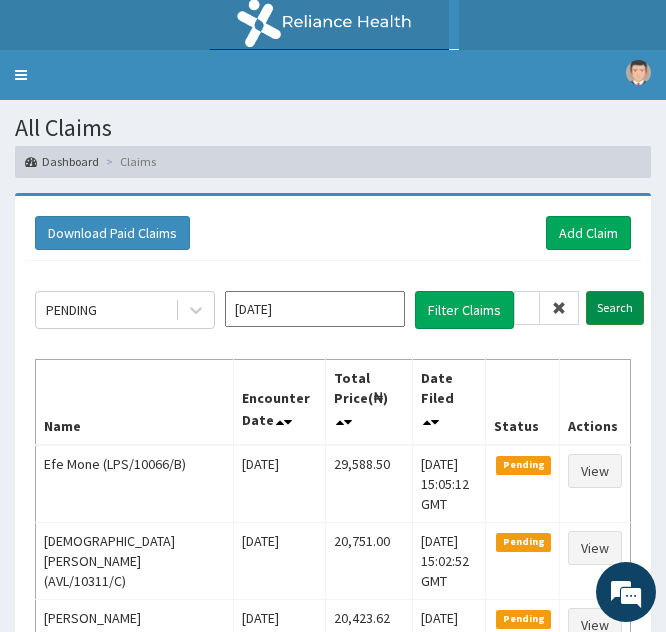 scroll, scrollTop: 0, scrollLeft: 0, axis: both 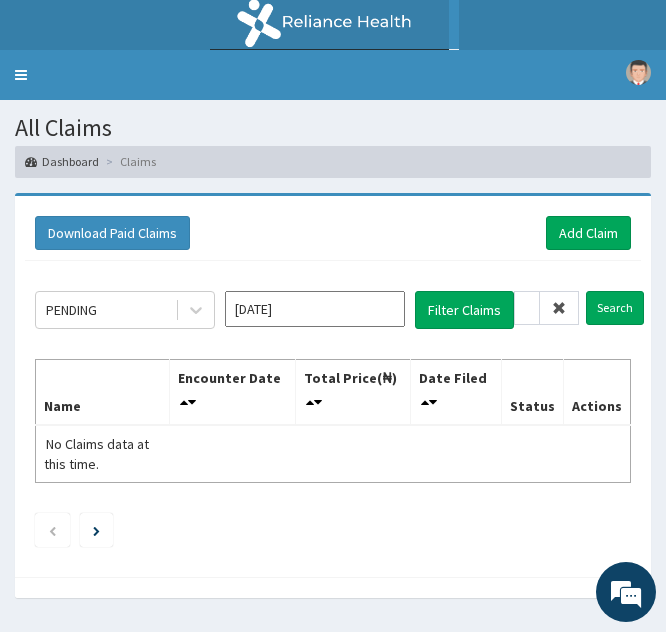 click at bounding box center (559, 308) 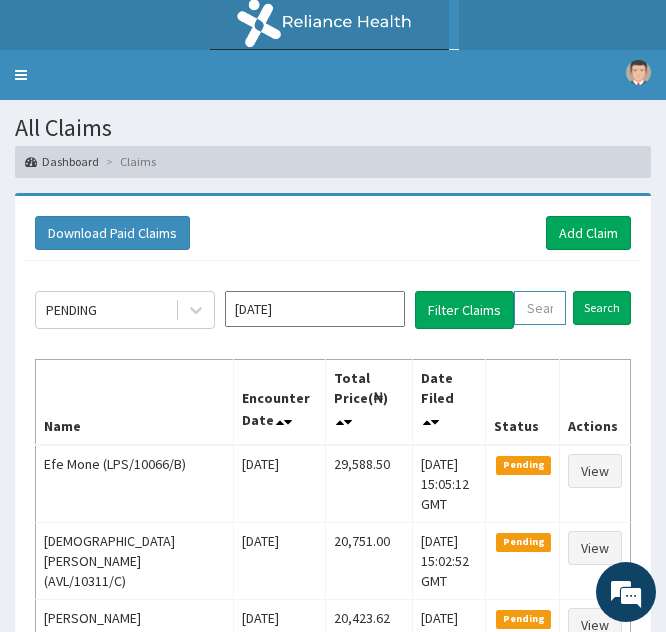 click at bounding box center (540, 308) 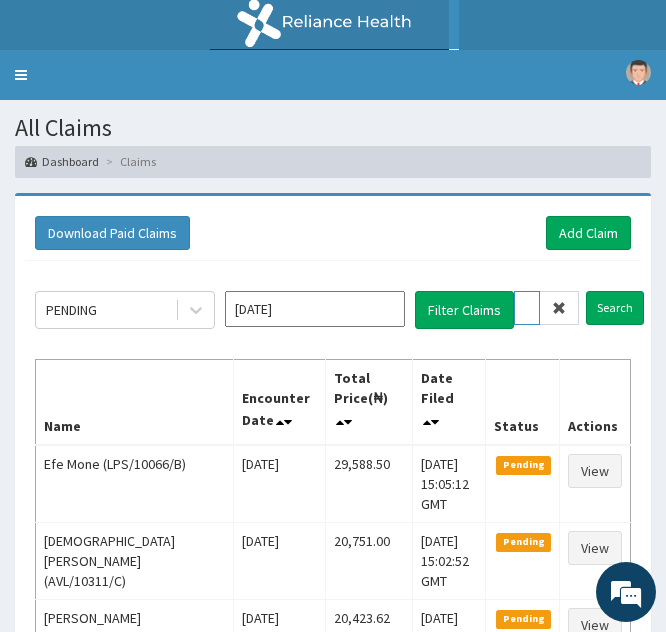 scroll, scrollTop: 0, scrollLeft: 76, axis: horizontal 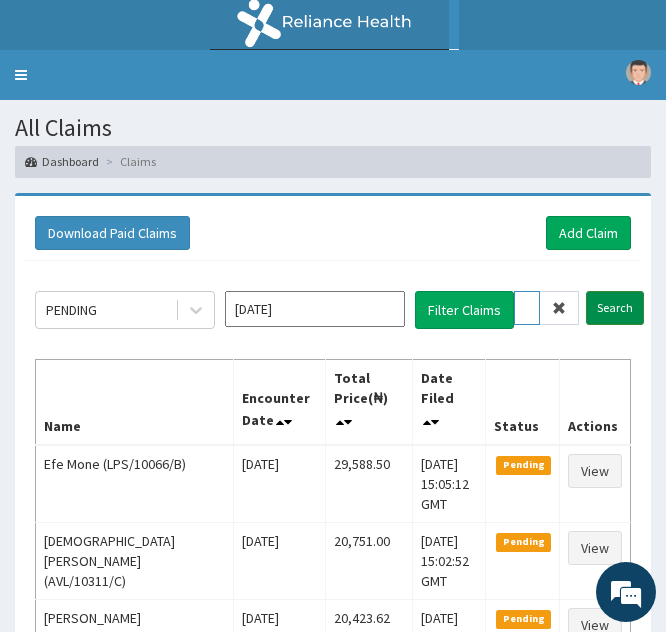 type on "ENP/10573/C" 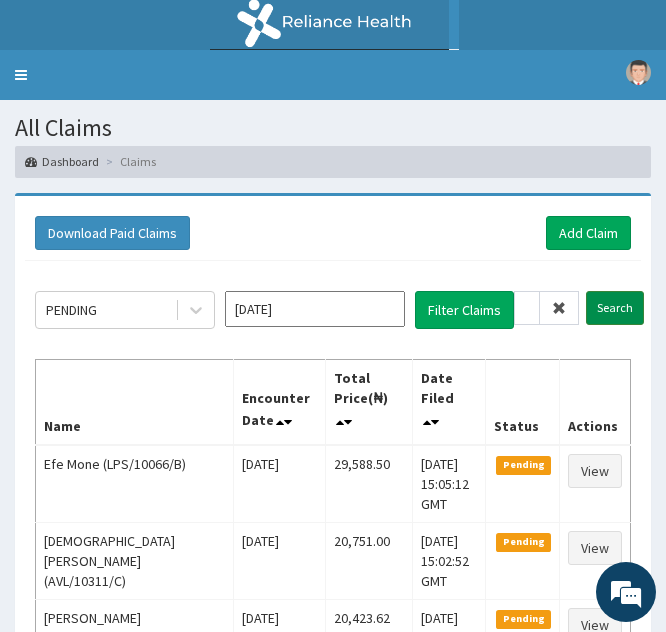 scroll, scrollTop: 0, scrollLeft: 0, axis: both 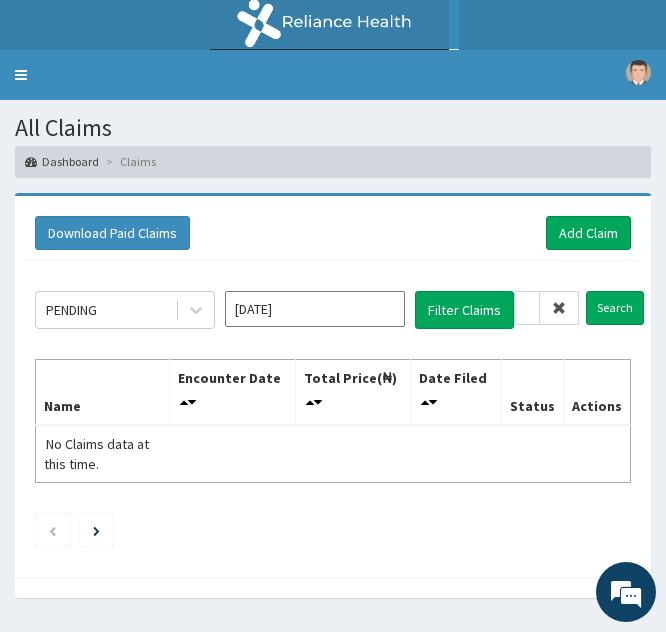 click at bounding box center (559, 308) 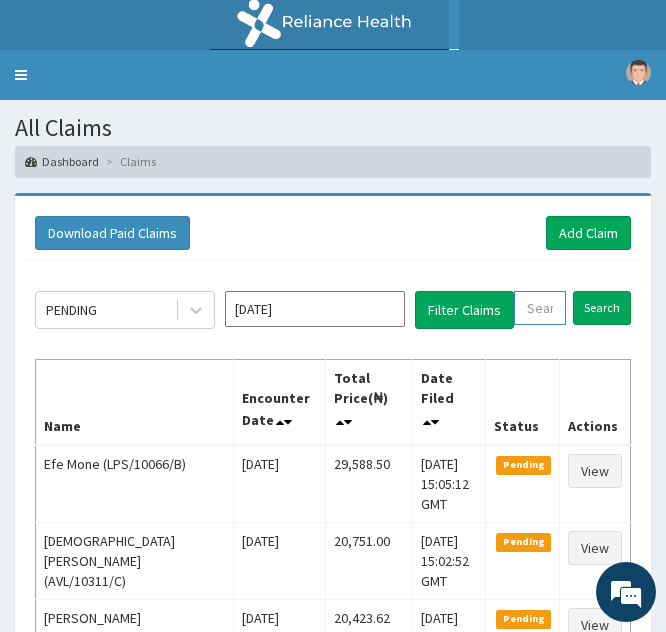 click at bounding box center [540, 308] 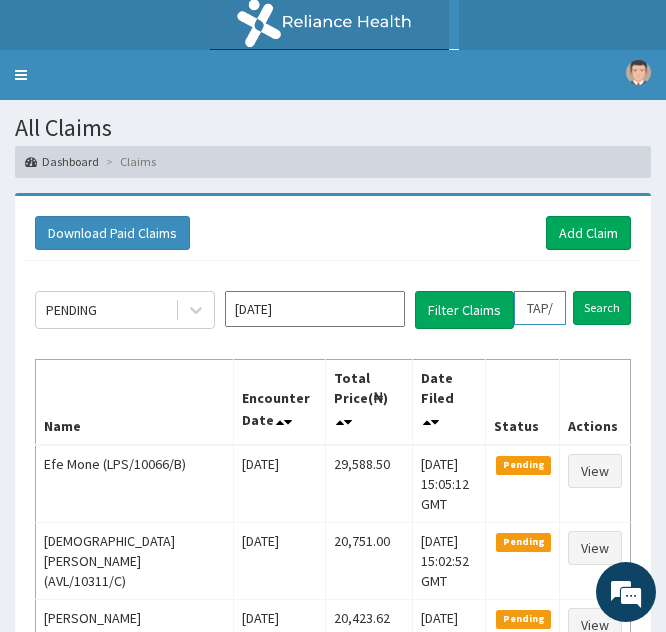 type on "TAP/11963/A" 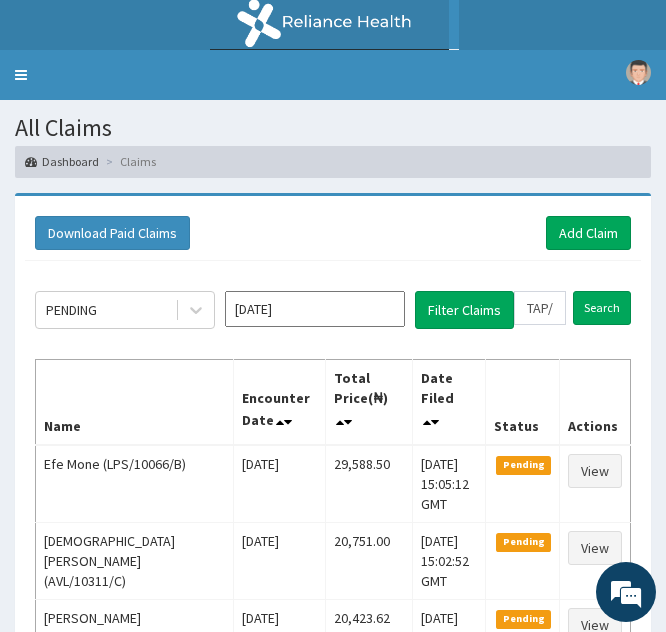 scroll, scrollTop: 0, scrollLeft: 0, axis: both 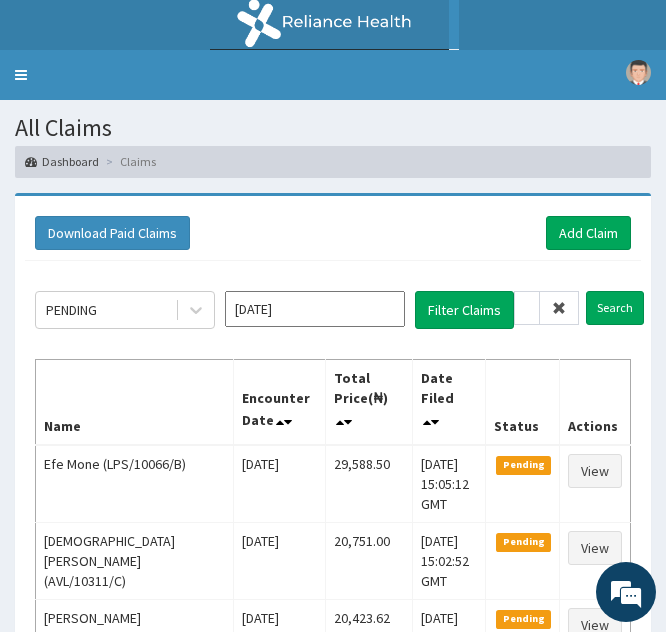 click at bounding box center [559, 308] 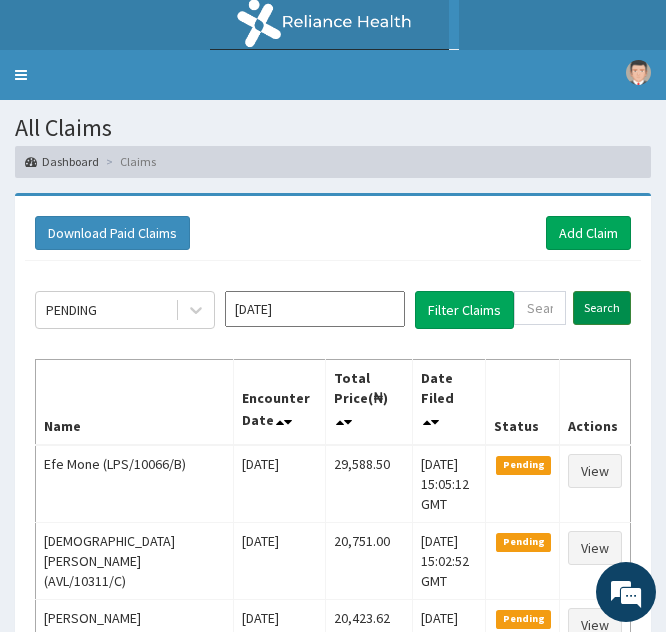 click on "Search" at bounding box center (602, 308) 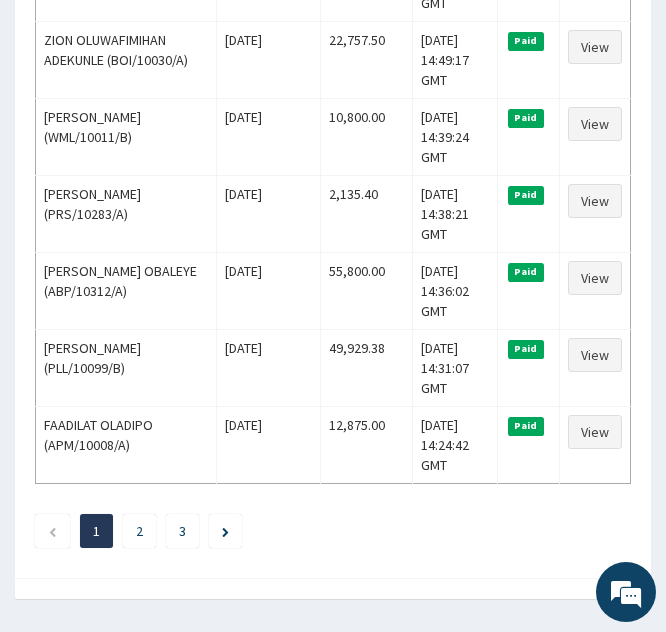 scroll, scrollTop: 3810, scrollLeft: 0, axis: vertical 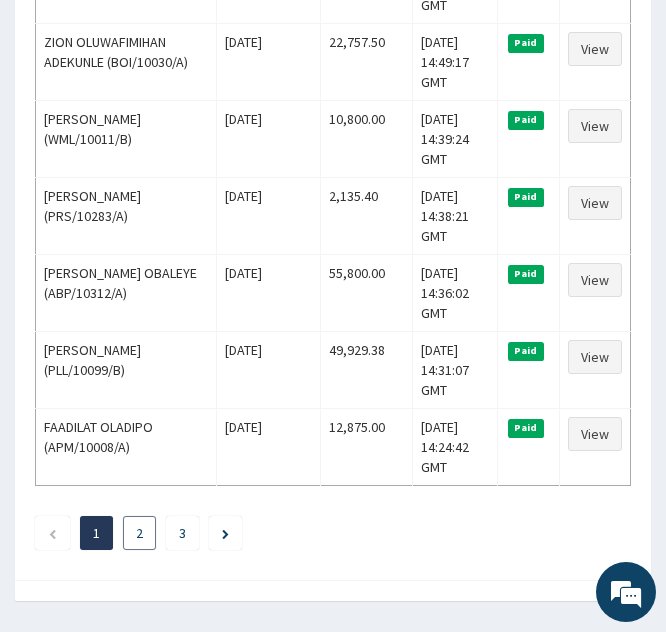 click on "2" at bounding box center [139, 533] 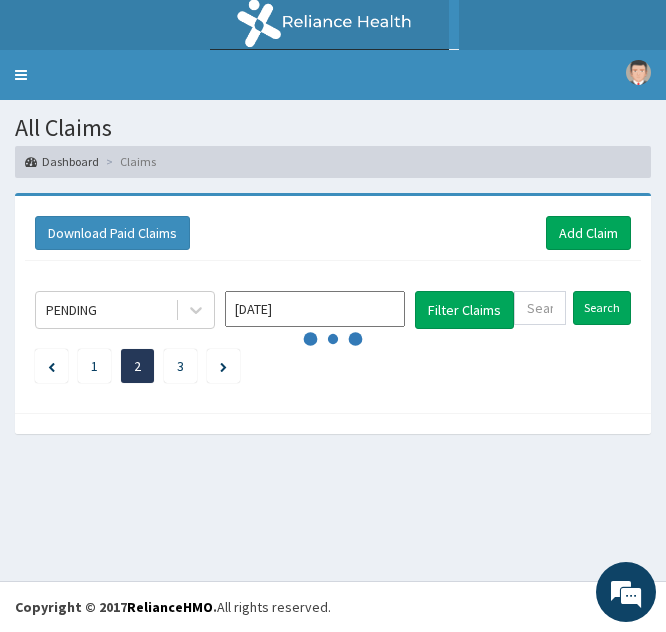scroll, scrollTop: 0, scrollLeft: 0, axis: both 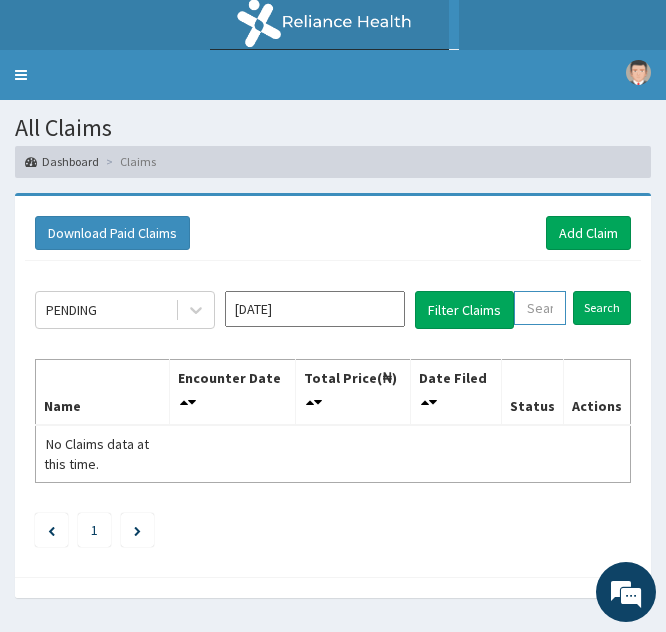 click at bounding box center (540, 308) 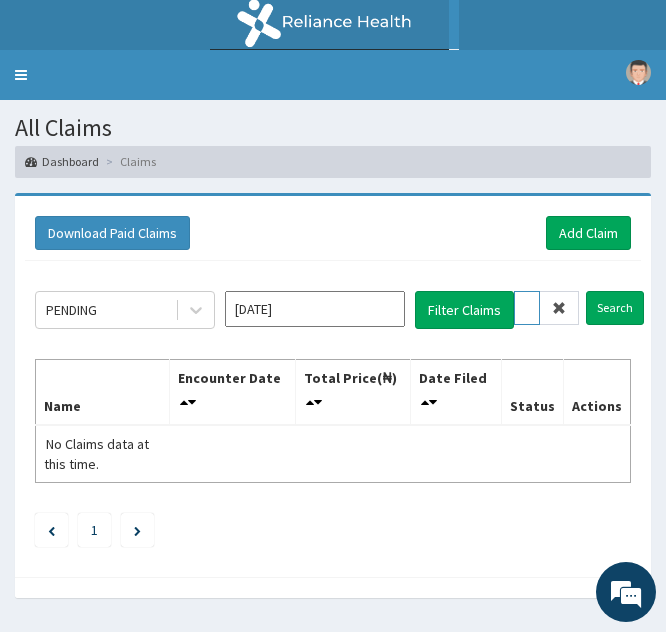 scroll, scrollTop: 0, scrollLeft: 71, axis: horizontal 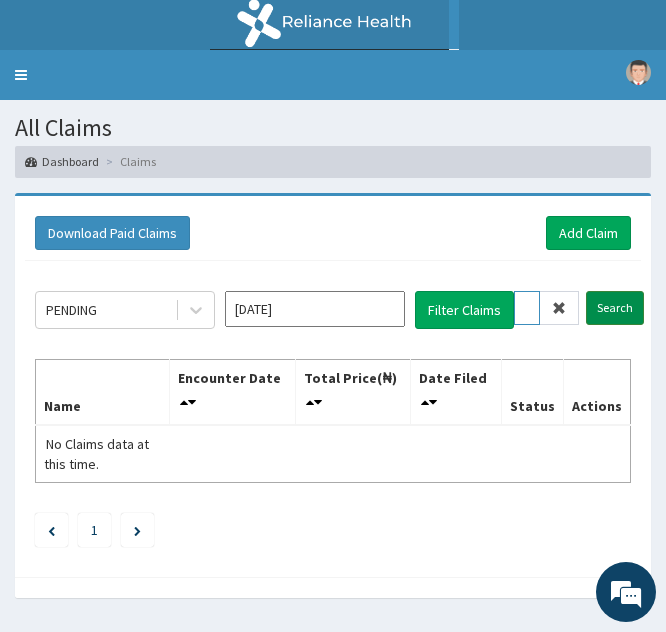 type on "TAP/11963/A" 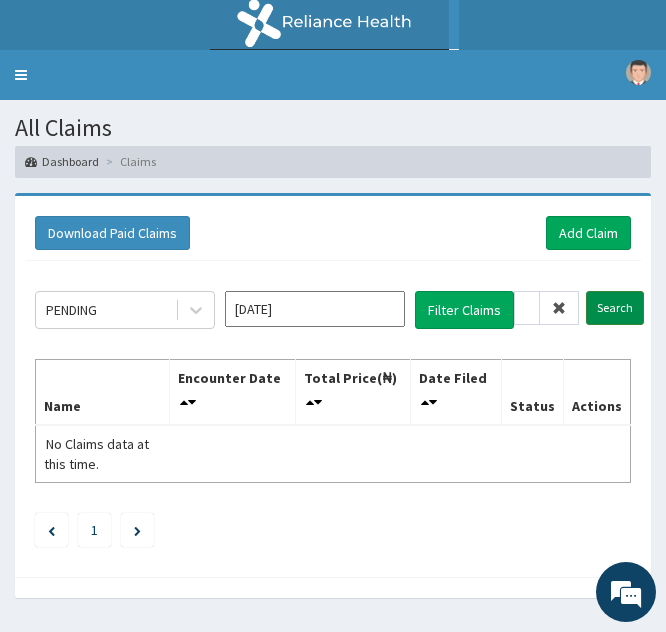 scroll, scrollTop: 0, scrollLeft: 0, axis: both 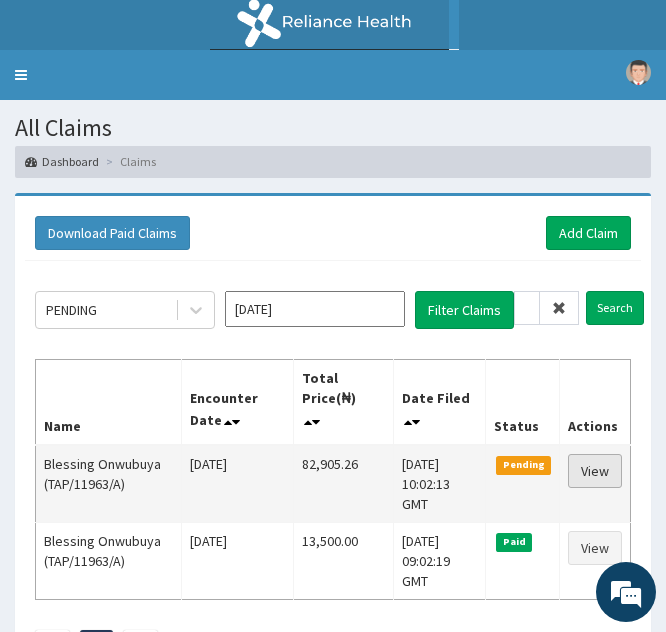 click on "View" at bounding box center [595, 471] 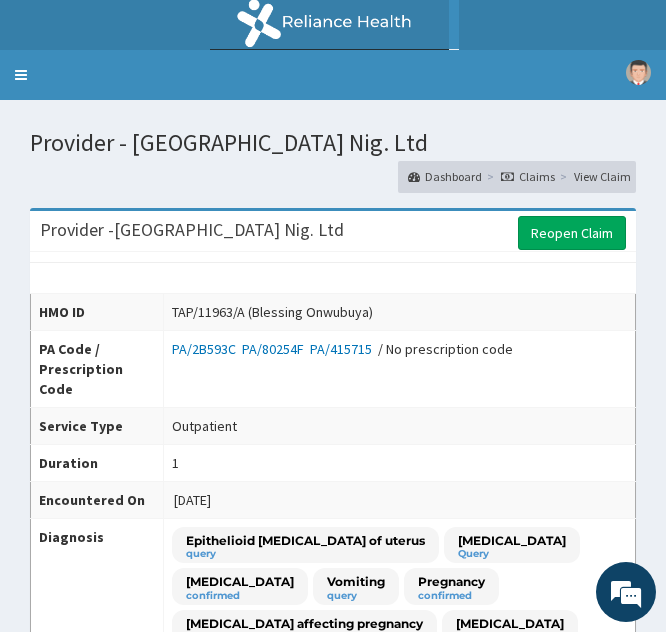 scroll, scrollTop: 579, scrollLeft: 0, axis: vertical 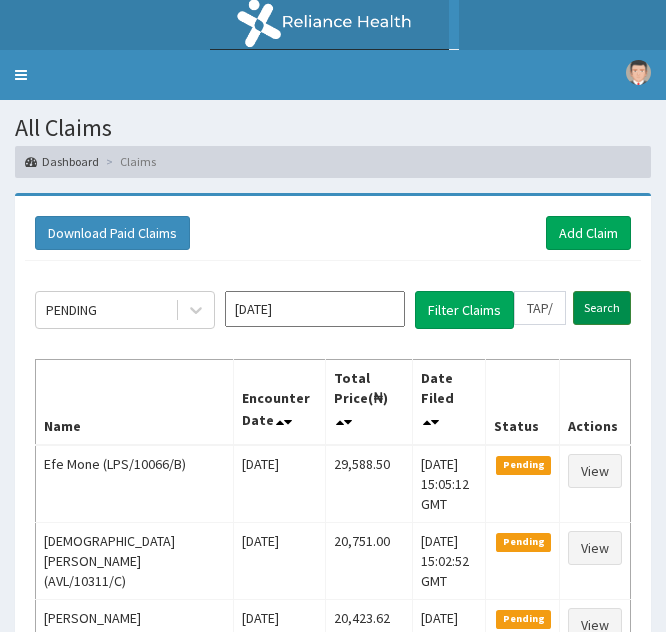 click on "Search" at bounding box center [602, 308] 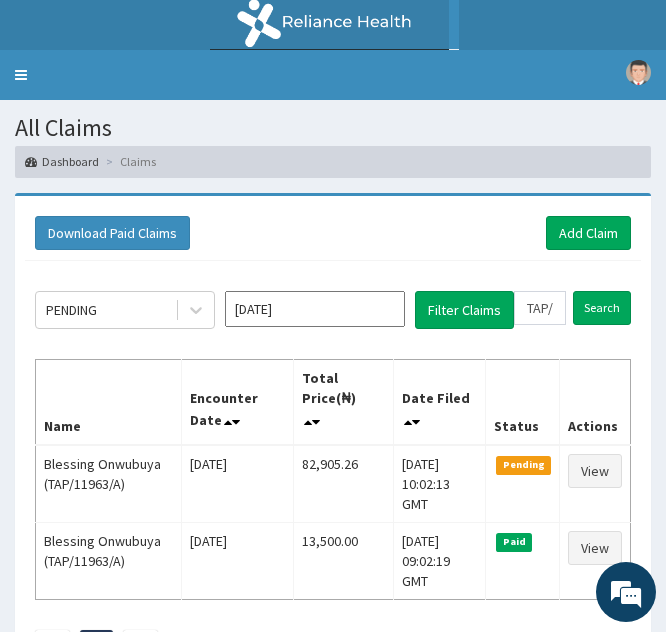 scroll, scrollTop: 0, scrollLeft: 0, axis: both 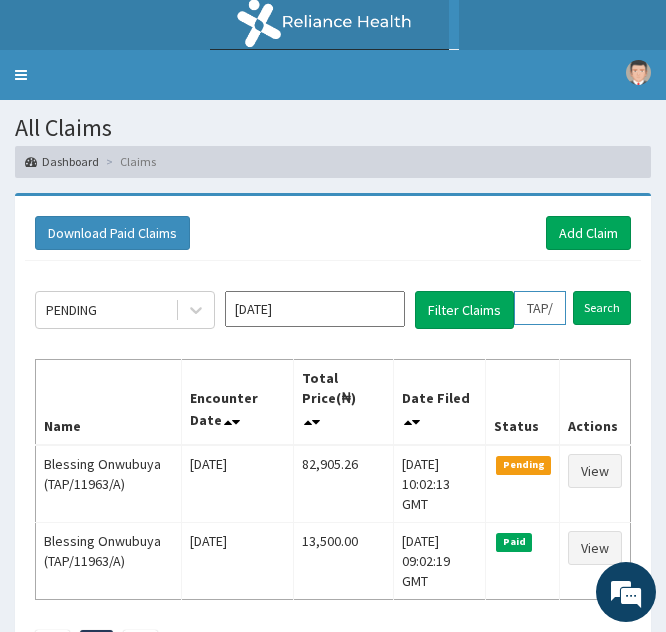 click on "TAP/11963/A" at bounding box center (540, 308) 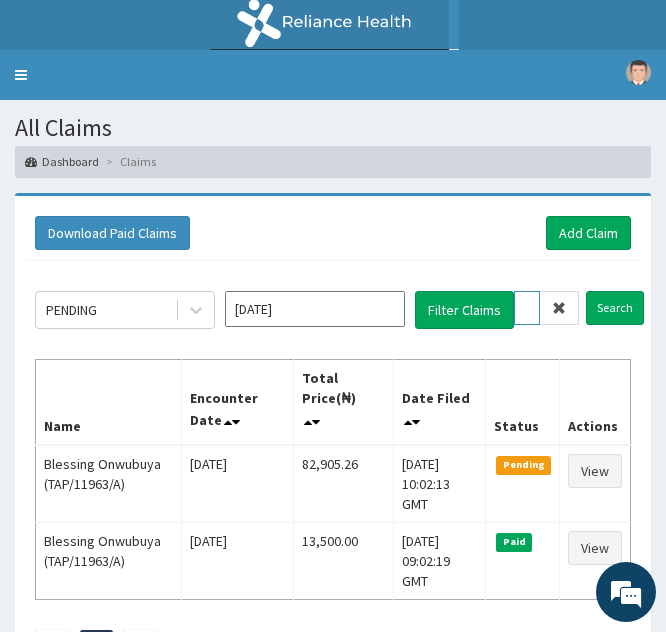 type on "AP/11963/A" 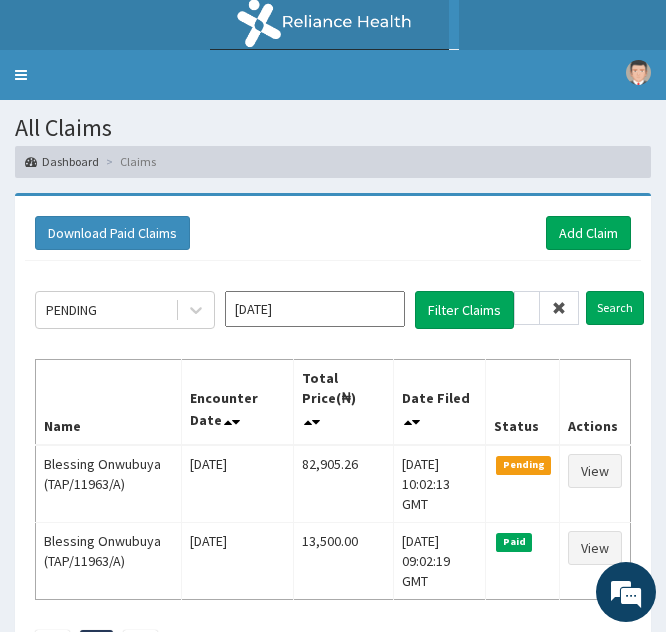 click at bounding box center (559, 308) 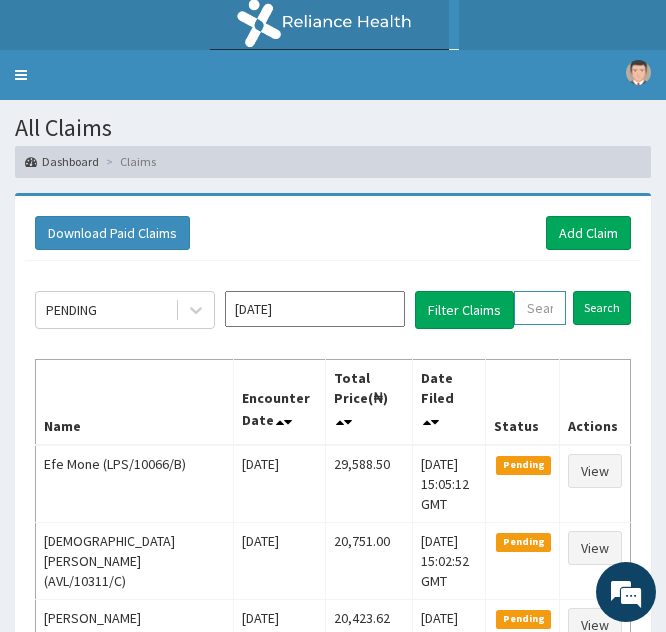 click at bounding box center (540, 308) 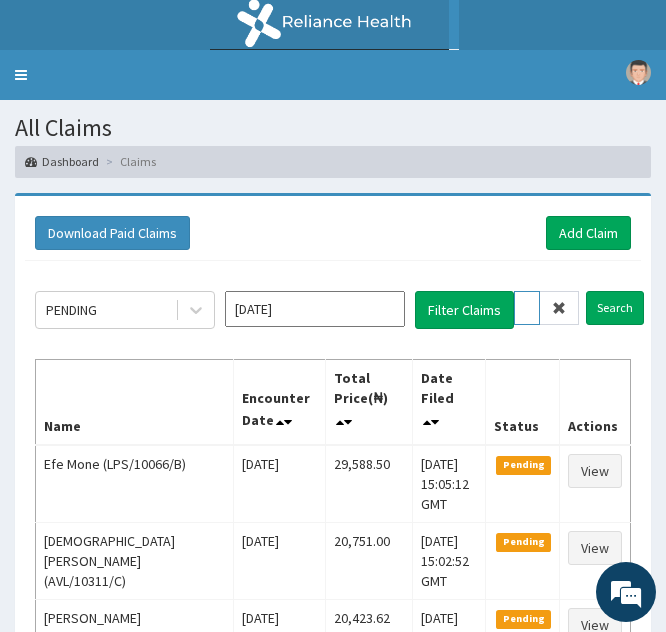 scroll, scrollTop: 0, scrollLeft: 4, axis: horizontal 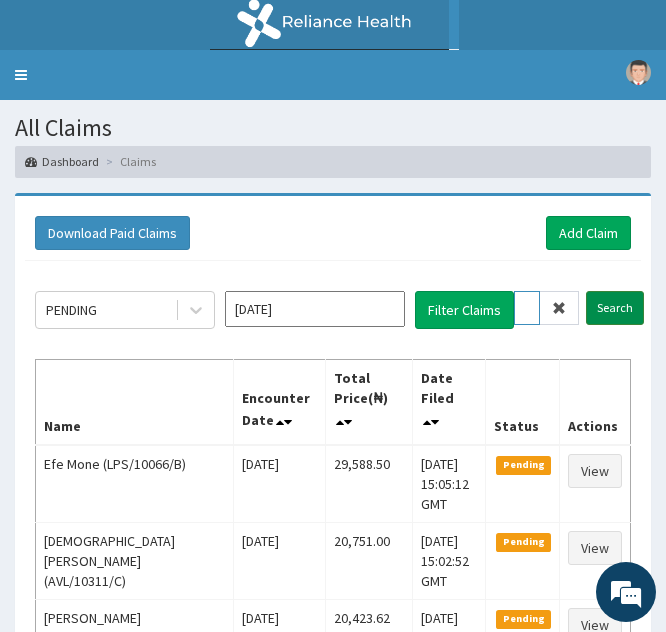type on "v" 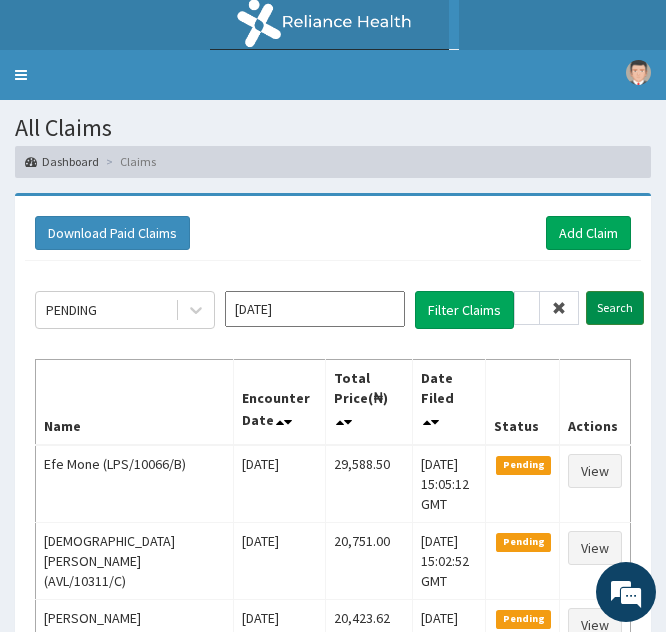 scroll, scrollTop: 0, scrollLeft: 0, axis: both 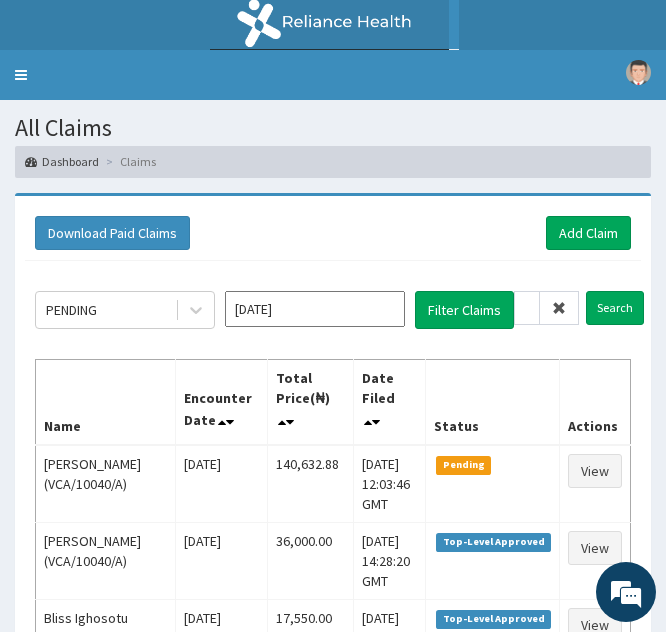 click at bounding box center (559, 308) 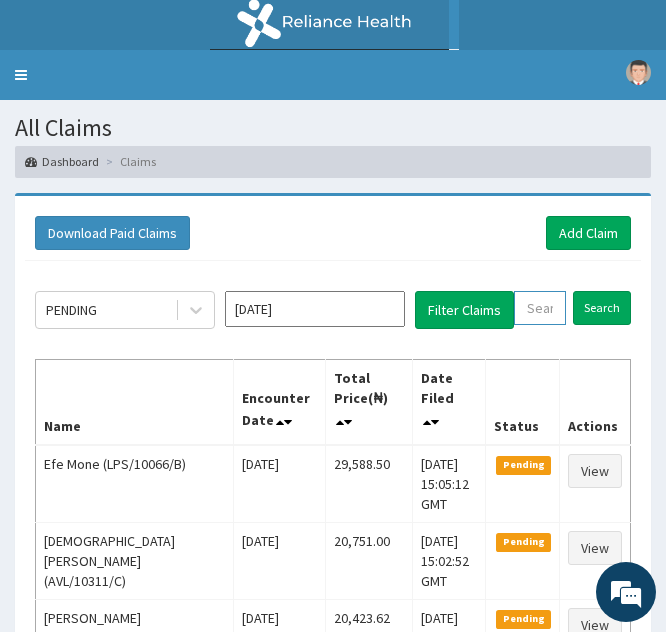 click at bounding box center [540, 308] 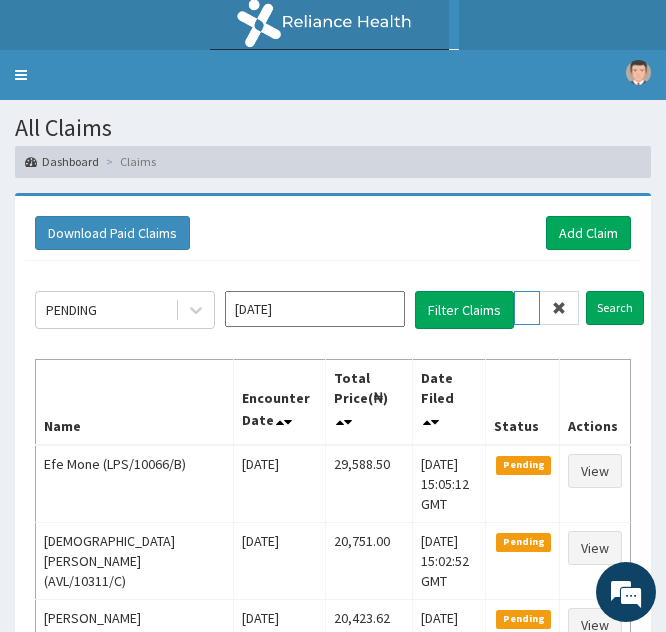 scroll, scrollTop: 0, scrollLeft: 76, axis: horizontal 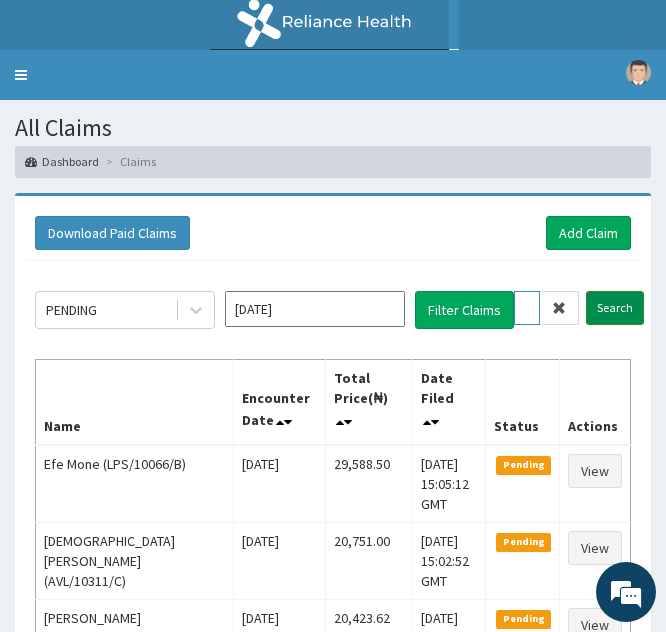 type on "MOP/10185/A" 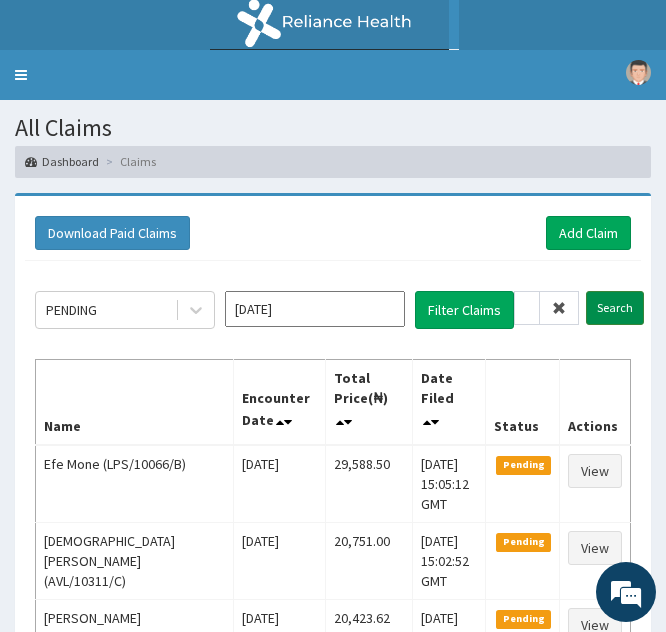 scroll, scrollTop: 0, scrollLeft: 0, axis: both 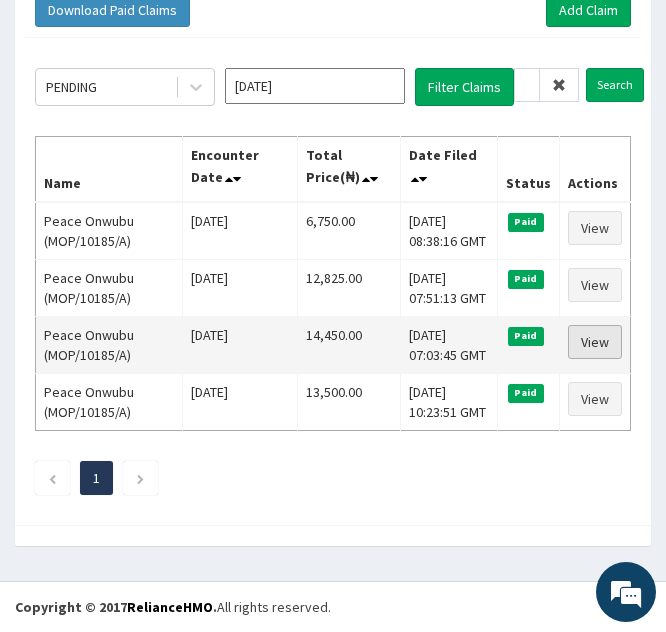 click on "View" at bounding box center [595, 342] 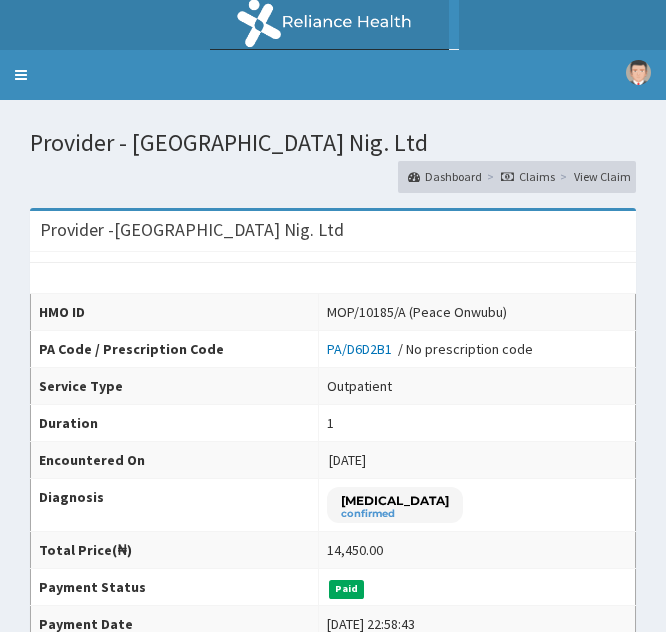 scroll, scrollTop: 314, scrollLeft: 0, axis: vertical 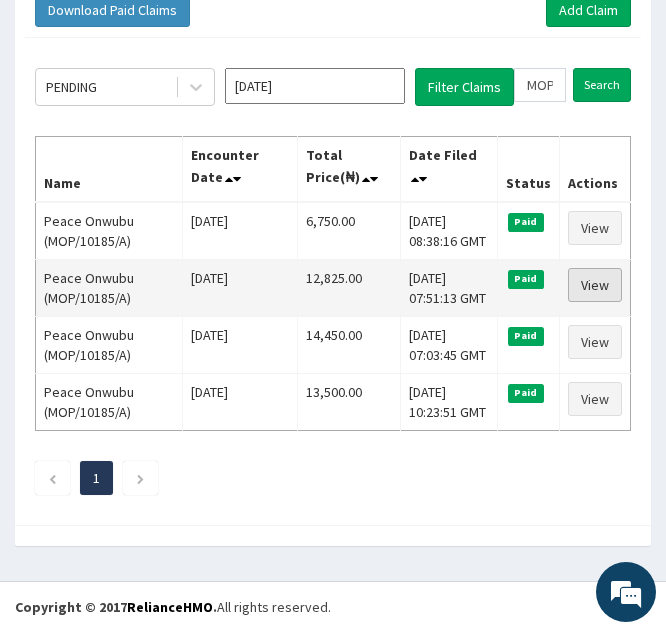 click on "View" at bounding box center [595, 285] 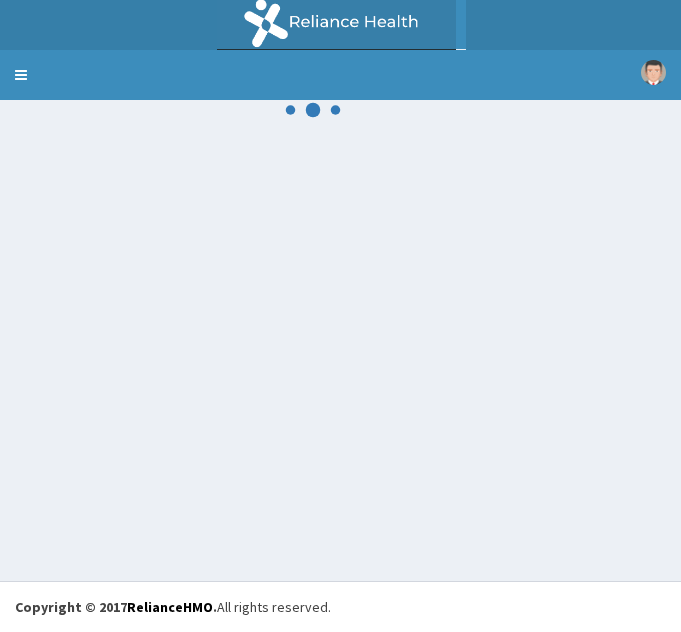 scroll, scrollTop: 0, scrollLeft: 0, axis: both 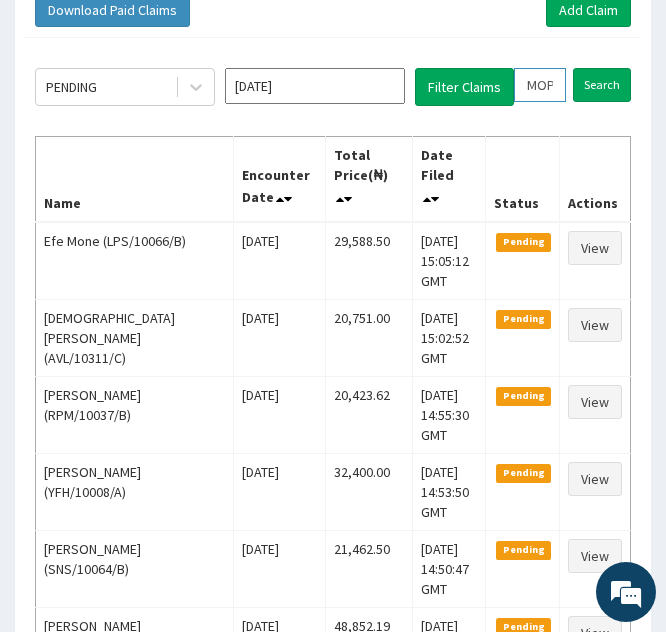 click on "MOP/10185/A" at bounding box center [540, 85] 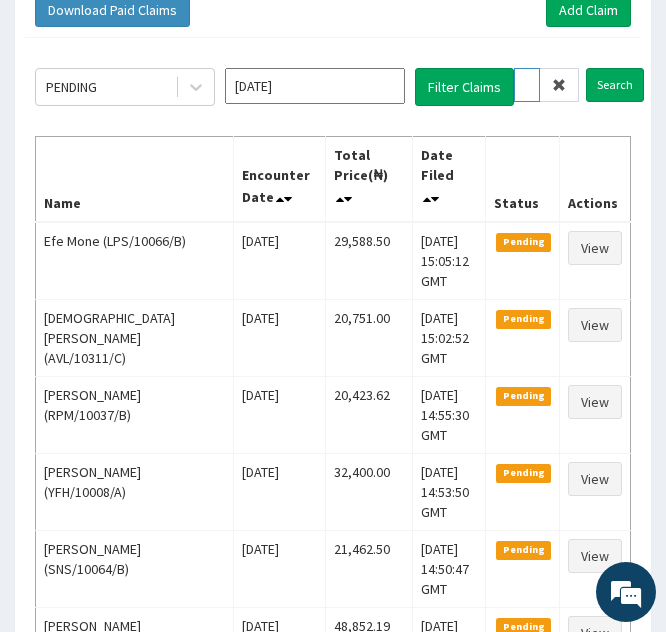 type on "OP/10185/A" 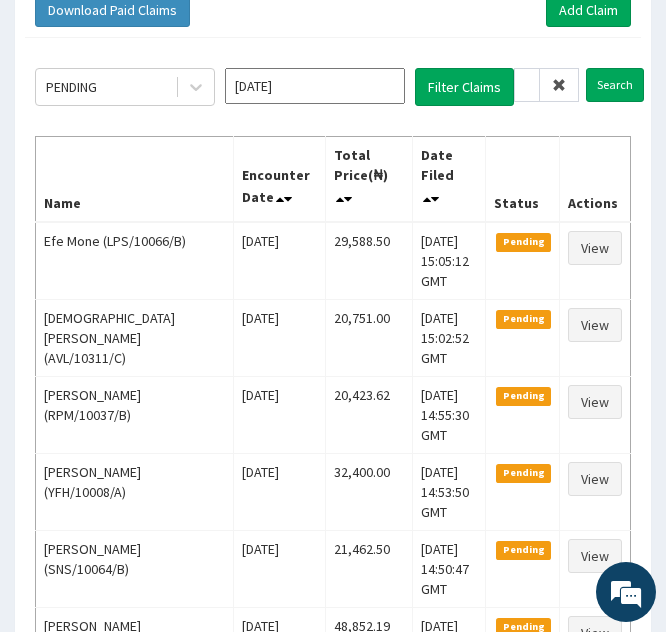 click at bounding box center (559, 85) 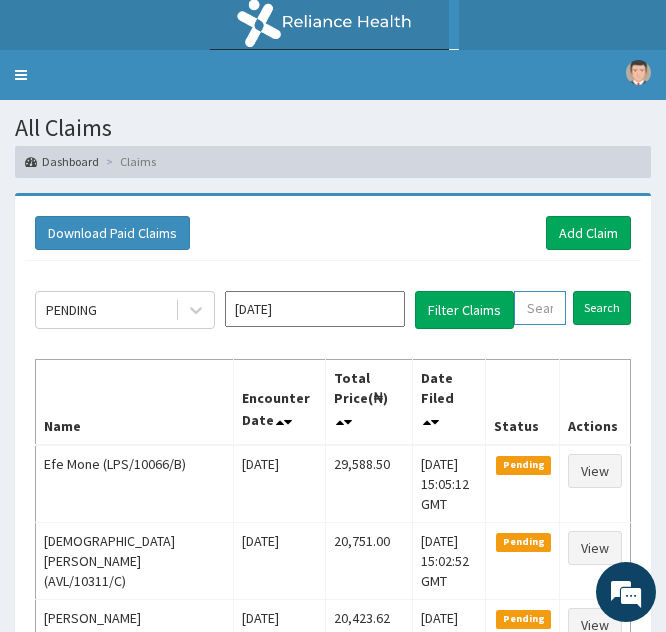 click at bounding box center [540, 308] 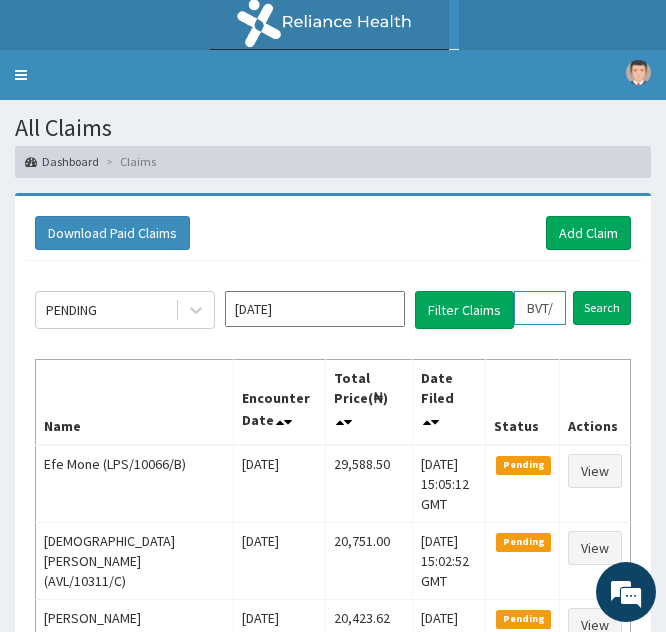 scroll, scrollTop: 0, scrollLeft: 71, axis: horizontal 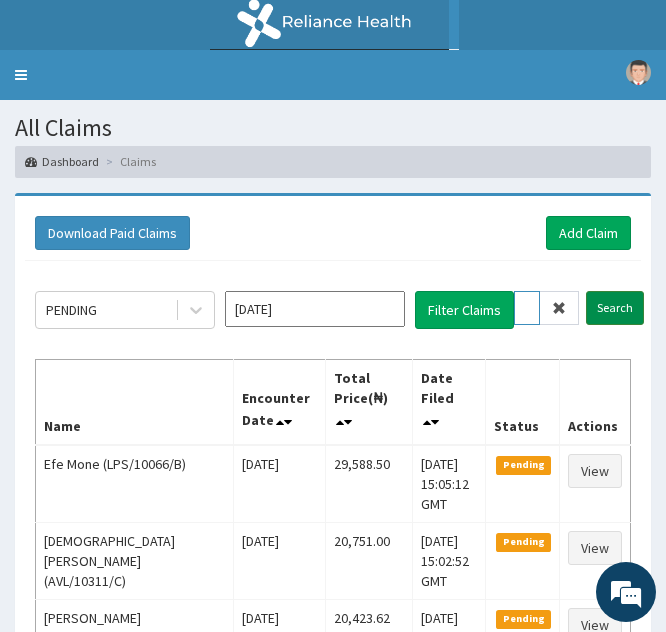 type on "BVT/10068/A" 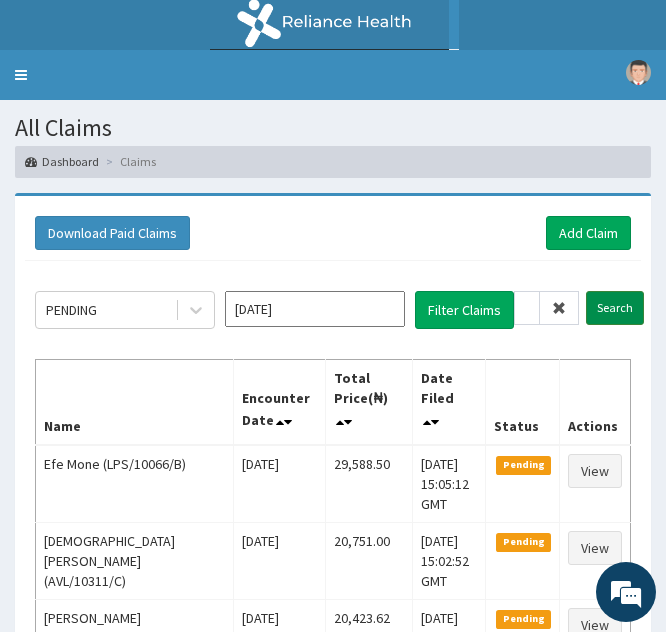 scroll, scrollTop: 0, scrollLeft: 0, axis: both 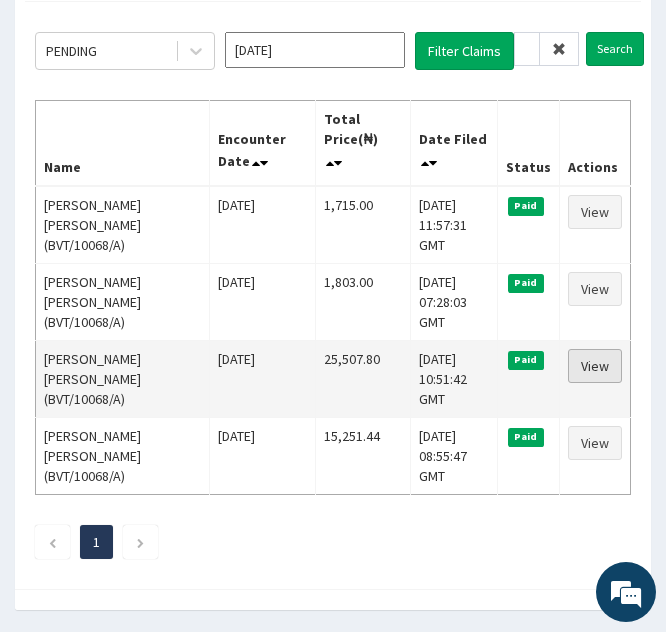 click on "View" at bounding box center [595, 366] 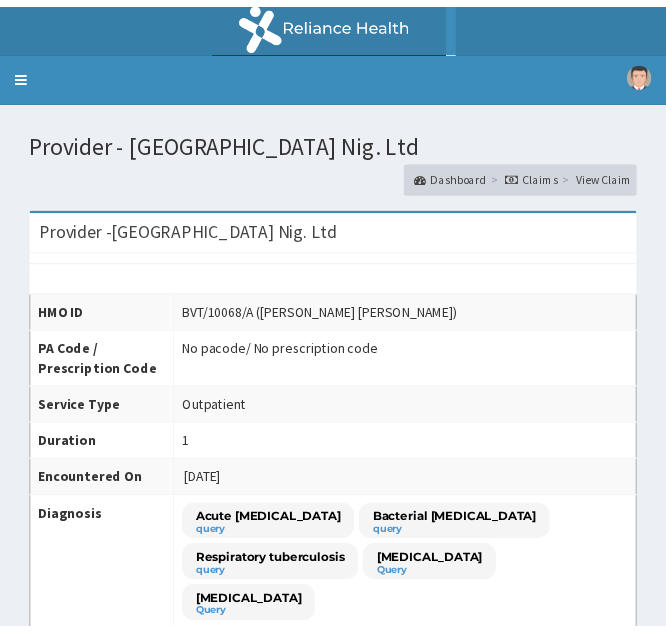 scroll, scrollTop: 0, scrollLeft: 0, axis: both 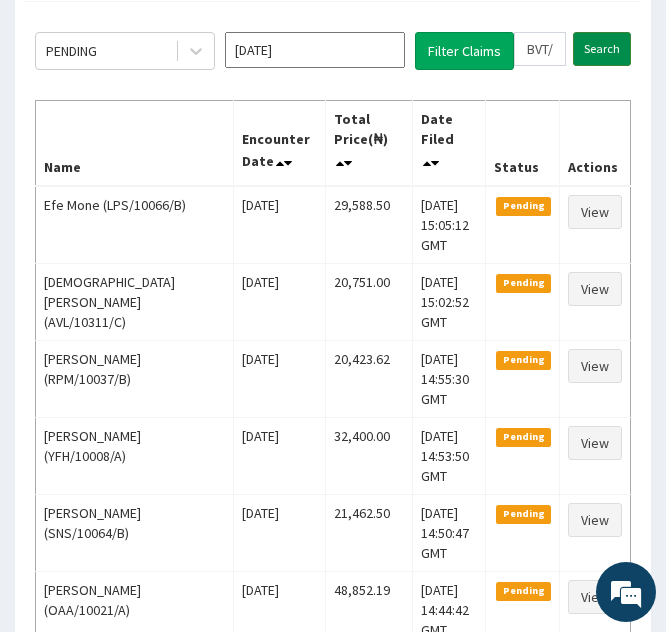 click on "Search" at bounding box center (602, 49) 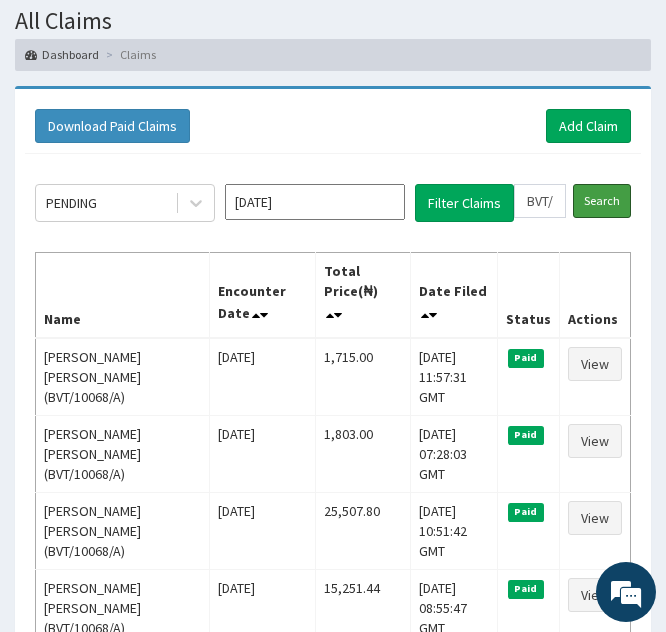 scroll, scrollTop: 132, scrollLeft: 0, axis: vertical 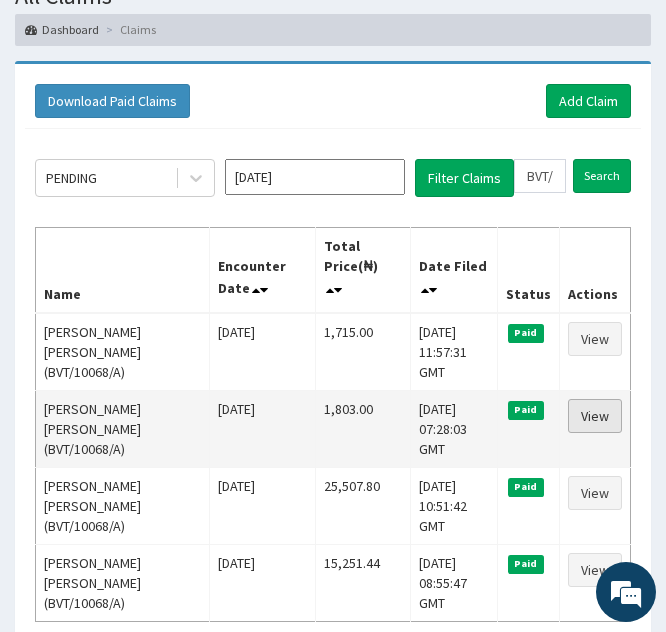 click on "View" at bounding box center [595, 416] 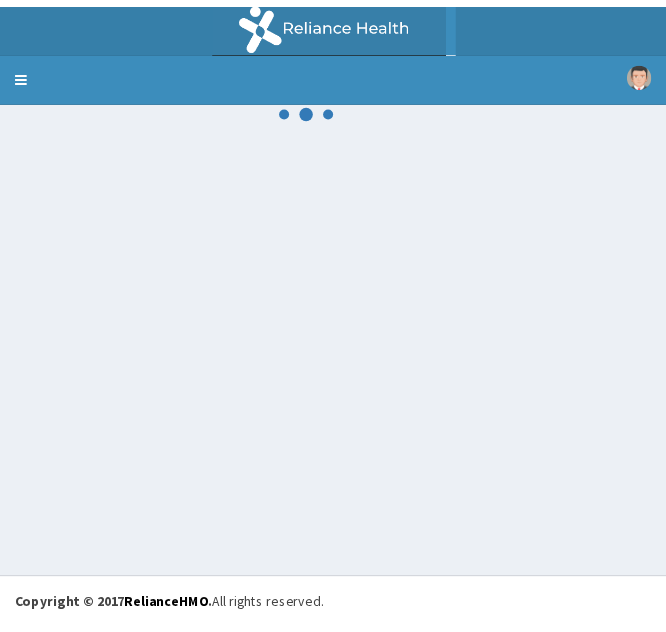 scroll, scrollTop: 0, scrollLeft: 0, axis: both 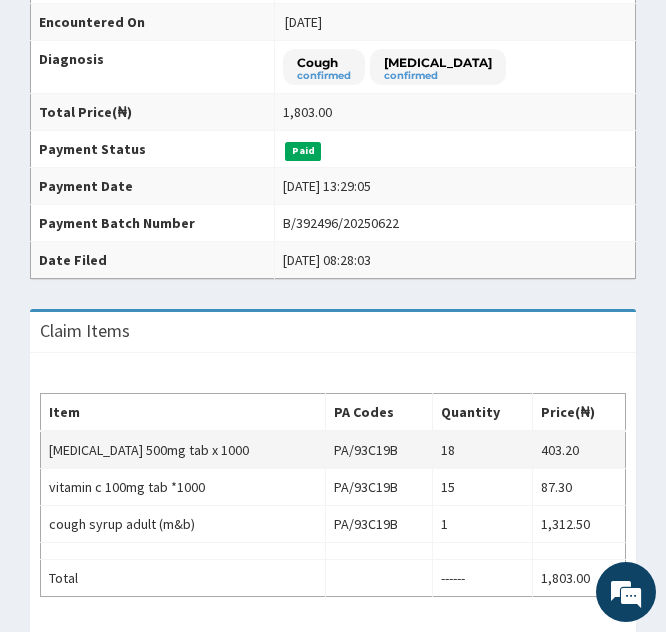 click on "[MEDICAL_DATA] 500mg tab x 1000" at bounding box center [183, 450] 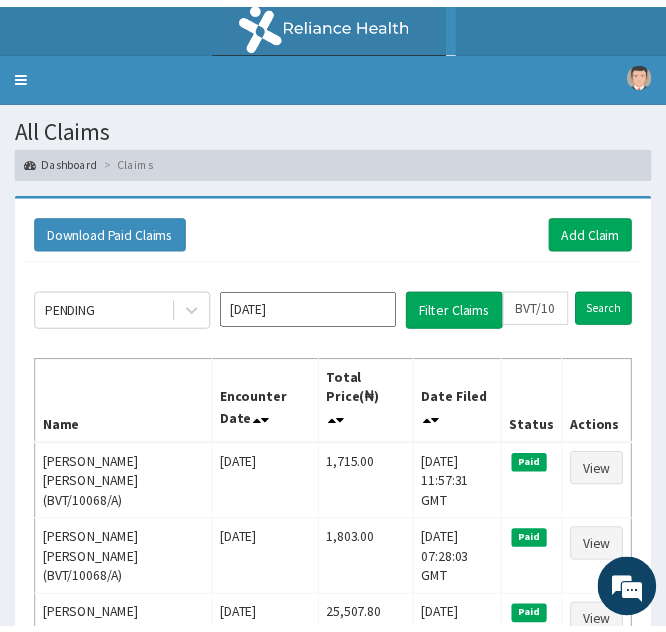 scroll, scrollTop: 0, scrollLeft: 0, axis: both 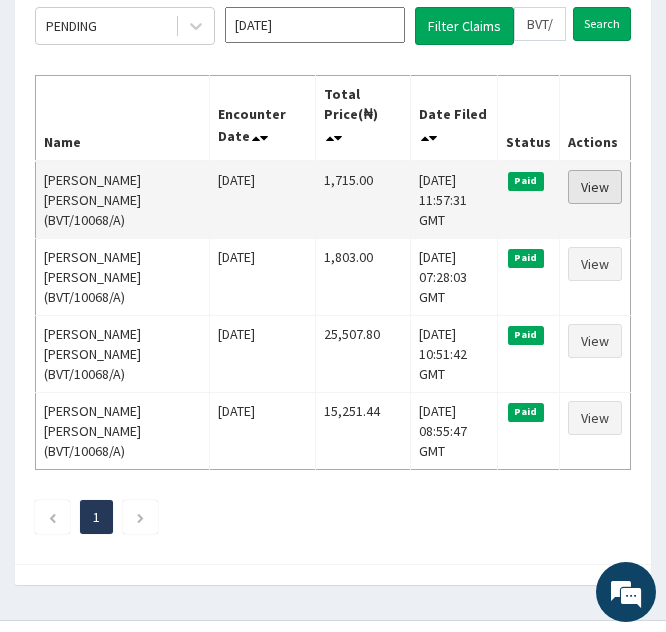 click on "View" at bounding box center (595, 187) 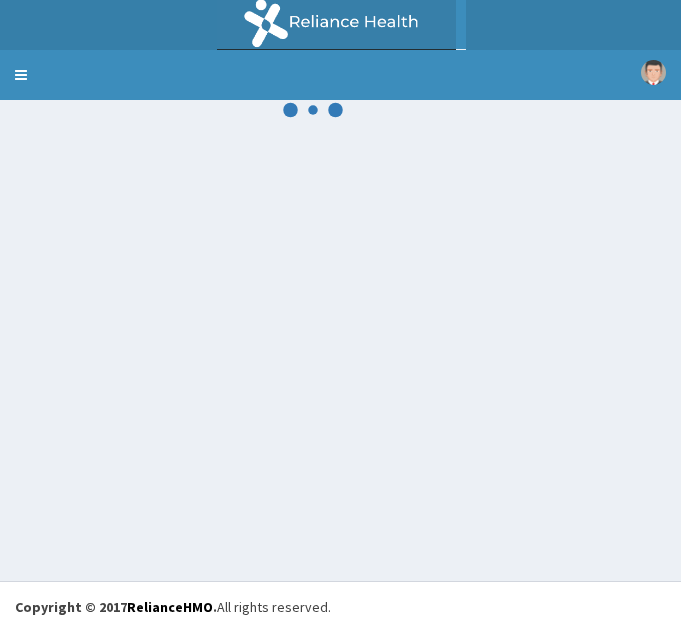 scroll, scrollTop: 0, scrollLeft: 0, axis: both 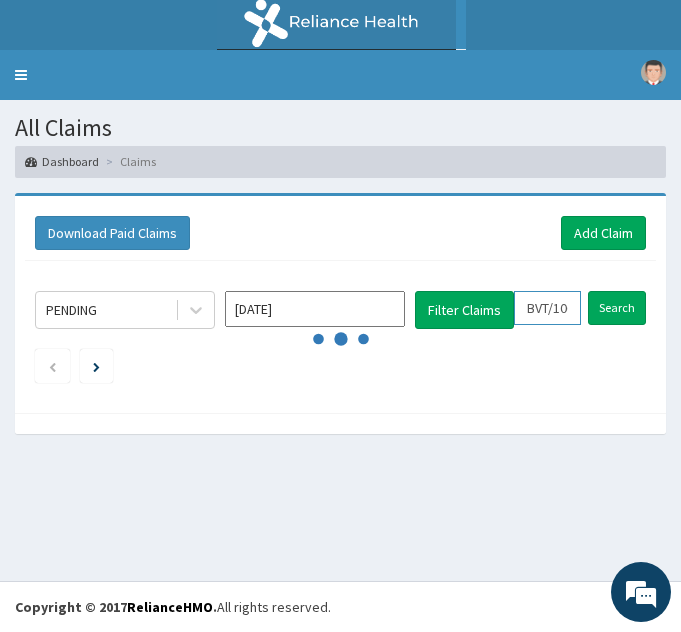 click on "BVT/10068/A" at bounding box center (547, 308) 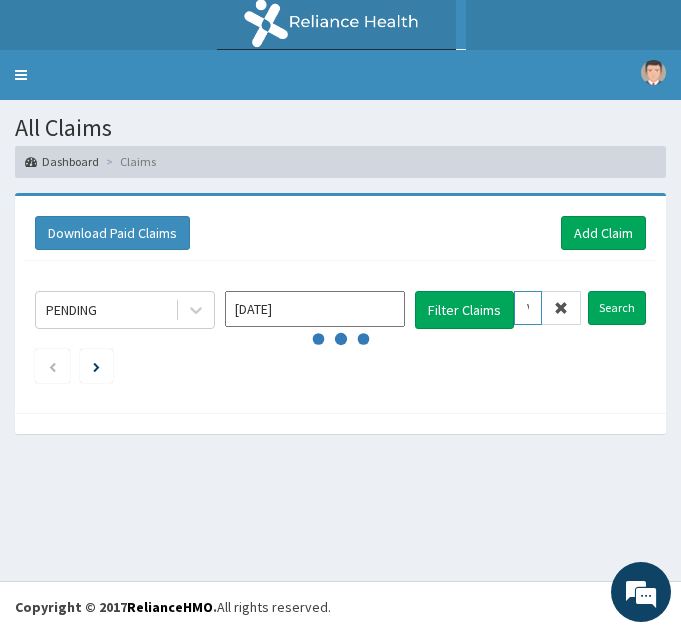 type on "VT/10068/A" 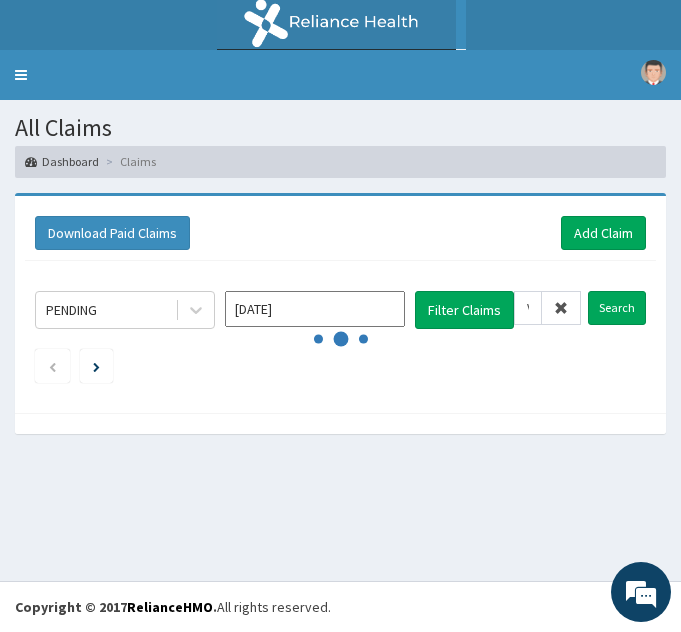 click at bounding box center (561, 308) 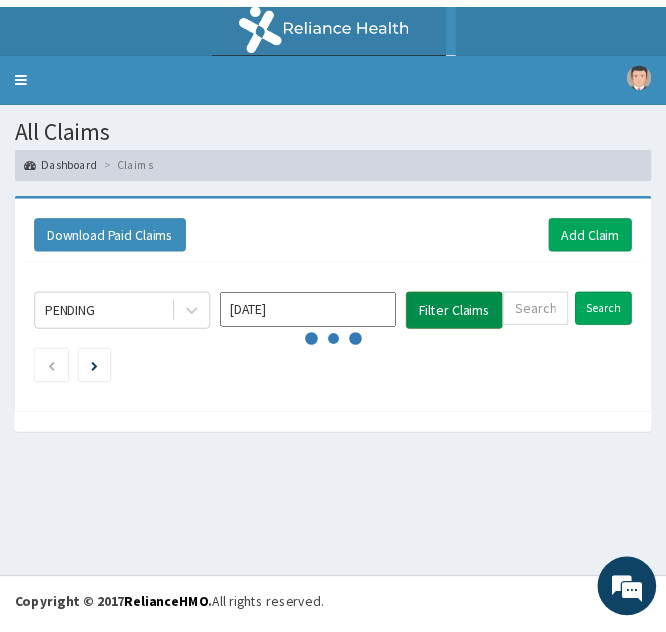 scroll, scrollTop: 0, scrollLeft: 0, axis: both 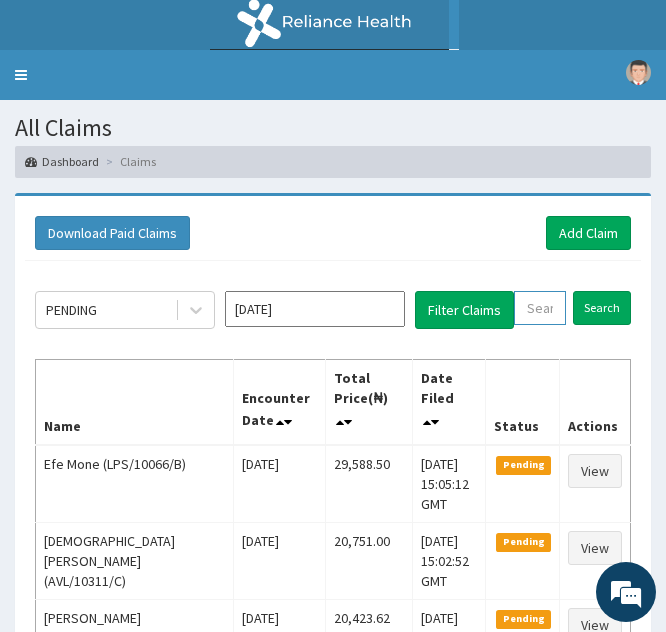 click at bounding box center [540, 308] 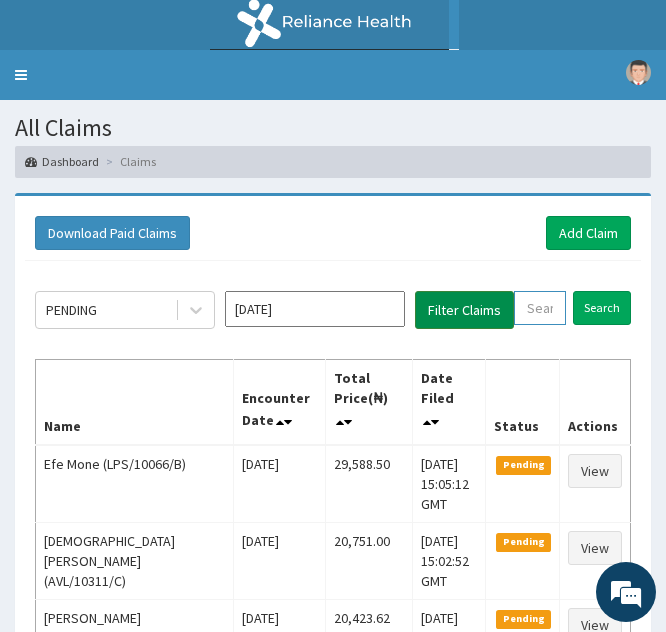 paste on "cwn/10062/a" 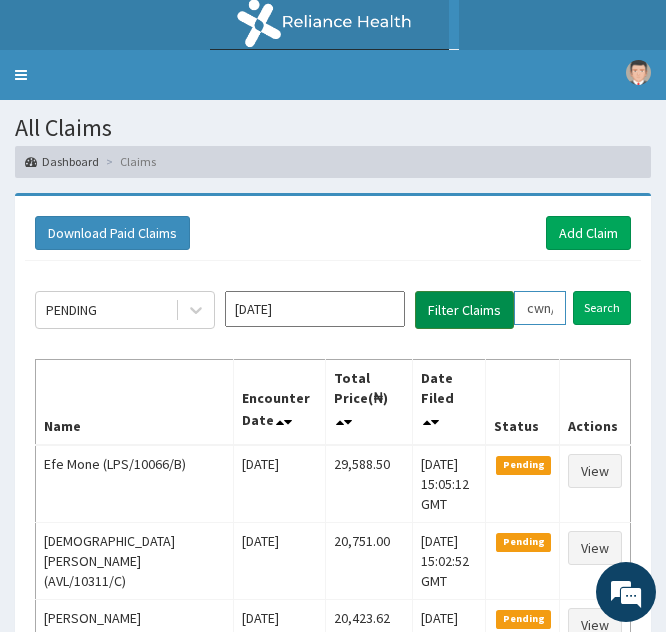 scroll, scrollTop: 0, scrollLeft: 73, axis: horizontal 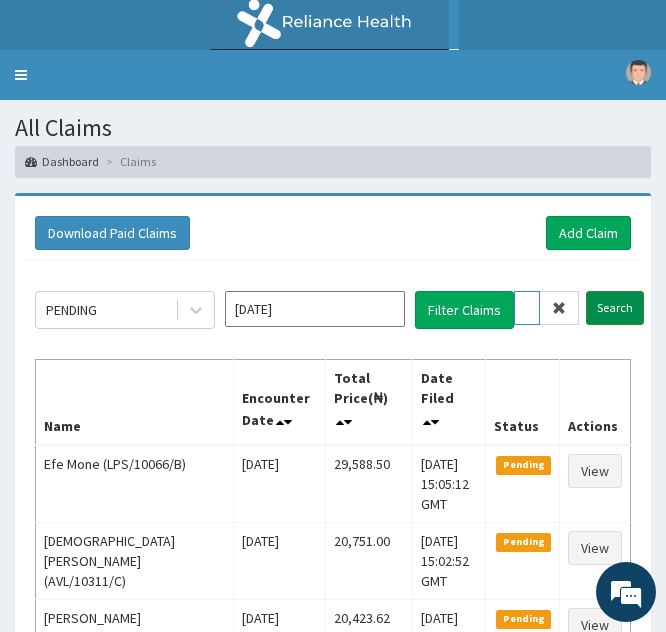 type on "cwn/10062/a" 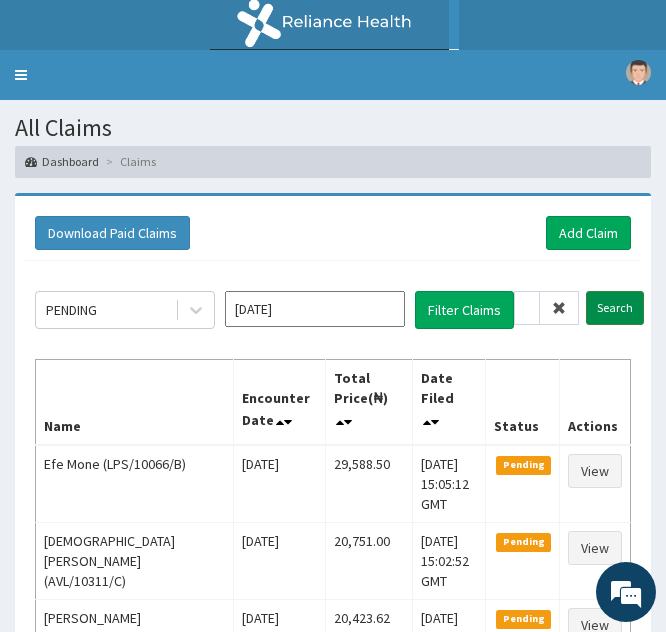 scroll, scrollTop: 0, scrollLeft: 0, axis: both 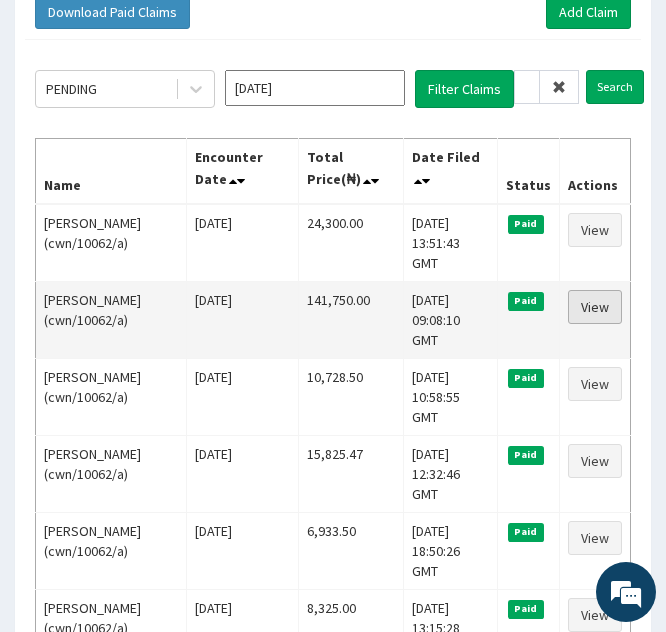click on "View" at bounding box center (595, 307) 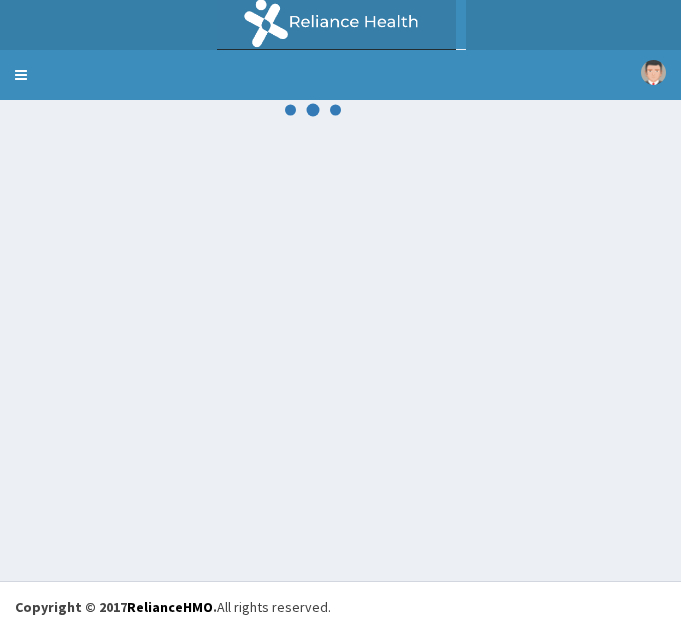 scroll, scrollTop: 0, scrollLeft: 0, axis: both 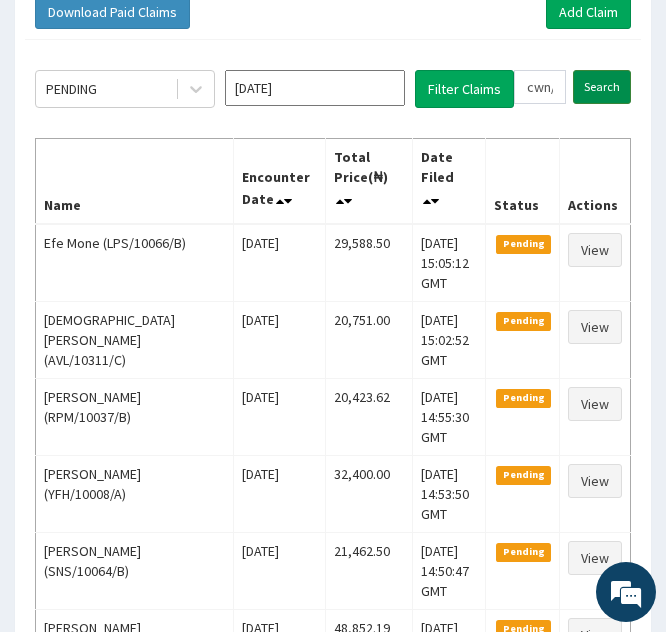 click on "Search" at bounding box center (602, 87) 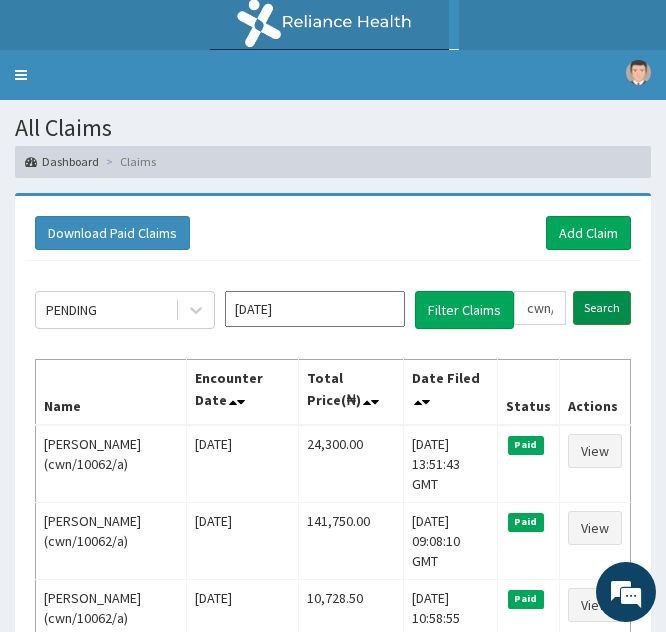 scroll, scrollTop: 221, scrollLeft: 0, axis: vertical 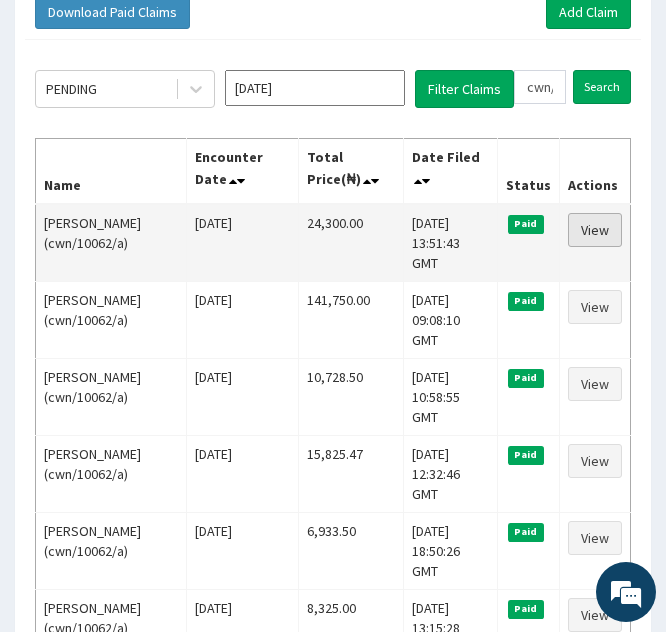 click on "View" at bounding box center (595, 230) 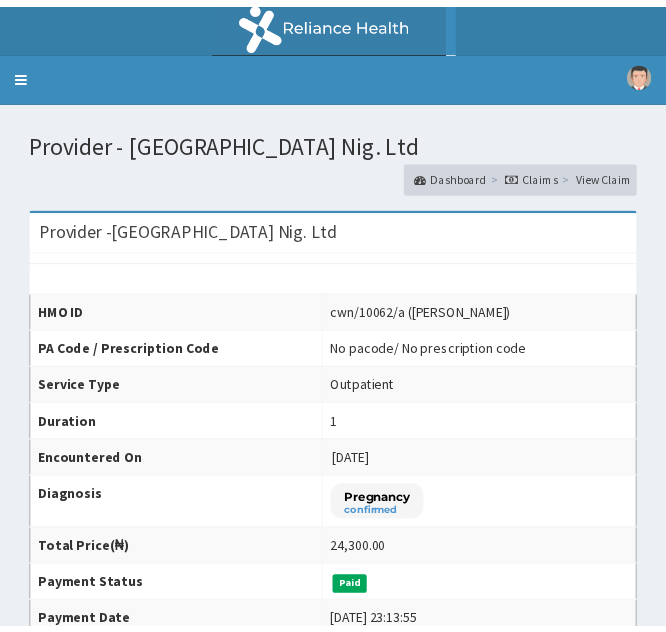 scroll, scrollTop: 390, scrollLeft: 0, axis: vertical 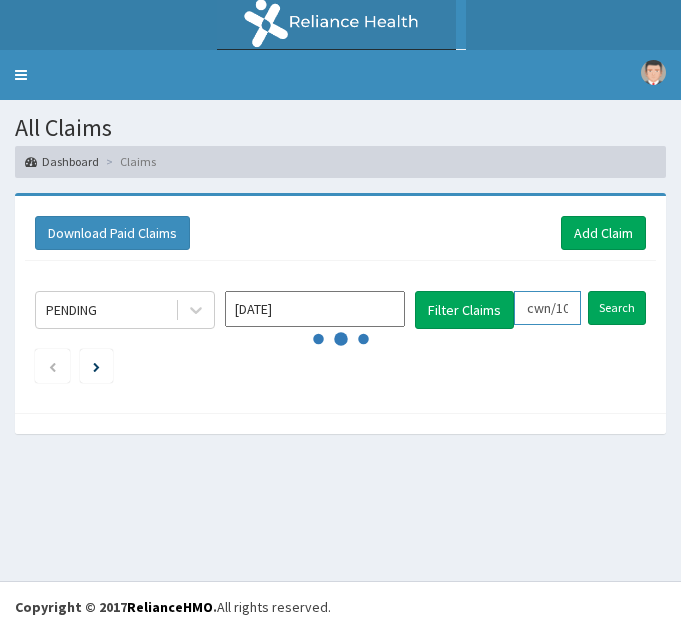 click on "cwn/10062/a" at bounding box center [547, 308] 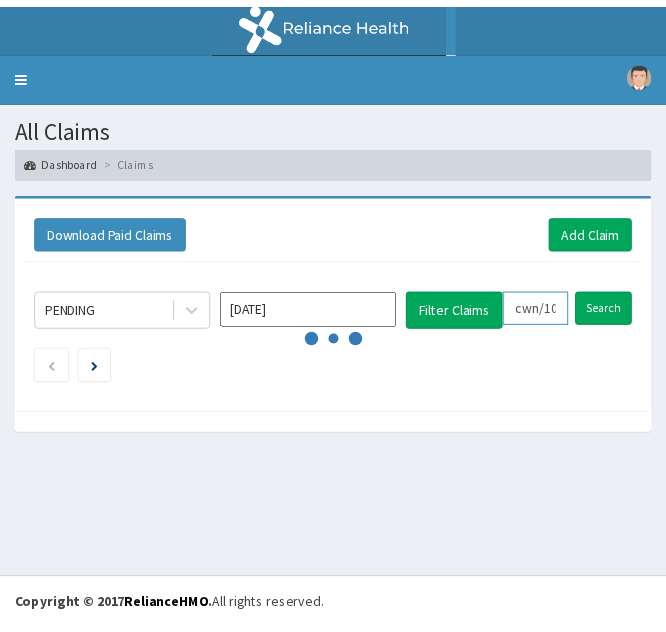 scroll, scrollTop: 221, scrollLeft: 0, axis: vertical 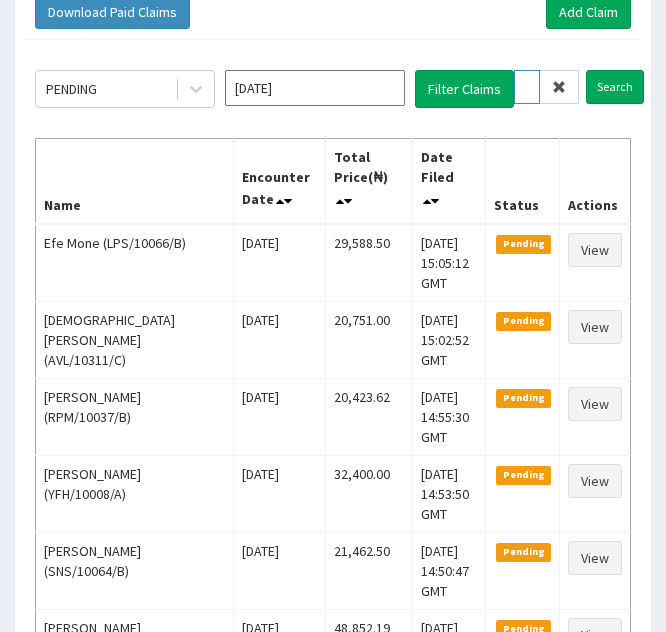 type on "wn/10062/a" 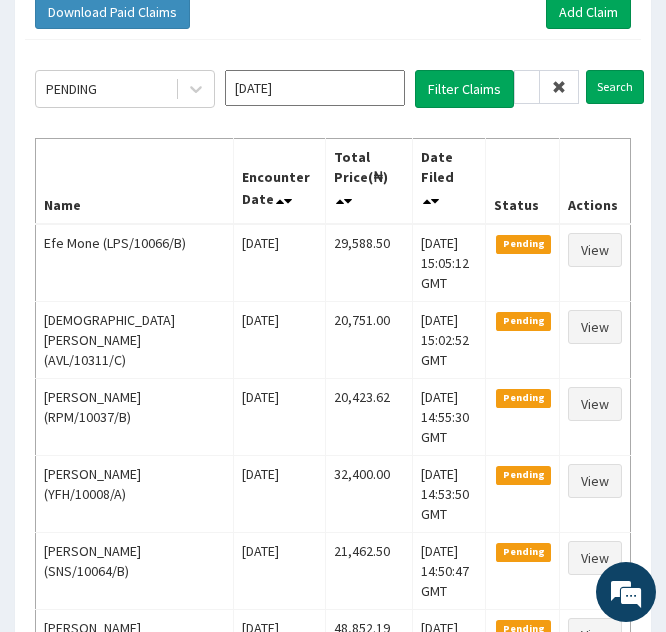 click at bounding box center [559, 87] 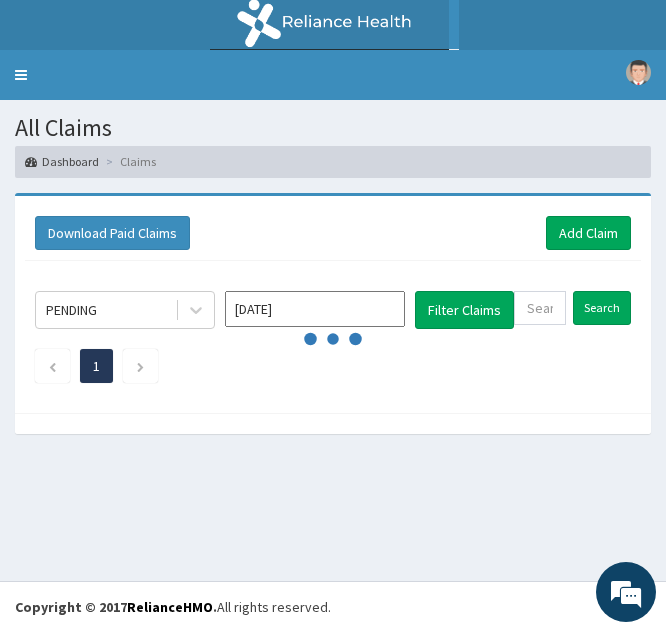 scroll, scrollTop: 0, scrollLeft: 0, axis: both 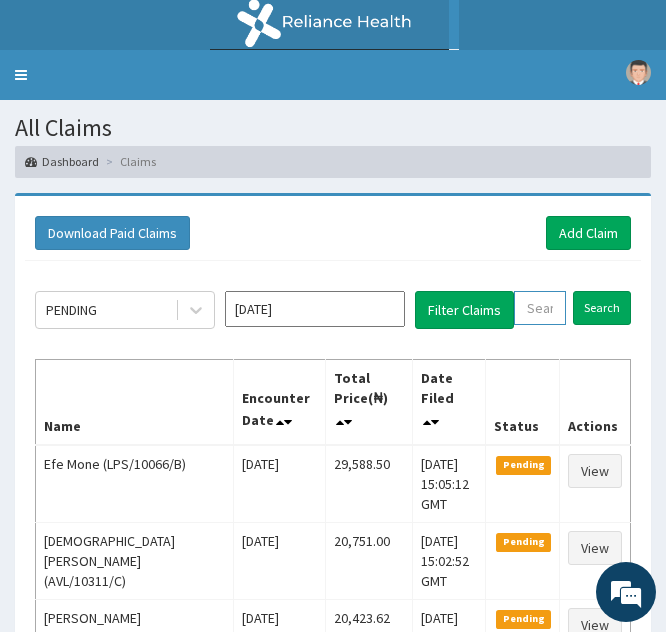 click at bounding box center (540, 308) 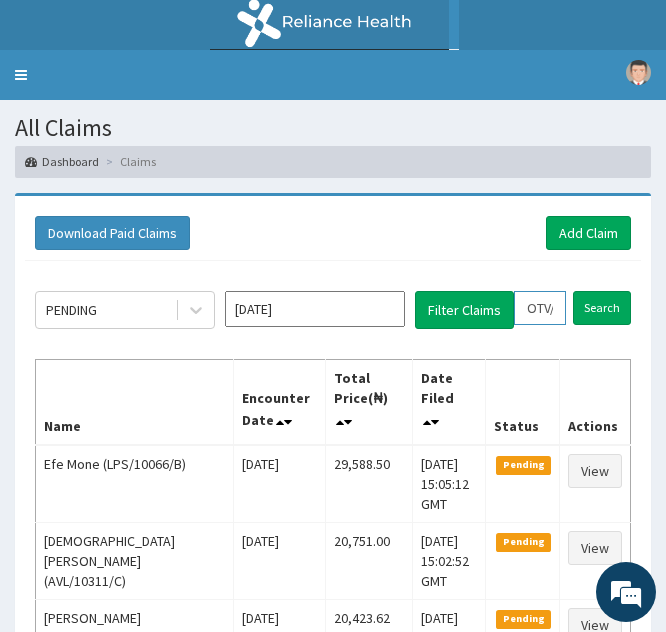 scroll, scrollTop: 0, scrollLeft: 73, axis: horizontal 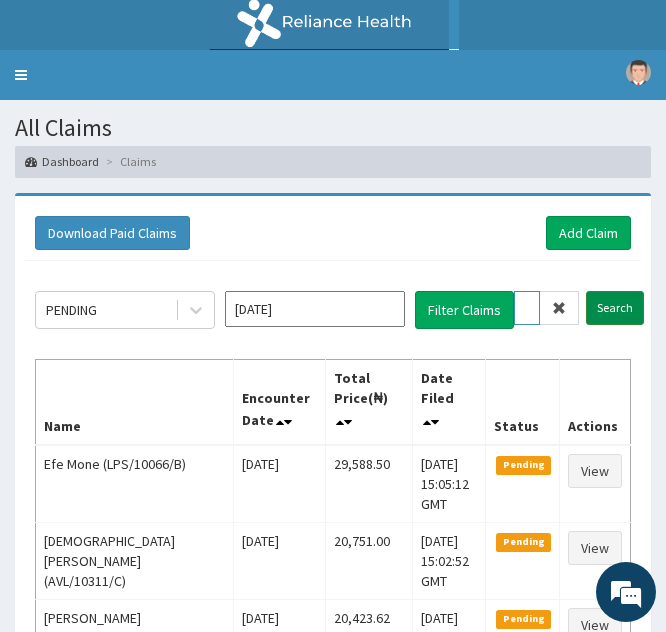 type on "OTV/10061/B" 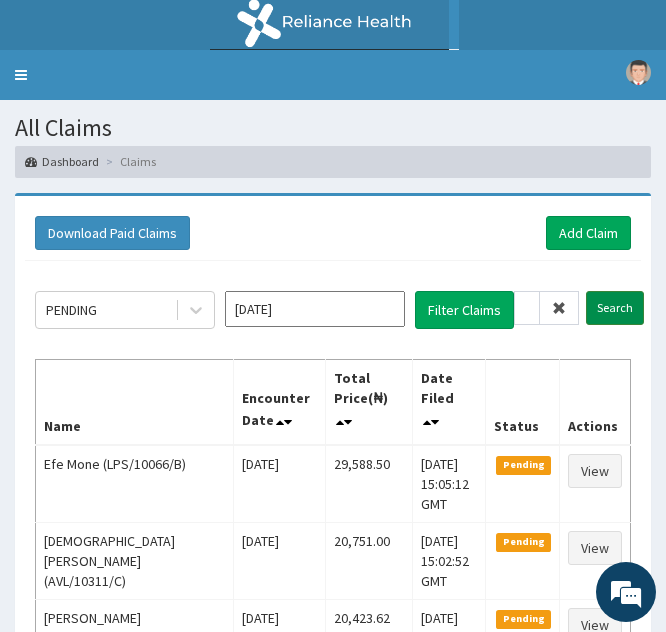 scroll, scrollTop: 0, scrollLeft: 0, axis: both 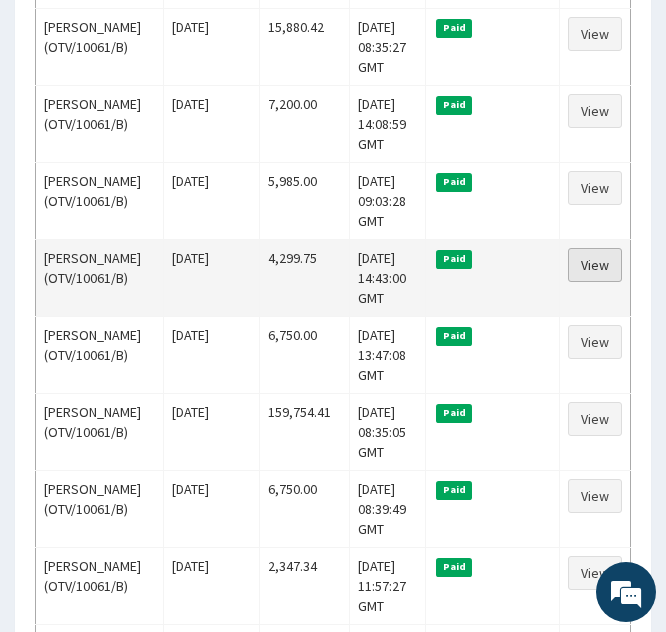 click on "View" at bounding box center (595, 265) 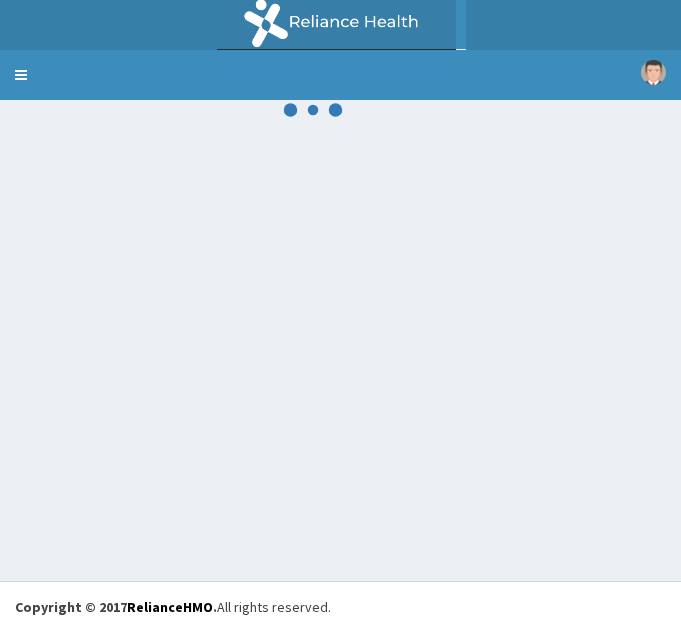 scroll, scrollTop: 0, scrollLeft: 0, axis: both 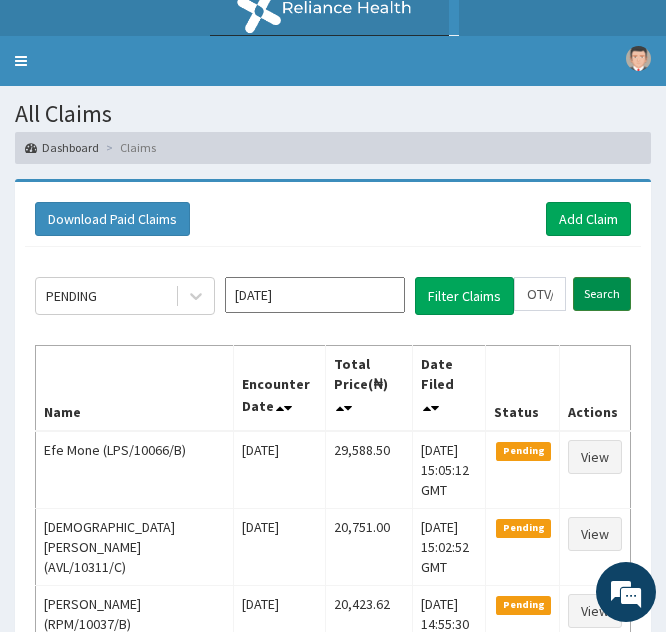 click on "Search" at bounding box center (602, 294) 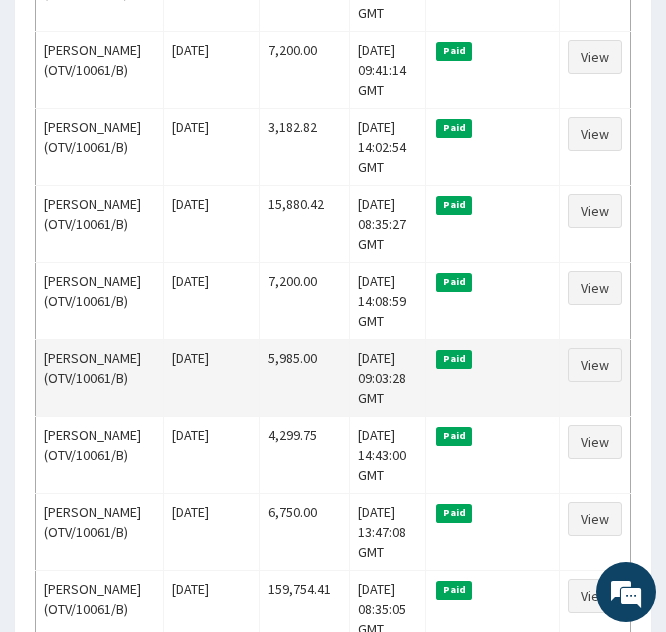scroll, scrollTop: 721, scrollLeft: 0, axis: vertical 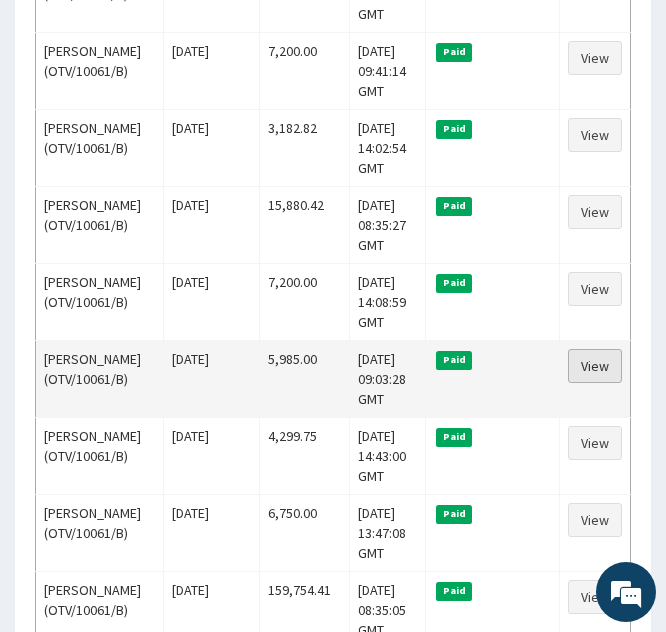 click on "View" at bounding box center (595, 366) 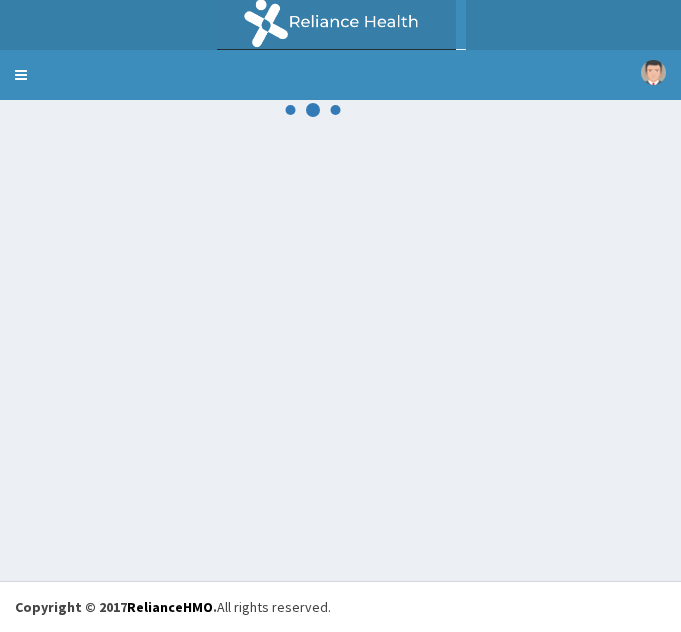 scroll, scrollTop: 0, scrollLeft: 0, axis: both 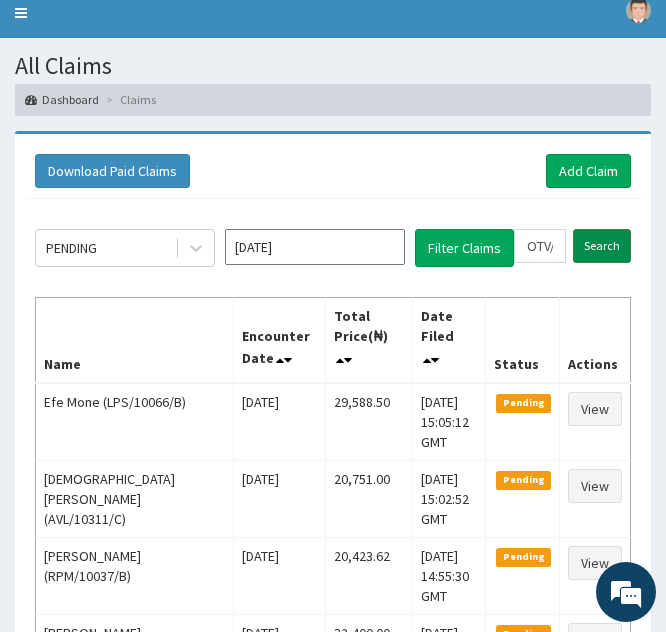 click on "Search" at bounding box center [602, 246] 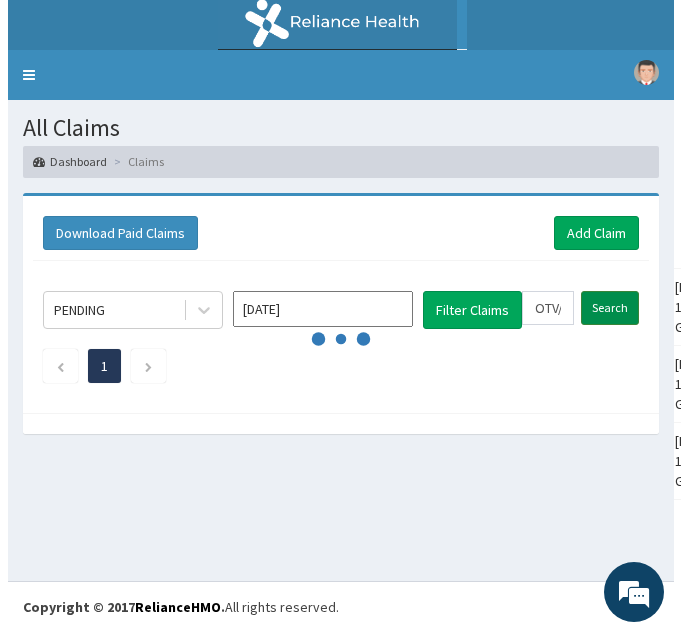 scroll, scrollTop: 0, scrollLeft: 0, axis: both 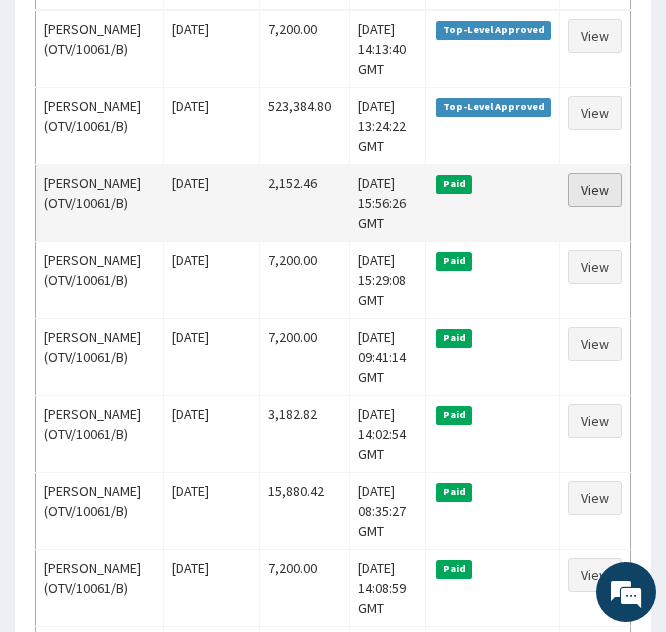 click on "View" at bounding box center (595, 190) 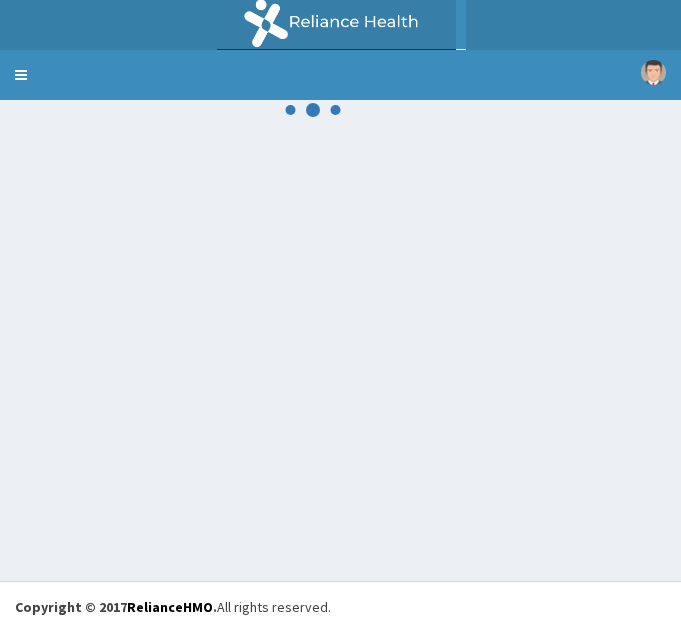 scroll, scrollTop: 0, scrollLeft: 0, axis: both 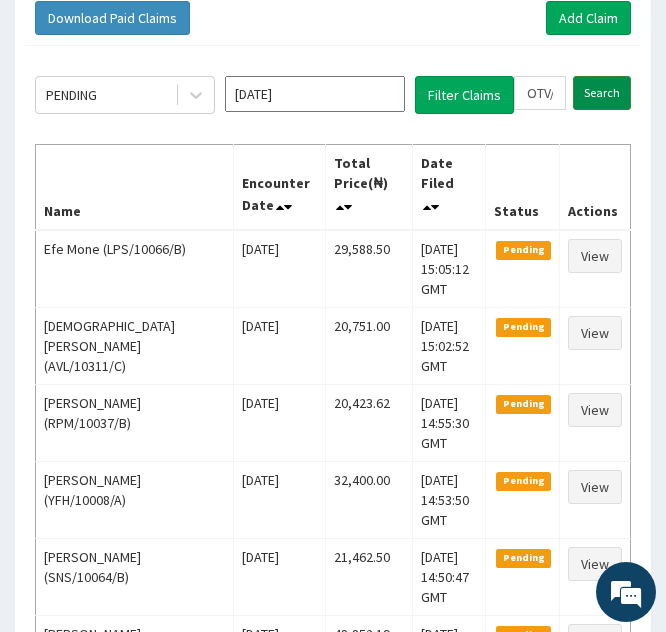click on "Search" at bounding box center [602, 93] 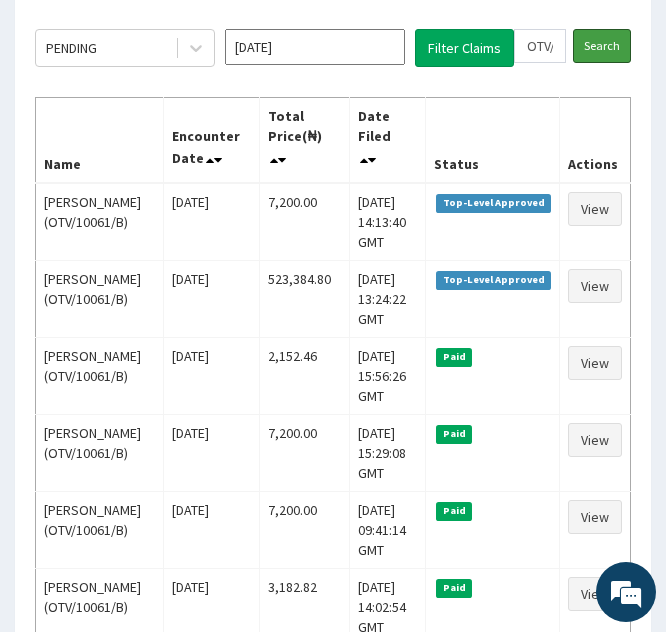 scroll, scrollTop: 263, scrollLeft: 0, axis: vertical 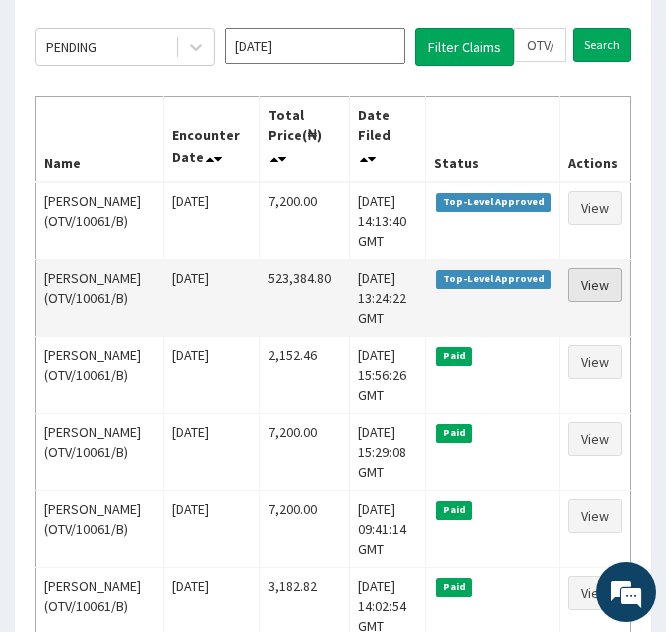 click on "View" at bounding box center (595, 285) 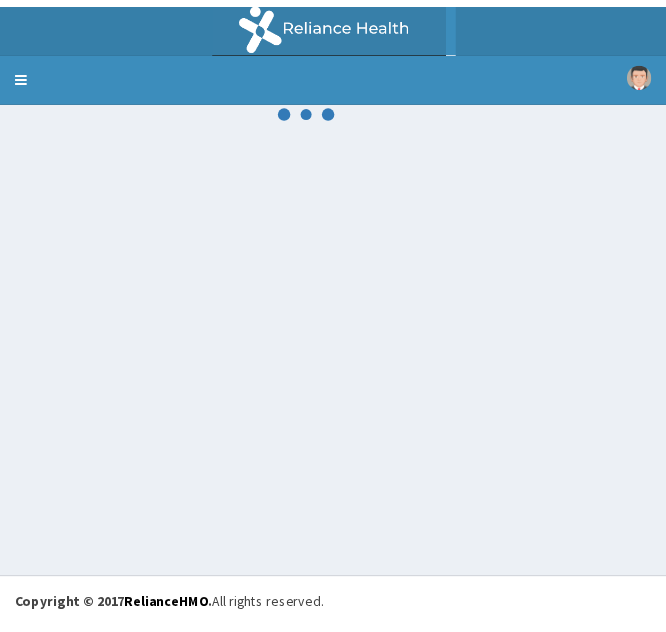 scroll, scrollTop: 0, scrollLeft: 0, axis: both 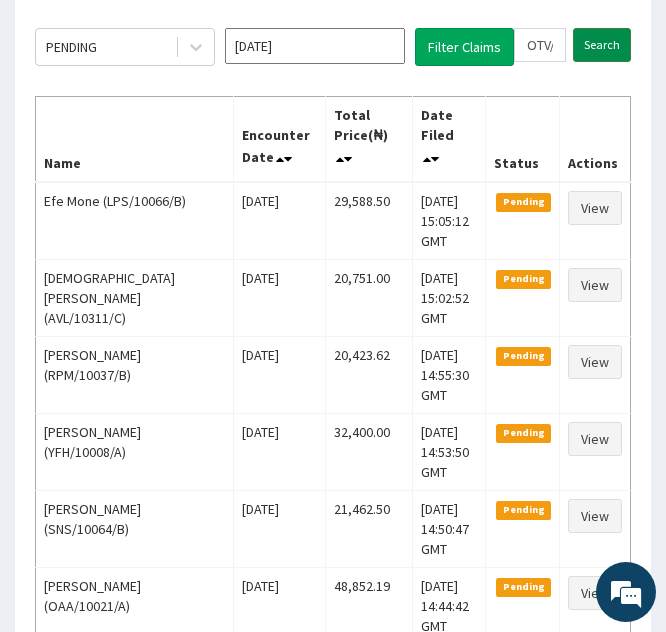 click on "Search" at bounding box center [602, 45] 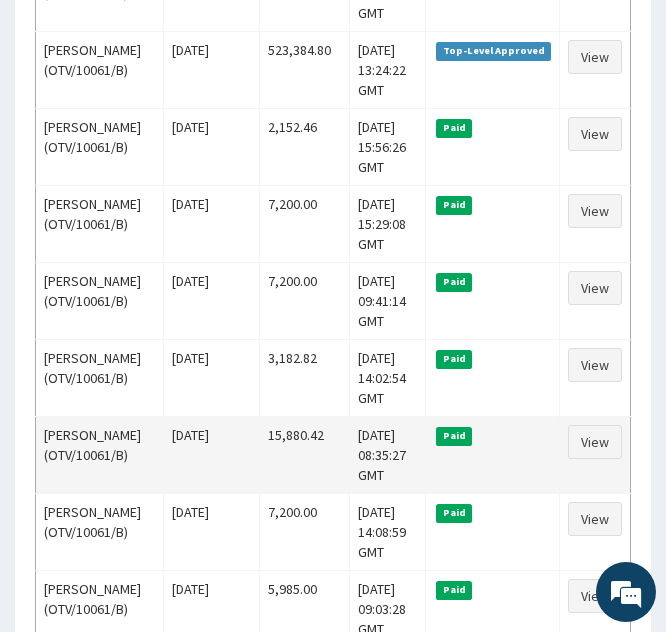 scroll, scrollTop: 495, scrollLeft: 0, axis: vertical 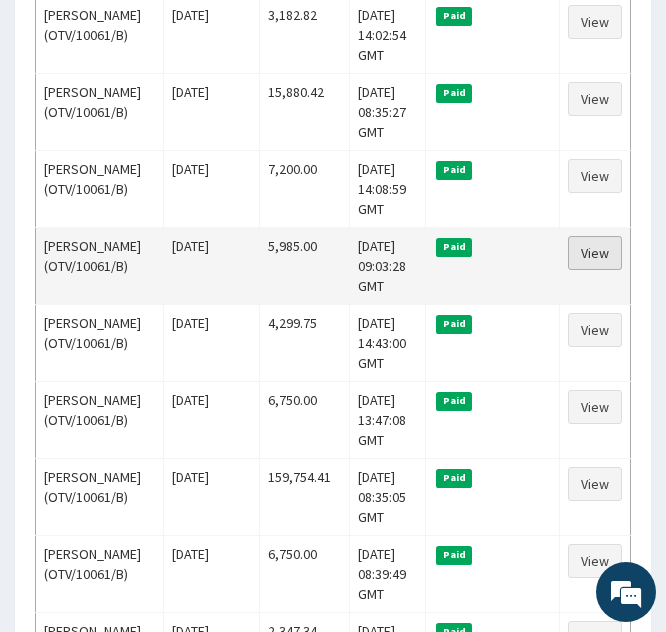 click on "View" at bounding box center (595, 253) 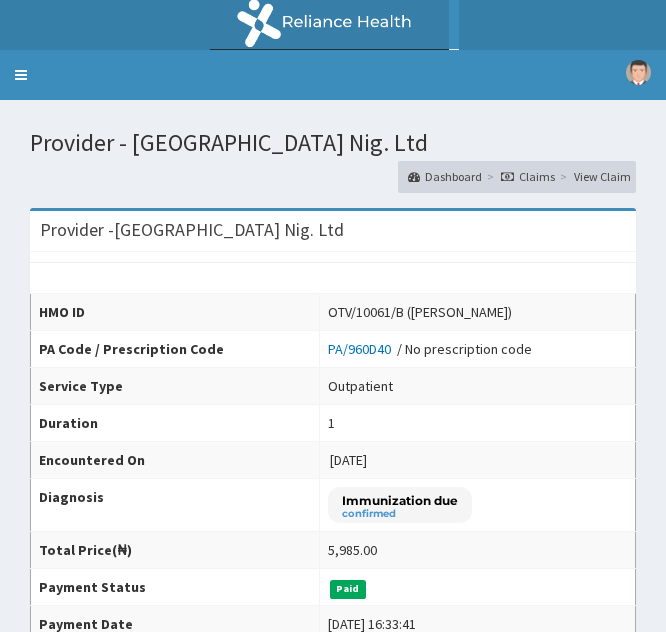 scroll, scrollTop: 422, scrollLeft: 0, axis: vertical 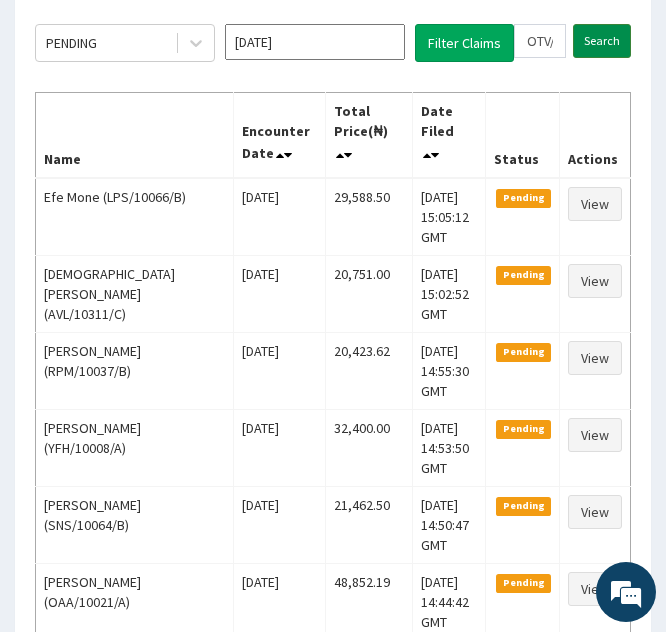 click on "Search" at bounding box center (602, 41) 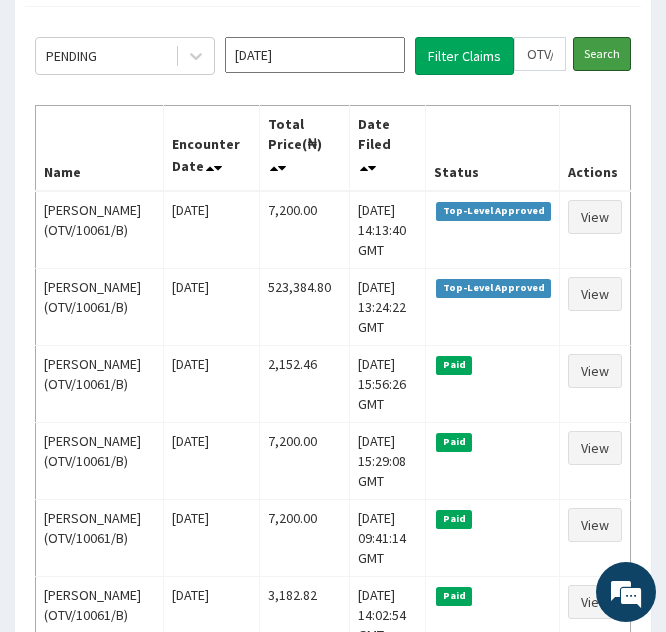 scroll, scrollTop: 255, scrollLeft: 0, axis: vertical 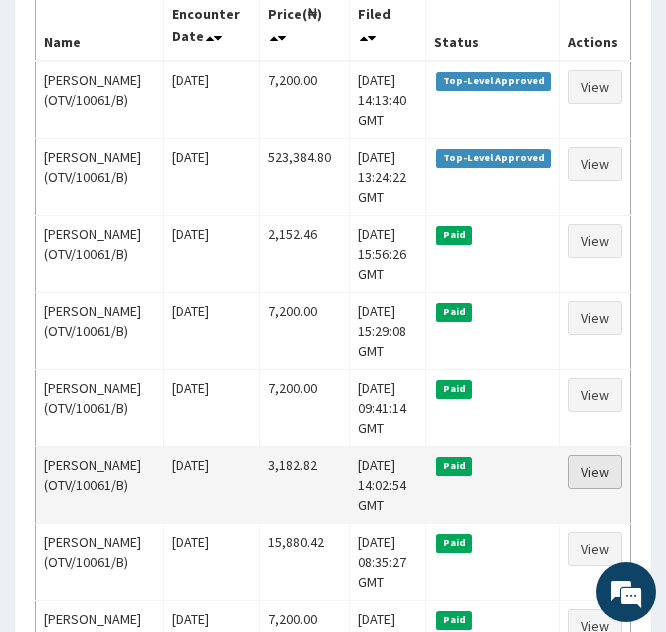 click on "View" at bounding box center (595, 472) 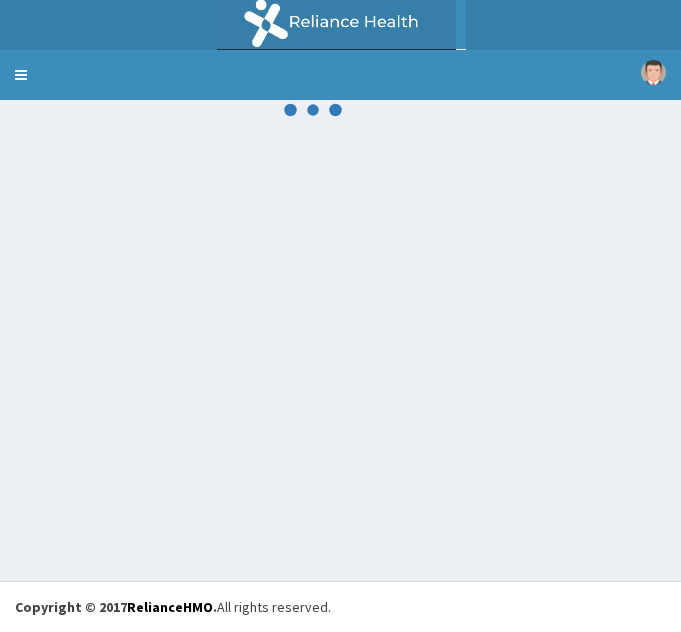 scroll, scrollTop: 0, scrollLeft: 0, axis: both 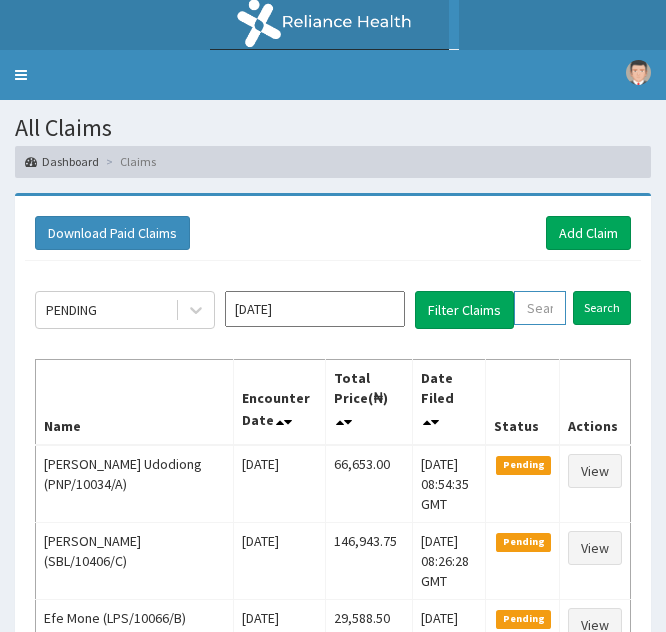 click at bounding box center [540, 308] 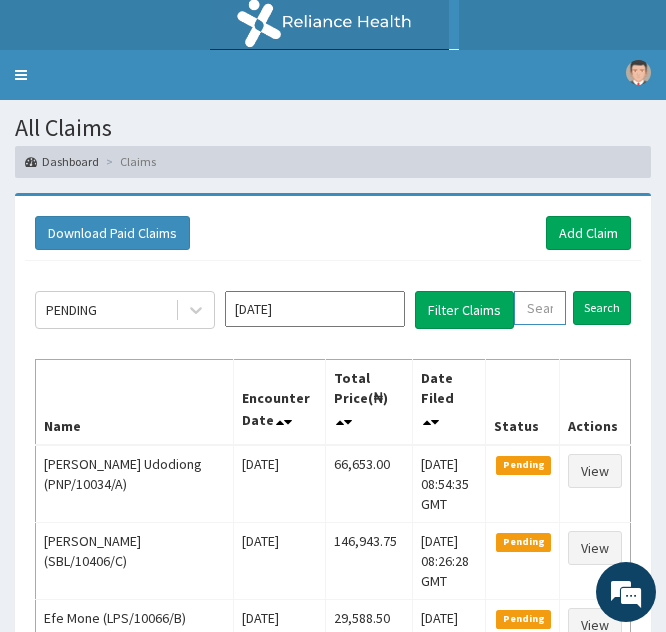 paste on "ACH/10236/A" 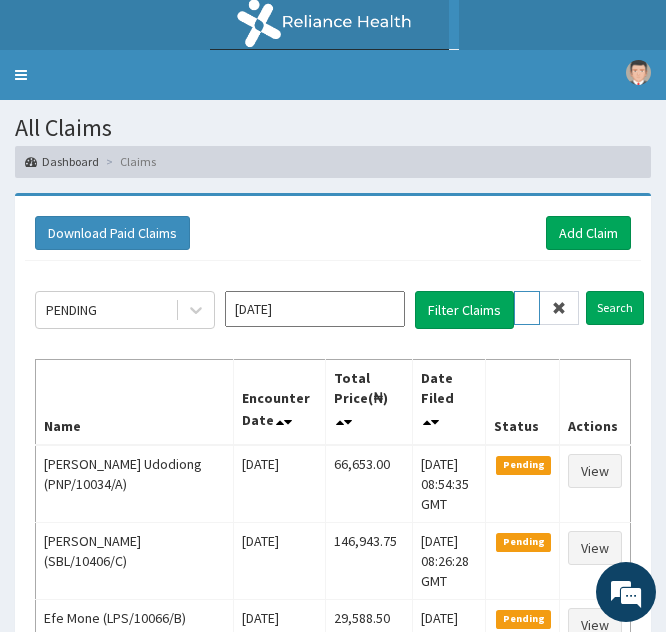 scroll, scrollTop: 0, scrollLeft: 77, axis: horizontal 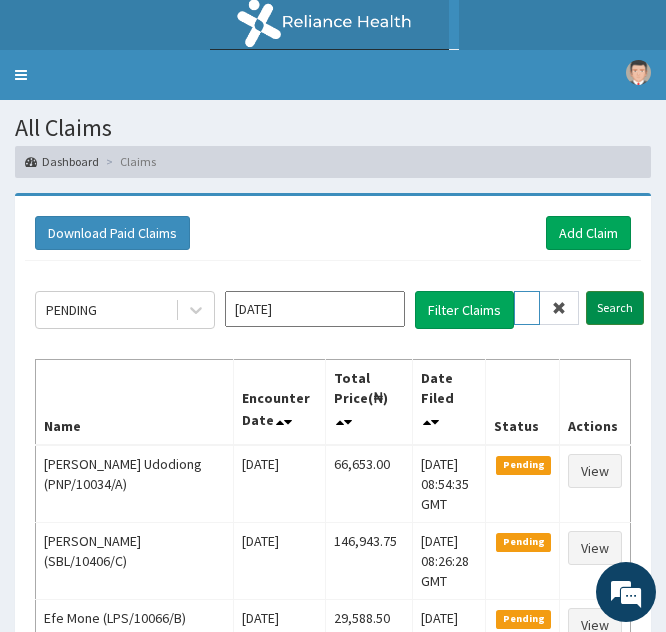 type on "ACH/10236/A" 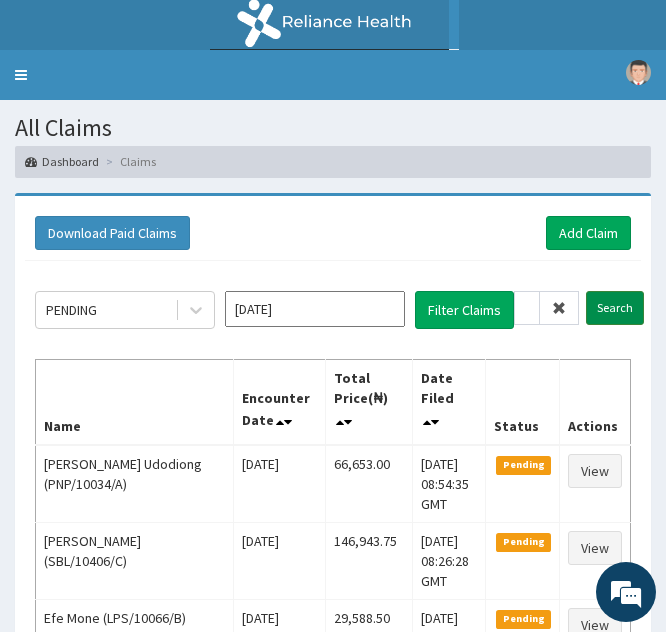 scroll, scrollTop: 0, scrollLeft: 0, axis: both 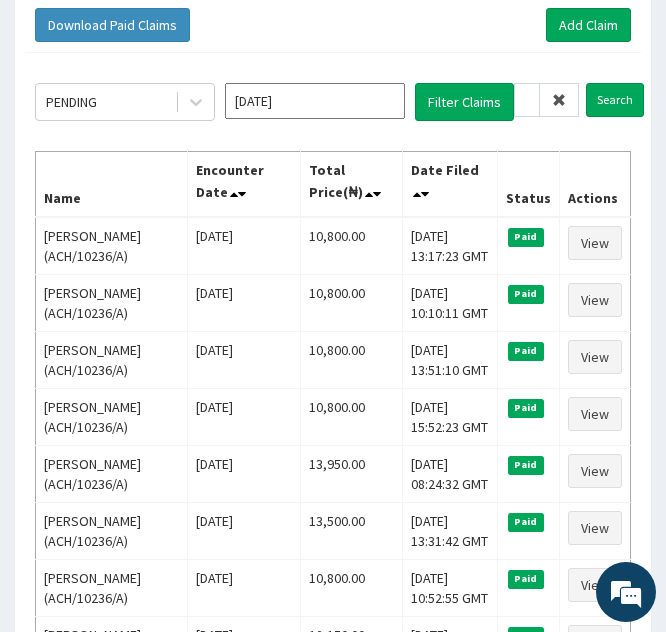 click at bounding box center [559, 100] 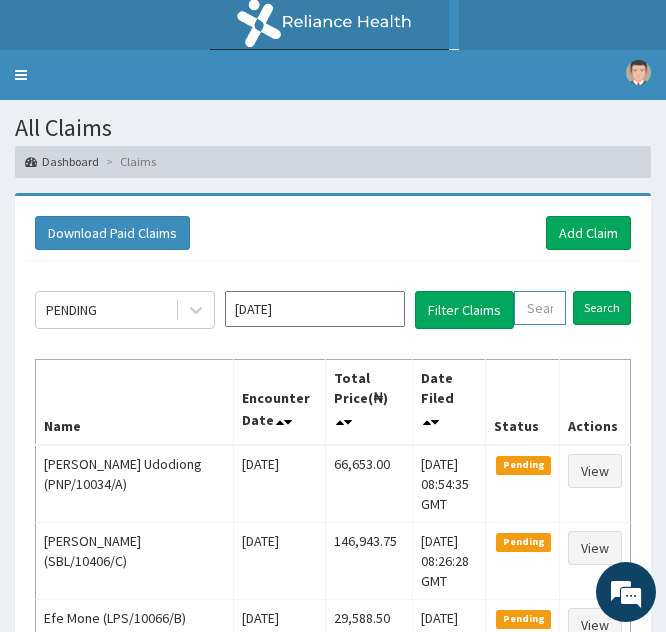click at bounding box center [540, 308] 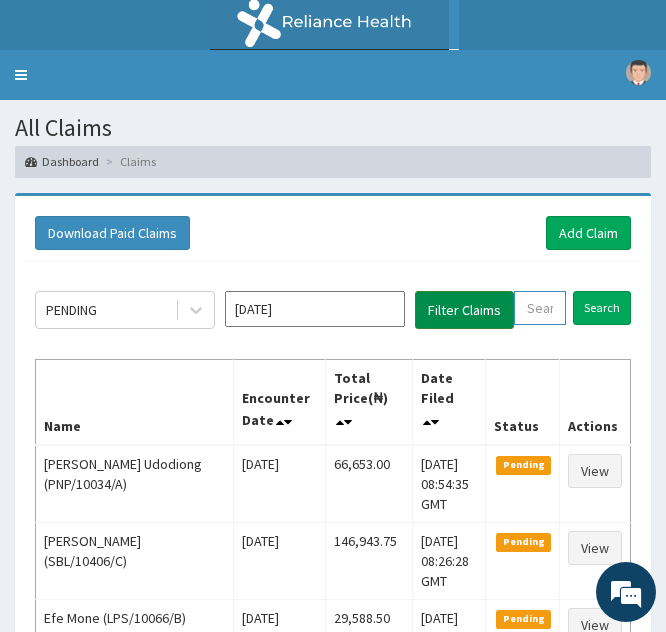 paste on "GSV/13794/A" 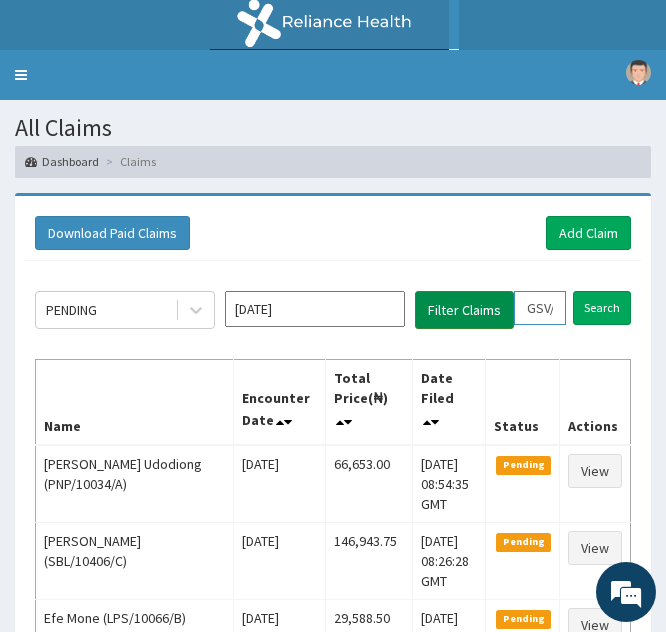 scroll, scrollTop: 0, scrollLeft: 72, axis: horizontal 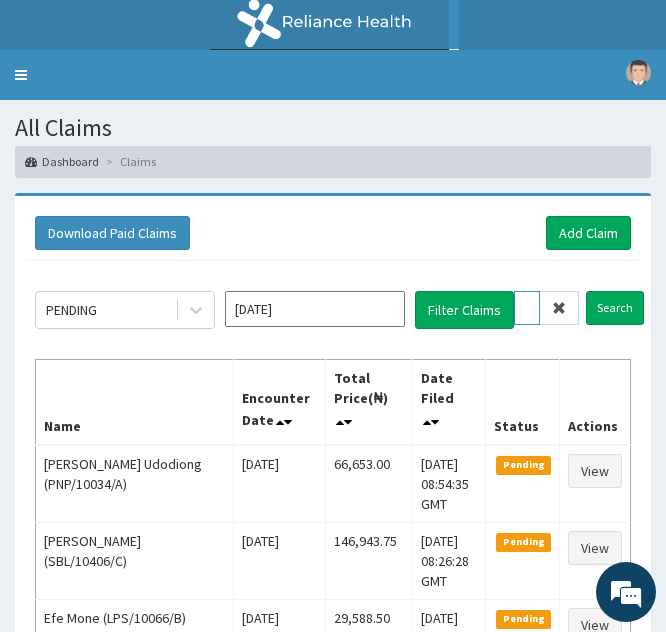 type on "GSV/13794/A" 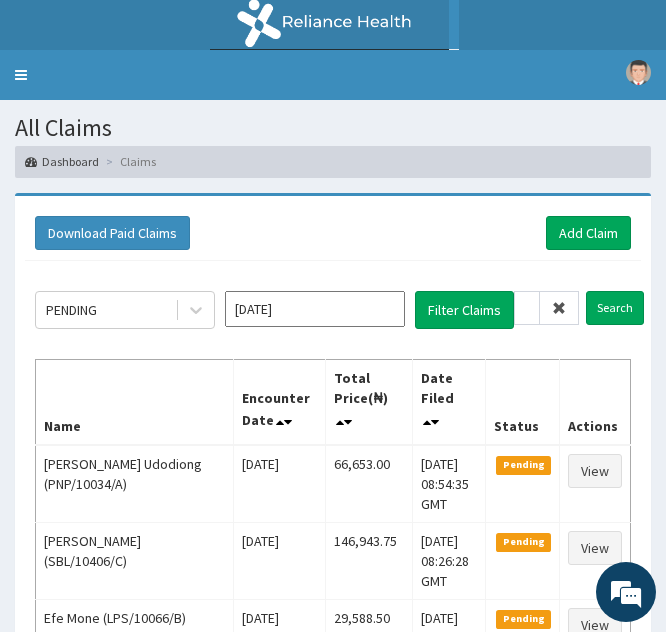 scroll, scrollTop: 0, scrollLeft: 0, axis: both 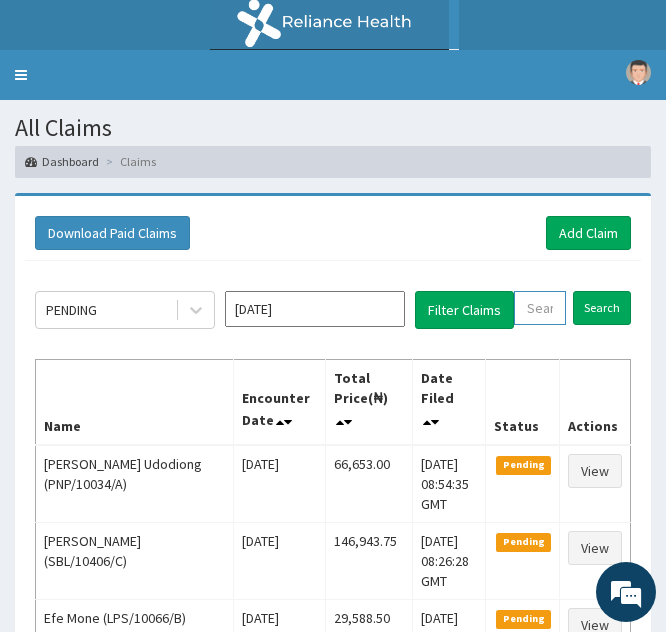 click at bounding box center (540, 308) 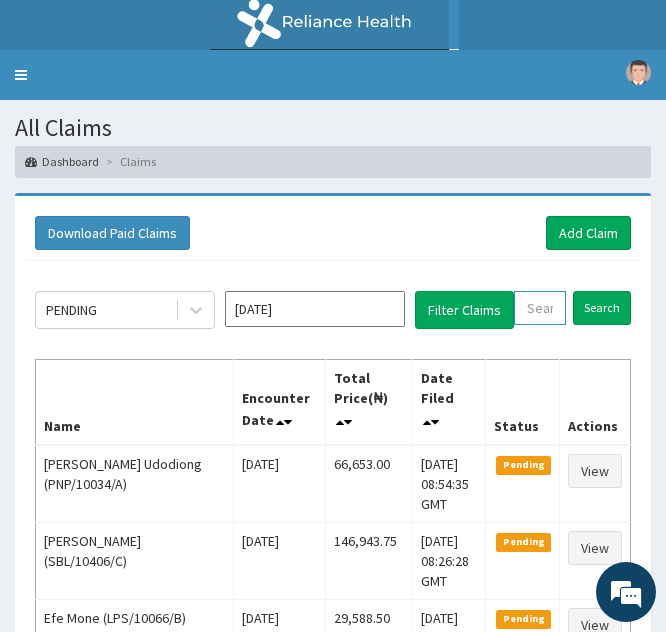 paste on "GSV/13794/A" 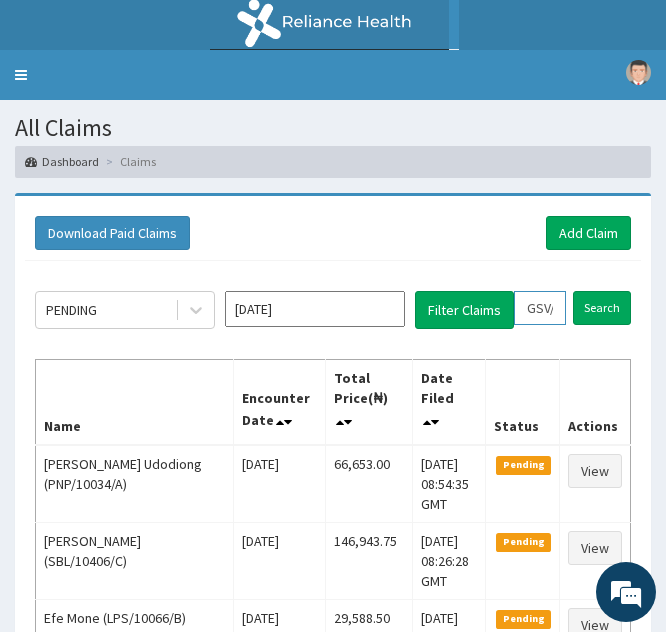 scroll, scrollTop: 0, scrollLeft: 72, axis: horizontal 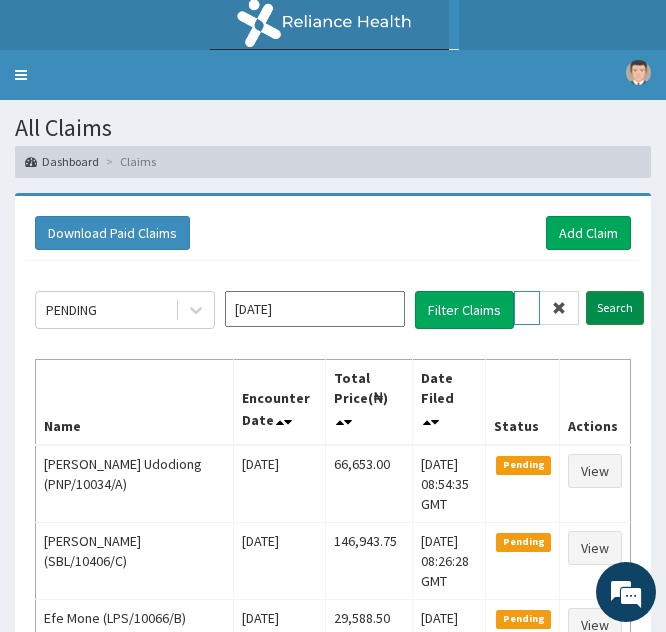 type on "GSV/13794/A" 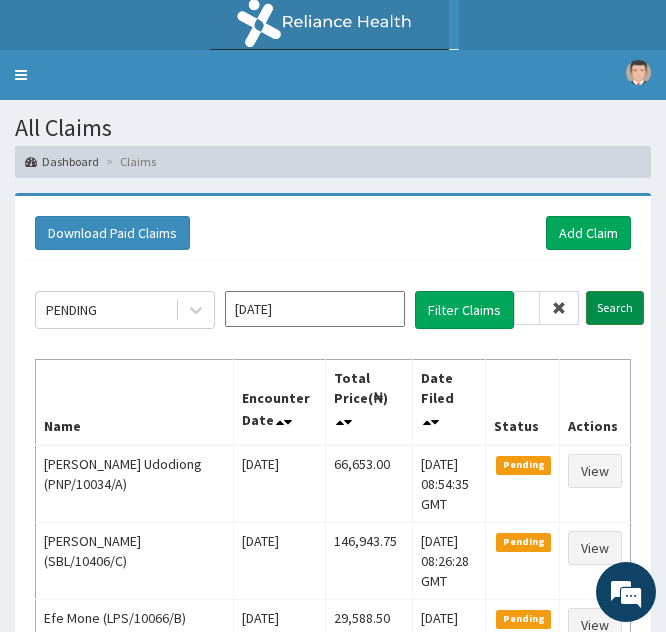 scroll, scrollTop: 0, scrollLeft: 0, axis: both 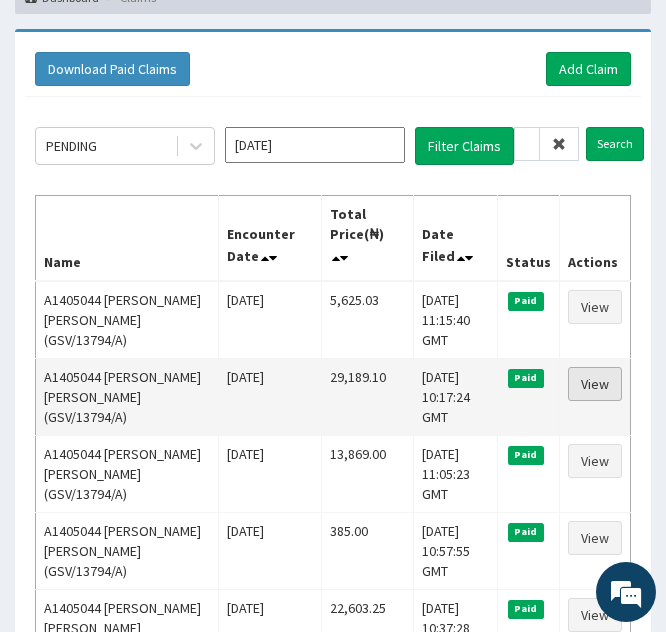 click on "View" at bounding box center [595, 384] 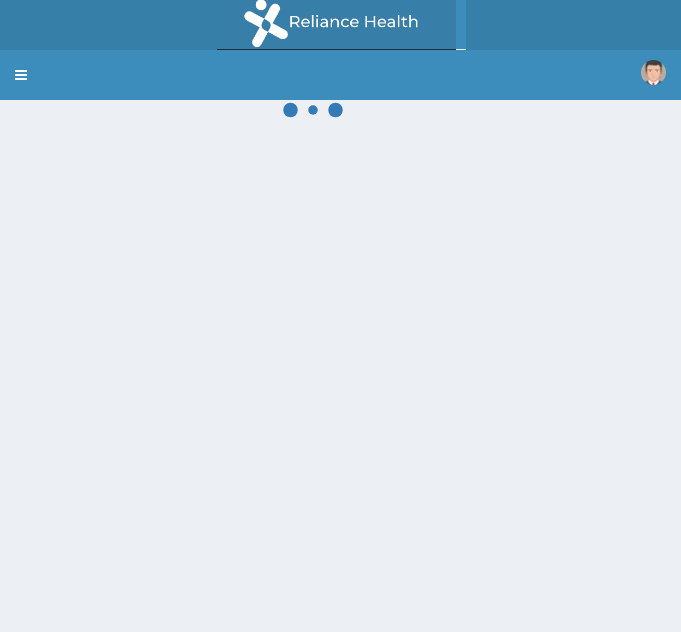 scroll, scrollTop: 0, scrollLeft: 0, axis: both 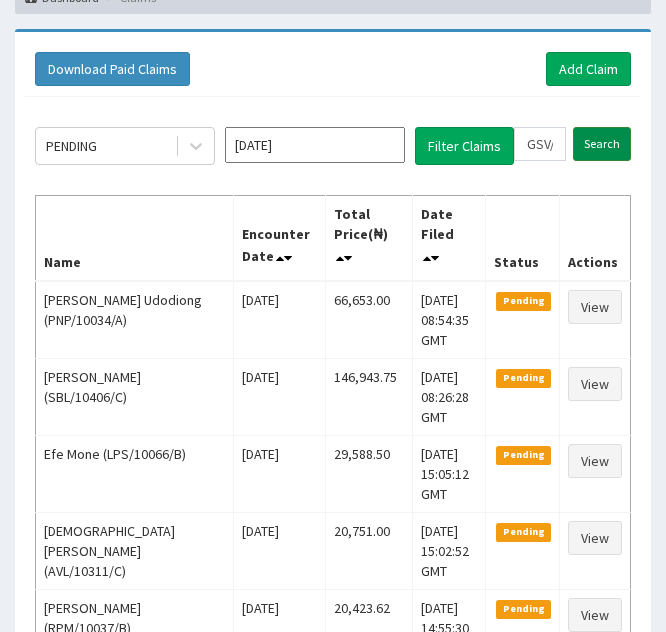 click on "Search" at bounding box center (602, 144) 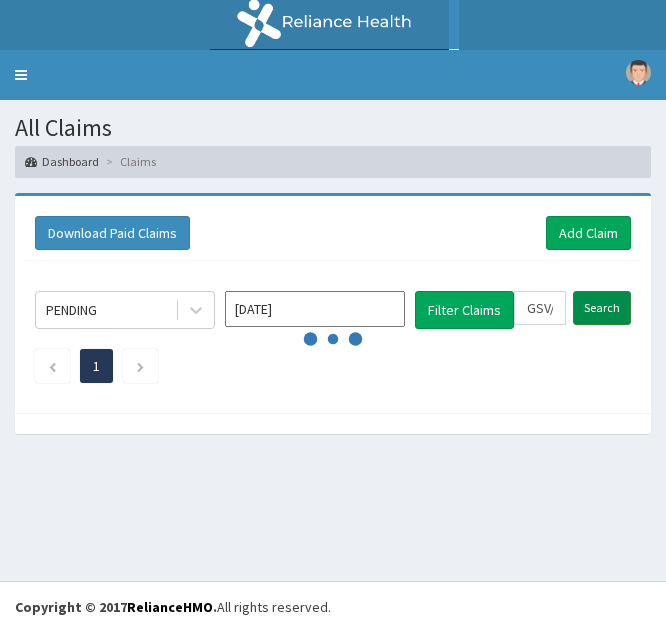 scroll, scrollTop: 0, scrollLeft: 0, axis: both 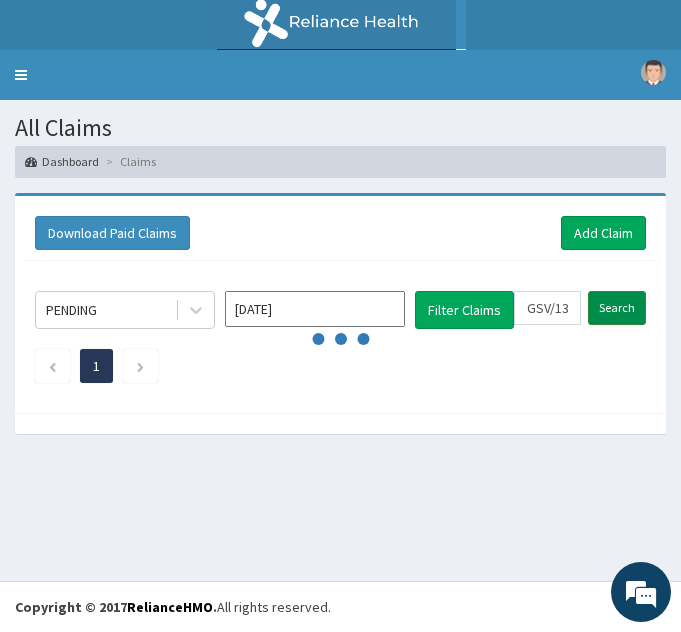 click on "Dashboard
Claims" at bounding box center (340, 161) 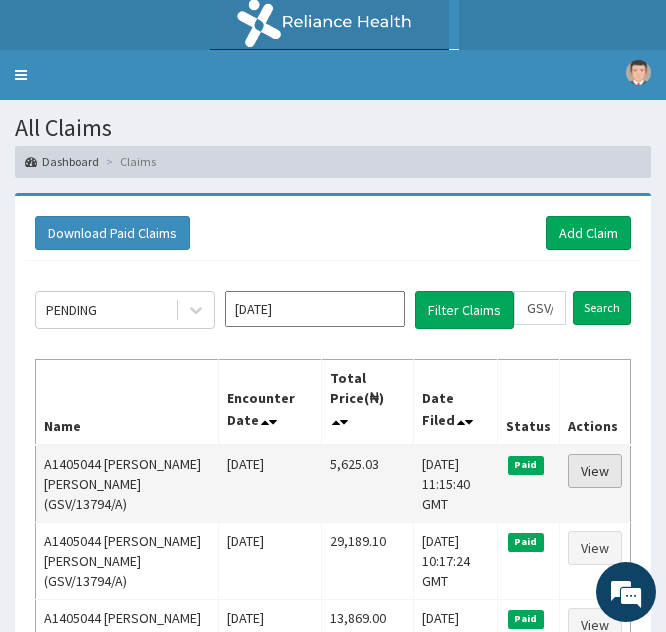 scroll, scrollTop: 164, scrollLeft: 0, axis: vertical 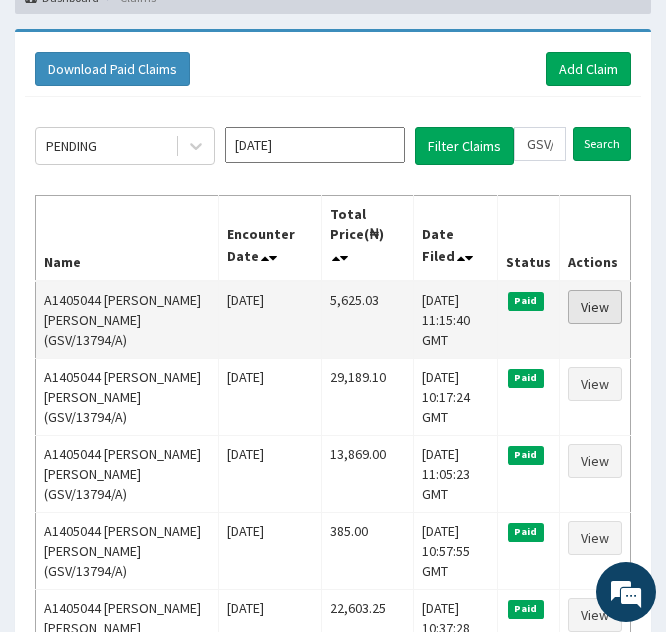 click on "A1405044 OMOWOLE JOSEPH TEMITOPE (GSV/13794/A) Tue Jun 17 2025 5,625.03 Tue, 17 Jun 2025 11:15:40 GMT Paid View A1405044 OMOWOLE JOSEPH TEMITOPE (GSV/13794/A) Fri Jun 13 2025 29,189.10 Tue, 17 Jun 2025 10:17:24 GMT Paid View A1405044 OMOWOLE JOSEPH TEMITOPE (GSV/13794/A) Mon May 26 2025 13,869.00 Tue, 27 May 2025 11:05:23 GMT Paid View A1405044 OMOWOLE JOSEPH TEMITOPE (GSV/13794/A) Sat May 17 2025 385.00 Fri, 23 May 2025 10:57:55 GMT Paid View A1405044 OMOWOLE JOSEPH TEMITOPE (GSV/13794/A) Sat May 17 2025 22,603.25 Fri, 23 May 2025 10:37:28 GMT Paid View" at bounding box center (333, 474) 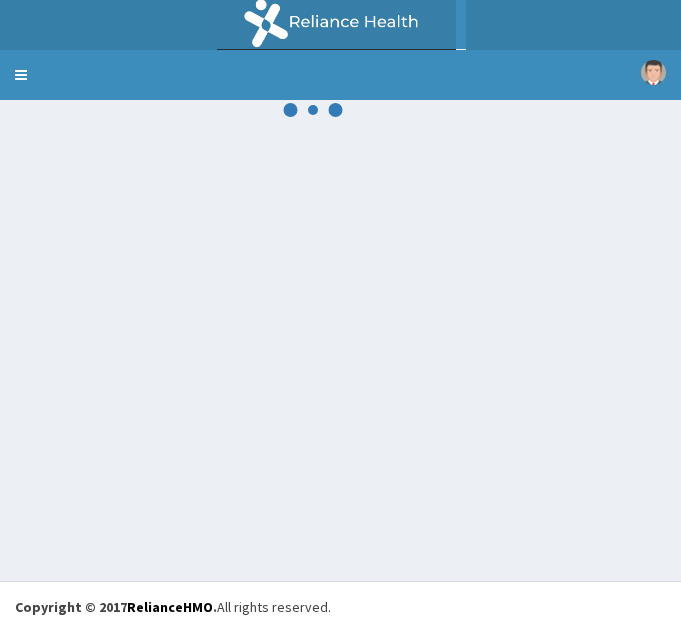 scroll, scrollTop: 0, scrollLeft: 0, axis: both 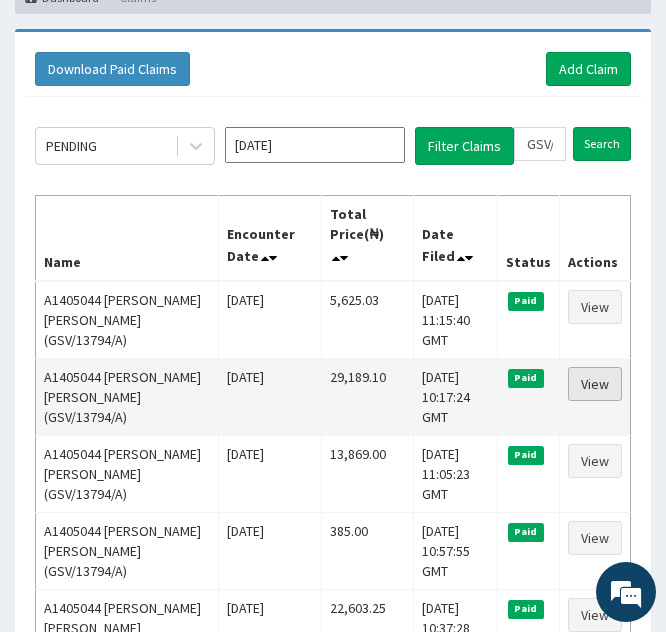 click on "View" at bounding box center [595, 384] 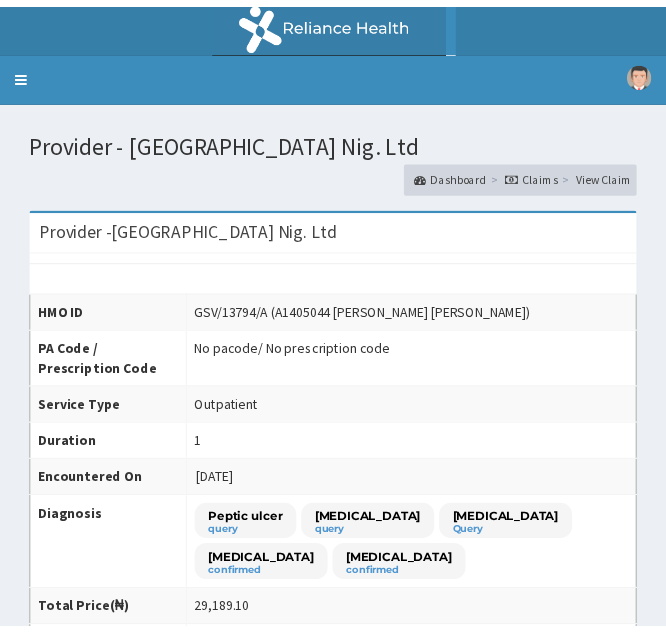 scroll, scrollTop: 0, scrollLeft: 0, axis: both 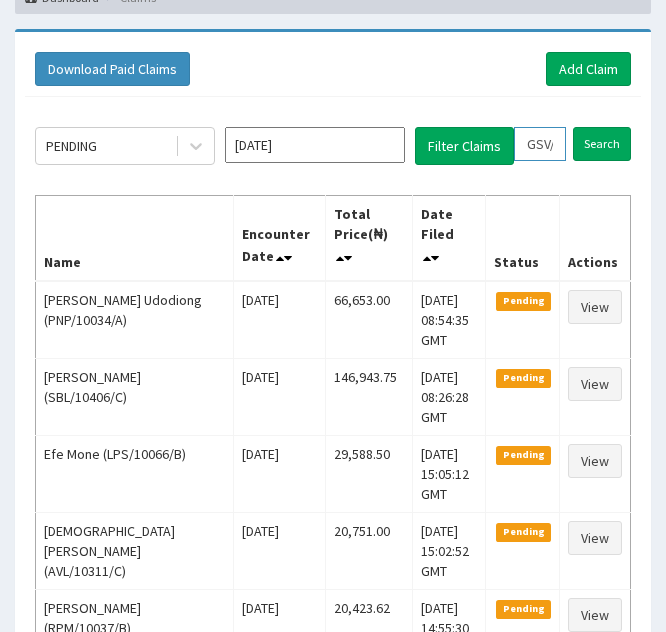 click on "GSV/13794/A" at bounding box center [540, 144] 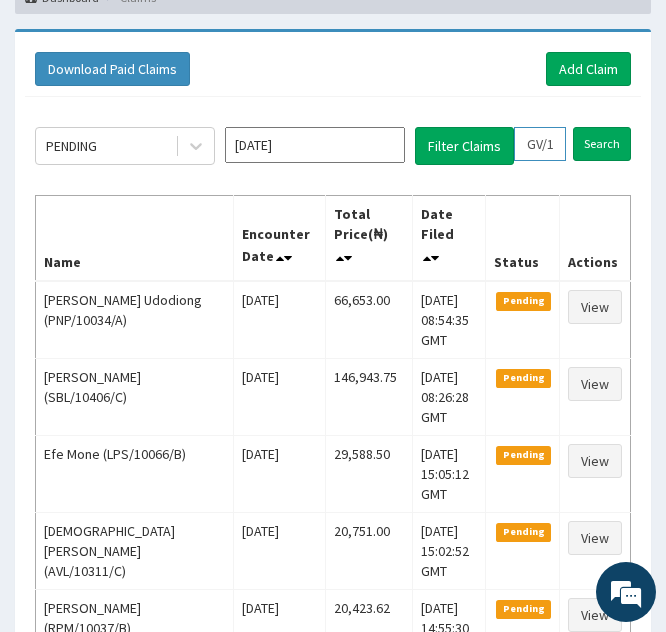 scroll, scrollTop: 0, scrollLeft: 7, axis: horizontal 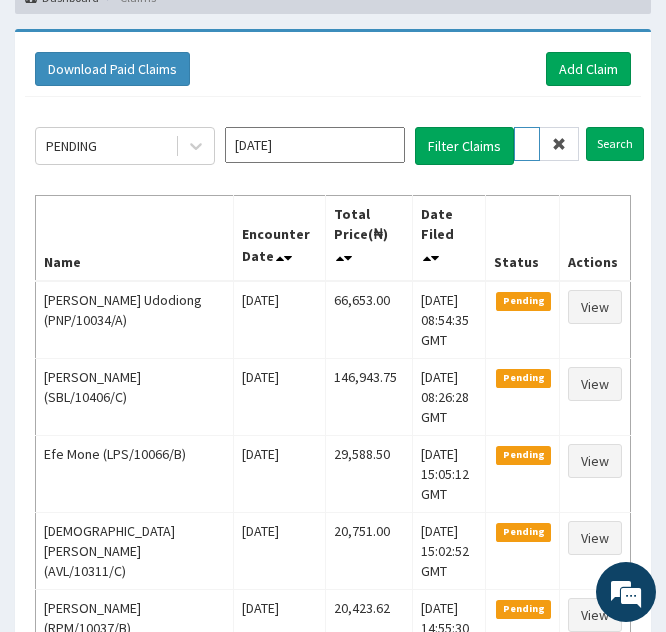 type on "GV/13794/A" 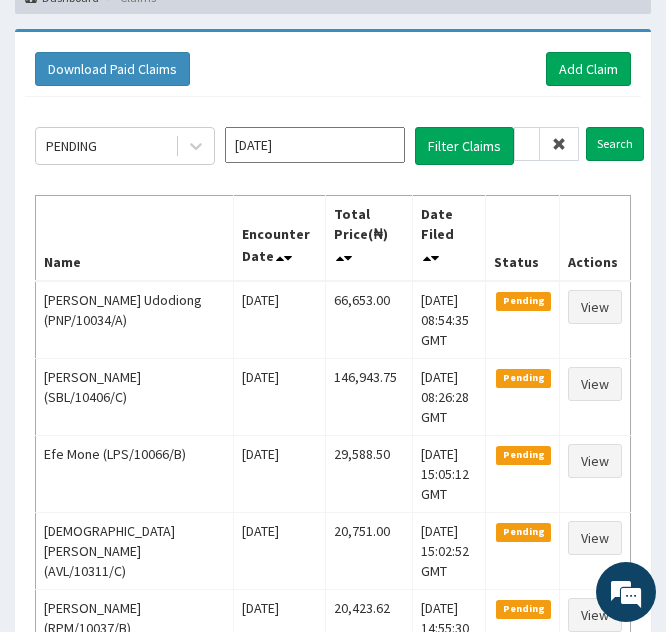 scroll, scrollTop: 0, scrollLeft: 0, axis: both 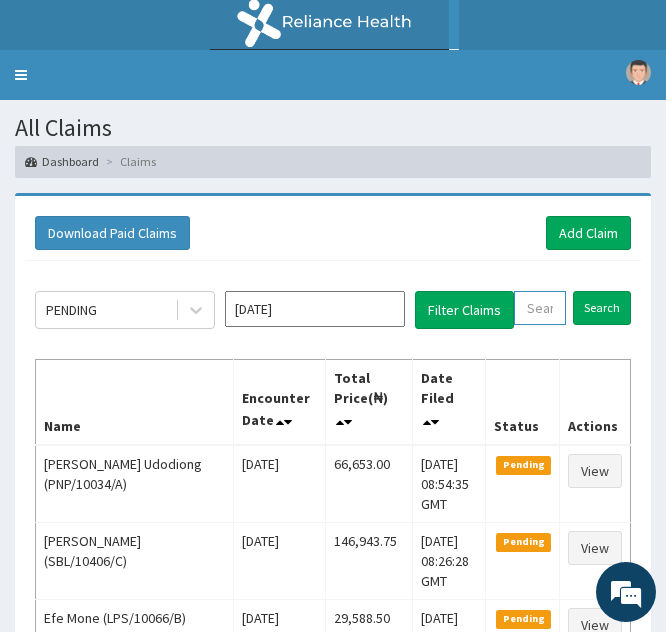 click at bounding box center (540, 308) 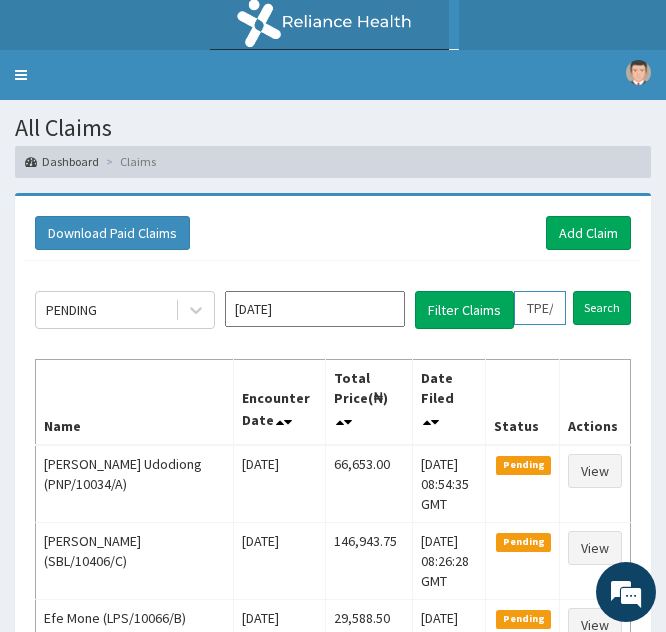 scroll, scrollTop: 0, scrollLeft: 73, axis: horizontal 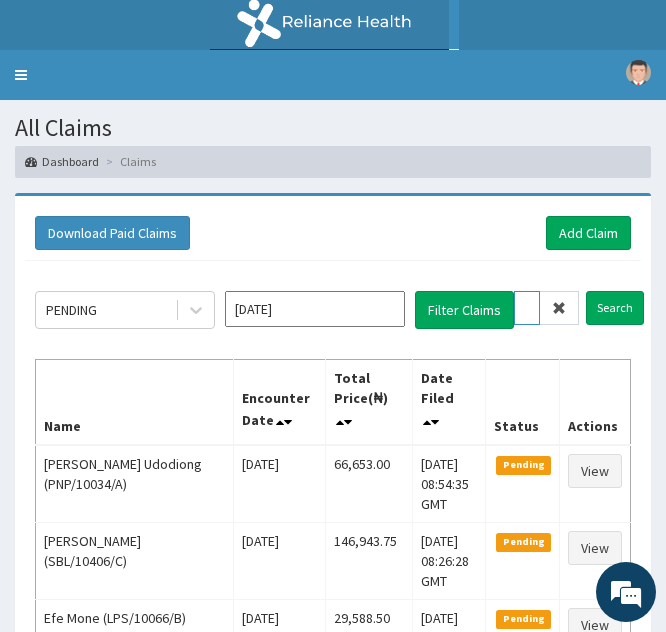 type on "TPE/10018/B" 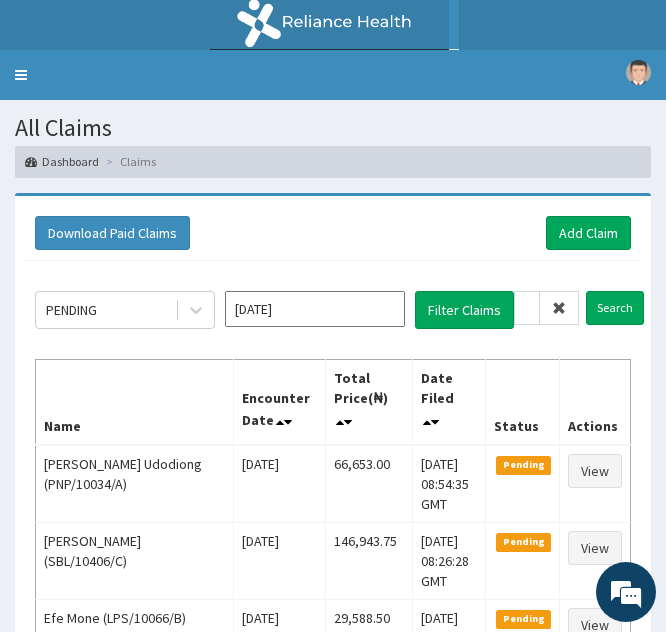 scroll, scrollTop: 0, scrollLeft: 0, axis: both 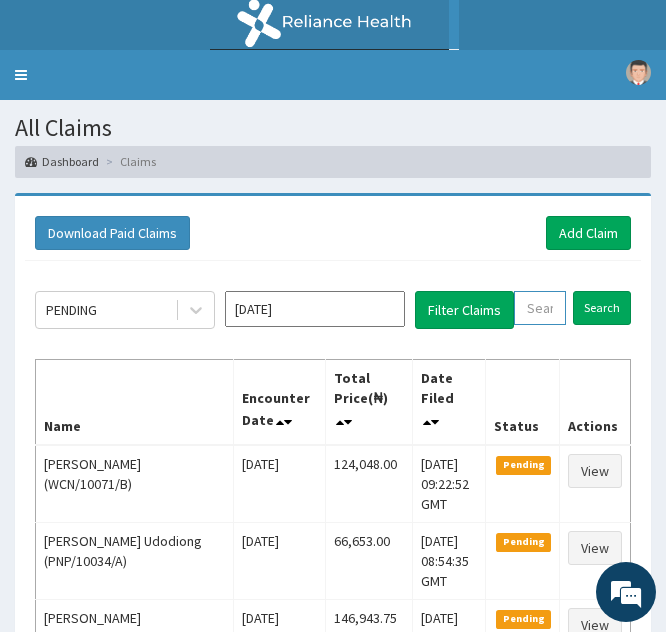 click at bounding box center (540, 308) 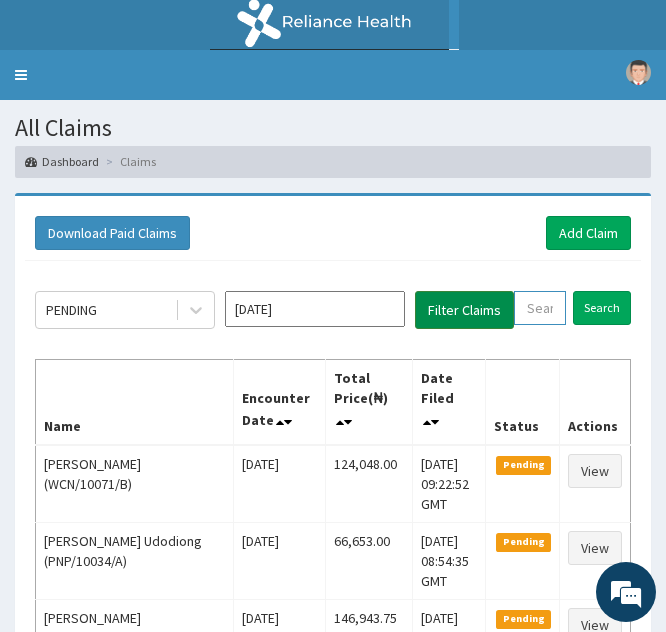 paste on "TPE/10018/B" 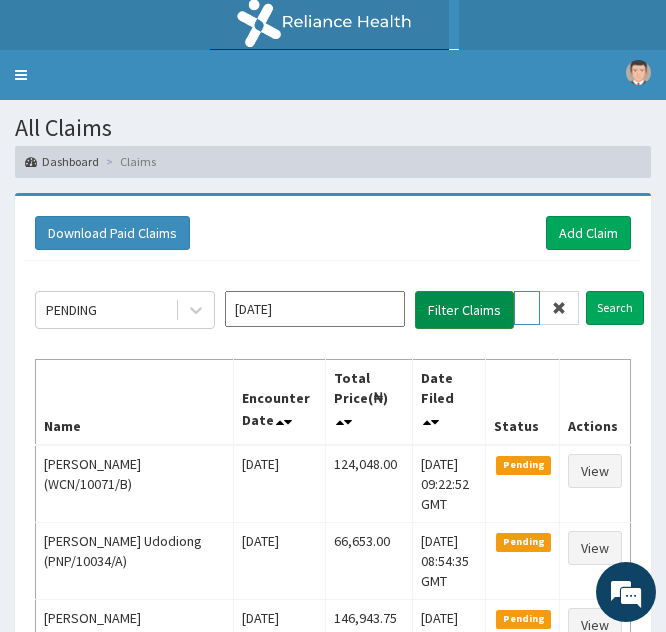 scroll, scrollTop: 0, scrollLeft: 73, axis: horizontal 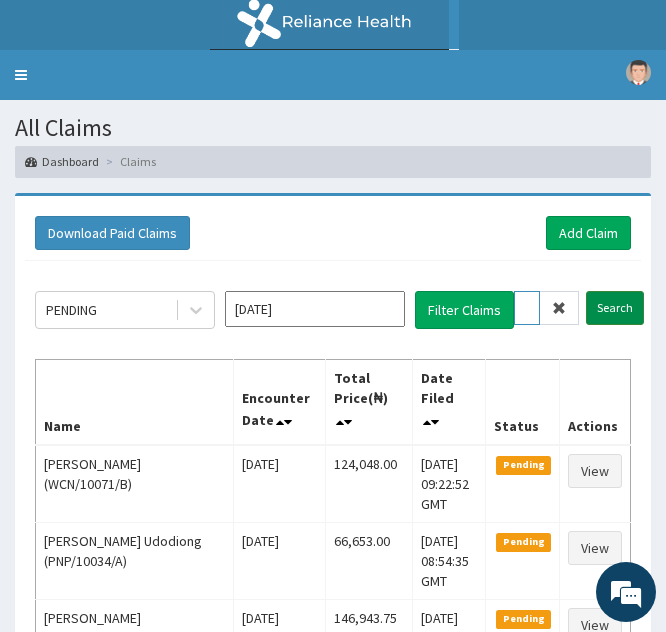 type on "TPE/10018/B" 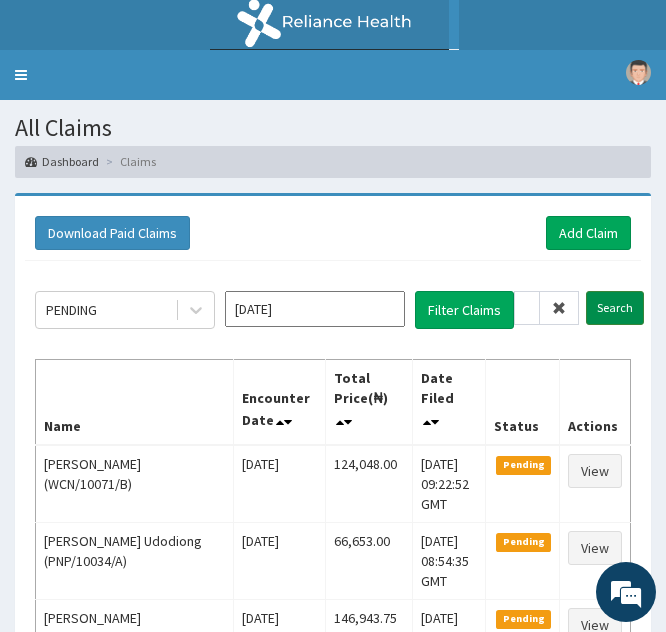 scroll, scrollTop: 0, scrollLeft: 0, axis: both 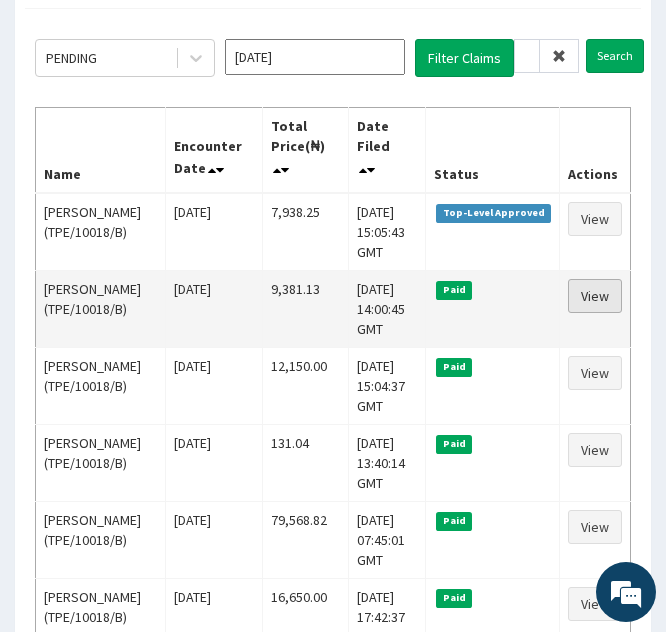 click on "View" at bounding box center (595, 296) 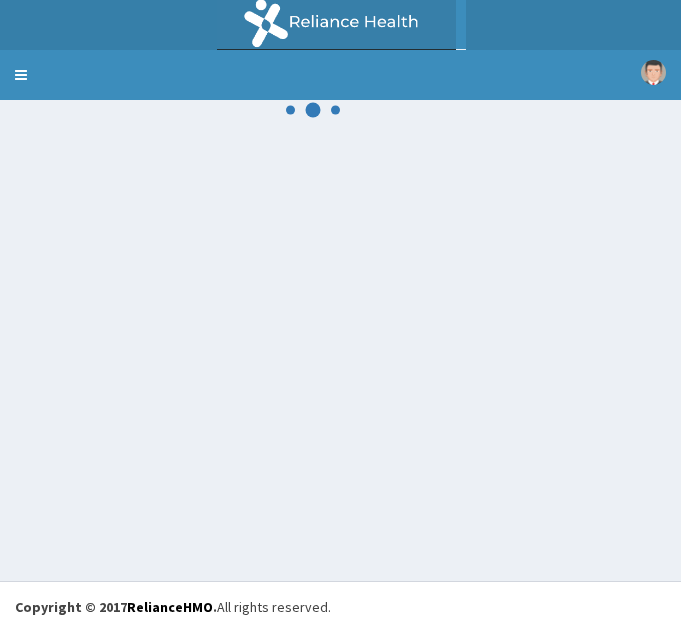 scroll, scrollTop: 0, scrollLeft: 0, axis: both 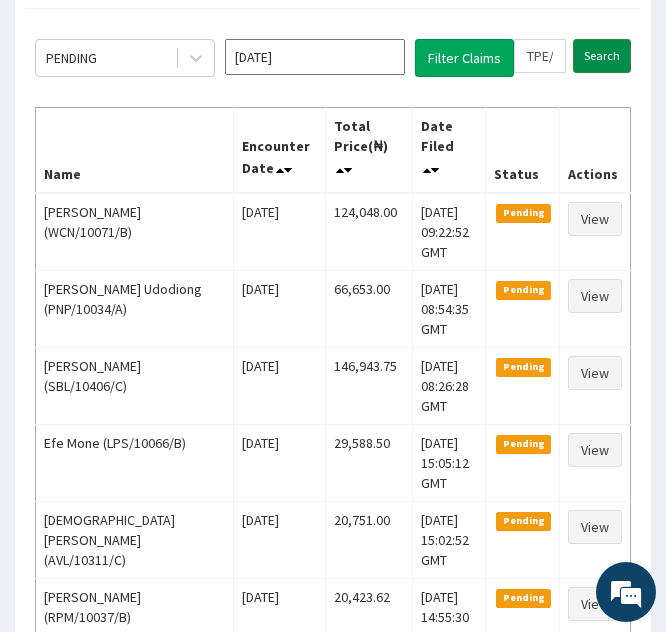 click on "Search" at bounding box center (602, 56) 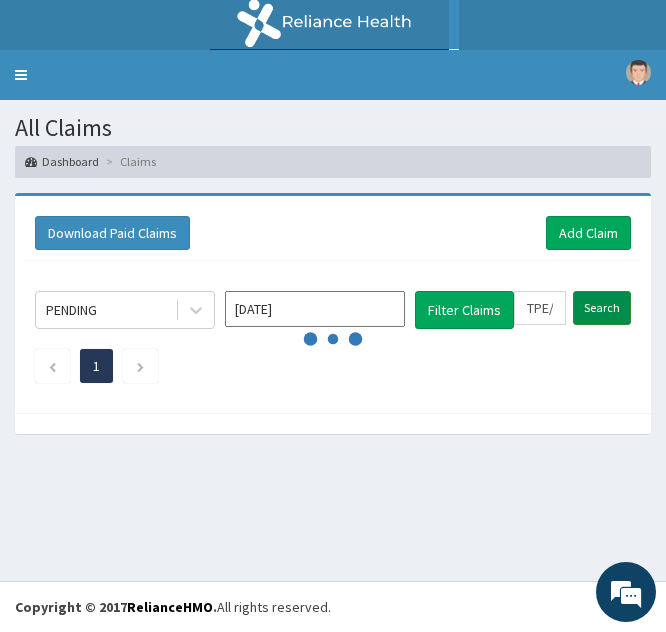 scroll, scrollTop: 0, scrollLeft: 0, axis: both 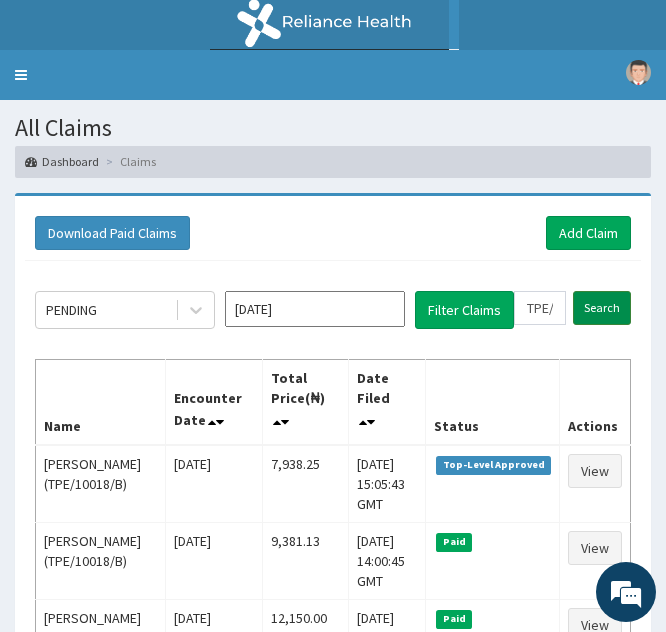 click on "Search" at bounding box center (602, 308) 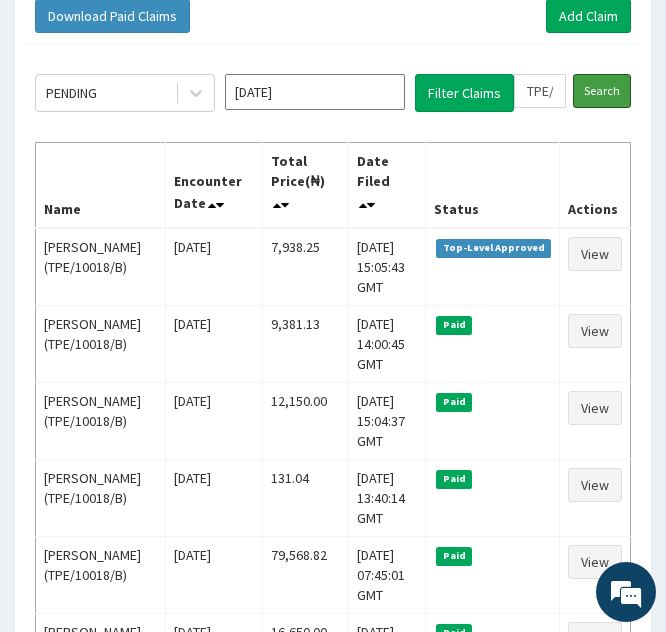 scroll, scrollTop: 243, scrollLeft: 0, axis: vertical 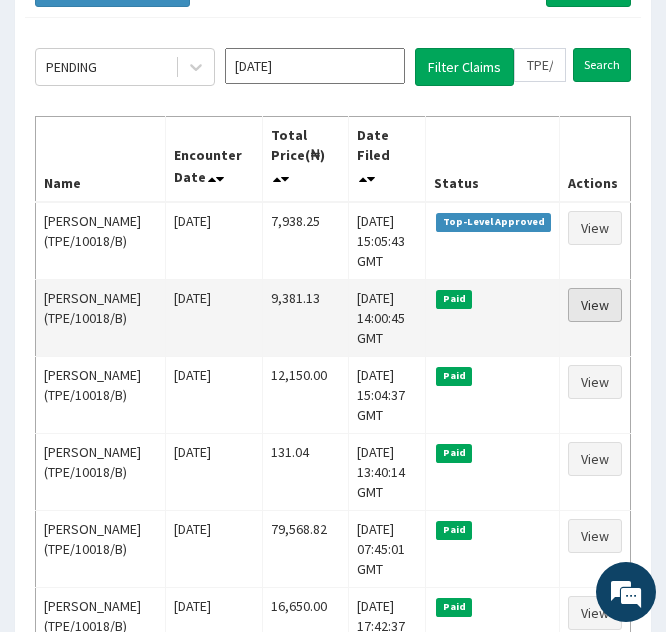 click on "View" at bounding box center [595, 305] 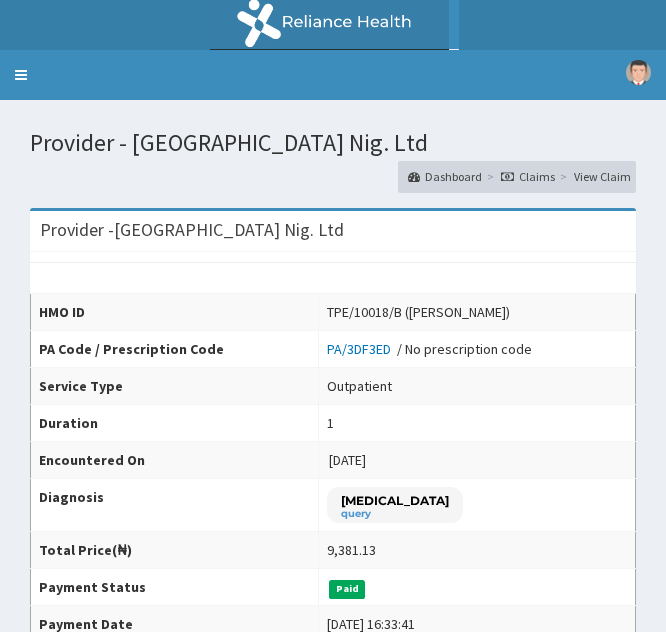 scroll, scrollTop: 0, scrollLeft: 0, axis: both 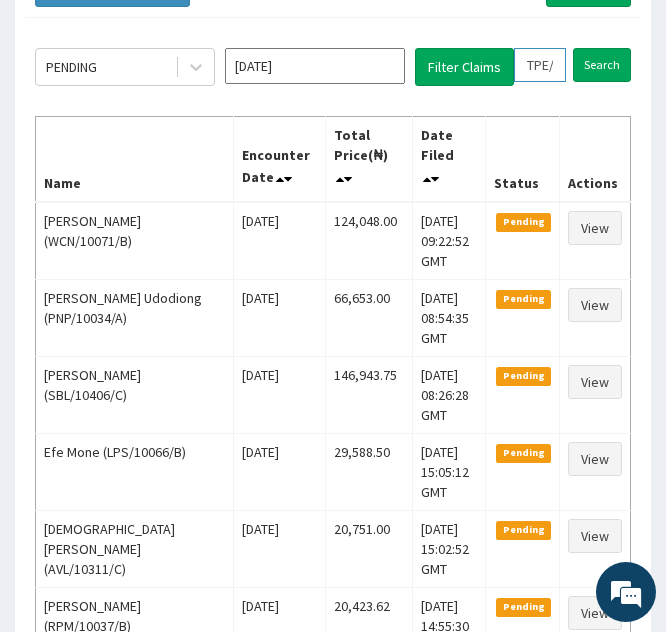 click on "TPE/10018/B" at bounding box center [540, 65] 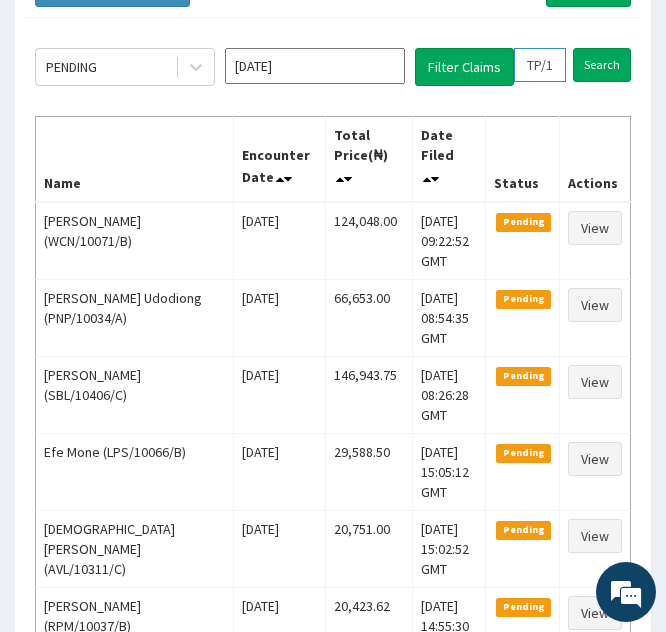 scroll, scrollTop: 0, scrollLeft: 13, axis: horizontal 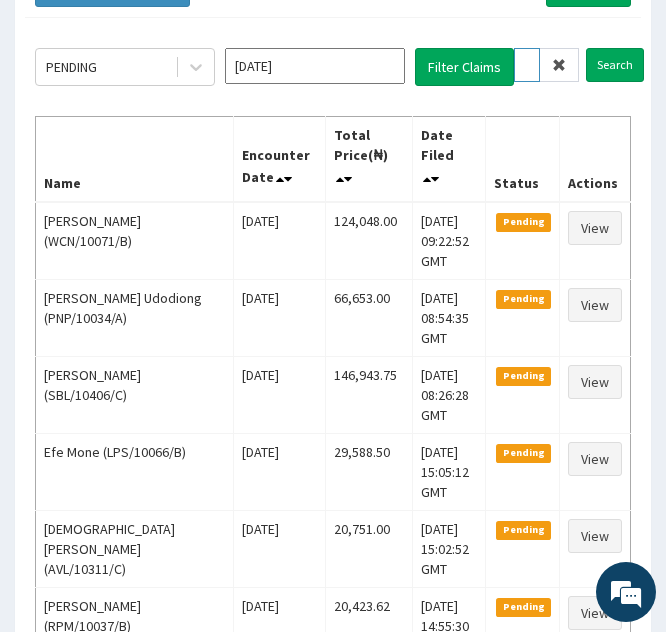 type on "TP/10018/B" 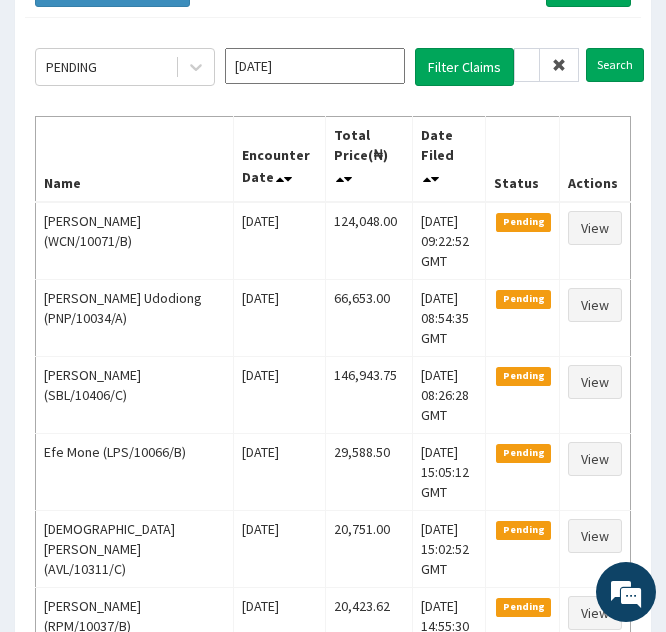 scroll, scrollTop: 0, scrollLeft: 0, axis: both 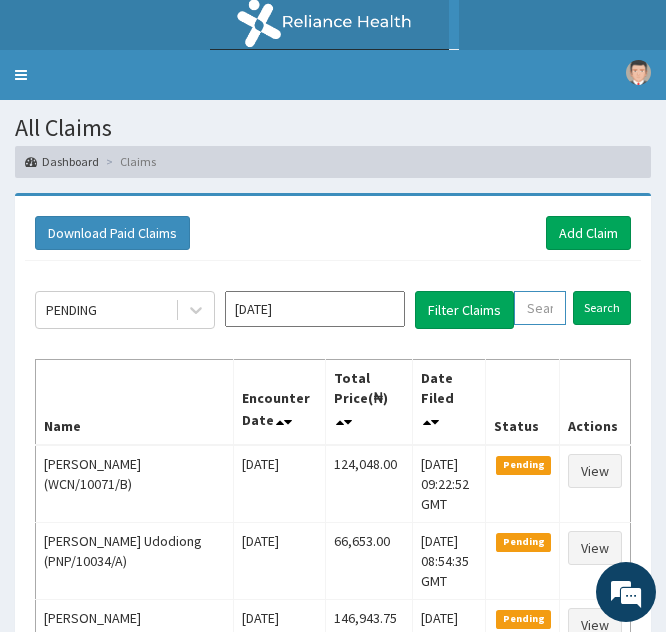 click at bounding box center (540, 308) 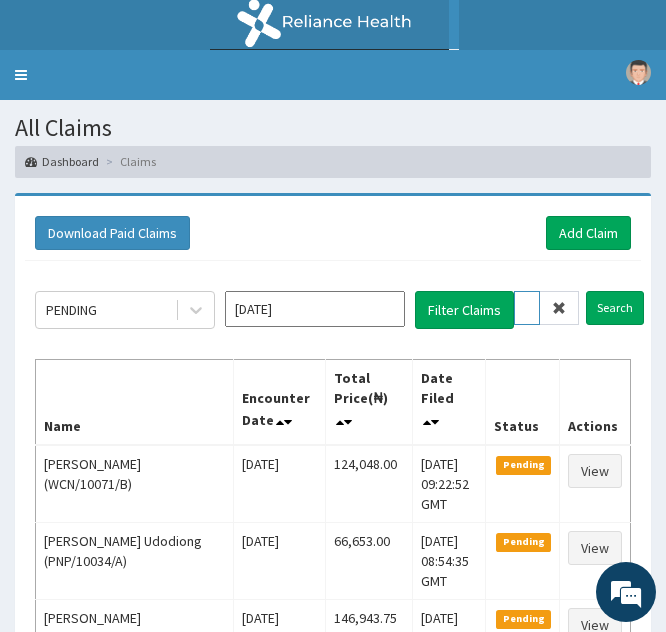 scroll, scrollTop: 0, scrollLeft: 73, axis: horizontal 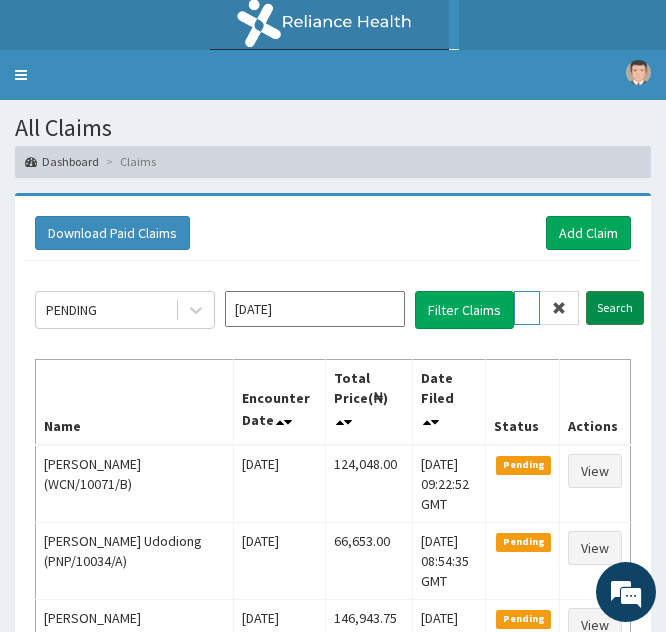 type on "TPE/10018/C" 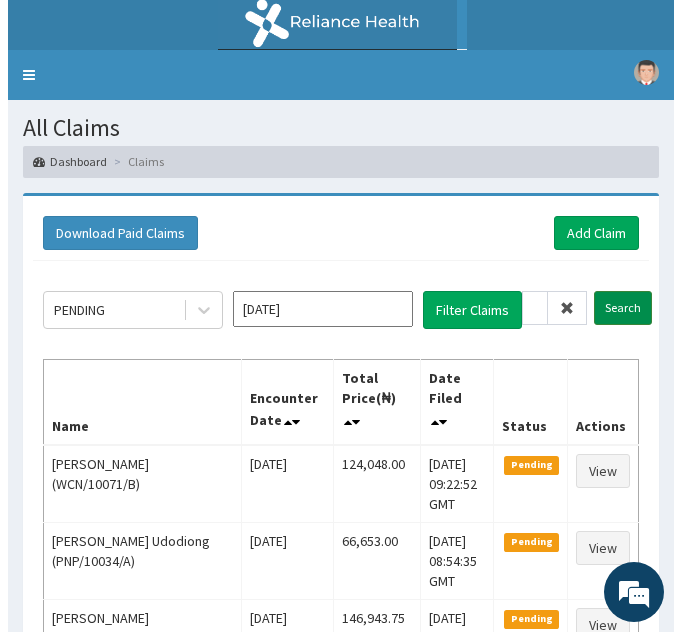 scroll, scrollTop: 0, scrollLeft: 0, axis: both 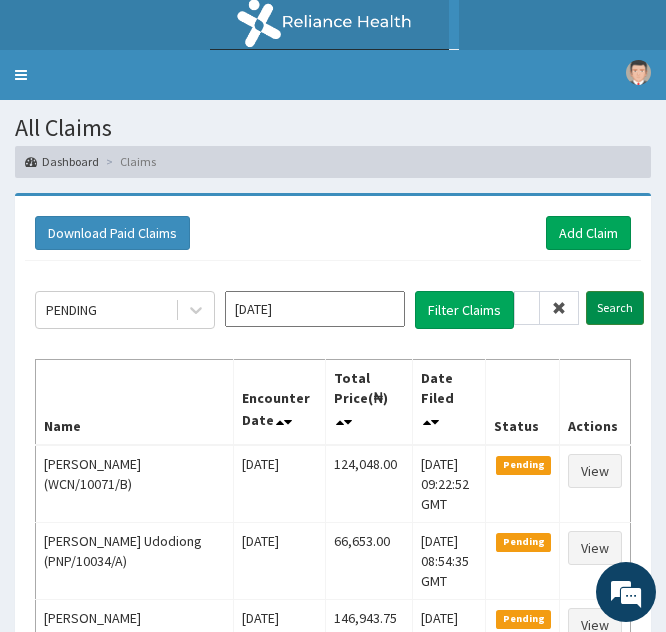 click on "Search" at bounding box center [615, 308] 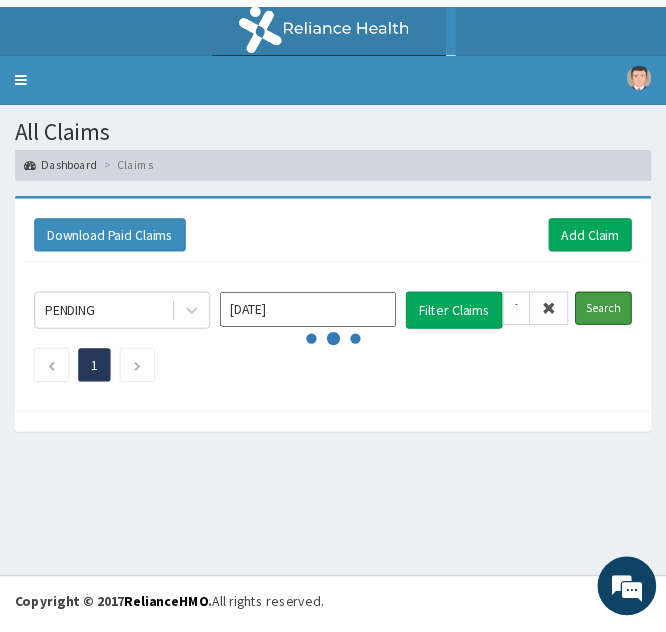 scroll, scrollTop: 0, scrollLeft: 0, axis: both 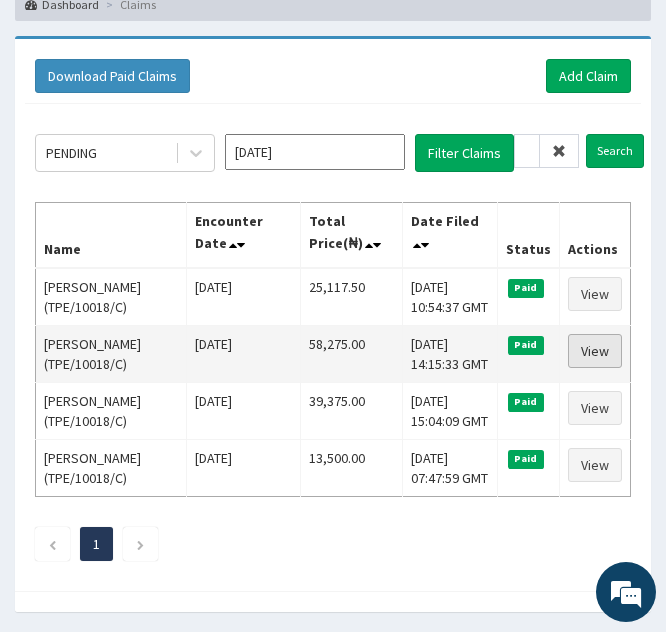 click on "View" at bounding box center [595, 351] 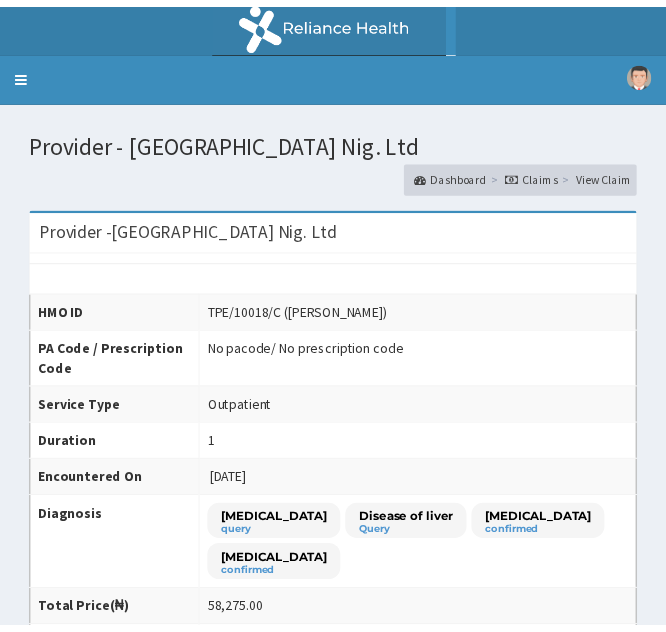 scroll, scrollTop: 0, scrollLeft: 0, axis: both 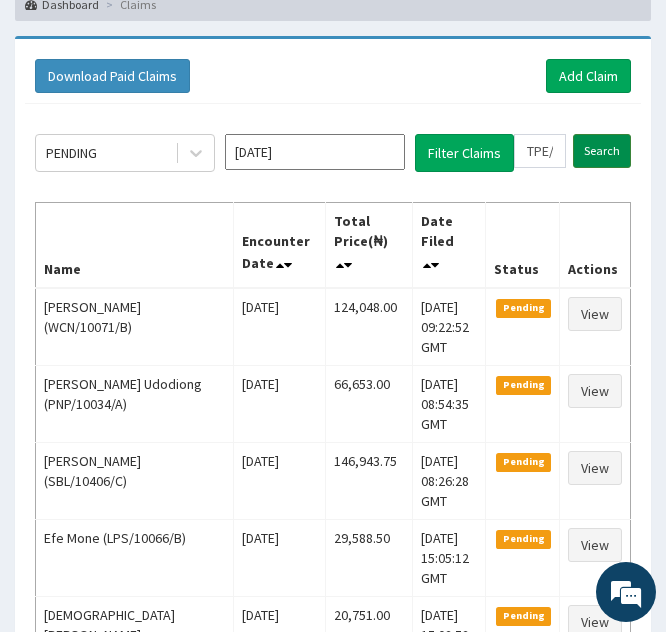 click on "Search" at bounding box center (602, 151) 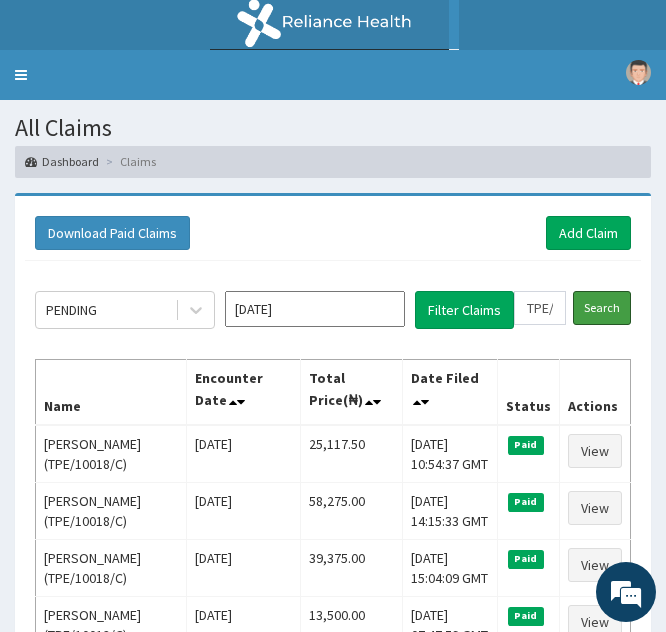 scroll, scrollTop: 0, scrollLeft: 0, axis: both 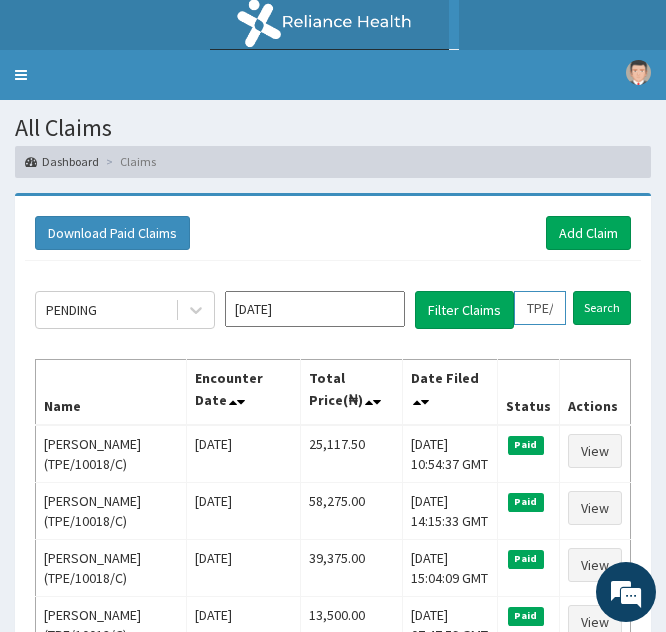 click on "TPE/10018/C" at bounding box center [540, 308] 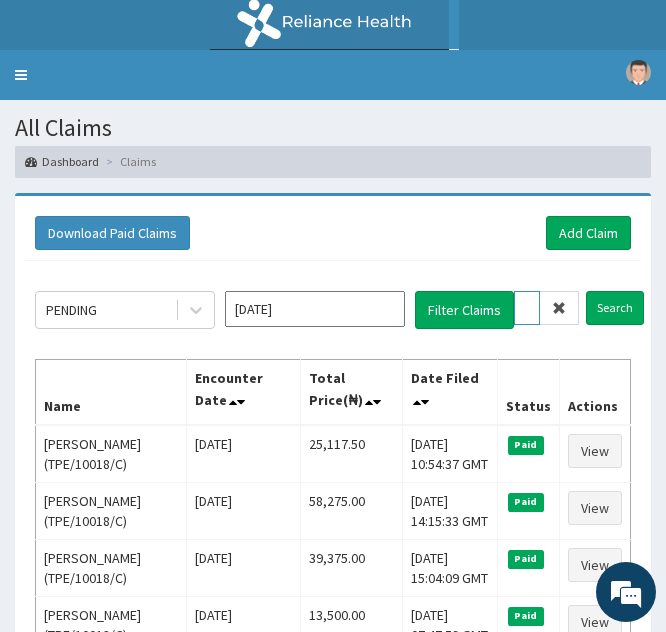 type on "PE/10018/C" 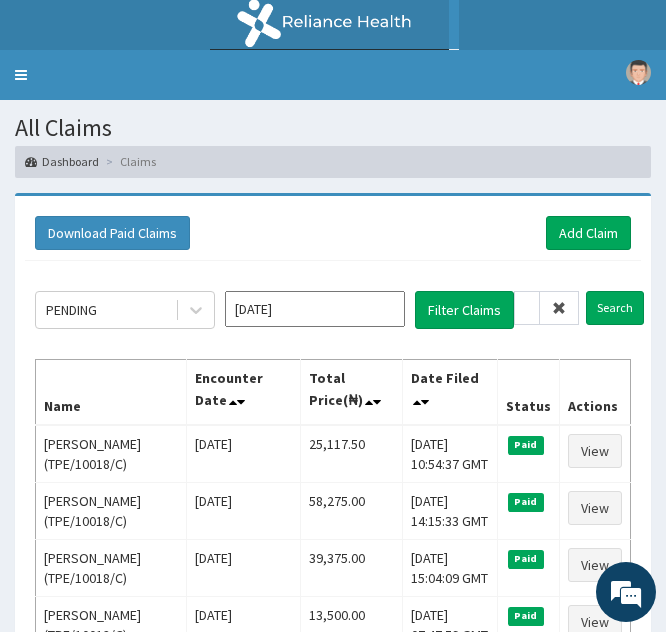 click at bounding box center (559, 308) 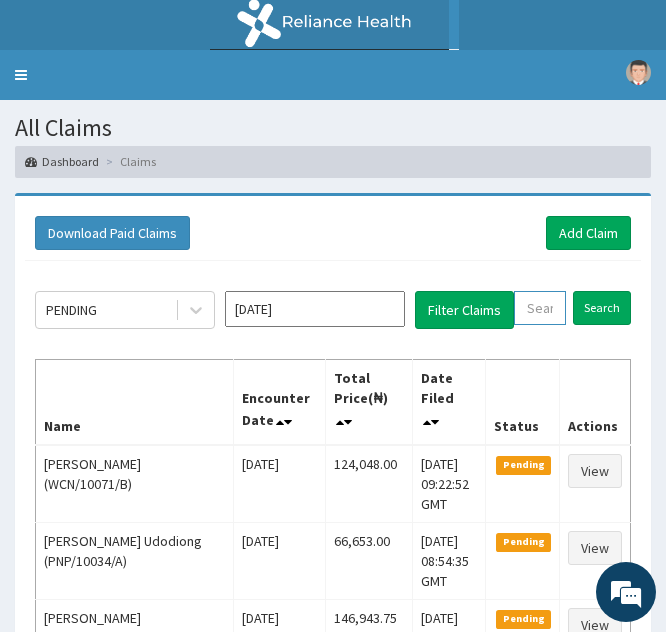 click at bounding box center [540, 308] 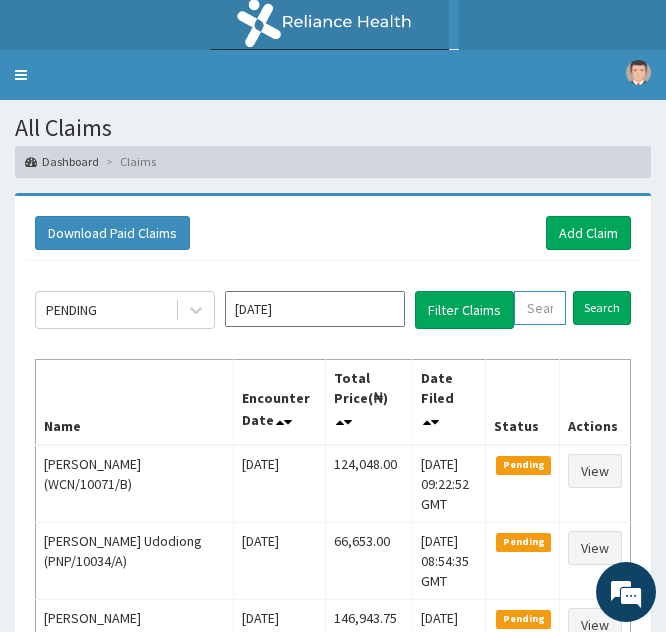 paste on "BAT/10024/C" 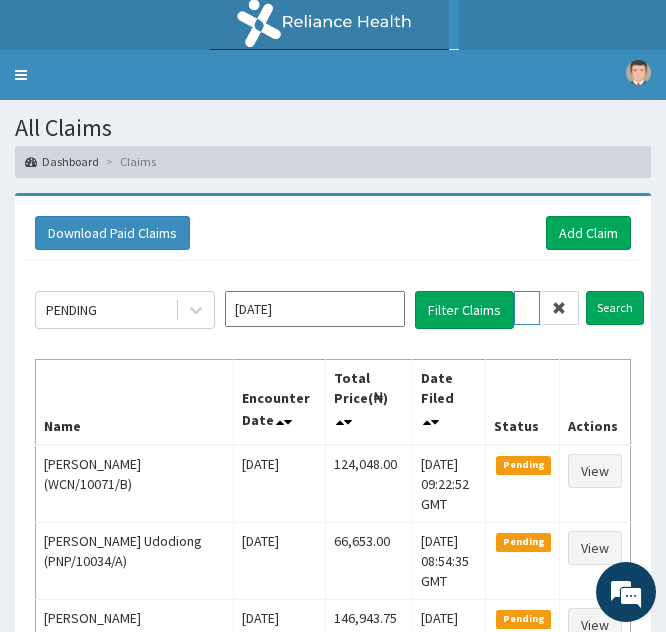scroll, scrollTop: 0, scrollLeft: 71, axis: horizontal 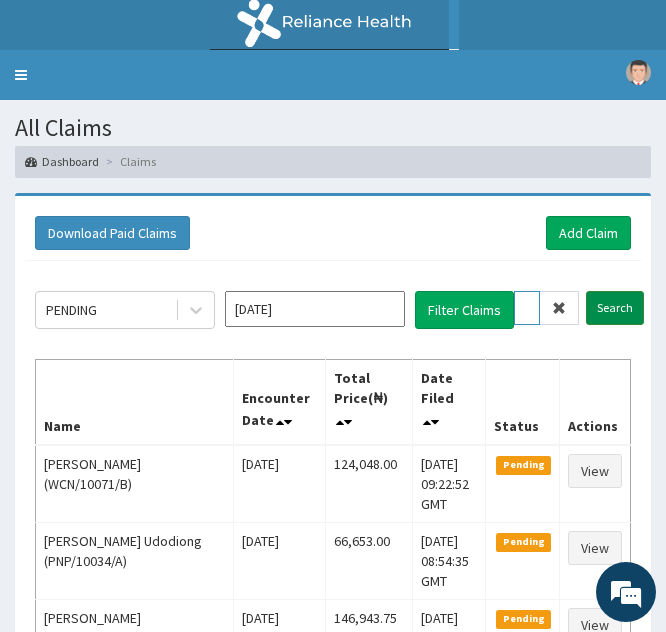 type on "BAT/10024/C" 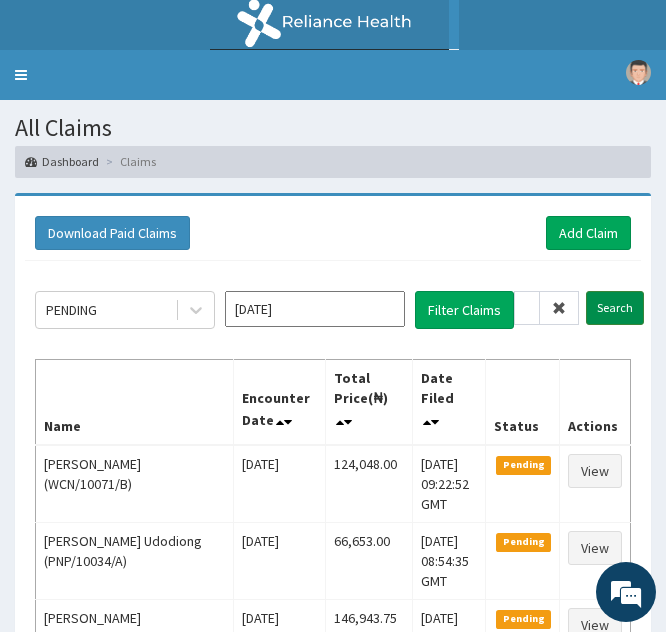 scroll, scrollTop: 0, scrollLeft: 0, axis: both 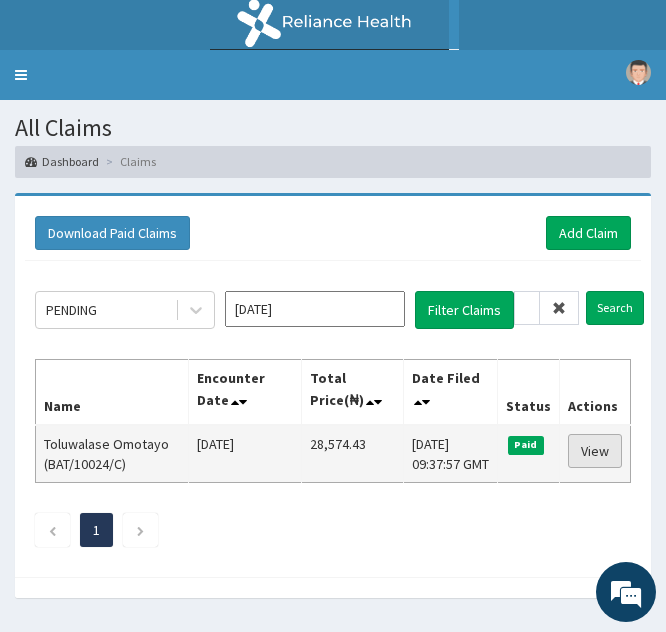 click on "View" at bounding box center [595, 451] 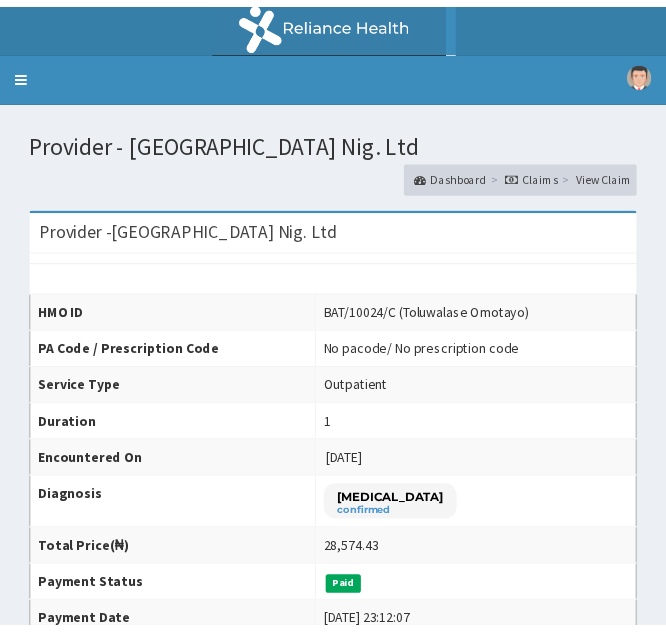 scroll, scrollTop: 0, scrollLeft: 0, axis: both 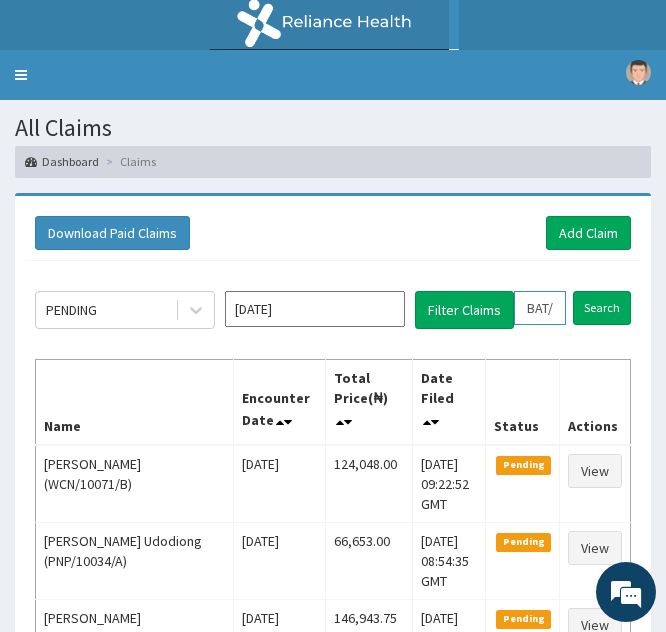 click on "BAT/10024/C" at bounding box center [540, 308] 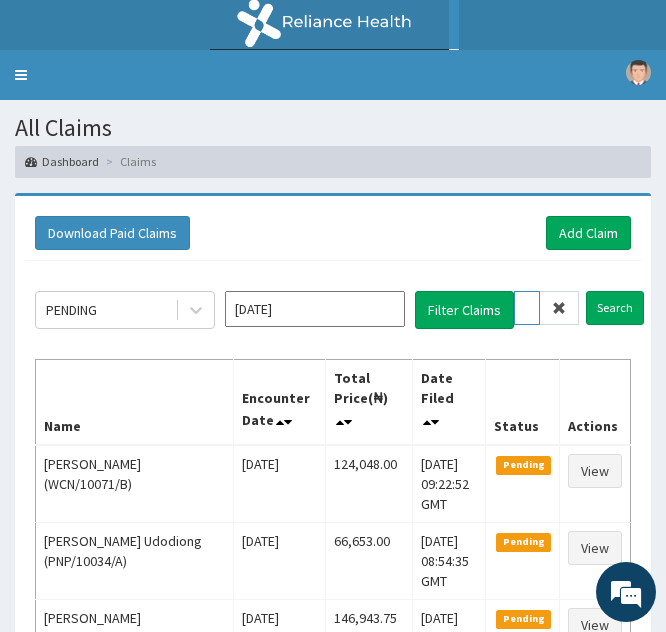scroll, scrollTop: 0, scrollLeft: 0, axis: both 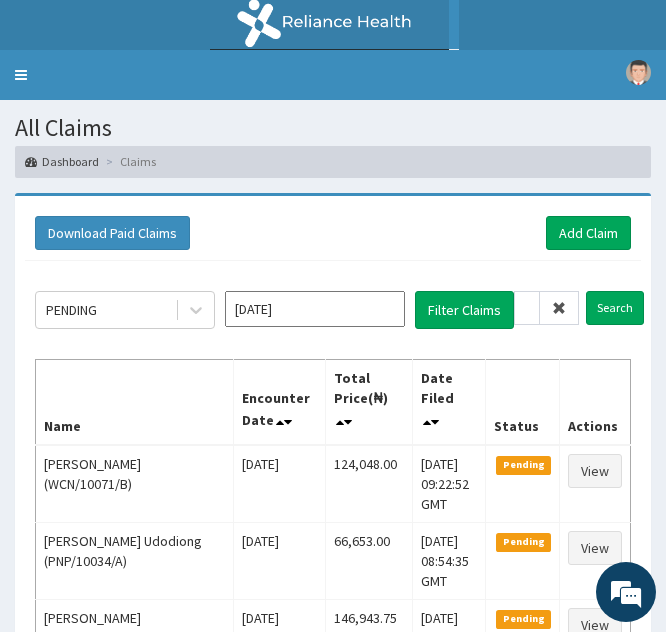 click at bounding box center [559, 308] 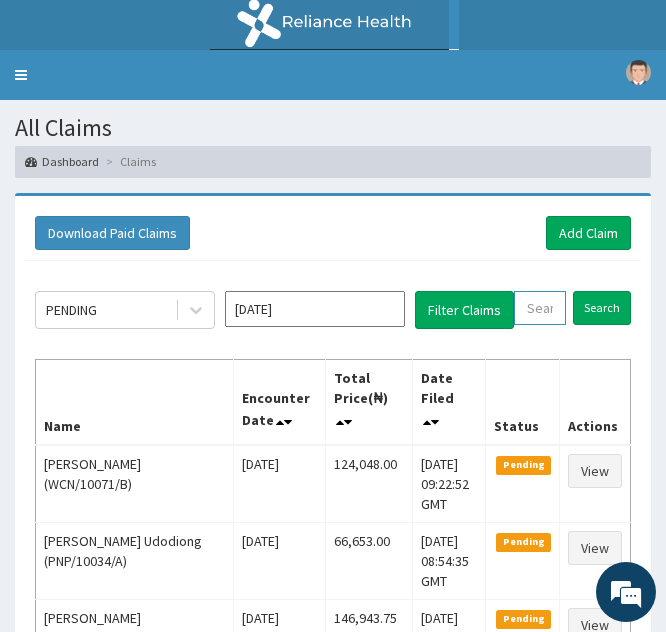click at bounding box center [540, 308] 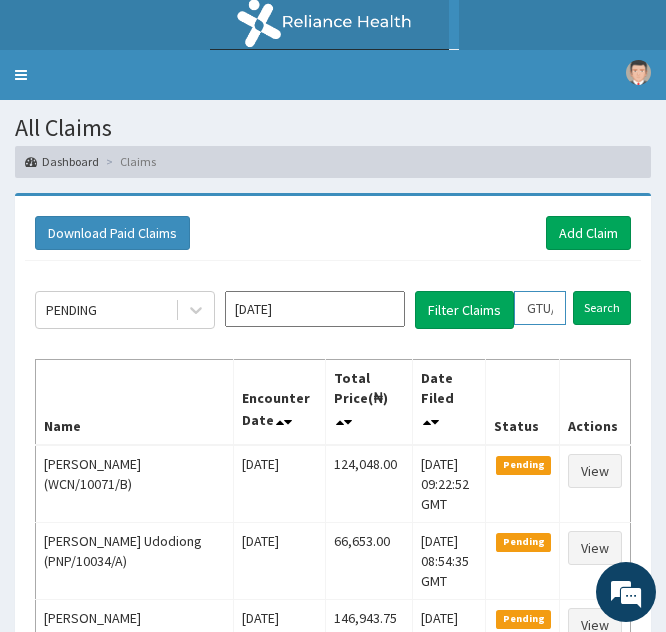 scroll, scrollTop: 0, scrollLeft: 74, axis: horizontal 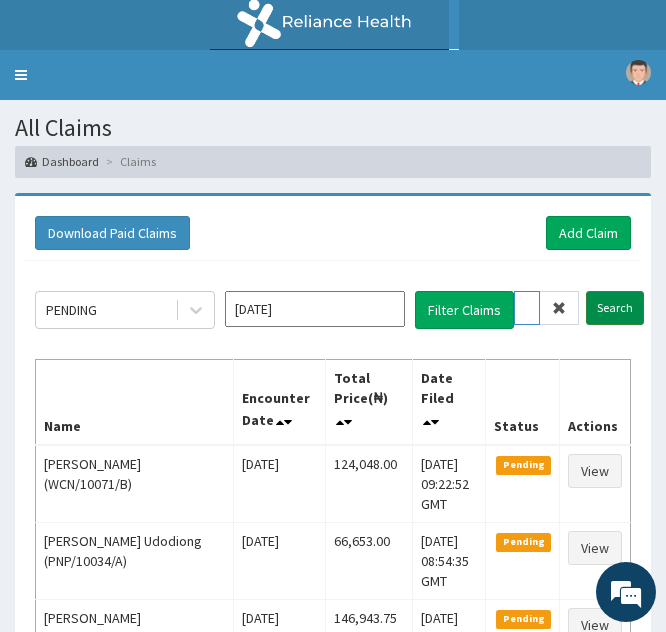 type on "GTU/10024/A" 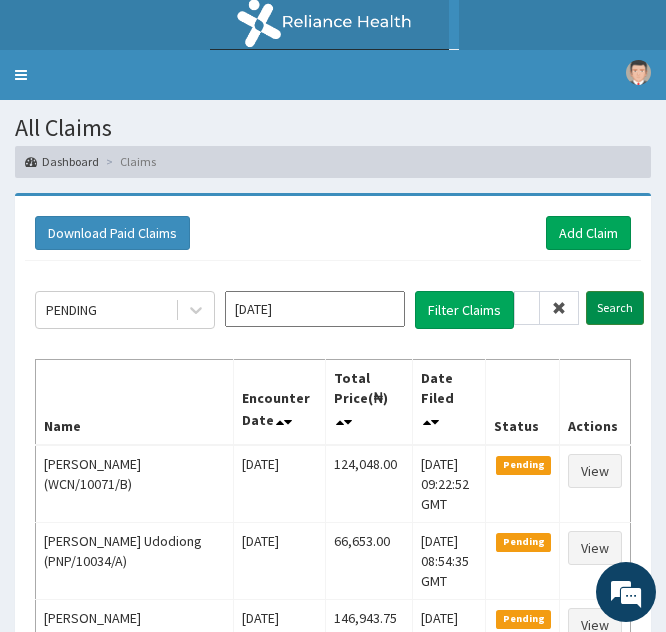 scroll, scrollTop: 0, scrollLeft: 0, axis: both 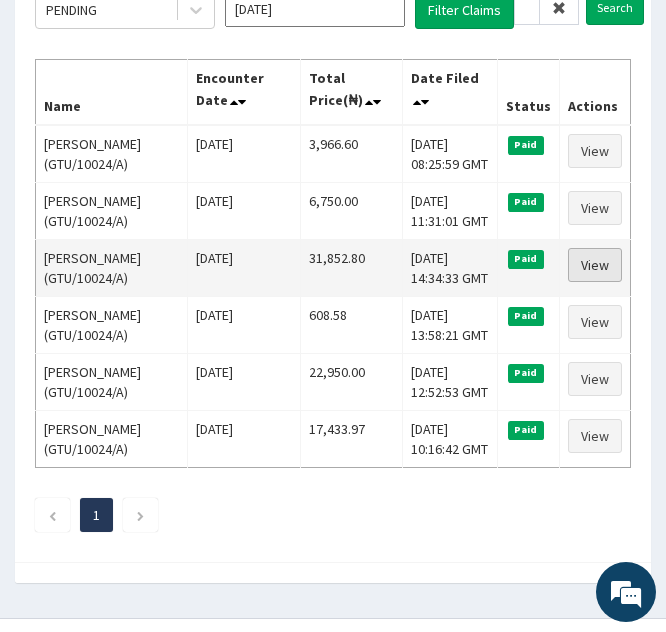 click on "View" at bounding box center [595, 265] 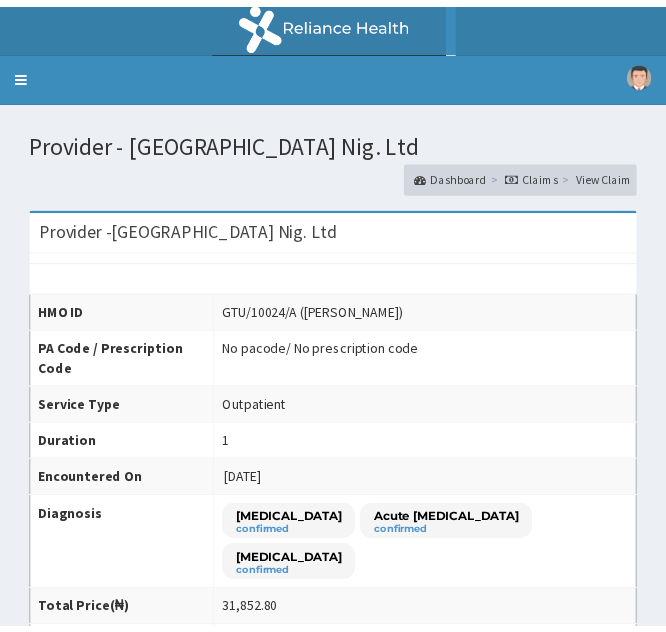 scroll, scrollTop: 0, scrollLeft: 0, axis: both 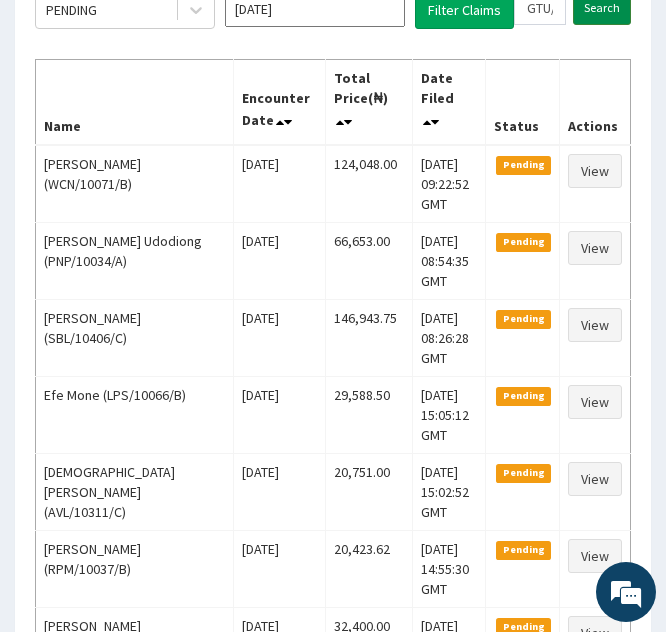 click on "Search" at bounding box center [602, 8] 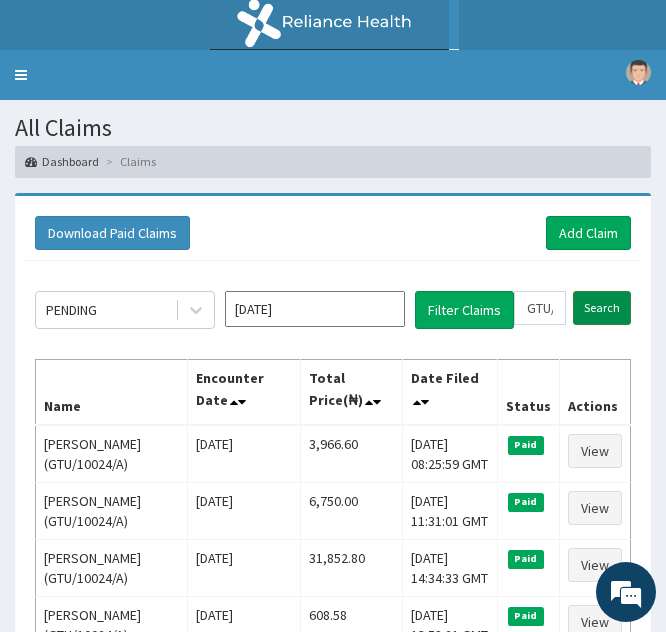 scroll, scrollTop: 0, scrollLeft: 0, axis: both 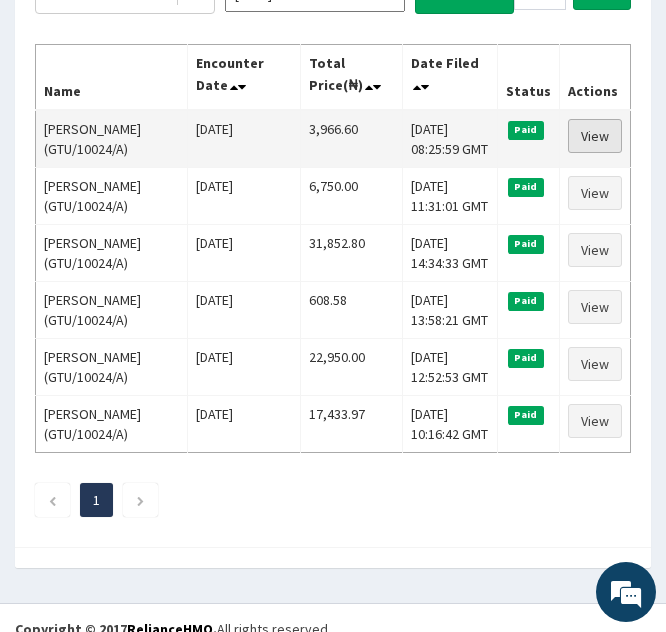 click on "View" at bounding box center (595, 136) 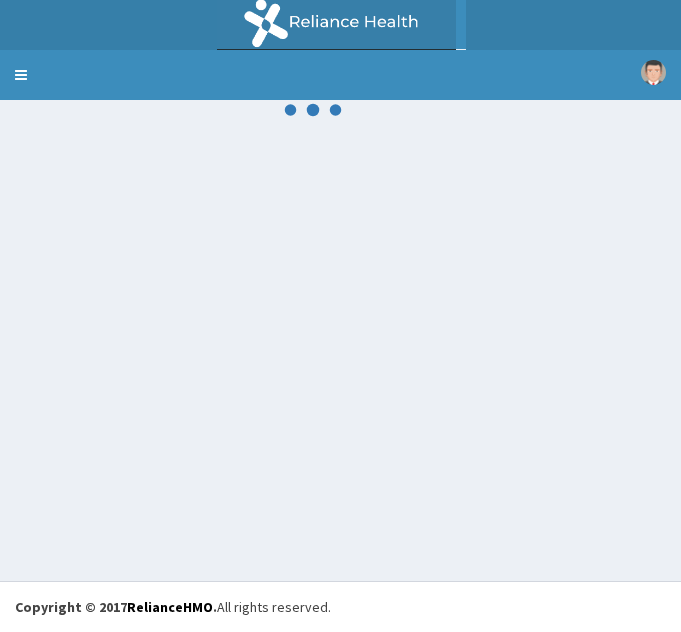 scroll, scrollTop: 0, scrollLeft: 0, axis: both 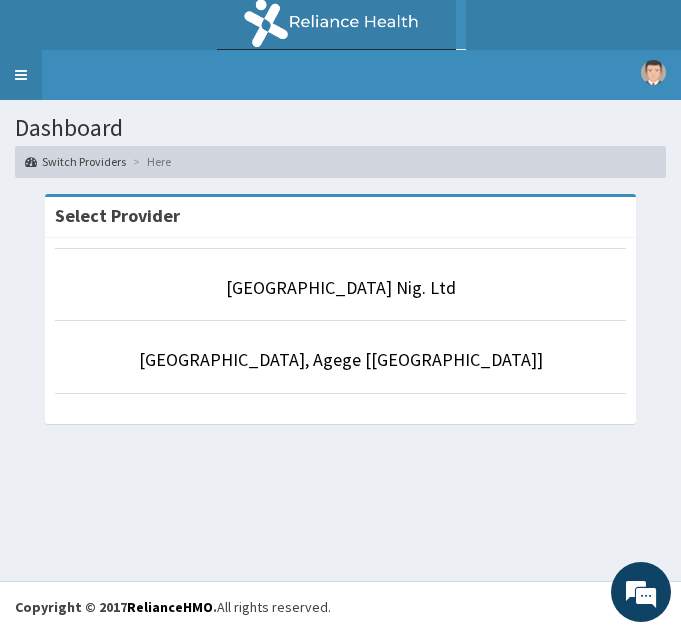 click on "Toggle navigation" at bounding box center (21, 75) 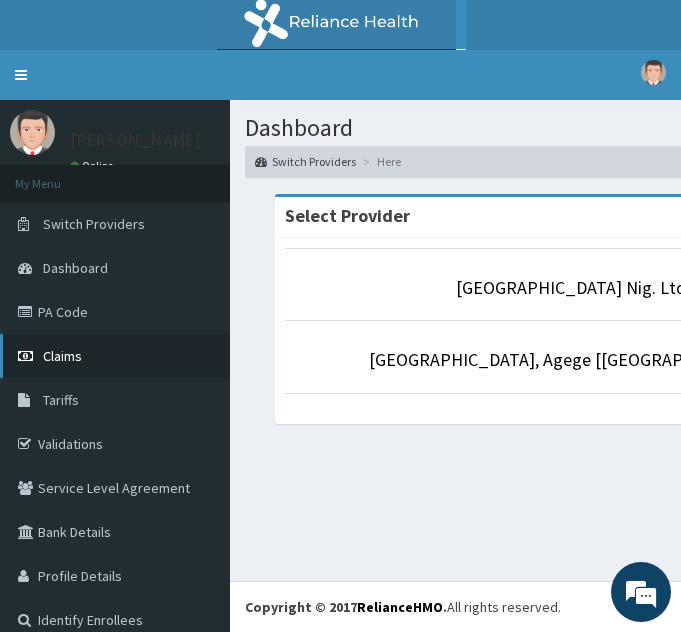 click on "Claims" at bounding box center (115, 356) 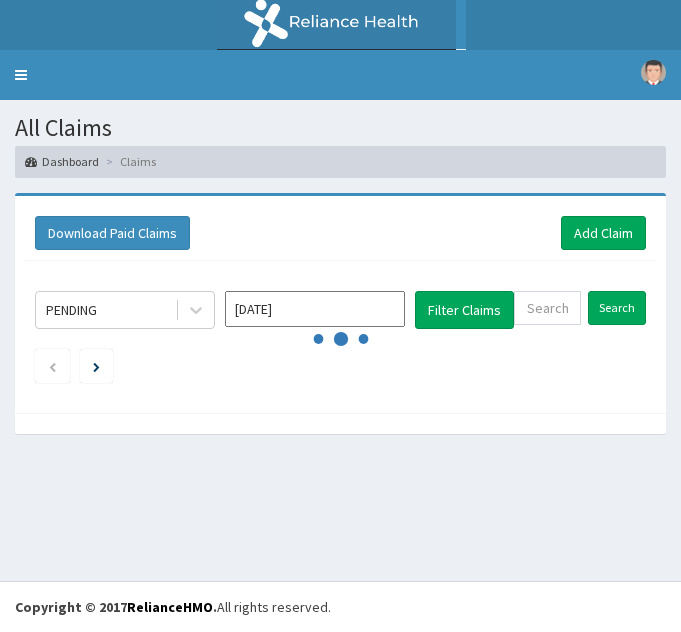 scroll, scrollTop: 0, scrollLeft: 0, axis: both 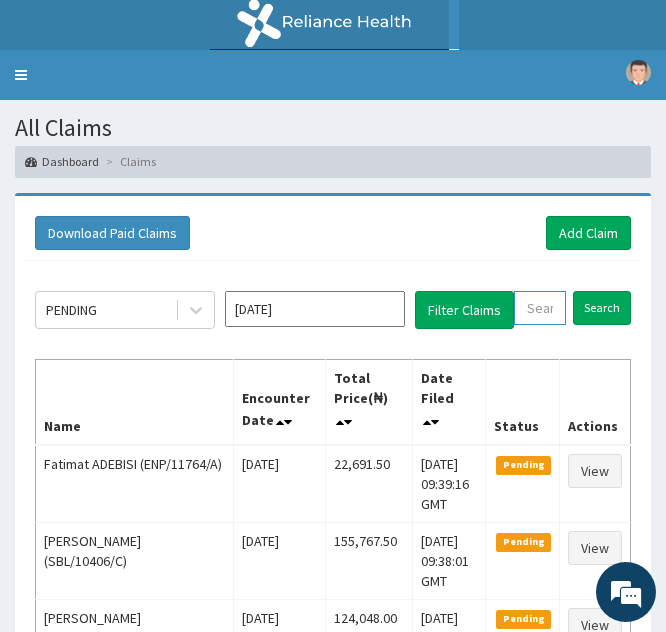 click at bounding box center [540, 308] 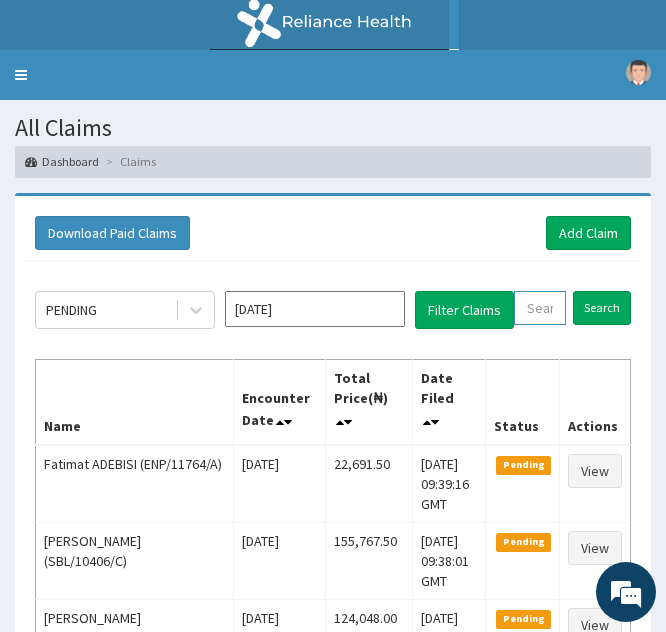 paste on "GTU/10024/A" 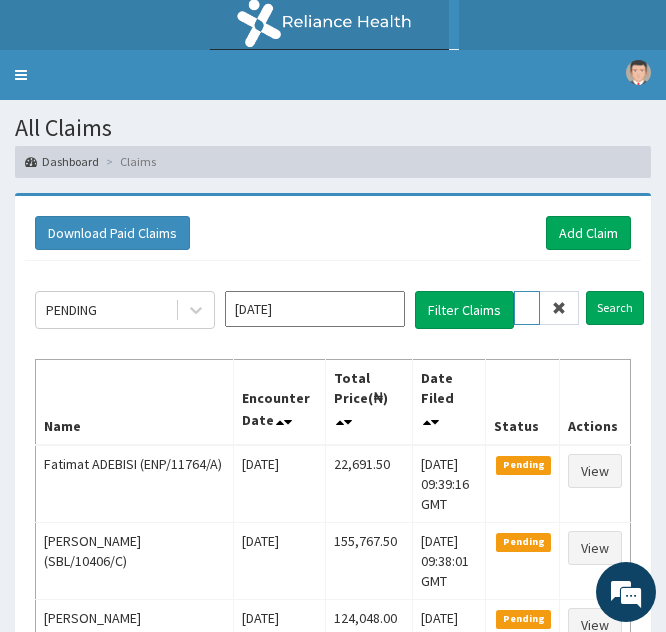 scroll, scrollTop: 0, scrollLeft: 74, axis: horizontal 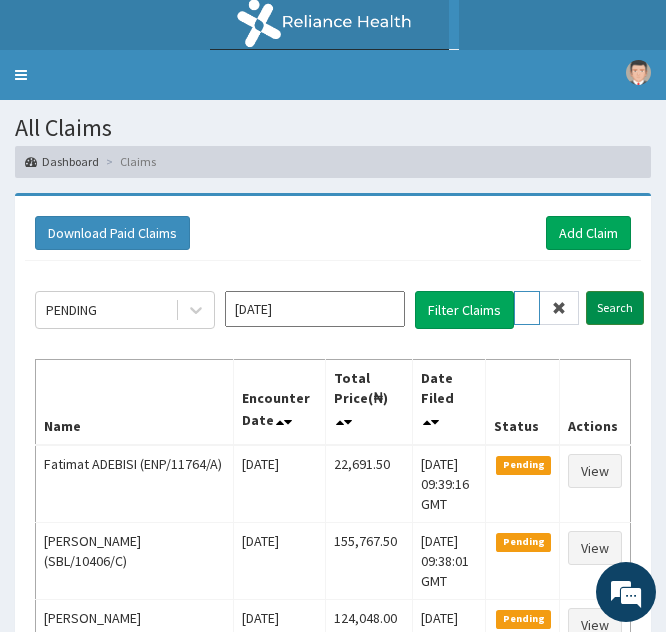 type on "GTU/10024/A" 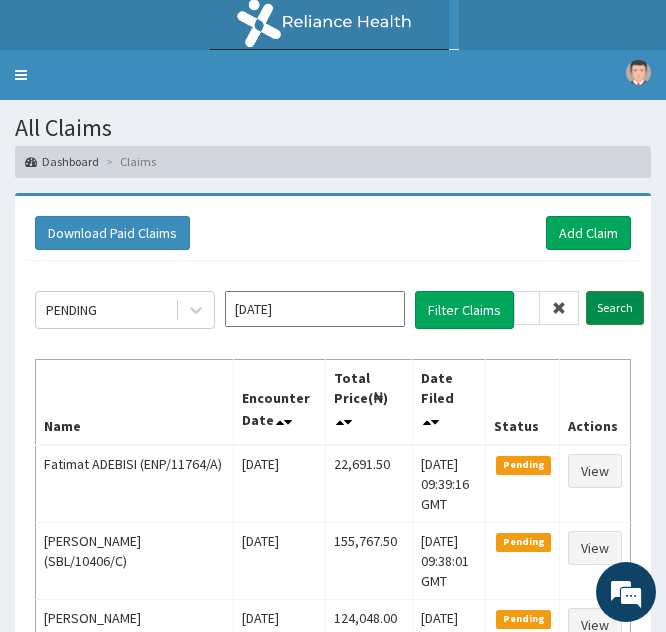 scroll, scrollTop: 0, scrollLeft: 0, axis: both 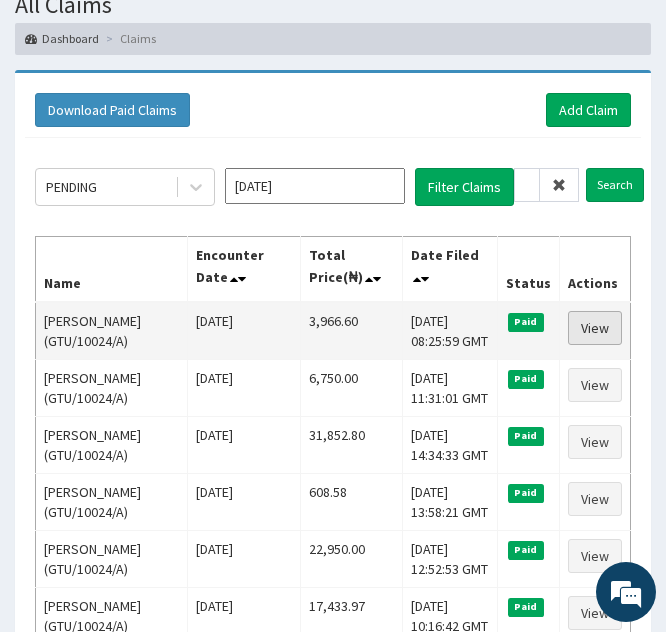 click on "View" at bounding box center [595, 328] 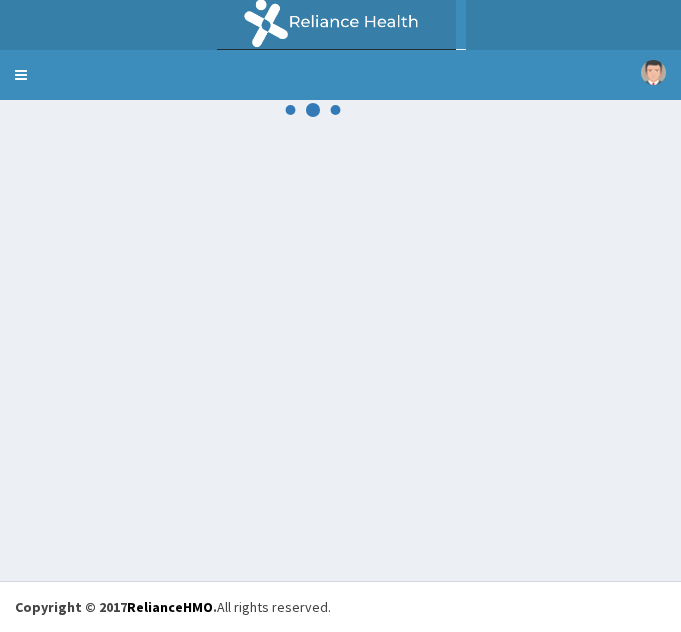 scroll, scrollTop: 0, scrollLeft: 0, axis: both 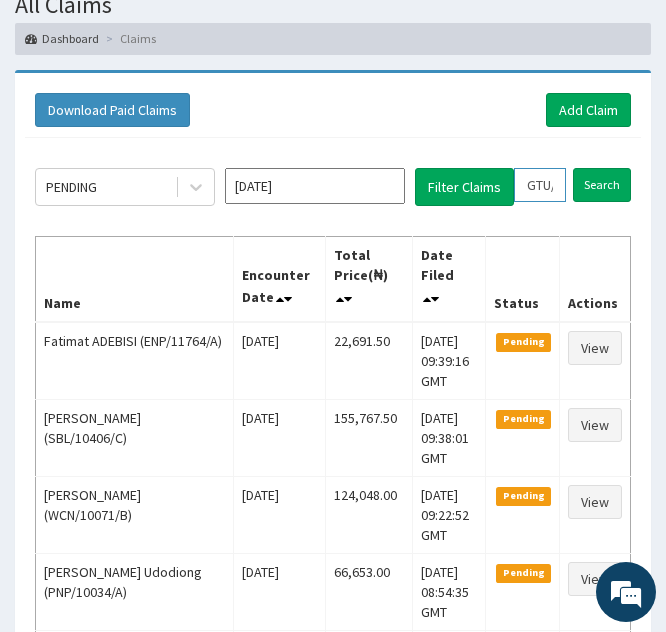 click on "GTU/10024/A" at bounding box center (540, 185) 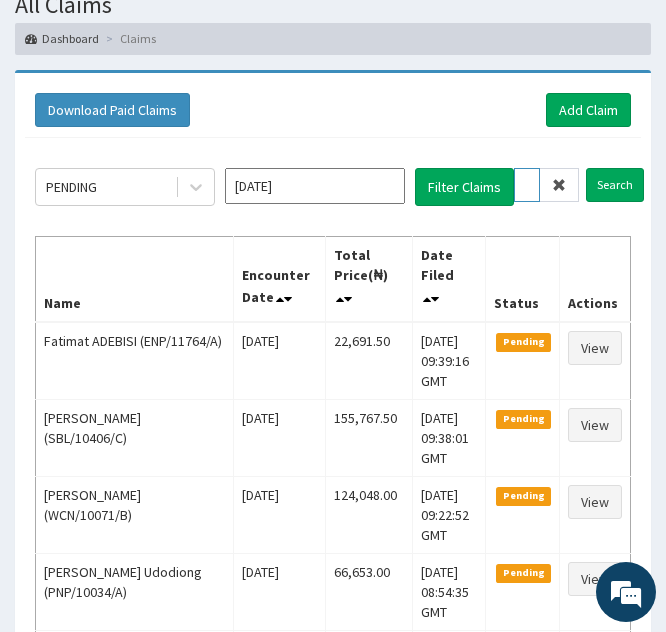 type on "TU/10024/A" 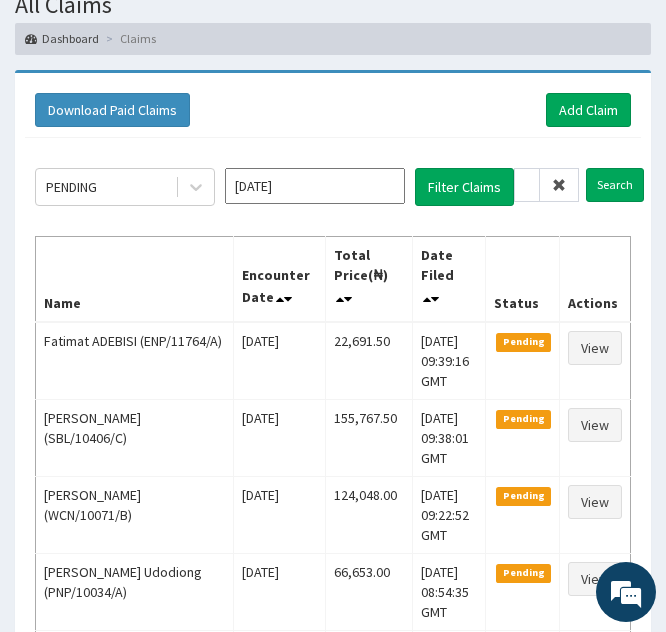 click at bounding box center [559, 185] 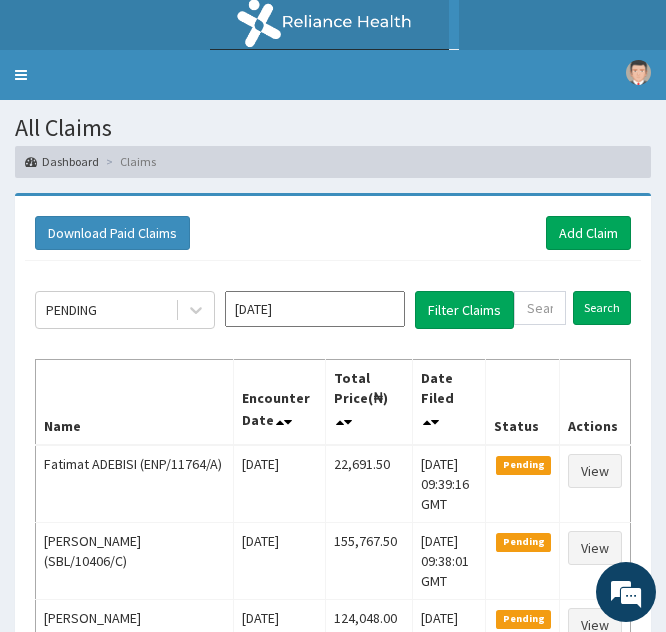 scroll, scrollTop: 0, scrollLeft: 0, axis: both 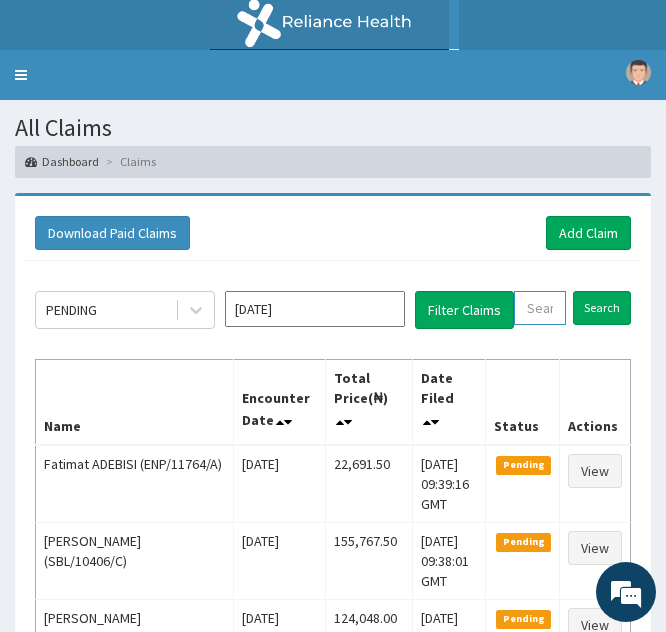click at bounding box center (540, 308) 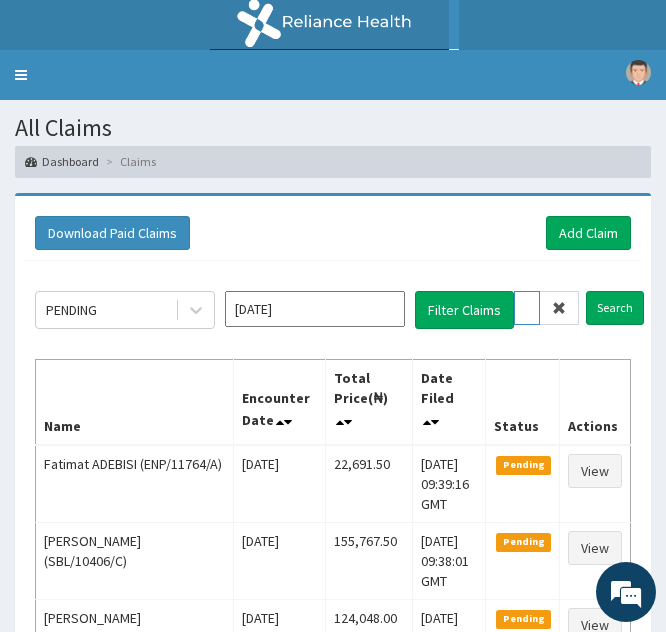 scroll, scrollTop: 0, scrollLeft: 73, axis: horizontal 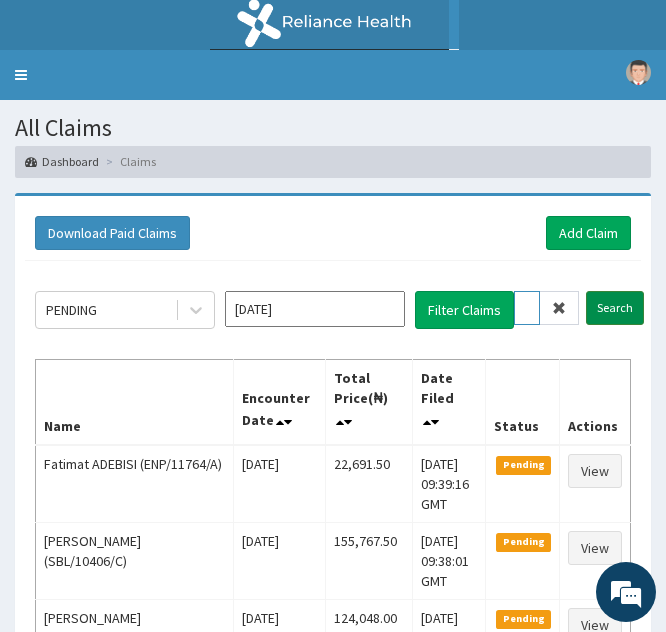 type on "LSH/10127/C" 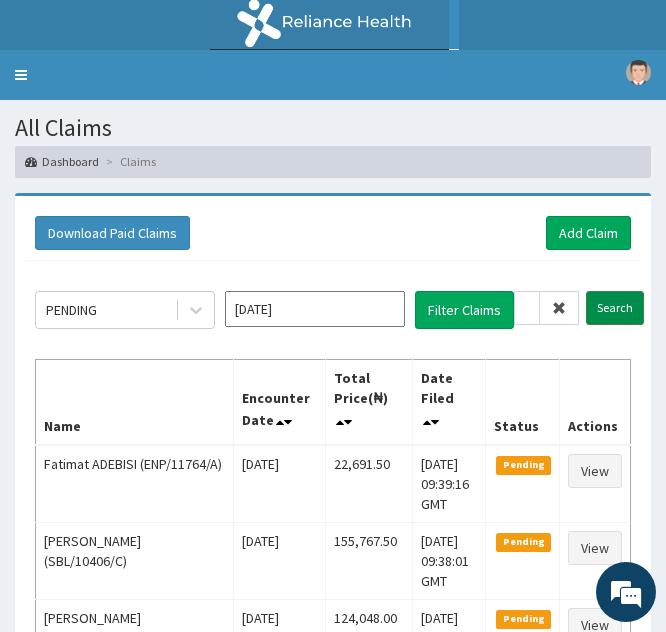 scroll, scrollTop: 0, scrollLeft: 0, axis: both 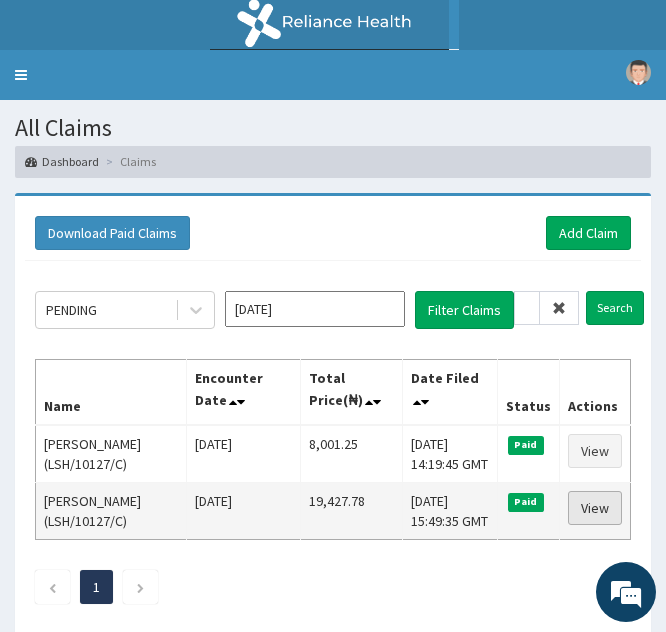 click on "View" at bounding box center [595, 508] 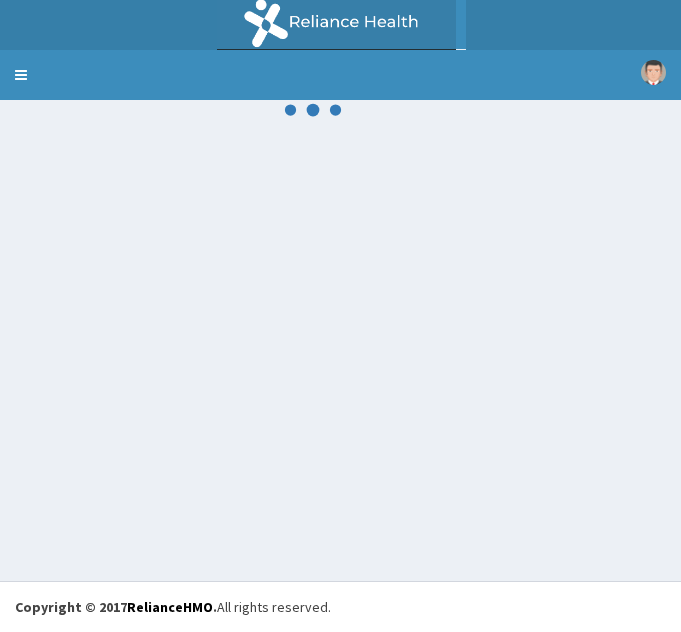 scroll, scrollTop: 0, scrollLeft: 0, axis: both 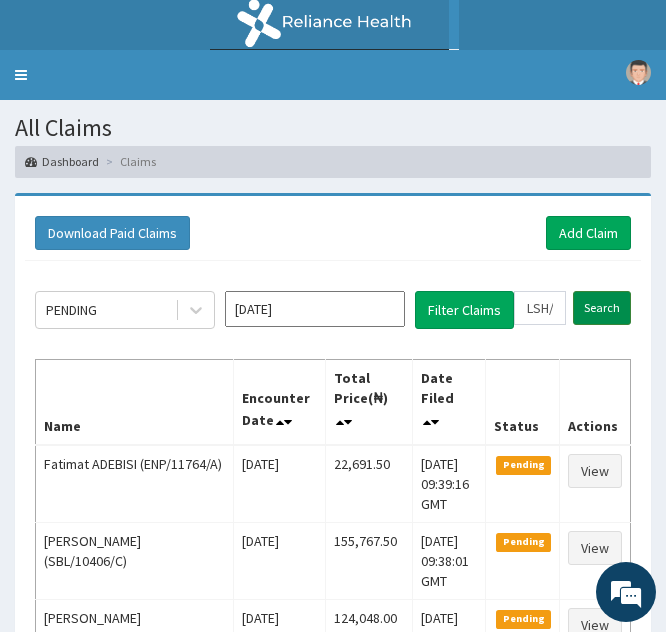 click on "Search" at bounding box center [602, 308] 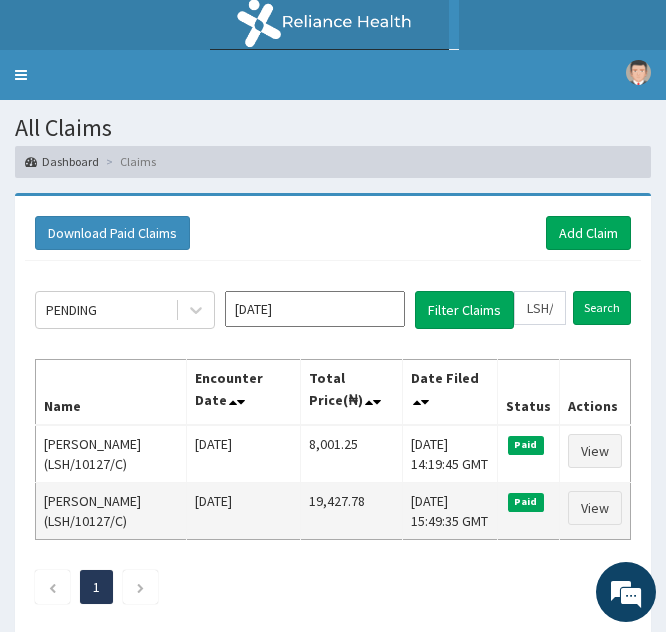 scroll, scrollTop: 0, scrollLeft: 0, axis: both 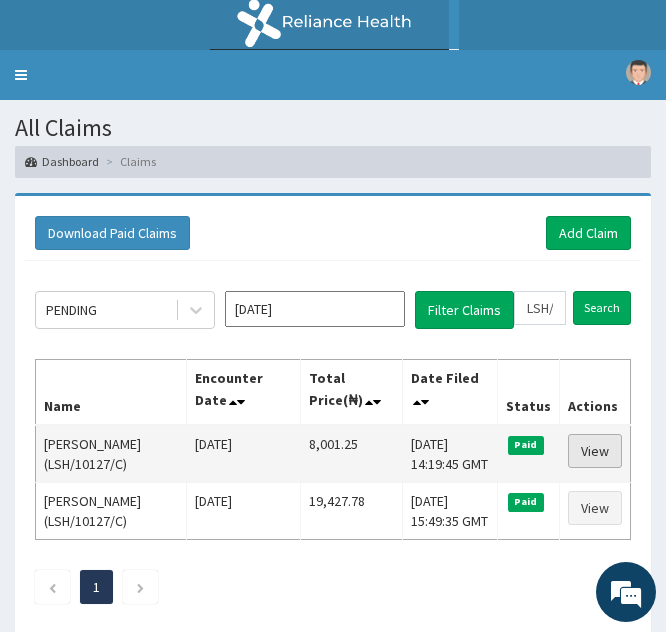 click on "View" at bounding box center [595, 451] 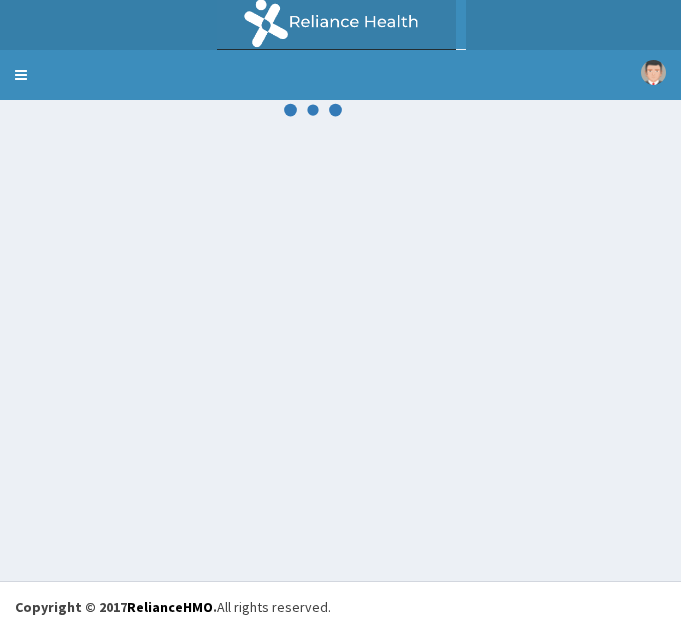 scroll, scrollTop: 0, scrollLeft: 0, axis: both 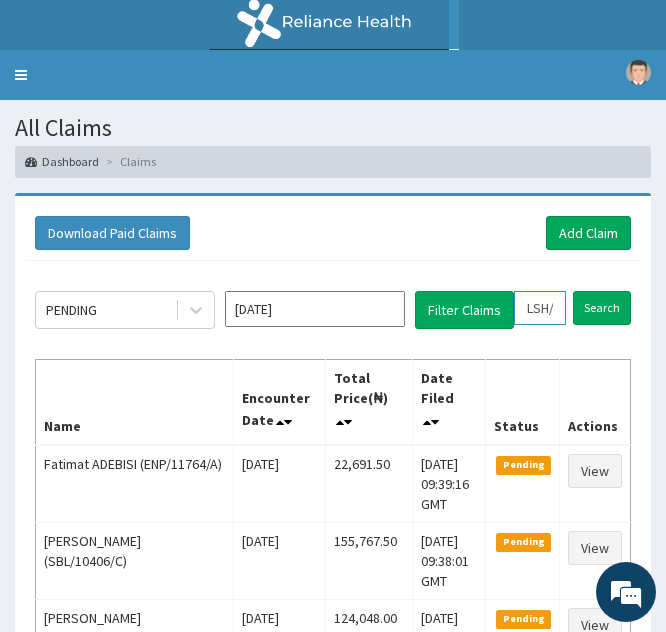 click on "LSH/10127/C" at bounding box center (540, 308) 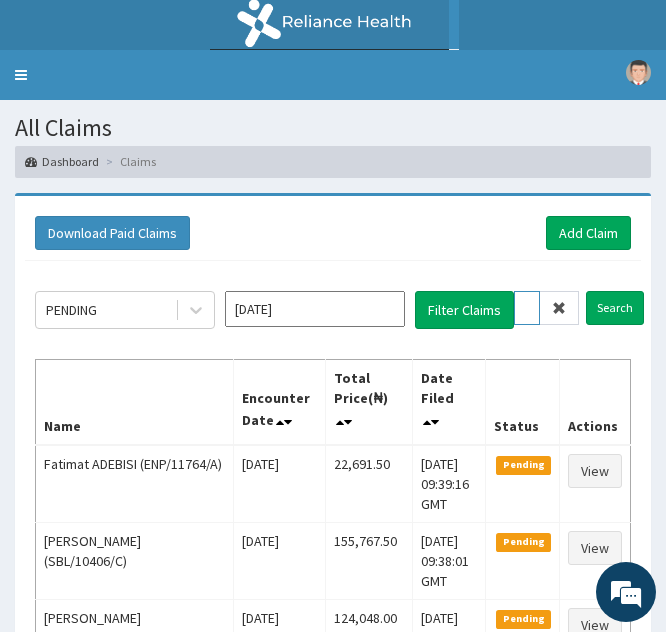 type on "SH/10127/C" 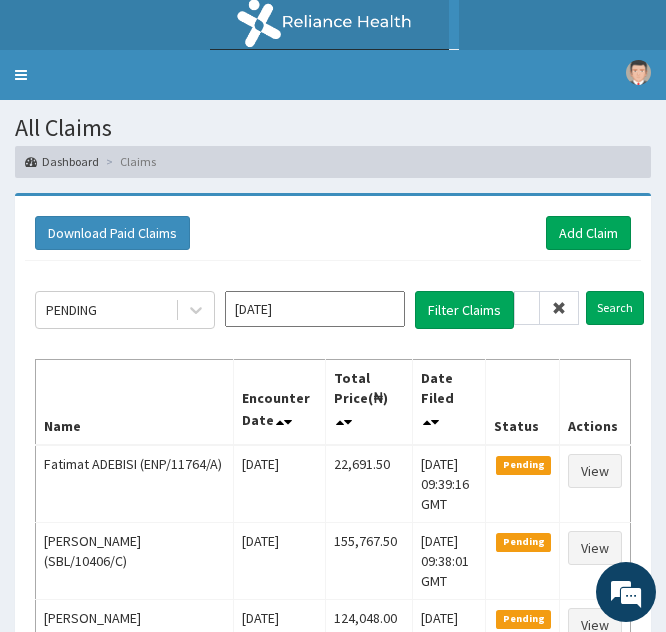click at bounding box center (559, 308) 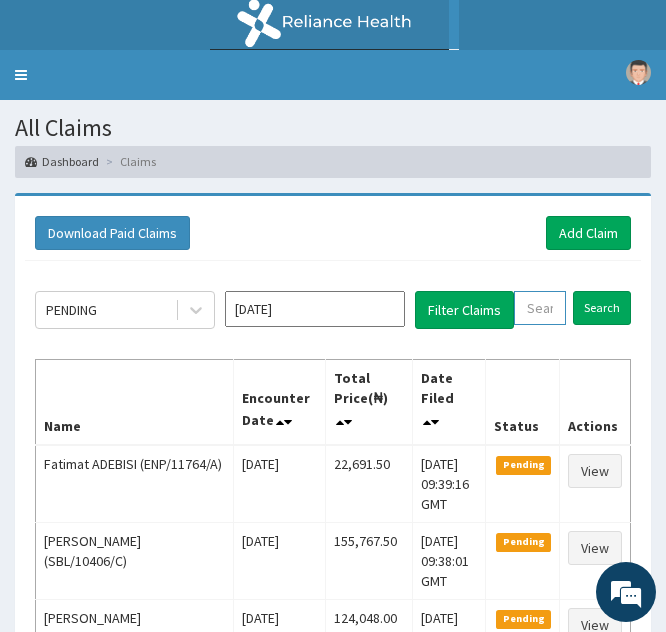click at bounding box center (540, 308) 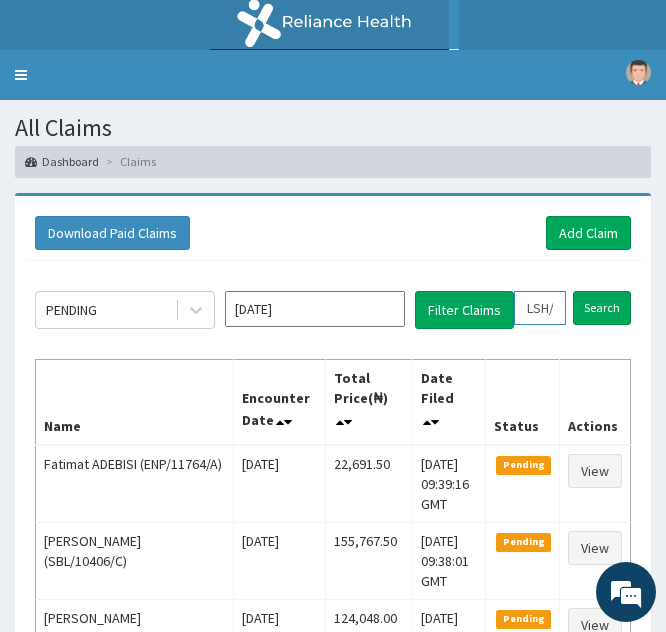 scroll, scrollTop: 0, scrollLeft: 76, axis: horizontal 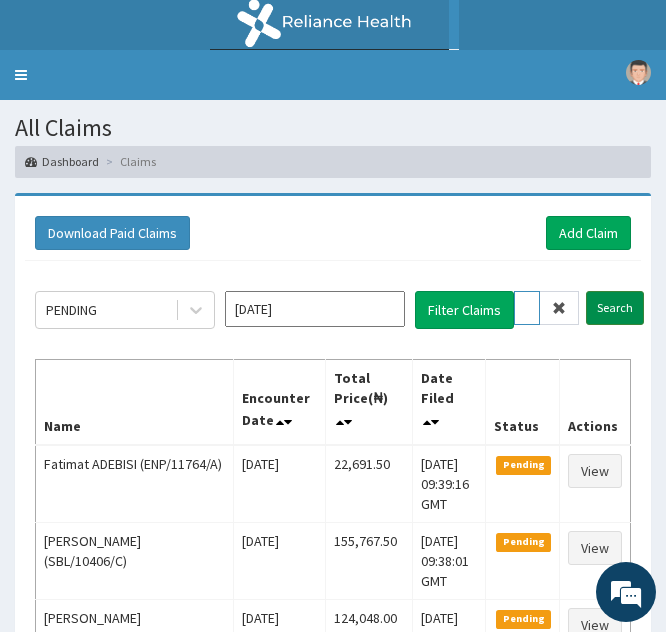 type on "LSH/10127/b" 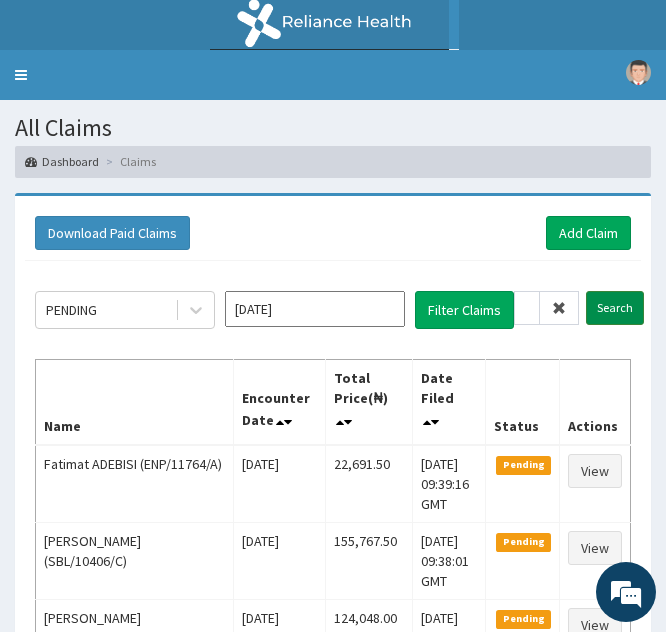 scroll, scrollTop: 0, scrollLeft: 0, axis: both 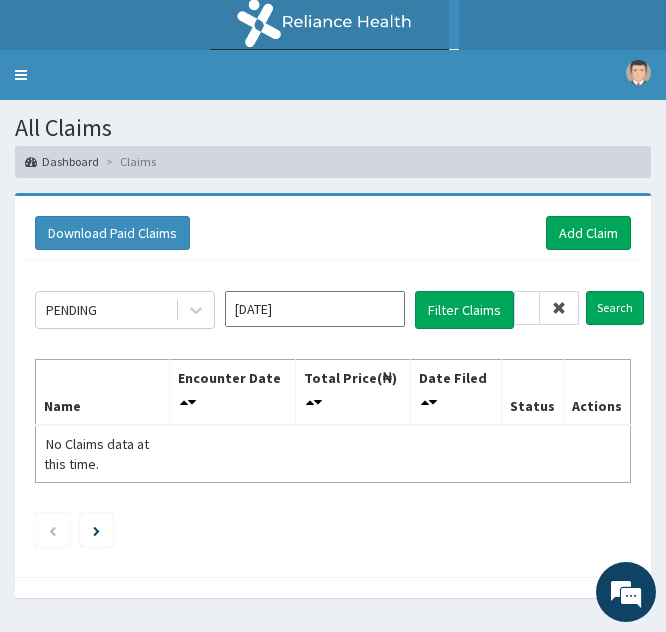 click at bounding box center (559, 308) 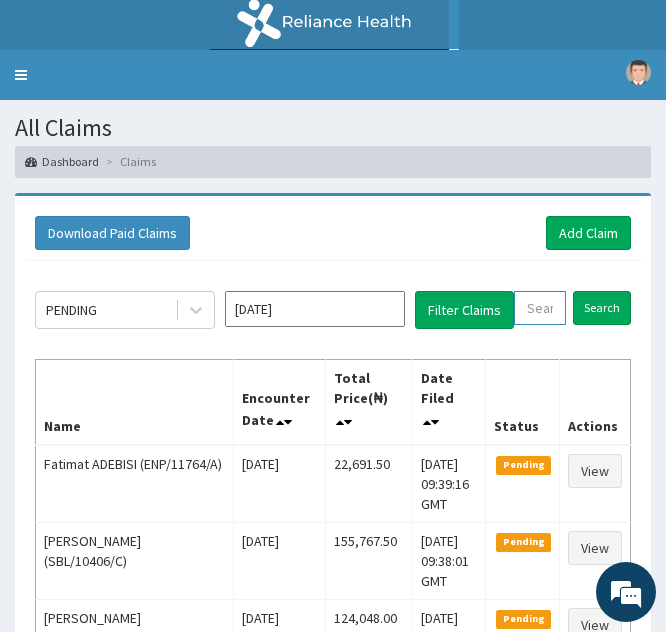 click at bounding box center (540, 308) 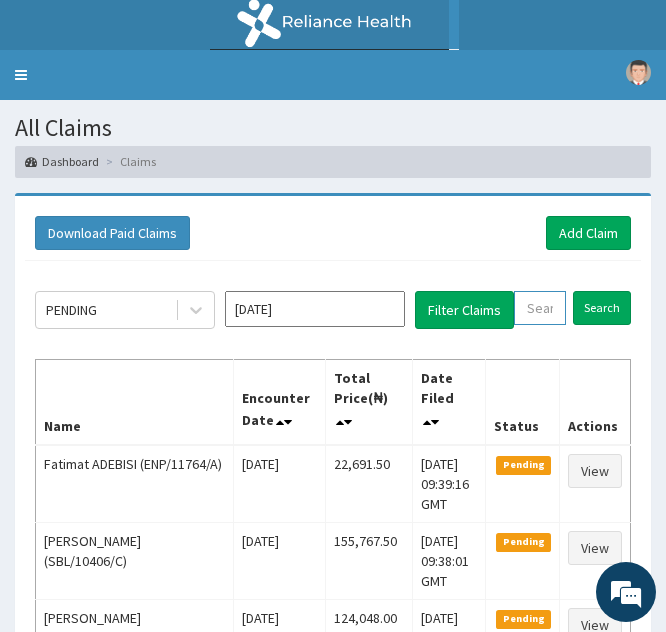 paste on "LSH/10127/b" 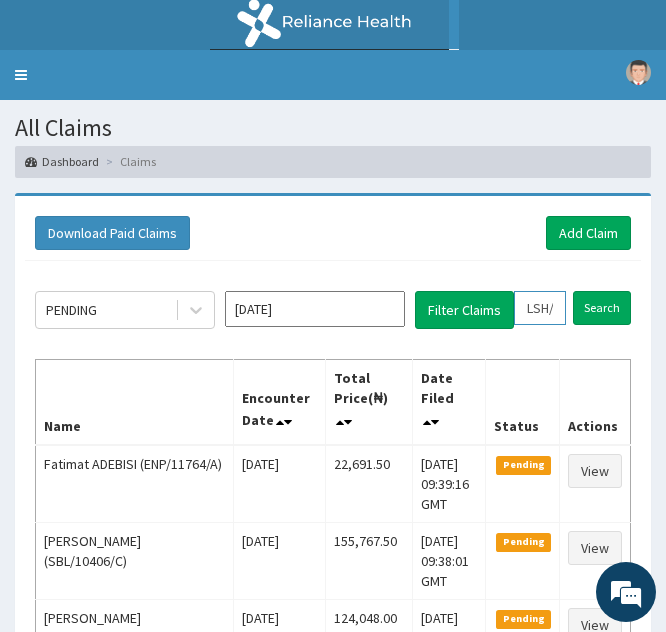 scroll, scrollTop: 0, scrollLeft: 76, axis: horizontal 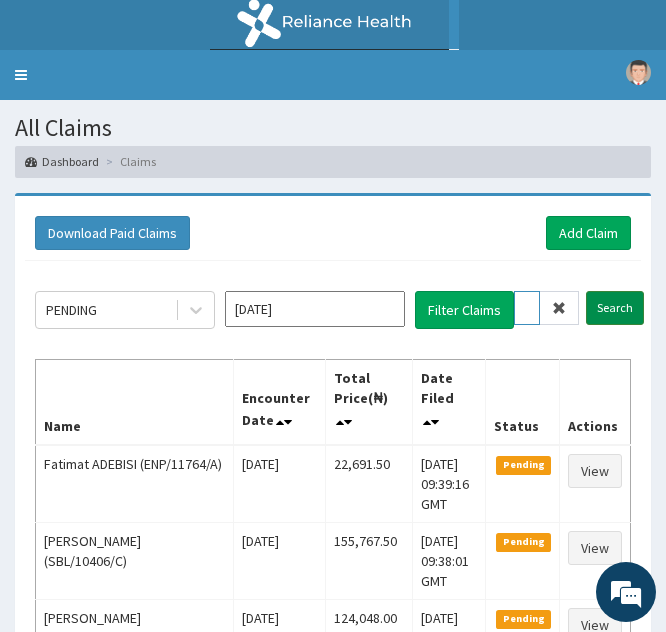 type on "LSH/10127/b" 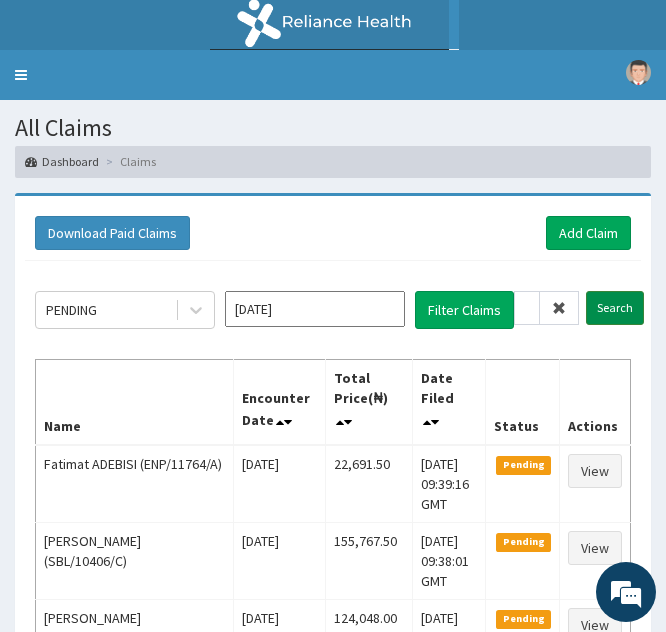 scroll, scrollTop: 0, scrollLeft: 0, axis: both 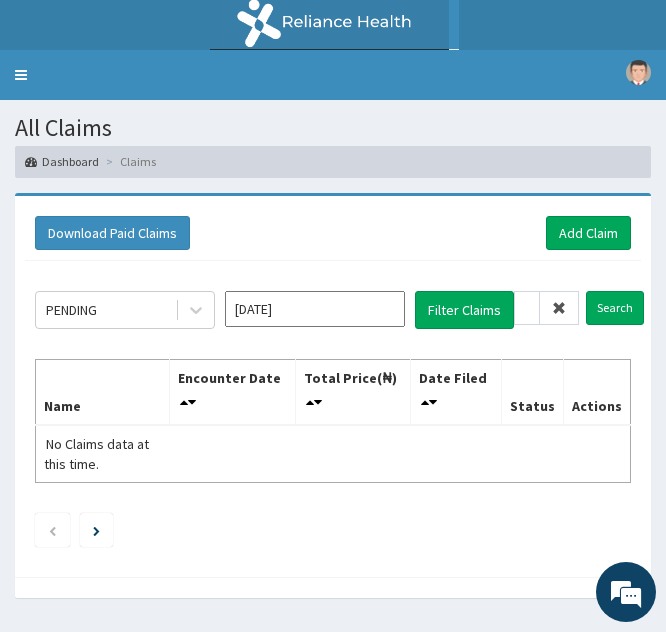 click at bounding box center (559, 308) 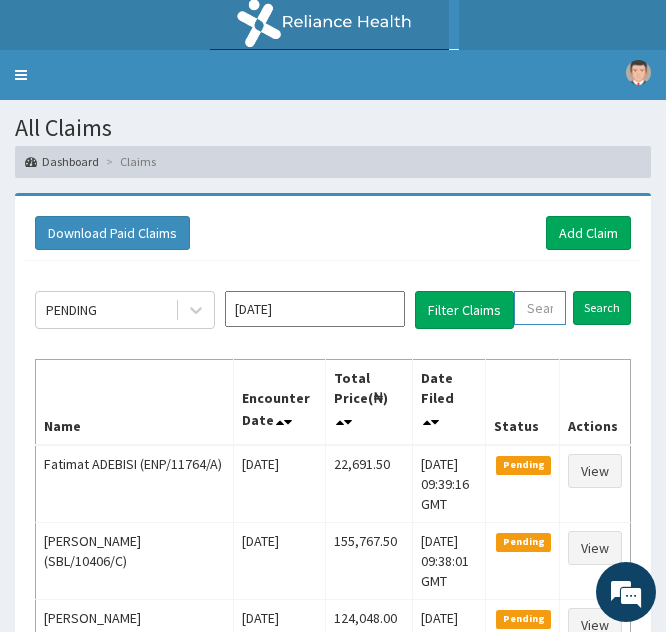 click at bounding box center [540, 308] 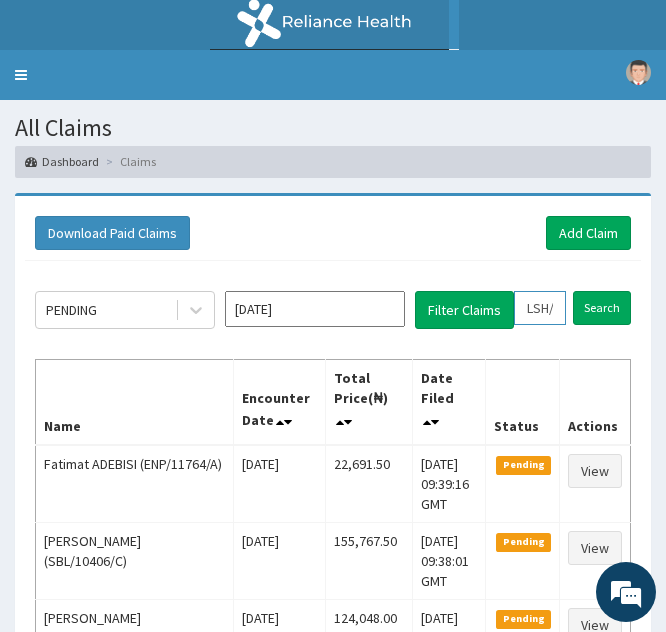 scroll, scrollTop: 0, scrollLeft: 76, axis: horizontal 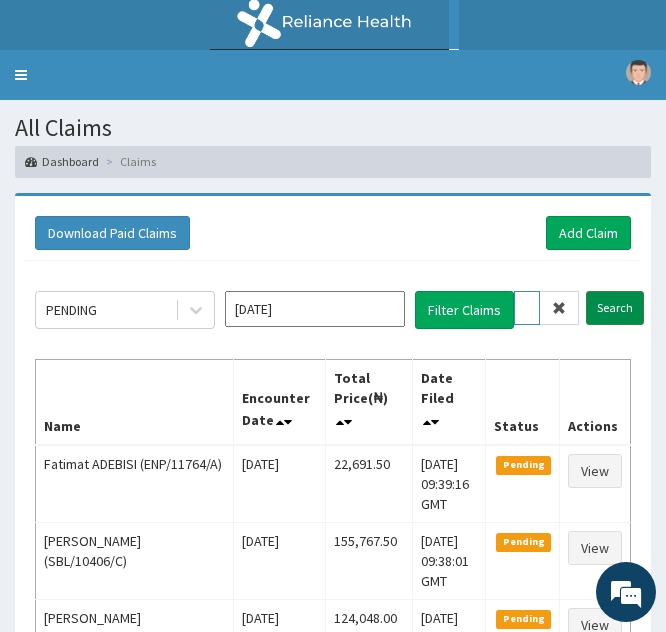type on "LSH/10127/b" 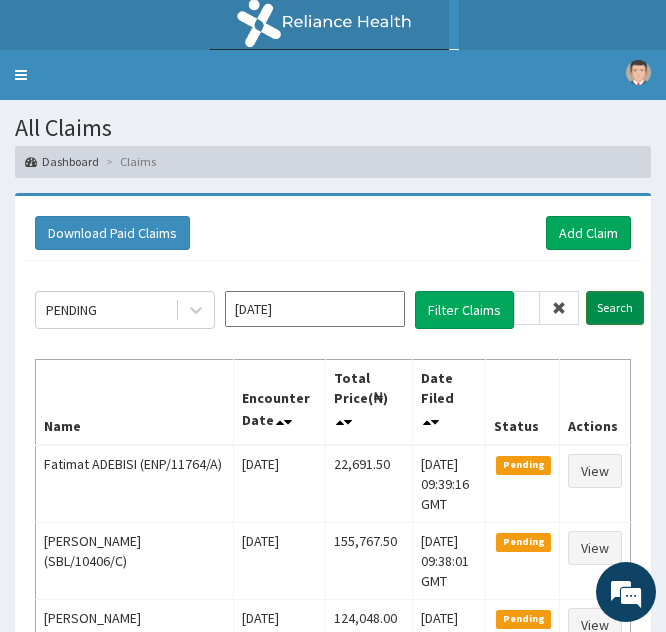 scroll, scrollTop: 0, scrollLeft: 0, axis: both 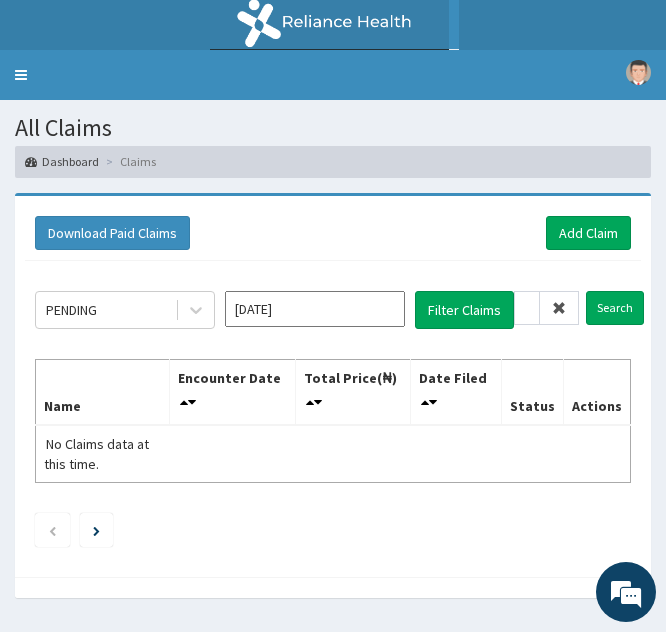 click at bounding box center [559, 308] 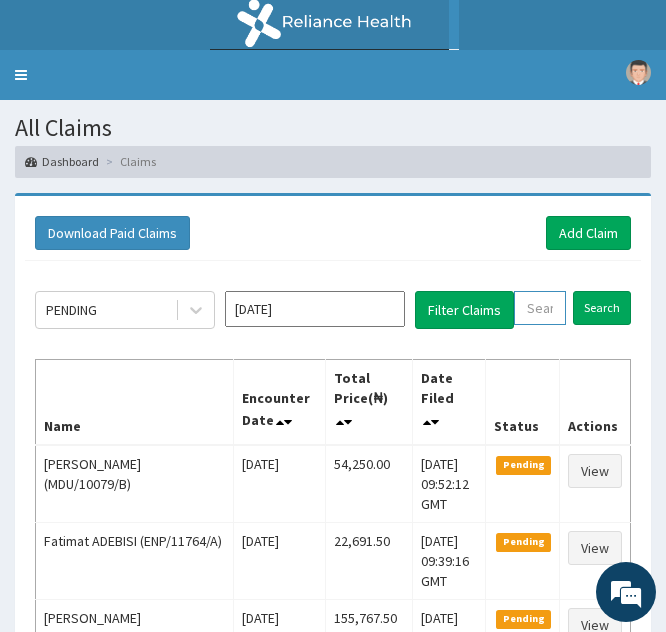 click at bounding box center (540, 308) 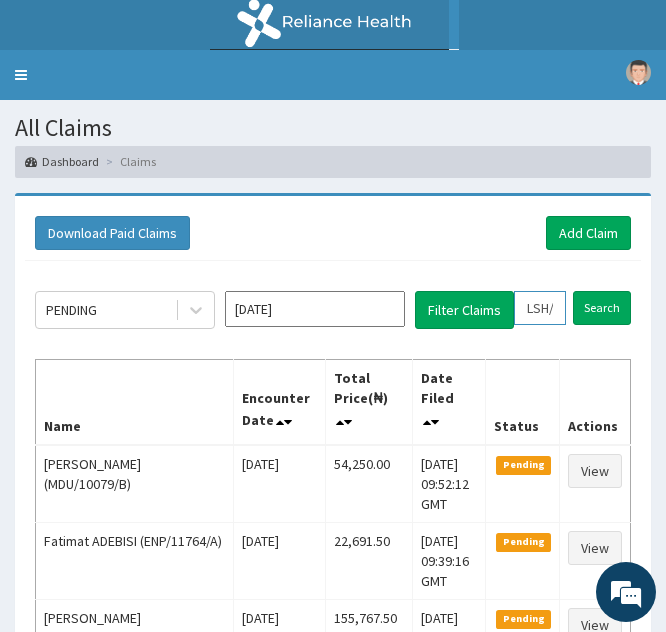 scroll, scrollTop: 0, scrollLeft: 72, axis: horizontal 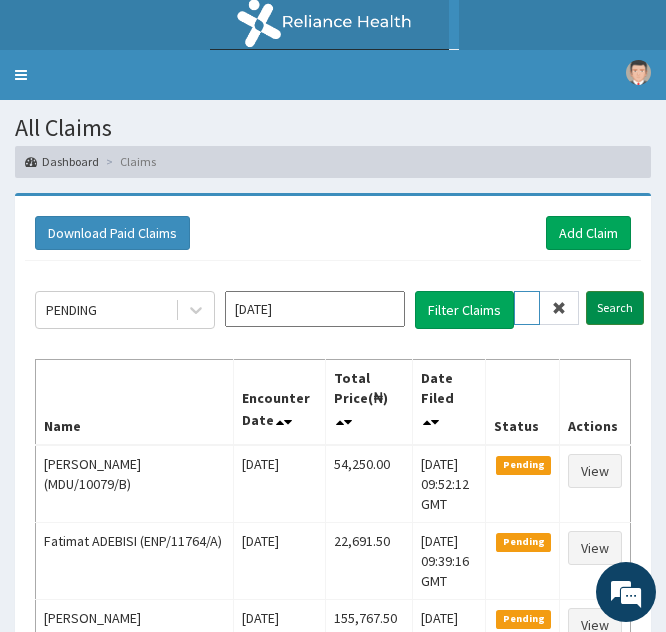 type on "LSH/10127/A" 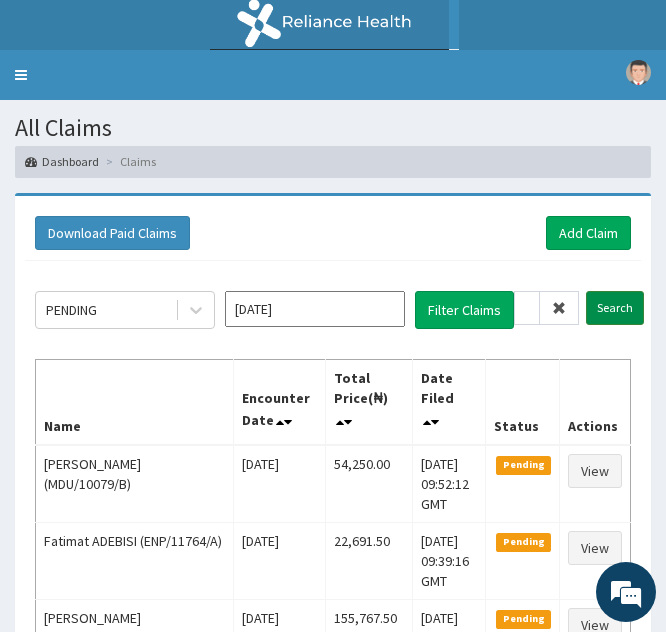 scroll, scrollTop: 0, scrollLeft: 0, axis: both 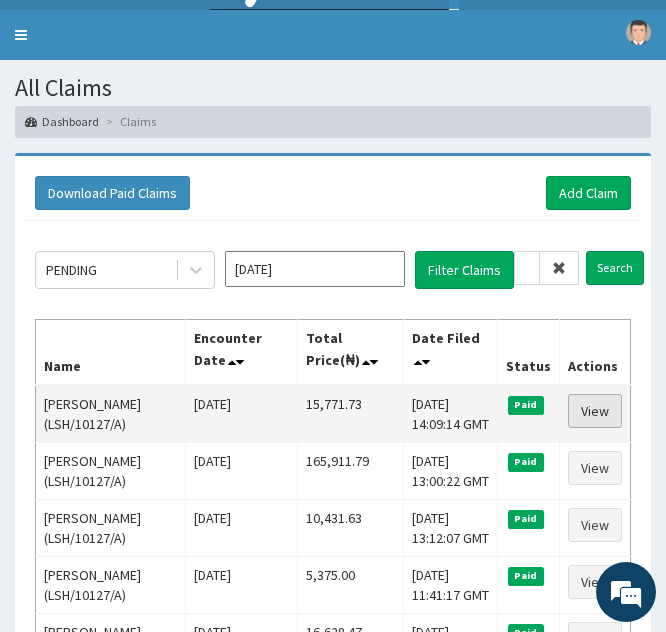 click on "View" at bounding box center [595, 411] 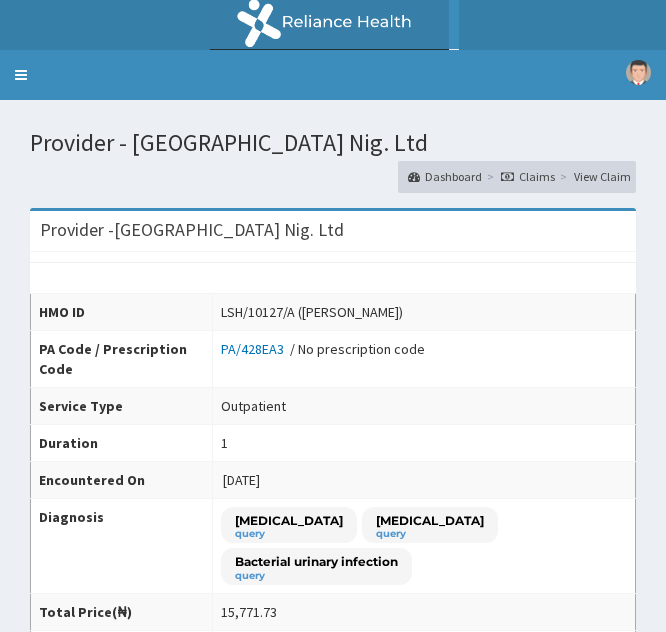scroll, scrollTop: 0, scrollLeft: 0, axis: both 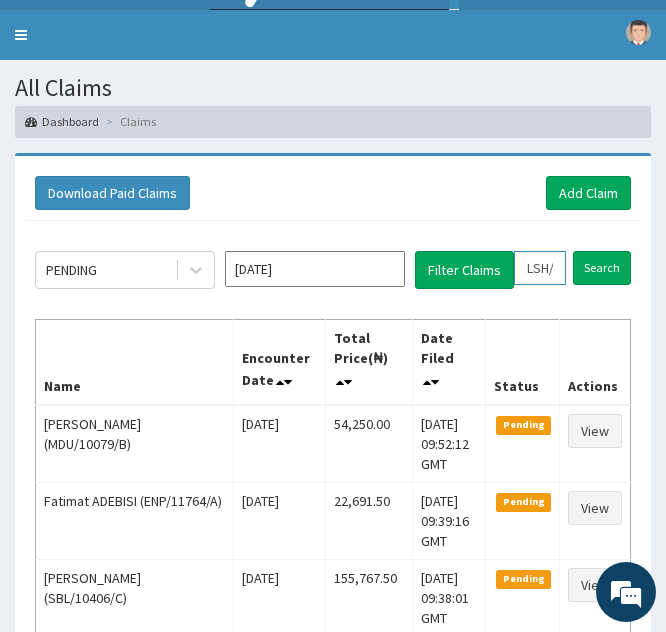 click on "LSH/10127/A" at bounding box center [540, 268] 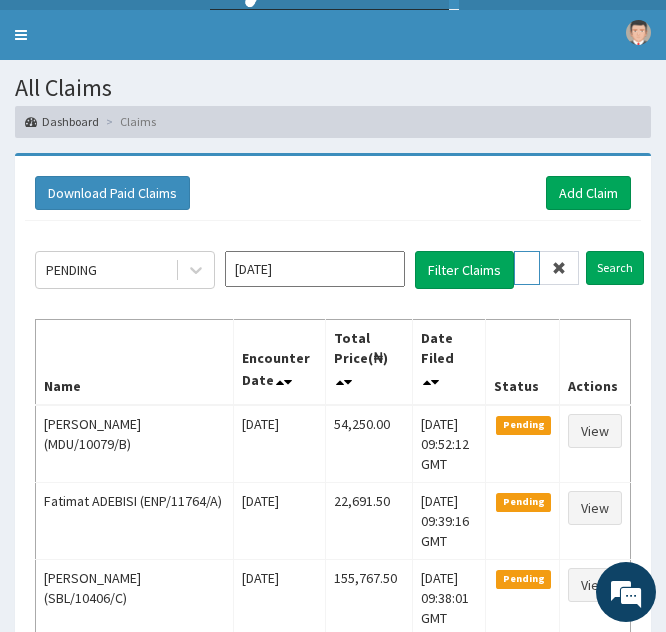 type on "SH/10127/A" 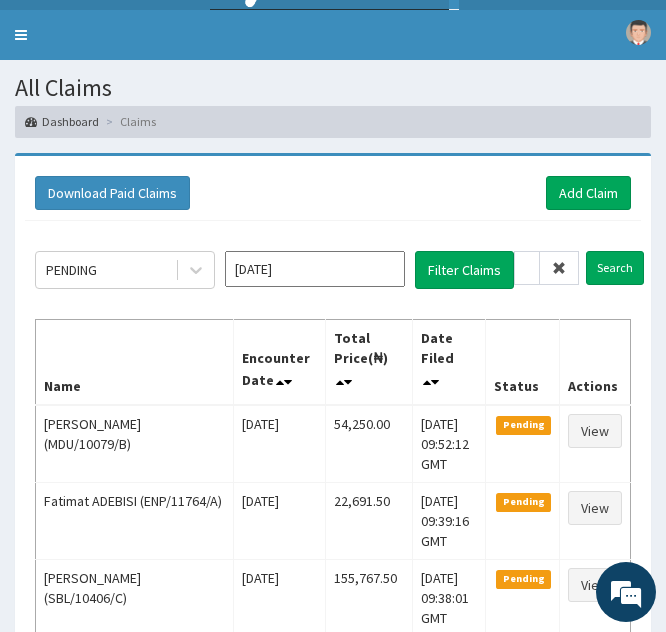click at bounding box center (559, 268) 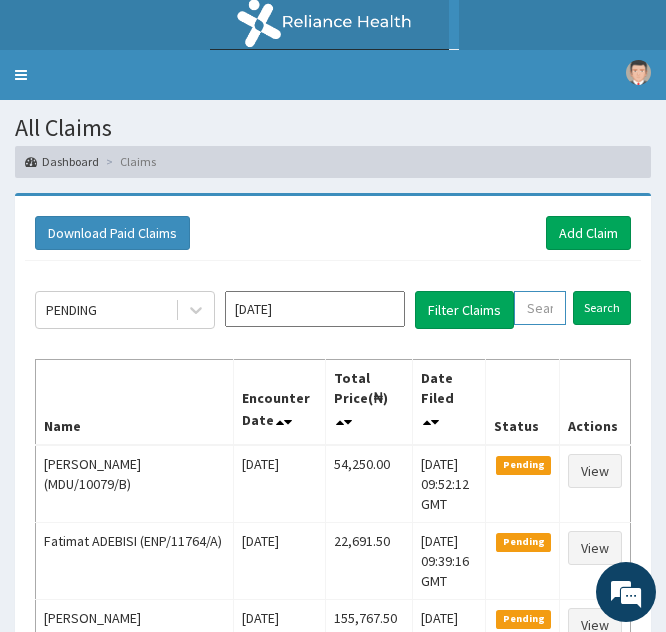 click at bounding box center [540, 308] 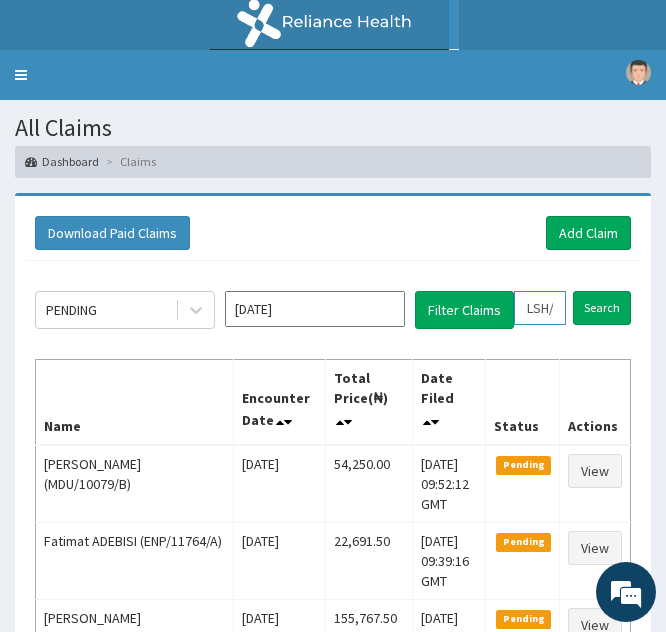 scroll, scrollTop: 0, scrollLeft: 74, axis: horizontal 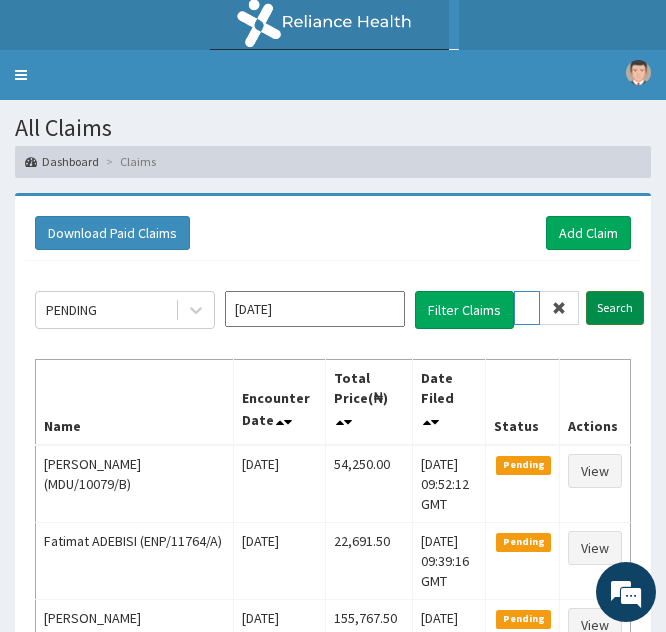 type on "LSH/10127/D" 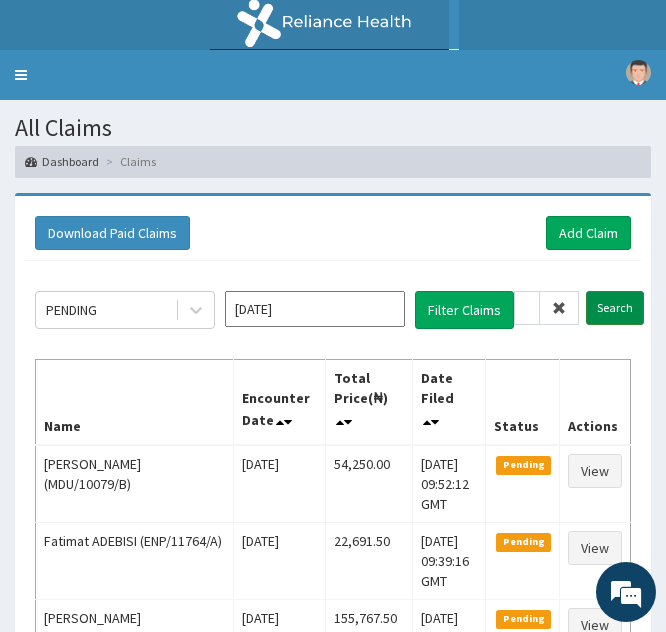 scroll, scrollTop: 0, scrollLeft: 0, axis: both 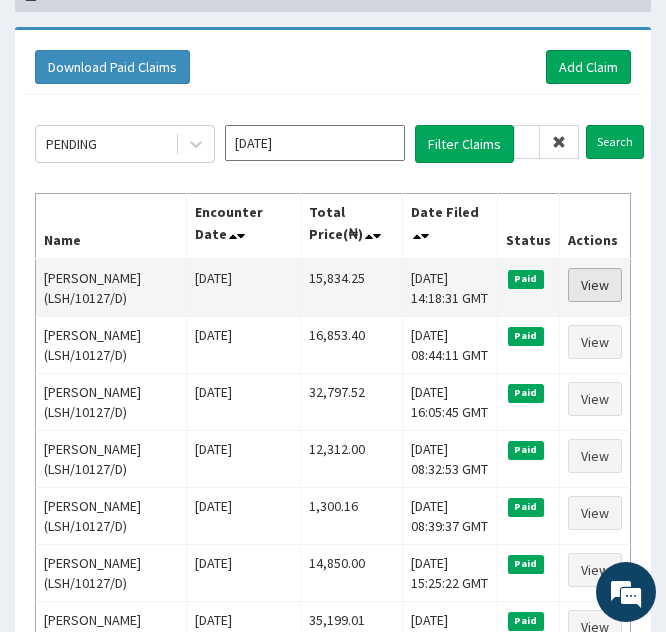 click on "View" at bounding box center [595, 285] 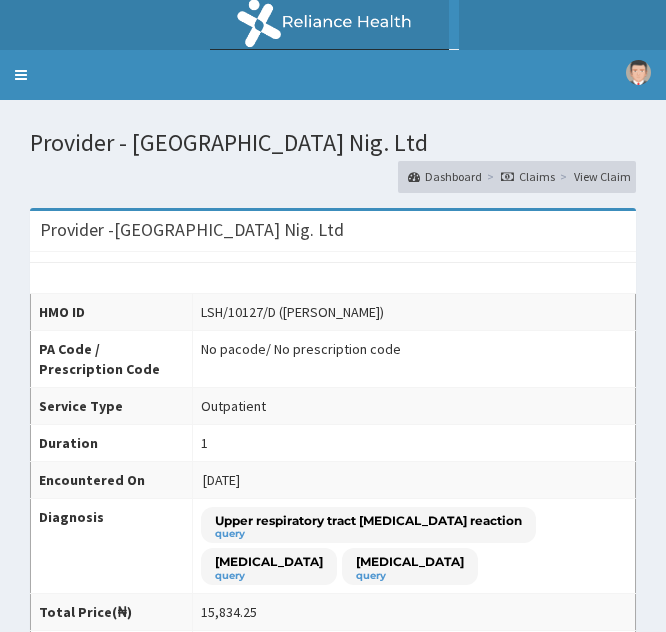 scroll, scrollTop: 0, scrollLeft: 0, axis: both 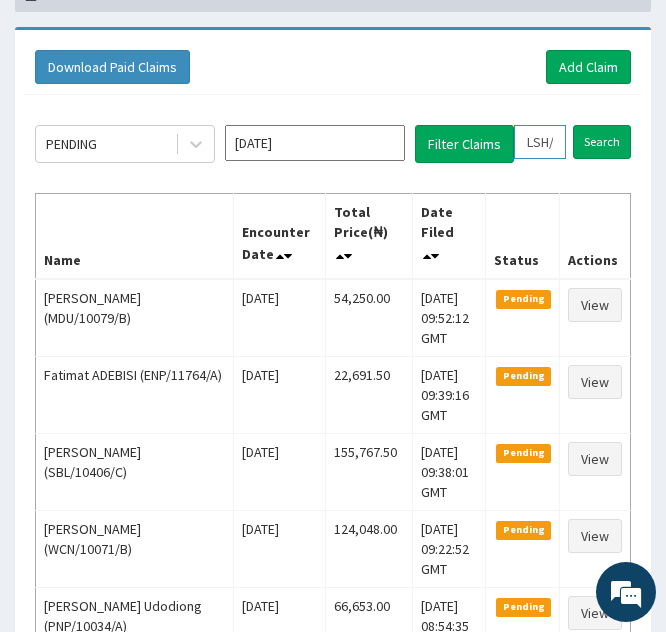 click on "LSH/10127/D" at bounding box center [540, 142] 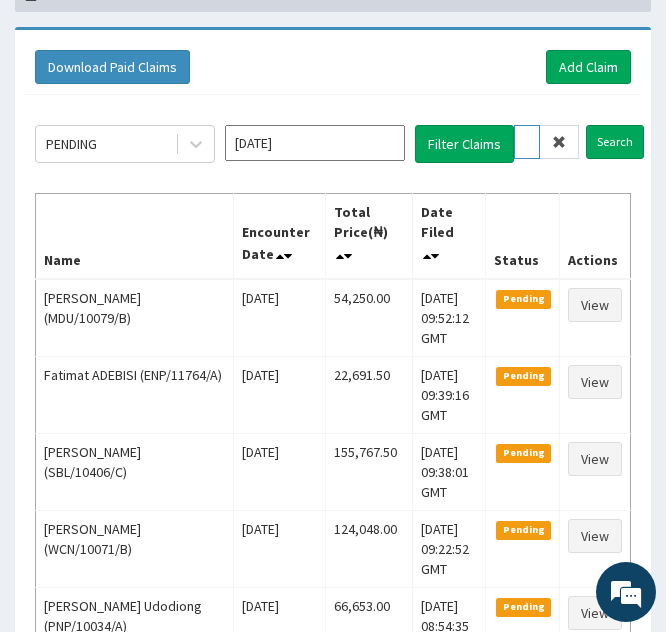 type on "SH/10127/D" 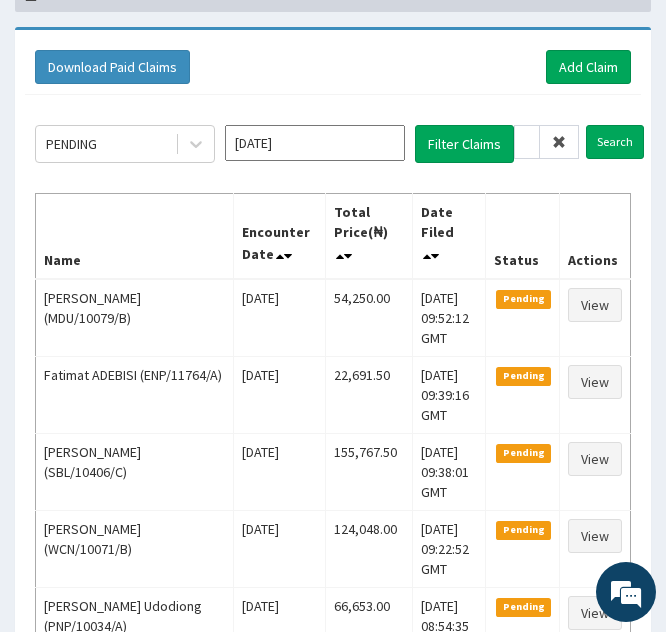 click at bounding box center [559, 142] 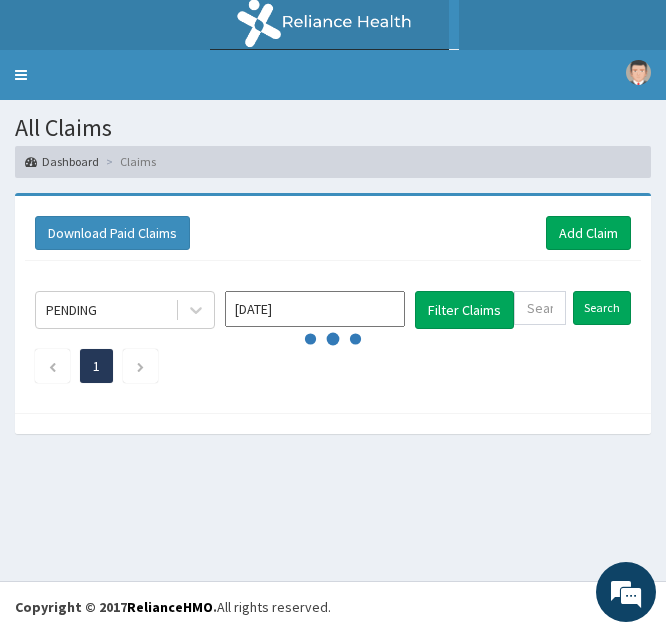 scroll, scrollTop: 0, scrollLeft: 0, axis: both 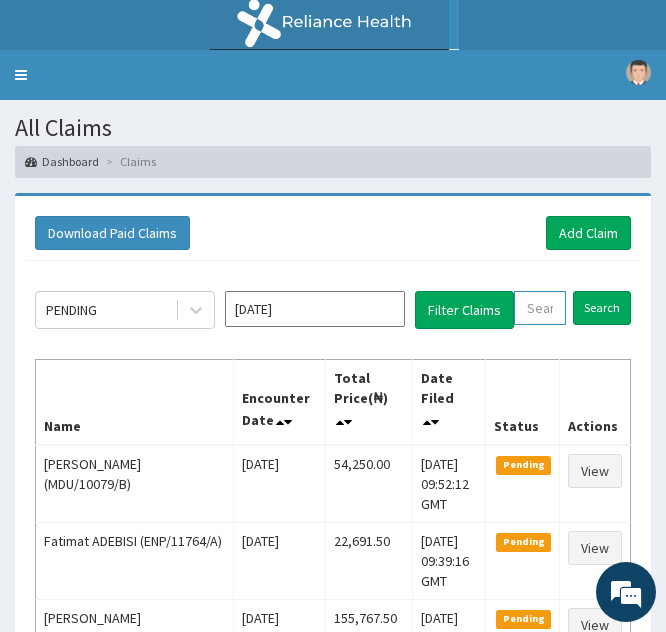 click at bounding box center [540, 308] 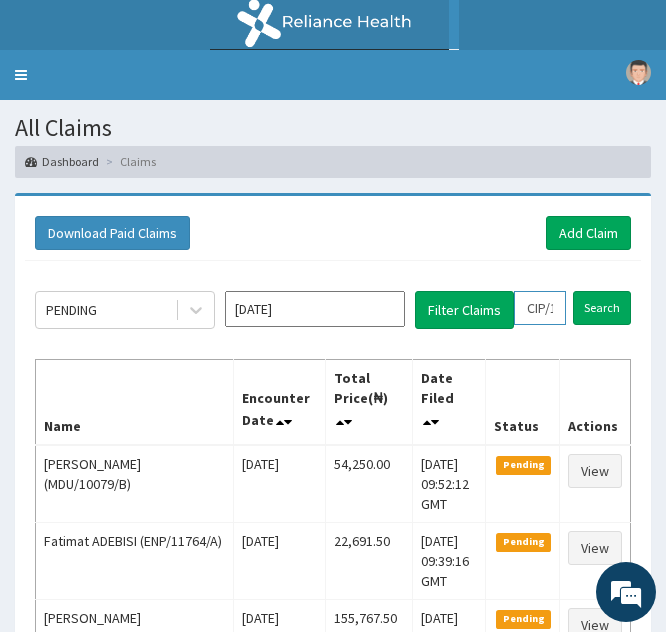 scroll, scrollTop: 0, scrollLeft: 69, axis: horizontal 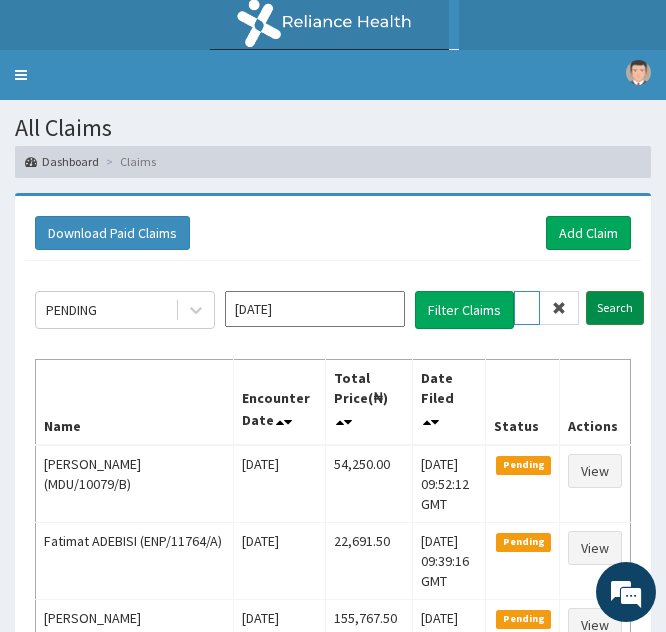 type on "CIP/10043/B" 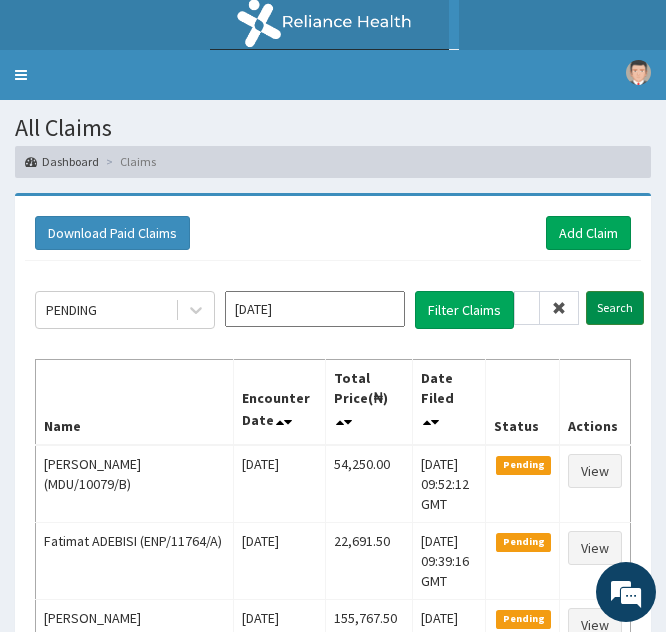 scroll, scrollTop: 0, scrollLeft: 0, axis: both 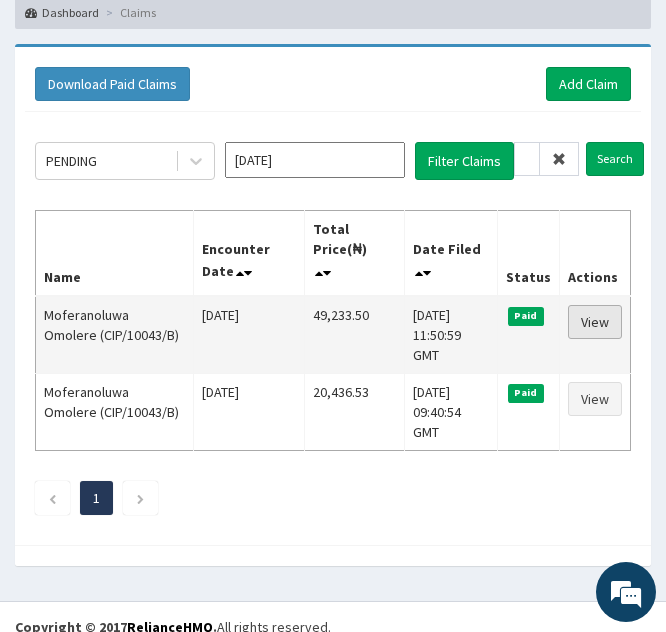 click on "View" at bounding box center (595, 322) 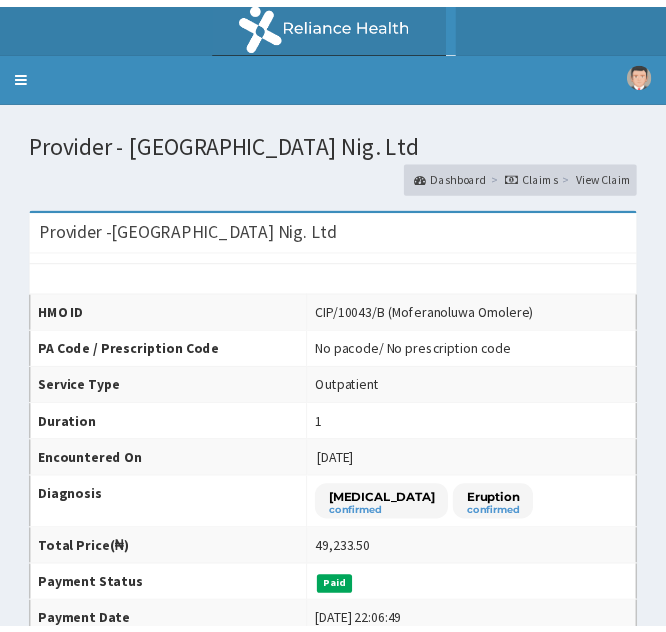 scroll, scrollTop: 0, scrollLeft: 0, axis: both 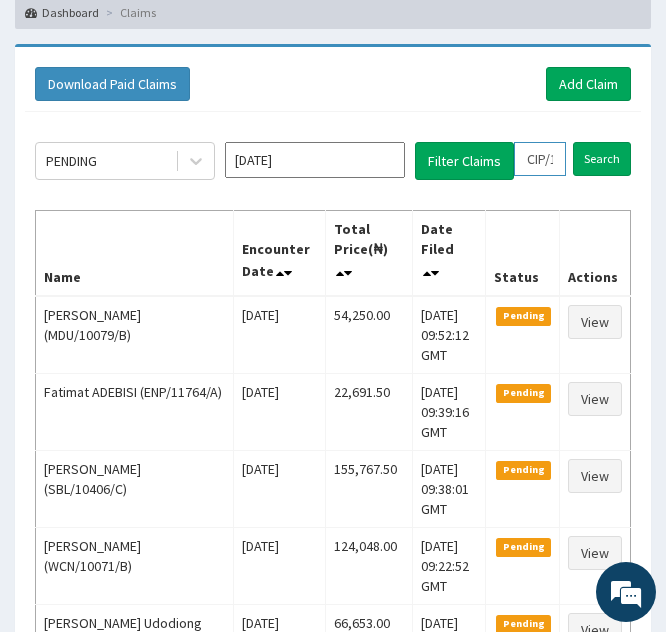click on "CIP/10043/B" at bounding box center (540, 159) 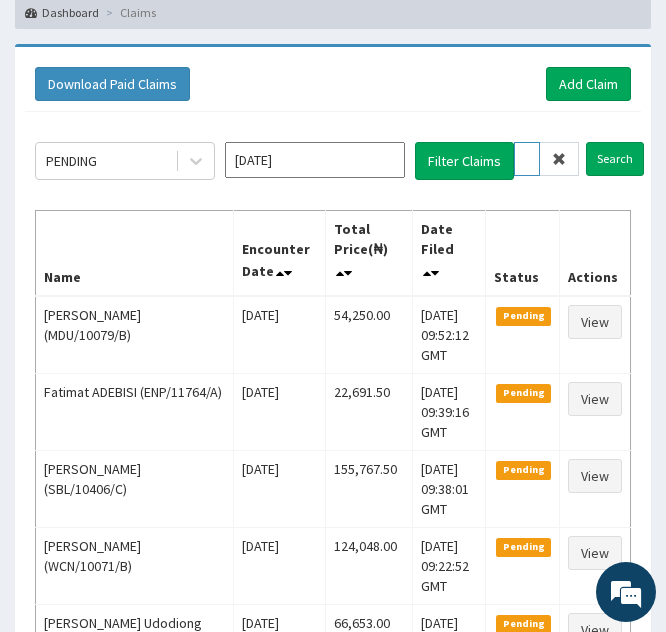 type on "IP/10043/B" 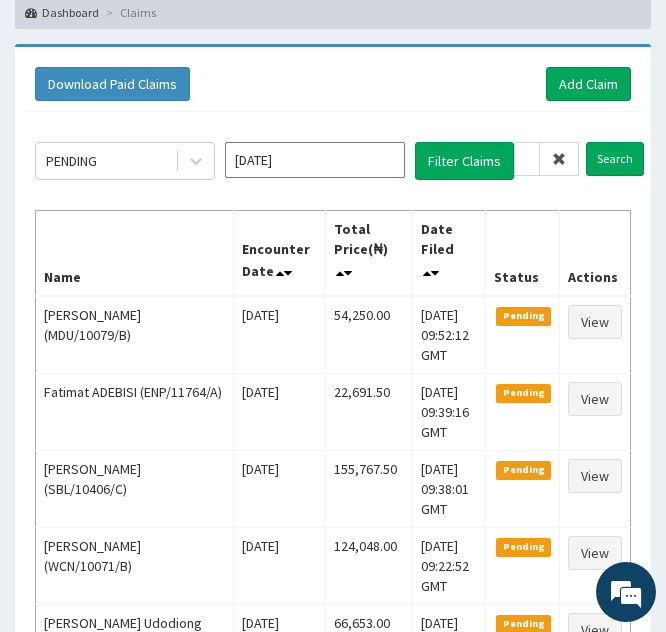 click at bounding box center [559, 159] 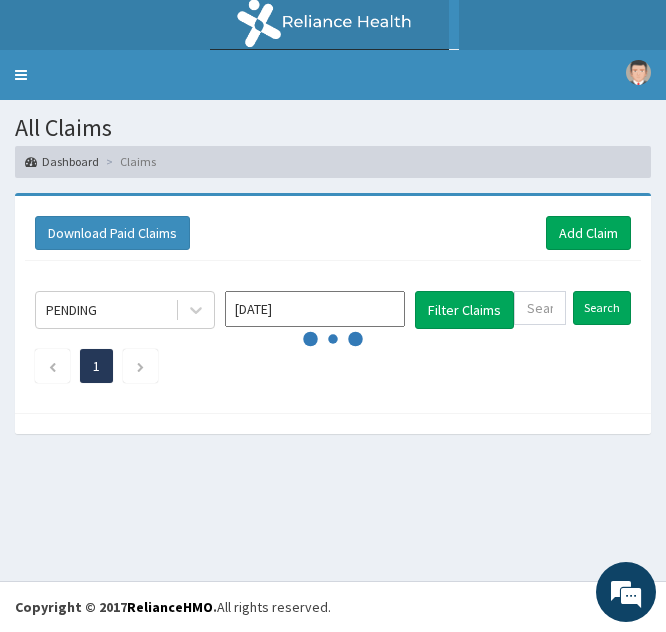 scroll, scrollTop: 0, scrollLeft: 0, axis: both 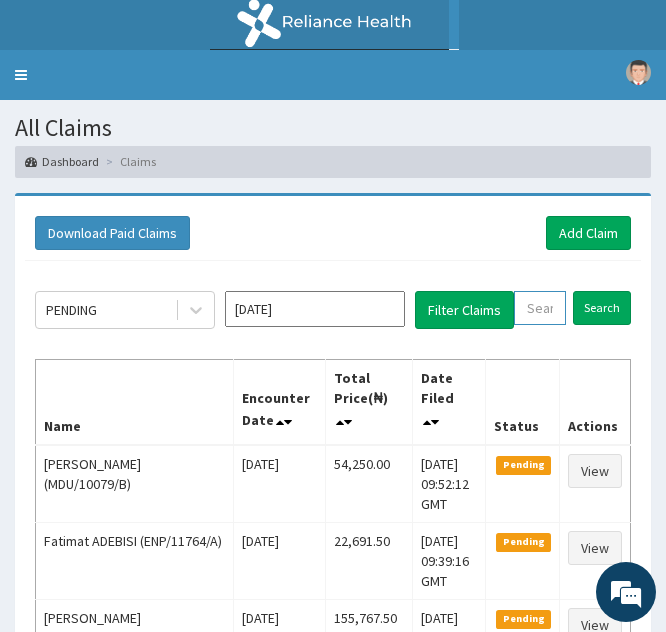 click at bounding box center (540, 308) 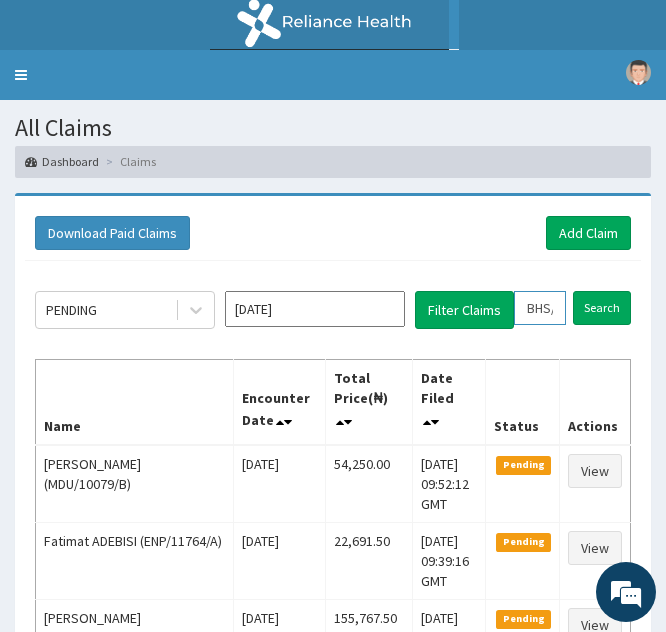 scroll, scrollTop: 0, scrollLeft: 74, axis: horizontal 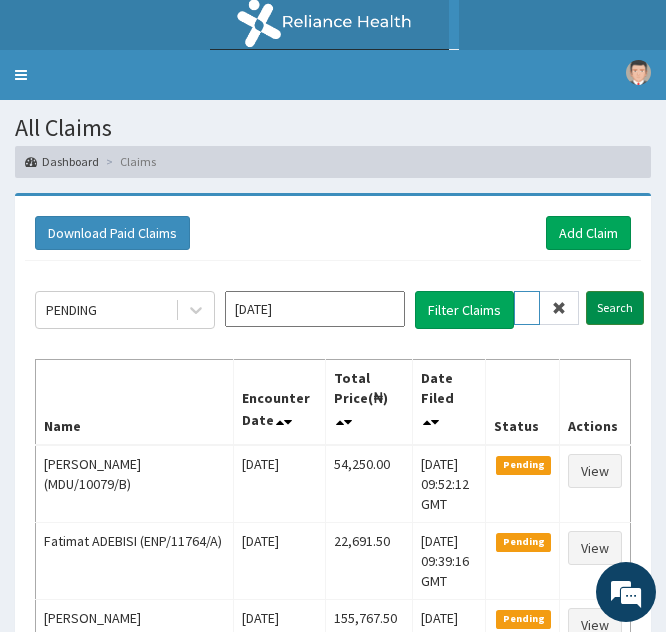 type on "BHS/10005/A" 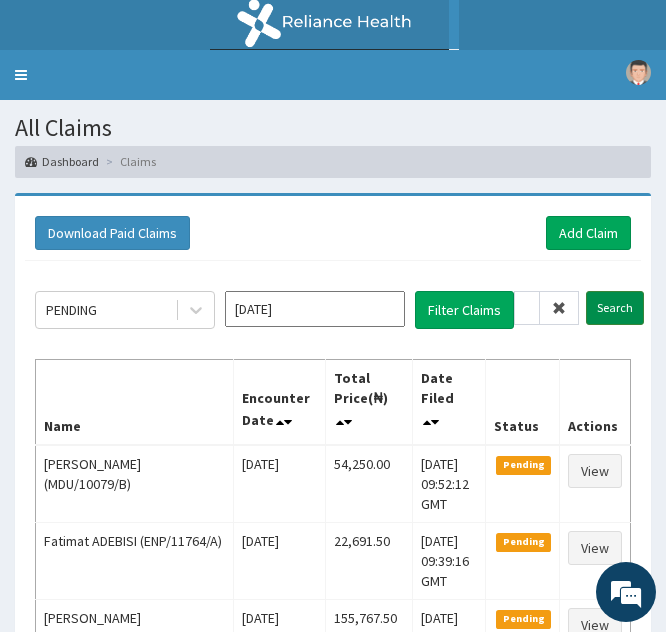 scroll, scrollTop: 0, scrollLeft: 0, axis: both 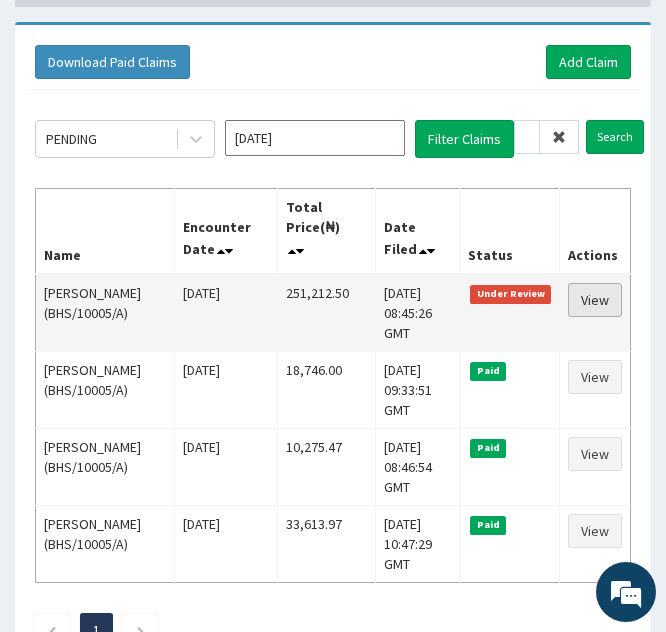 click on "View" at bounding box center [595, 300] 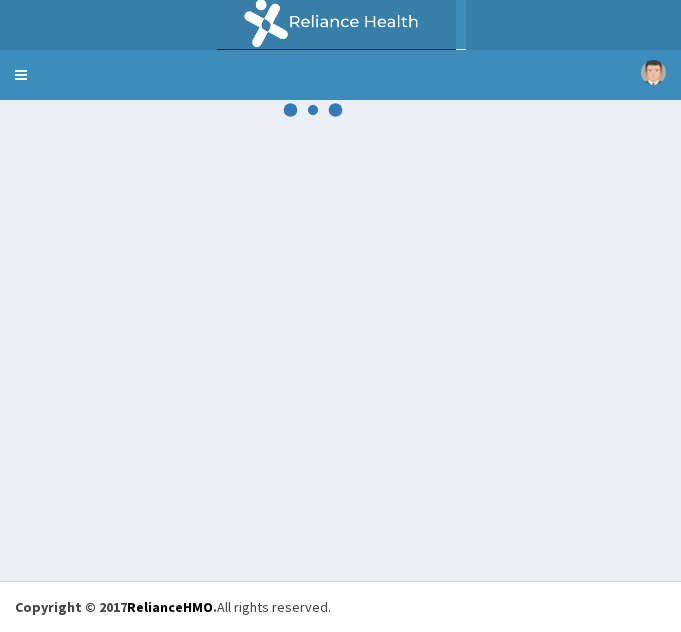 scroll, scrollTop: 0, scrollLeft: 0, axis: both 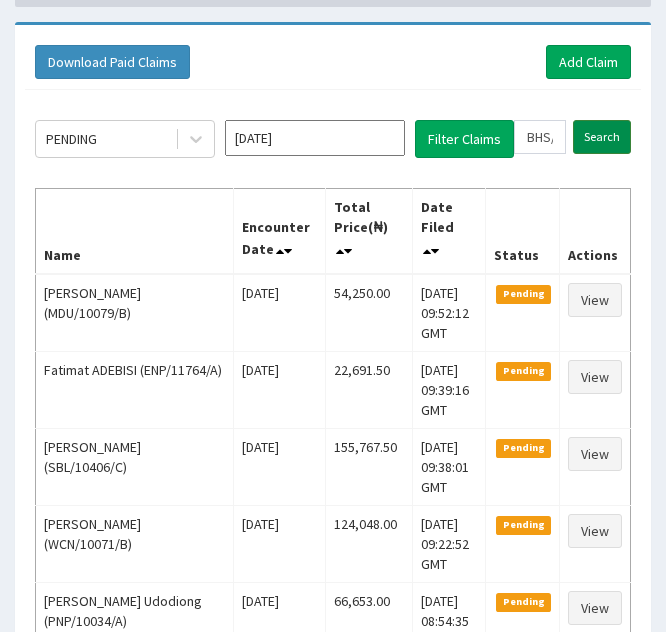 click on "Search" at bounding box center [602, 137] 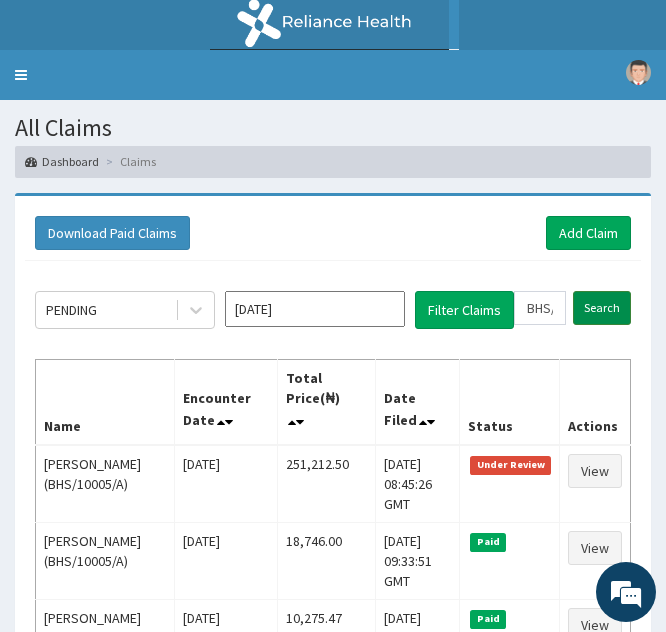 scroll, scrollTop: 171, scrollLeft: 0, axis: vertical 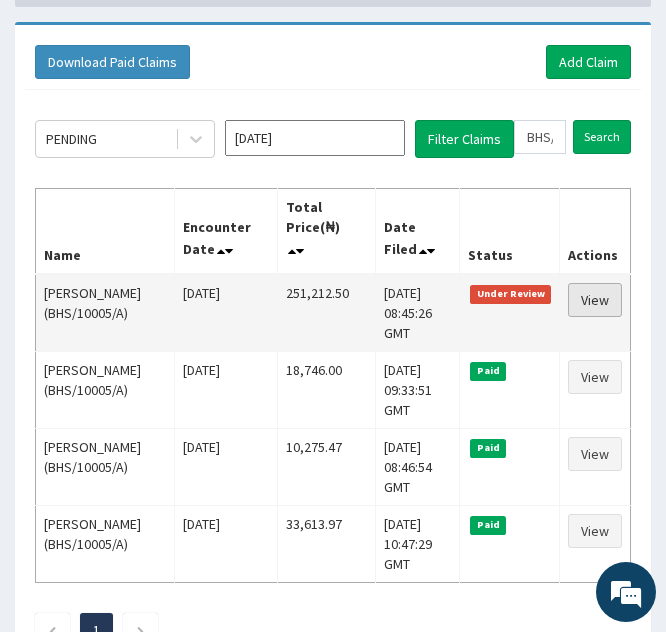 click on "View" at bounding box center (595, 300) 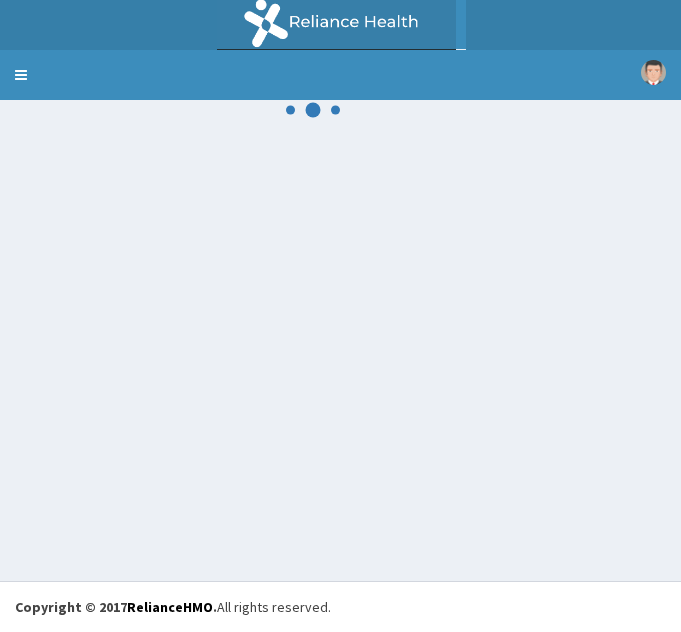 scroll, scrollTop: 0, scrollLeft: 0, axis: both 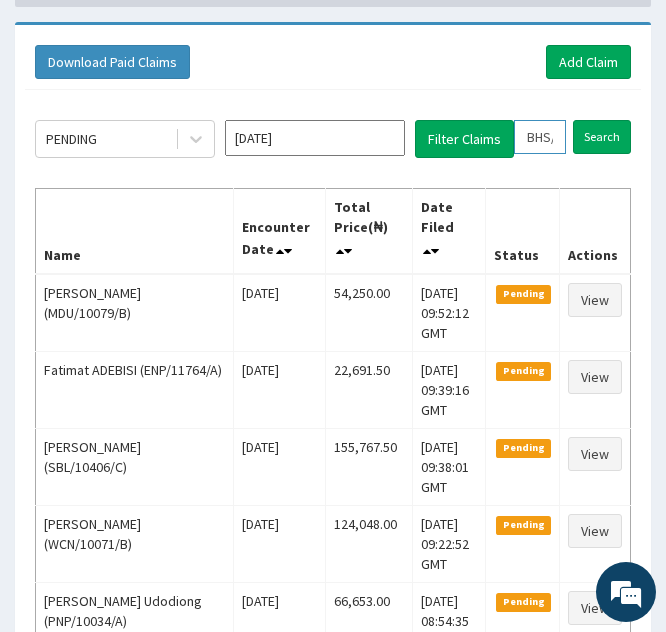 click on "BHS/10005/A" at bounding box center [540, 137] 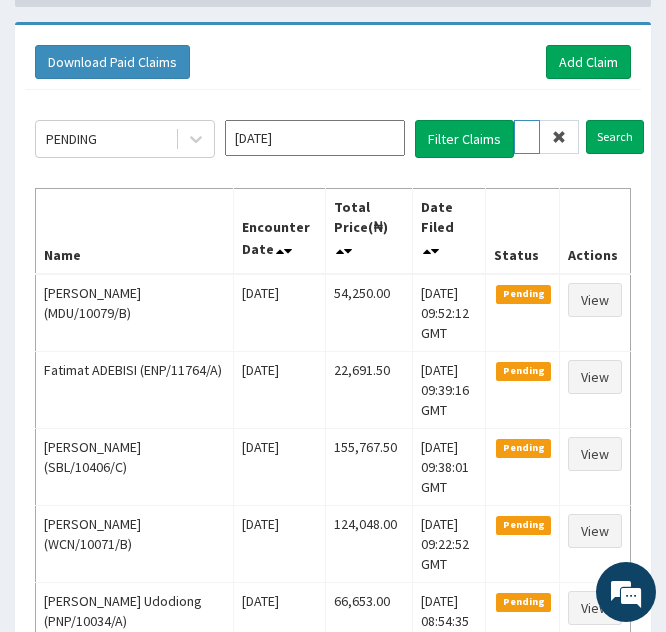 type on "HS/10005/A" 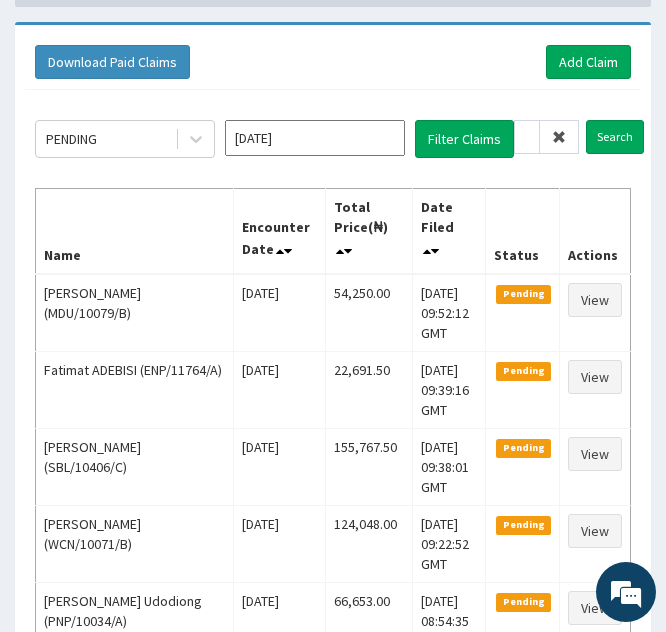 click at bounding box center (559, 137) 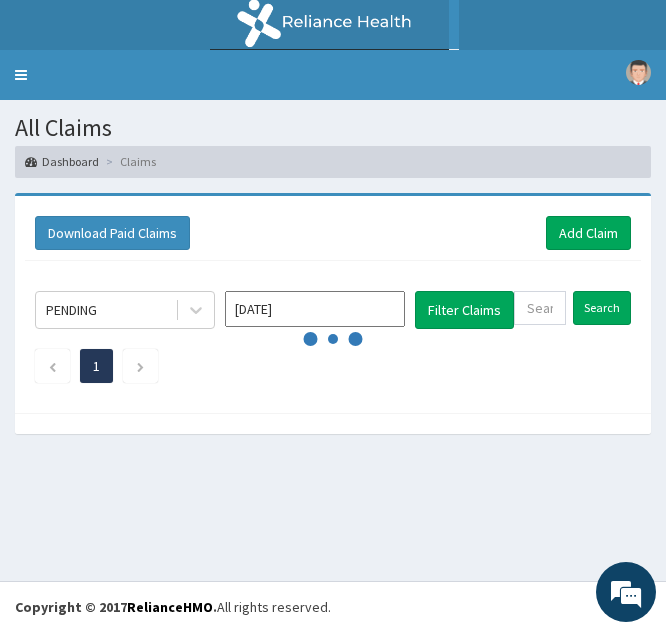 scroll, scrollTop: 0, scrollLeft: 0, axis: both 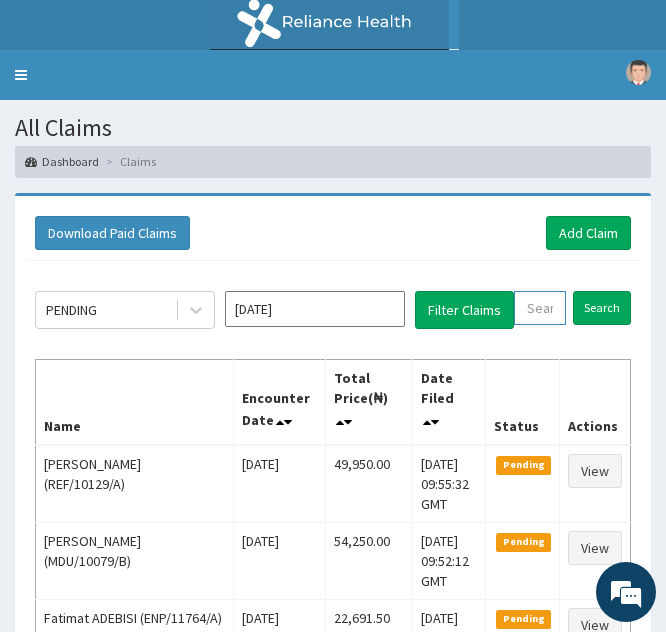 click at bounding box center [540, 308] 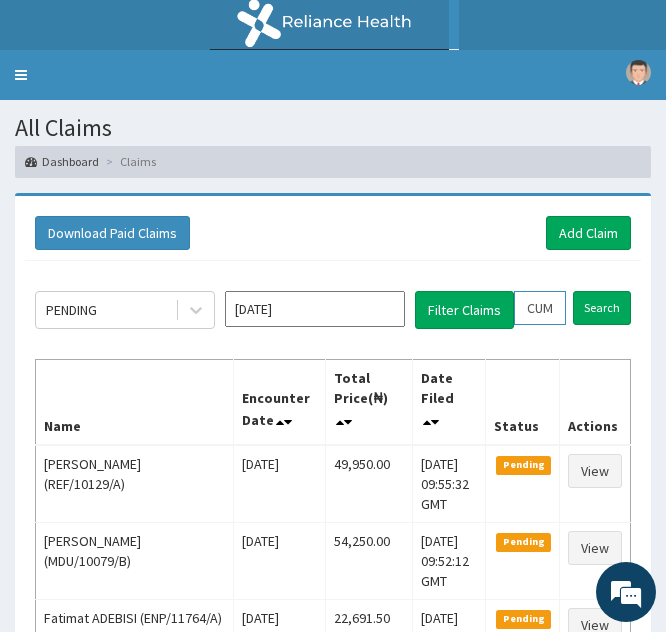 scroll, scrollTop: 0, scrollLeft: 76, axis: horizontal 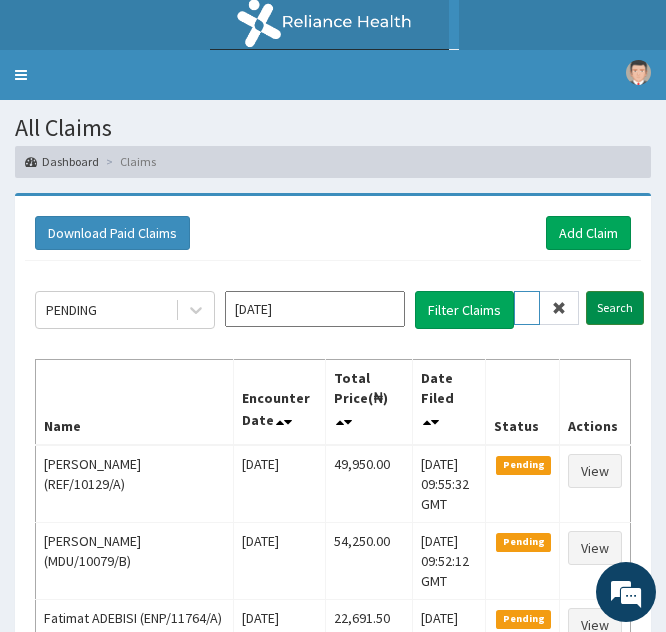 type on "CUM/10014/A" 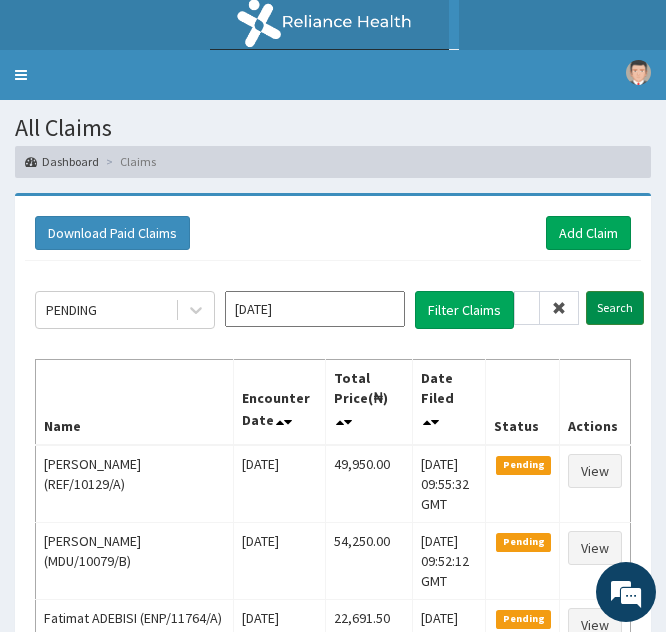 scroll, scrollTop: 0, scrollLeft: 0, axis: both 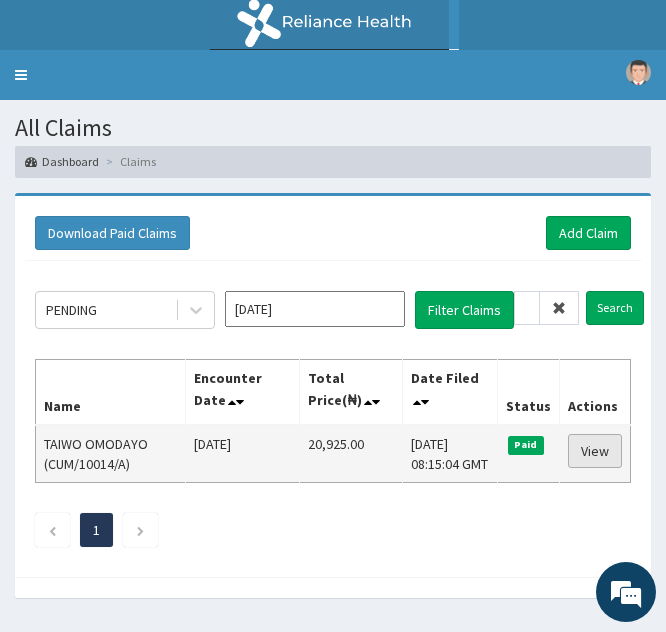 click on "View" at bounding box center (595, 451) 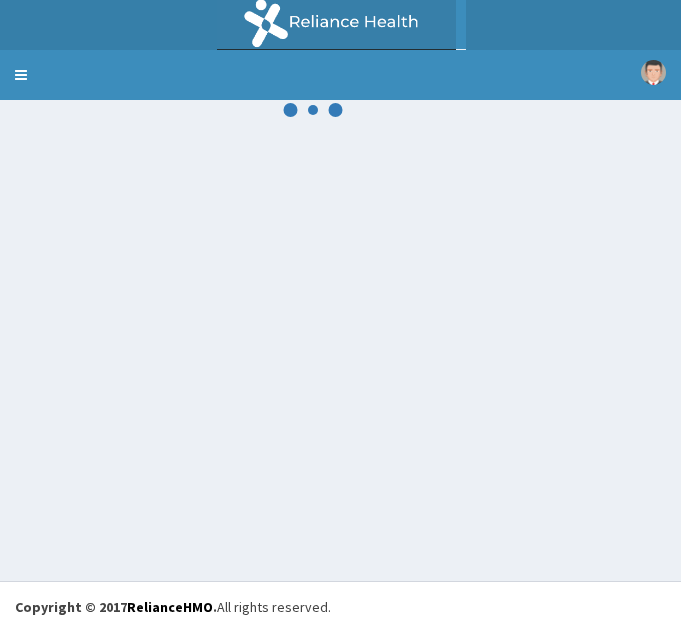 scroll, scrollTop: 0, scrollLeft: 0, axis: both 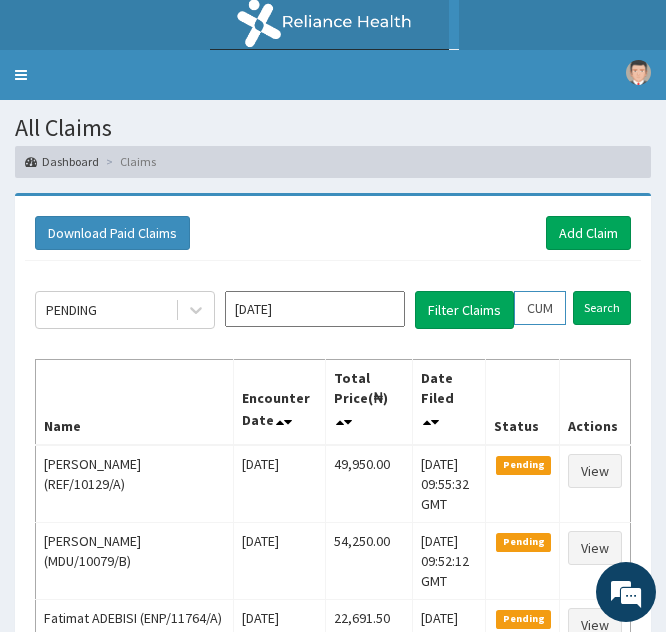click on "CUM/10014/A" at bounding box center (540, 308) 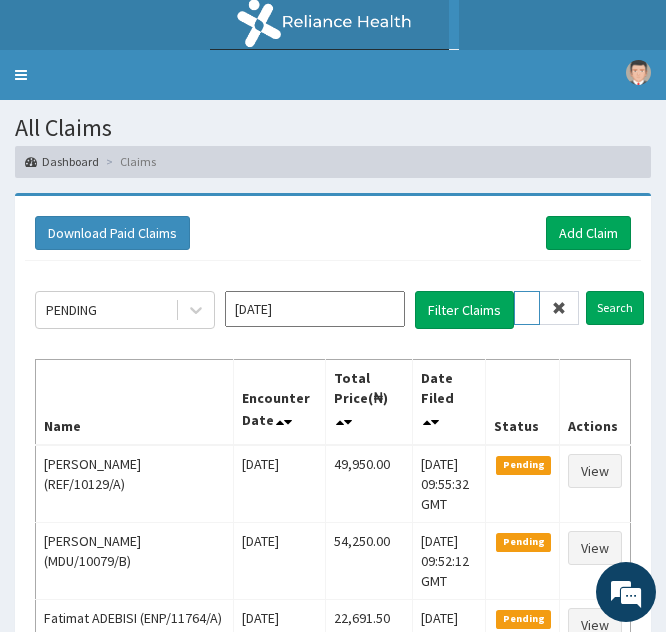 type on "UM/10014/A" 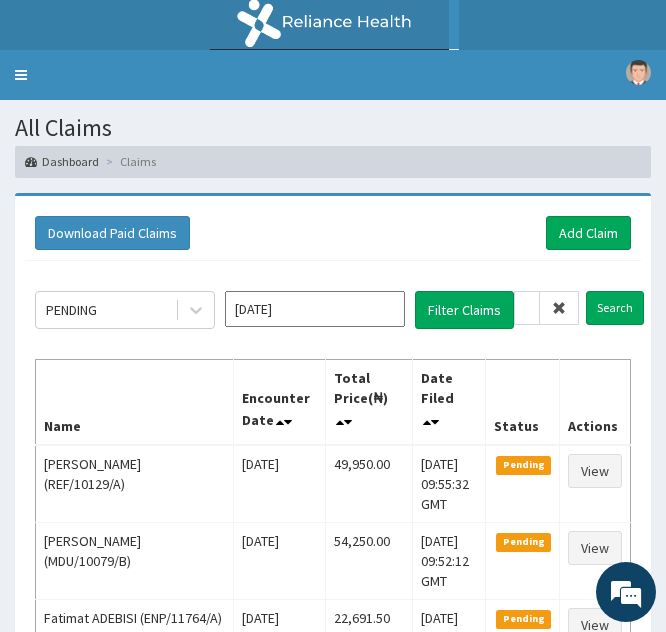 click at bounding box center [559, 308] 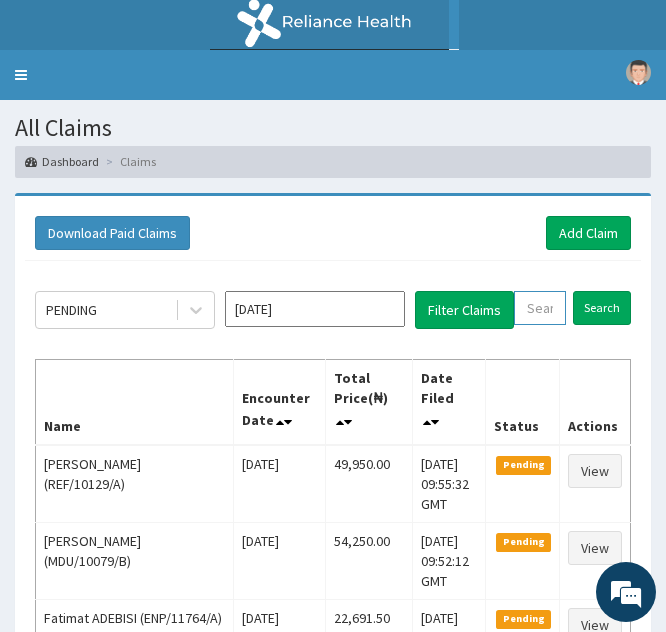 click at bounding box center [540, 308] 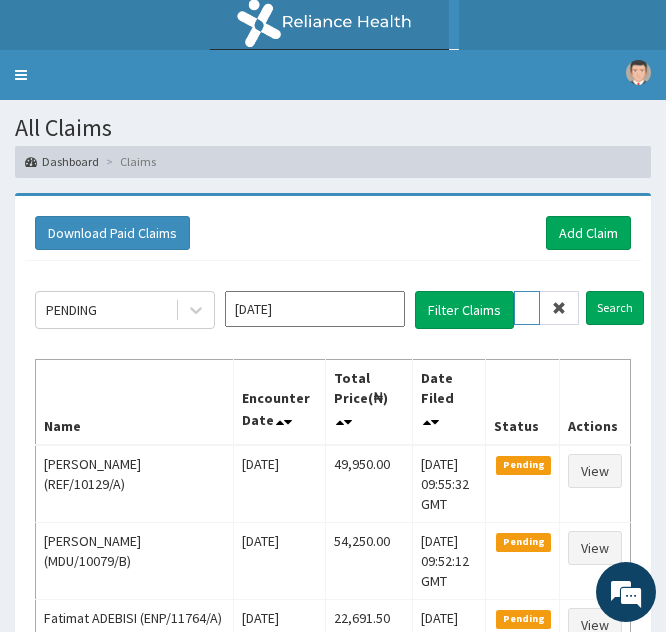 scroll, scrollTop: 0, scrollLeft: 75, axis: horizontal 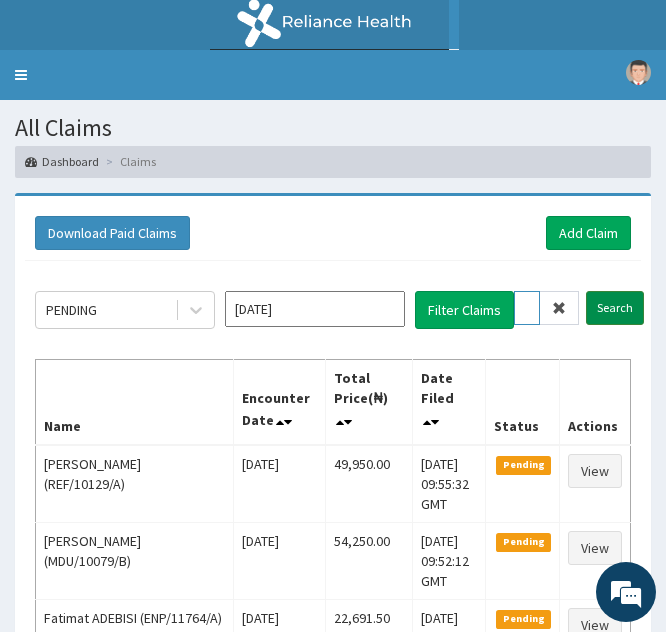 type on "BUD/10070/A" 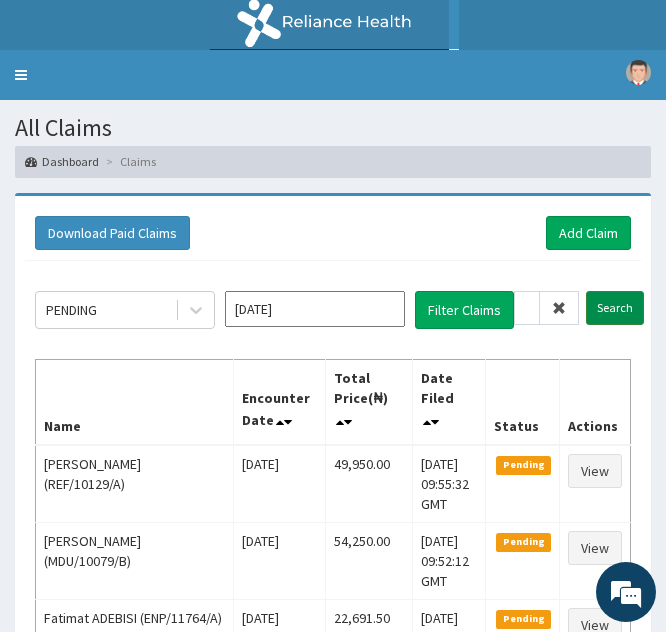 scroll, scrollTop: 0, scrollLeft: 0, axis: both 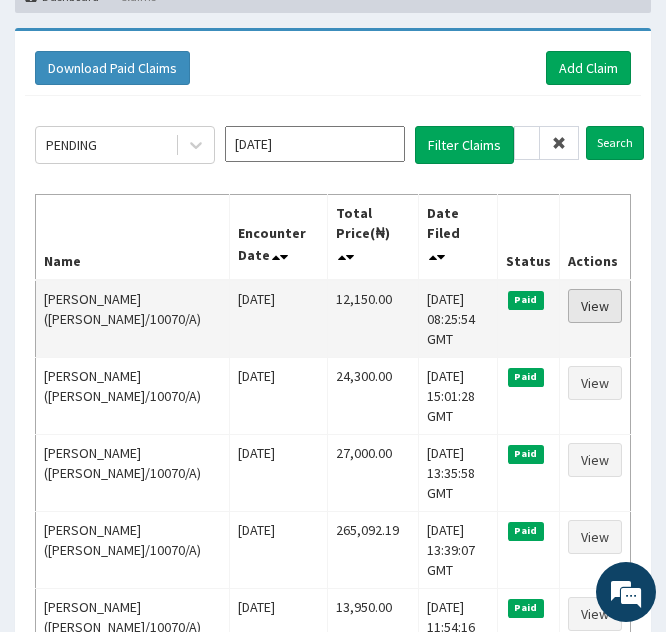 click on "View" at bounding box center (595, 306) 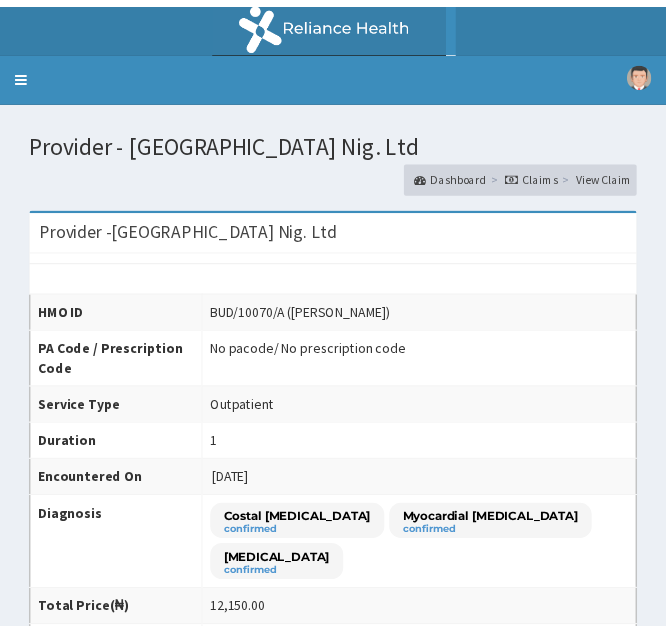 scroll, scrollTop: 0, scrollLeft: 0, axis: both 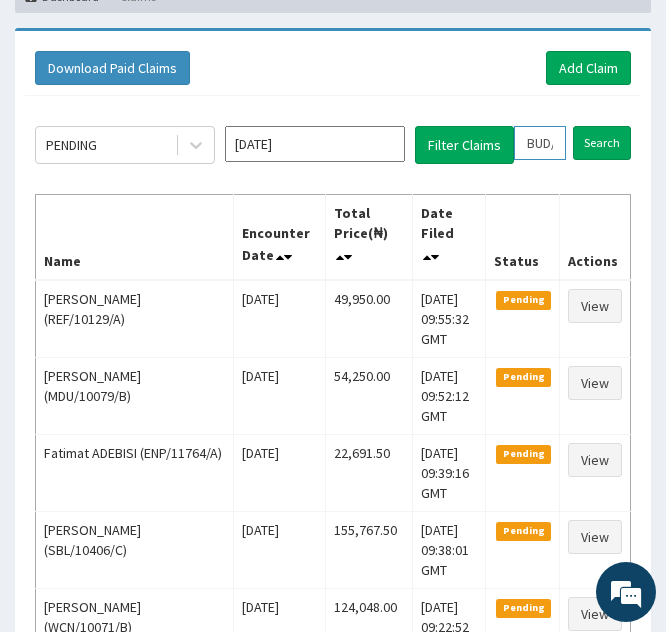 click on "BUD/10070/A" at bounding box center [540, 143] 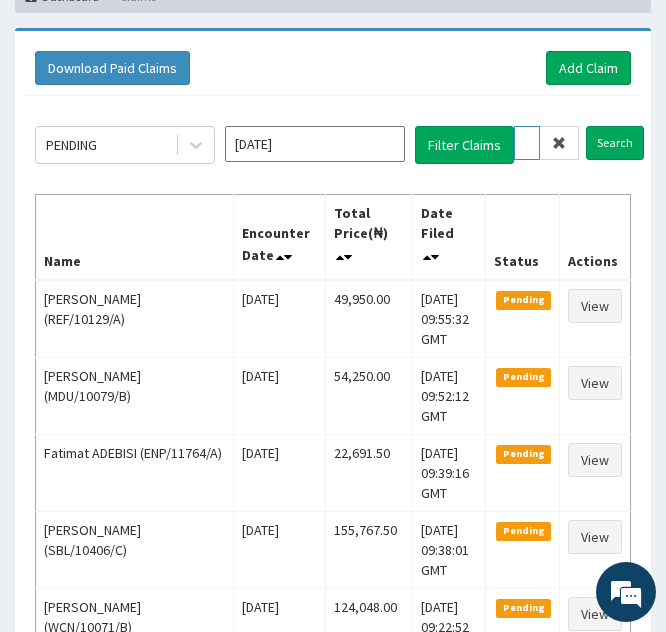 type on "UD/10070/A" 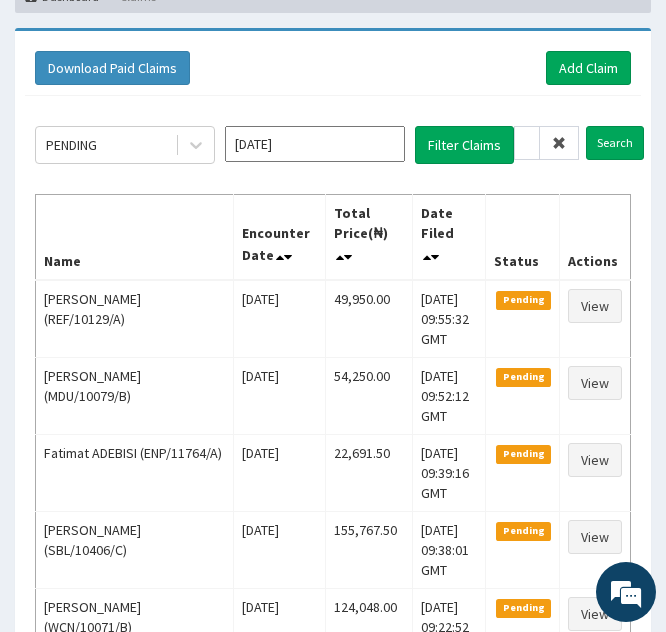click at bounding box center [559, 143] 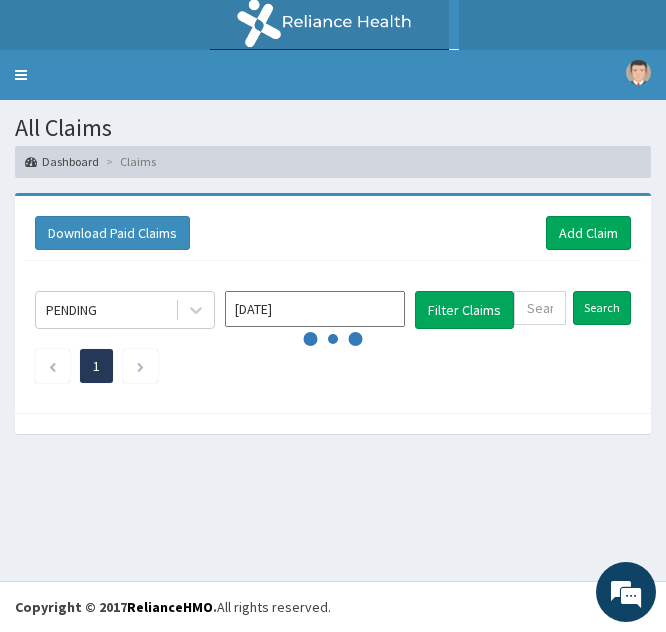 scroll, scrollTop: 0, scrollLeft: 0, axis: both 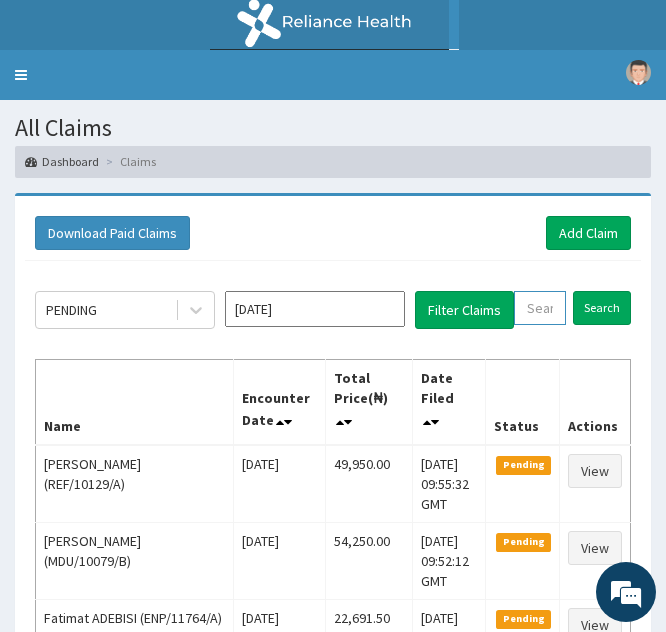 click at bounding box center [540, 308] 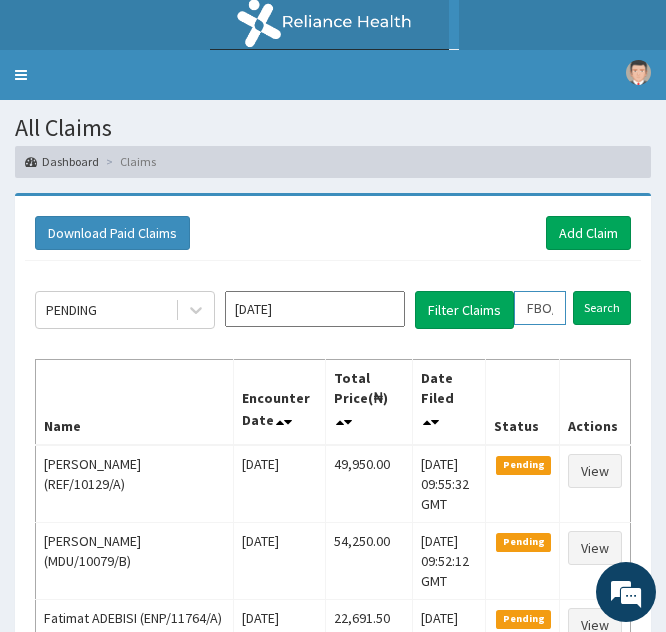 scroll, scrollTop: 0, scrollLeft: 75, axis: horizontal 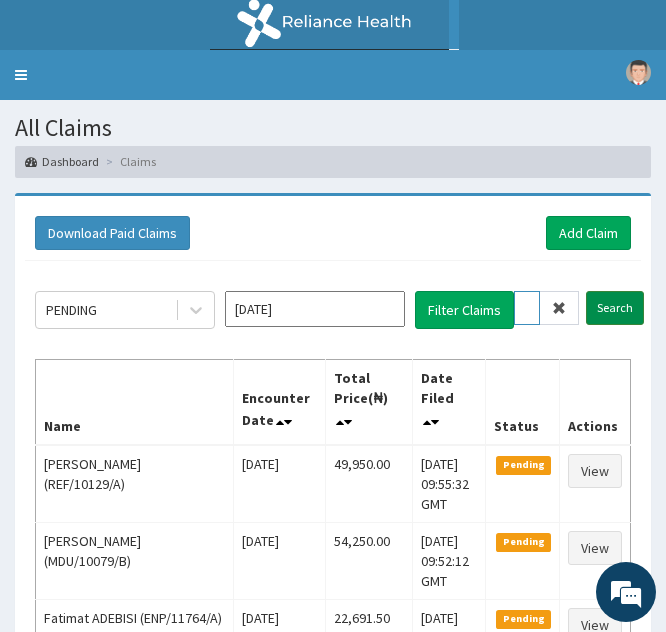 type on "FBO/10080/B" 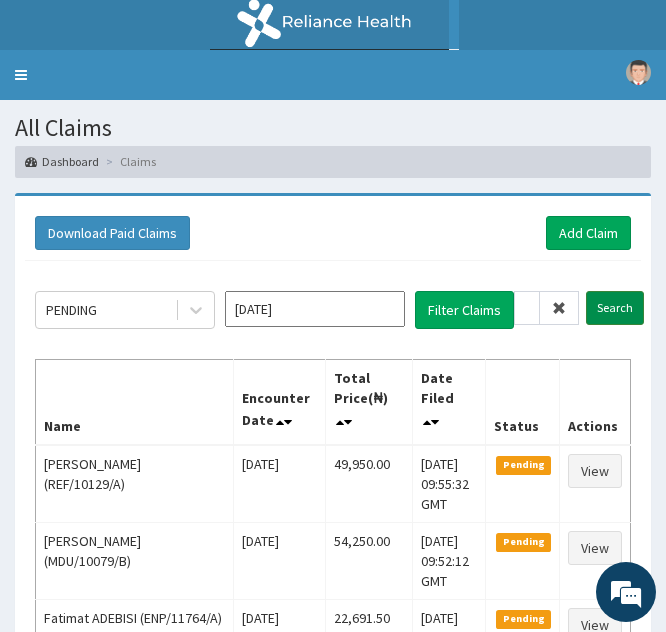 scroll, scrollTop: 0, scrollLeft: 0, axis: both 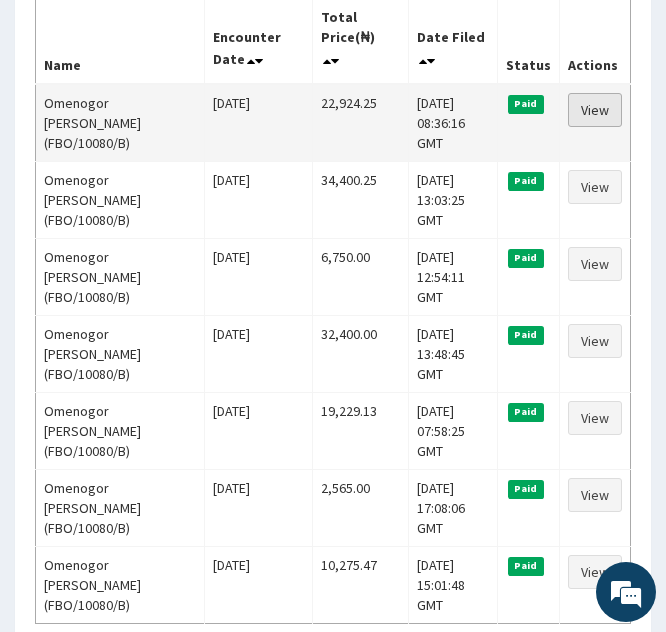 click on "View" at bounding box center (595, 110) 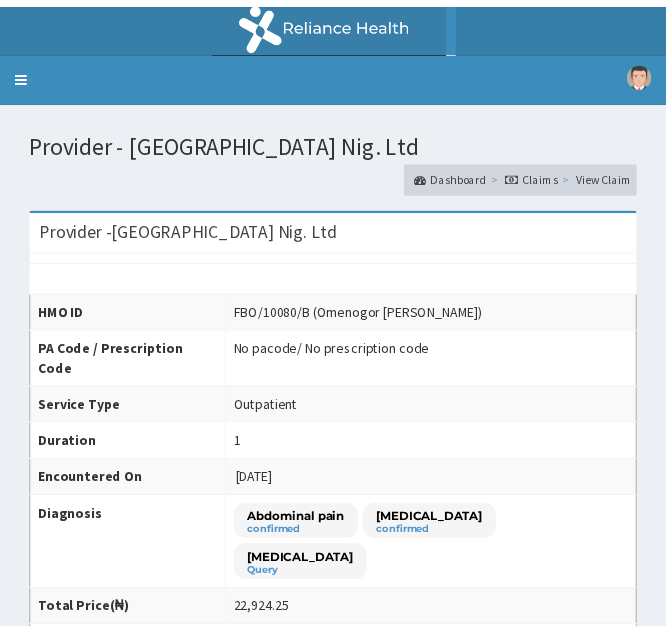 scroll, scrollTop: 0, scrollLeft: 0, axis: both 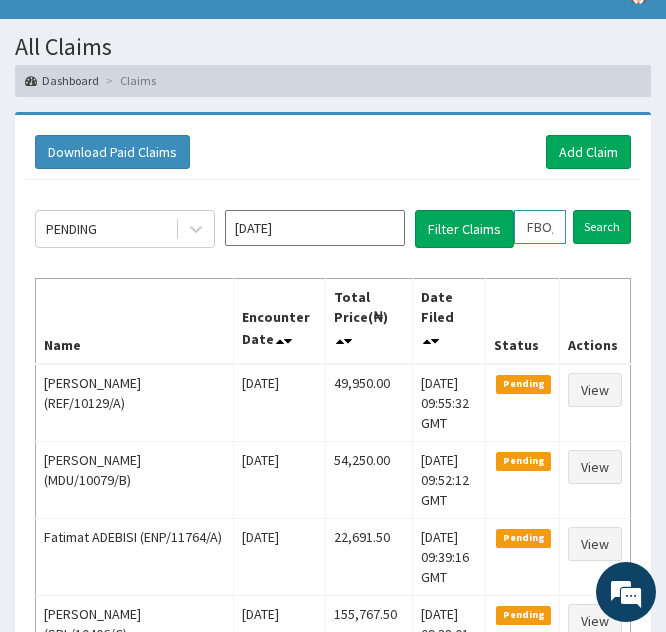 click on "FBO/10080/B" at bounding box center (540, 227) 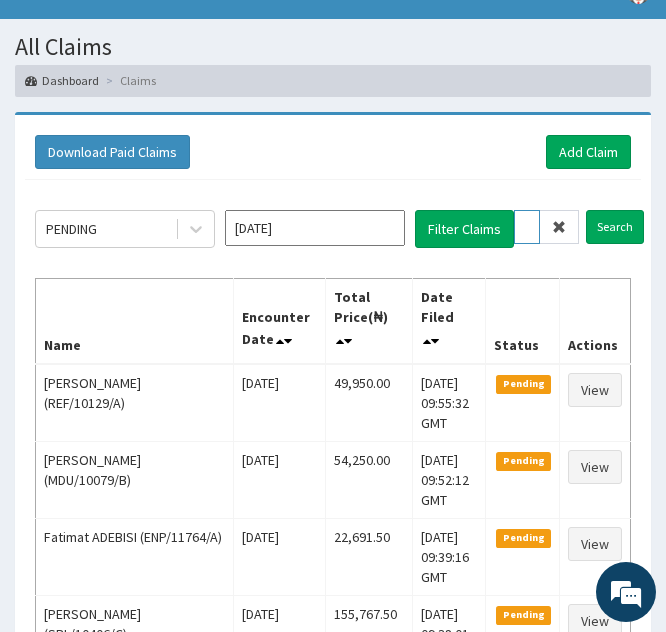 type on "BO/10080/B" 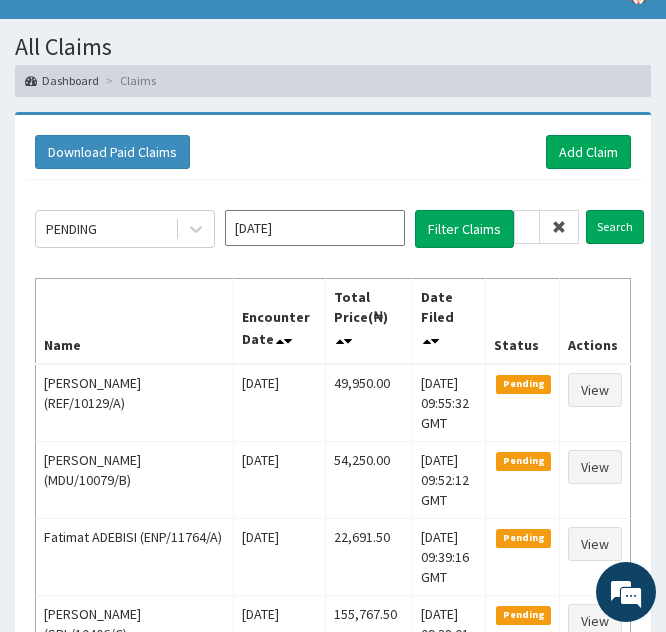 click at bounding box center (559, 227) 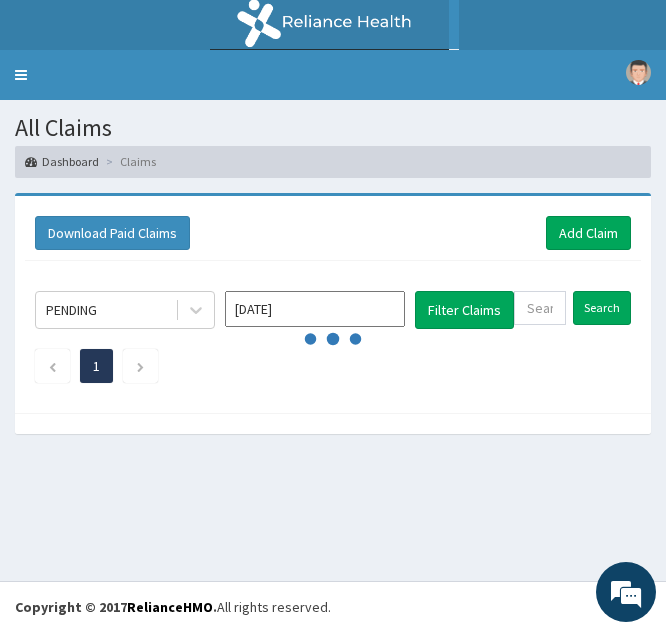 scroll, scrollTop: 0, scrollLeft: 0, axis: both 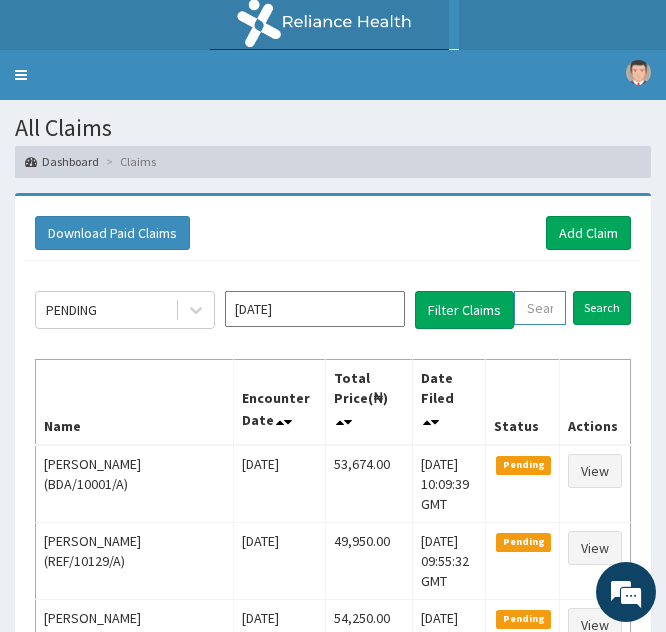 click at bounding box center (540, 308) 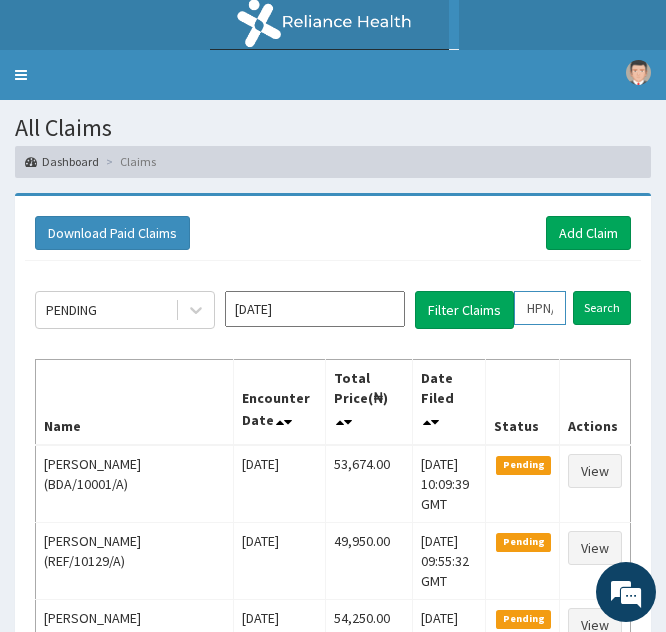 scroll, scrollTop: 0, scrollLeft: 77, axis: horizontal 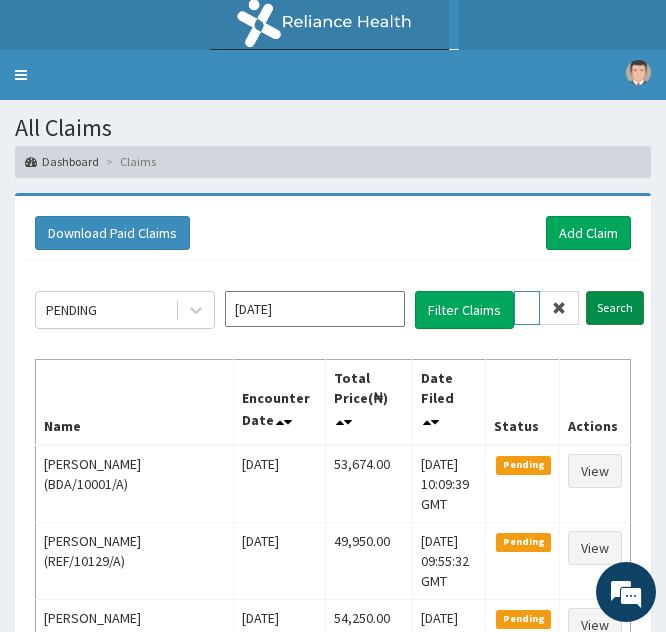 type on "HPN/10196/D" 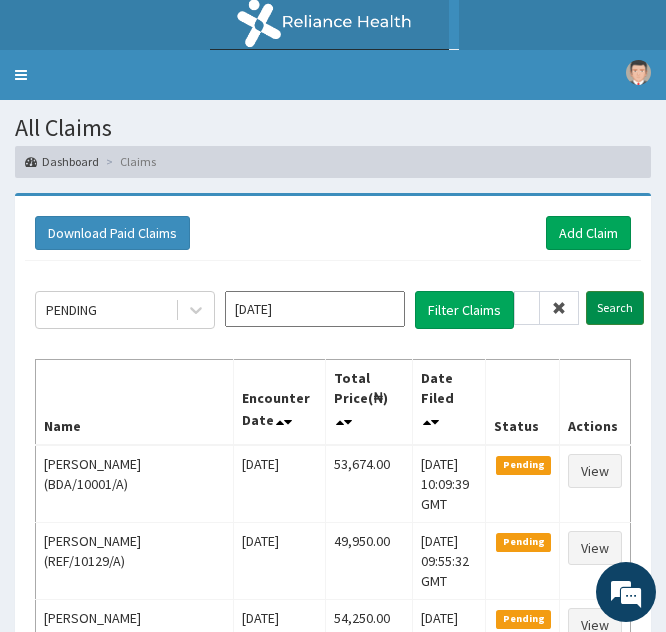 scroll, scrollTop: 0, scrollLeft: 0, axis: both 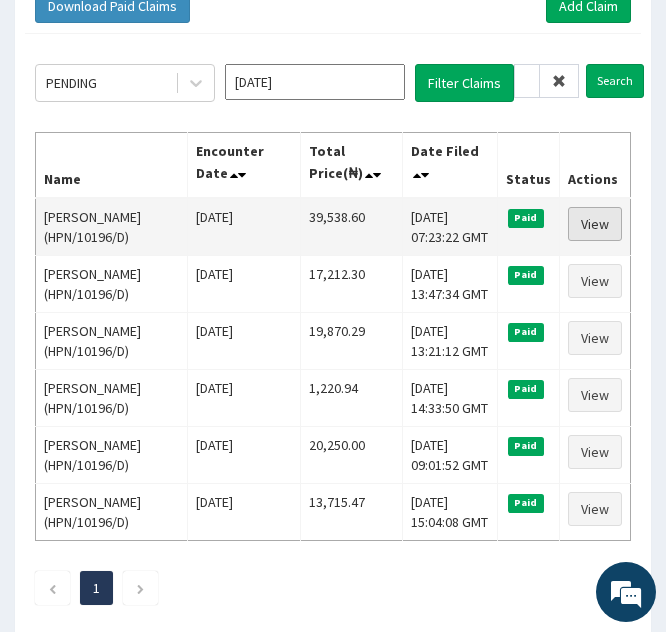 click on "View" at bounding box center (595, 224) 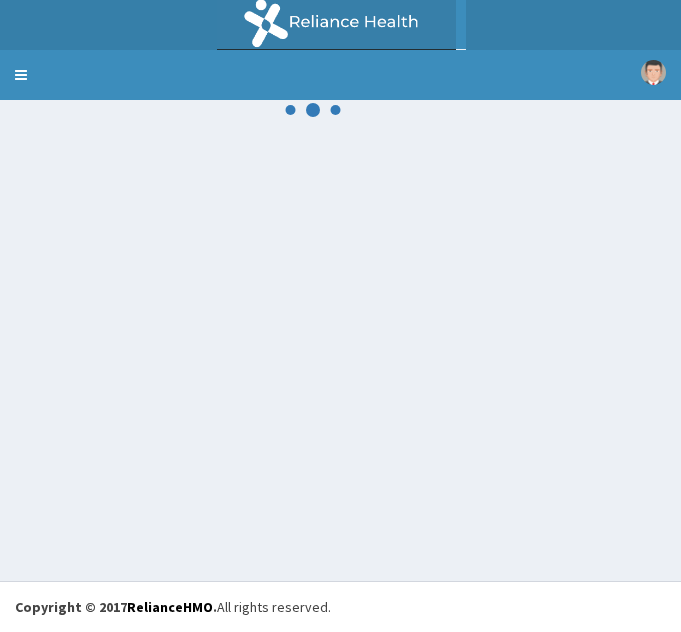 scroll, scrollTop: 0, scrollLeft: 0, axis: both 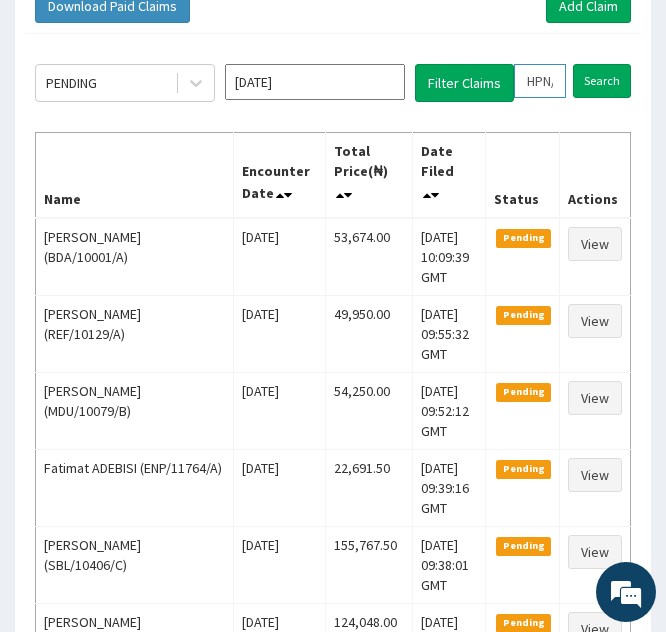 click on "HPN/10196/D" at bounding box center (540, 81) 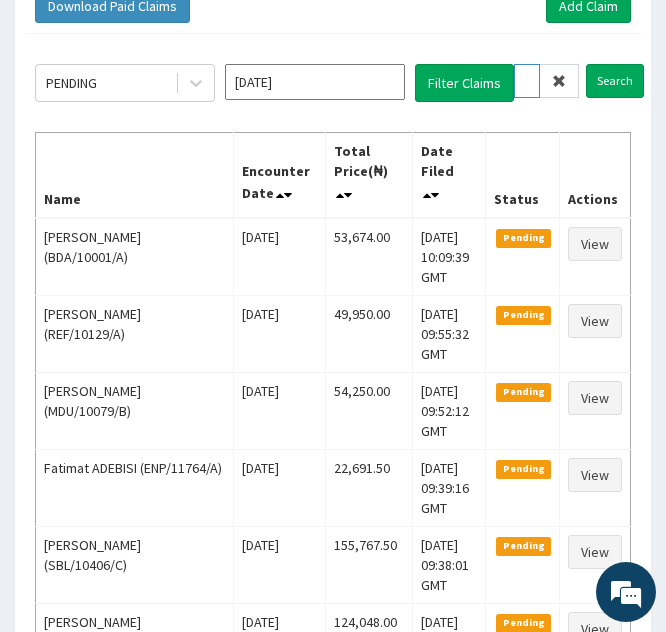 type on "PN/10196/D" 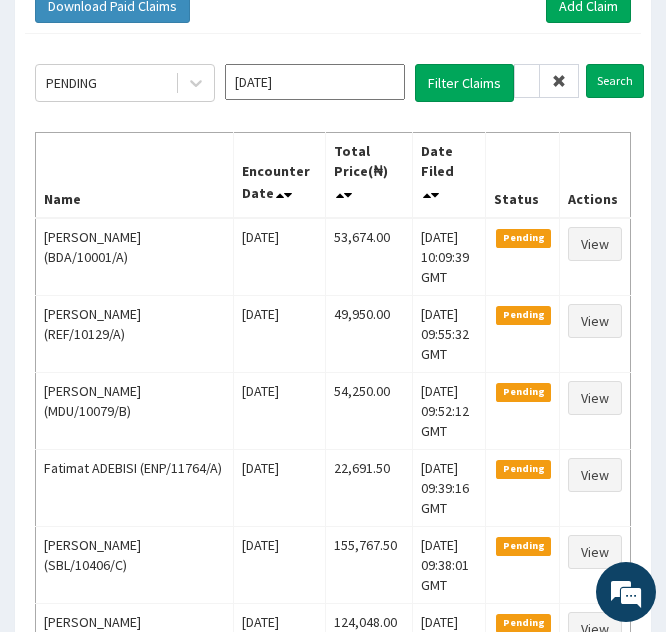click at bounding box center [559, 81] 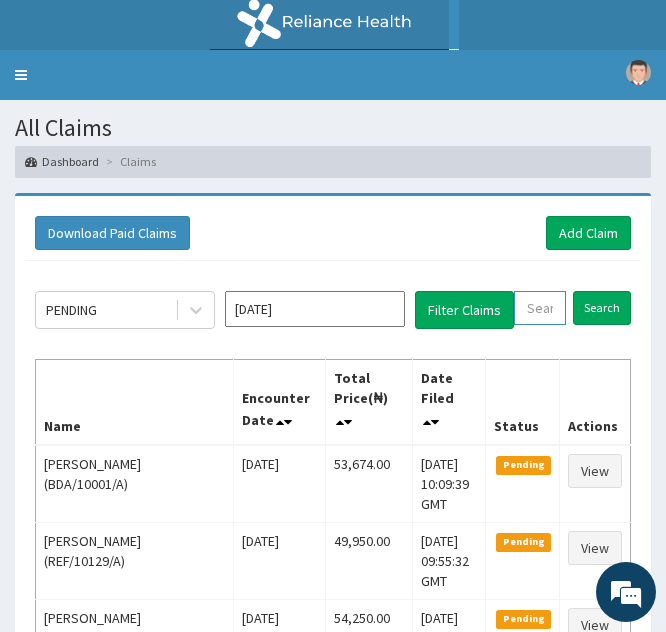 click at bounding box center [540, 308] 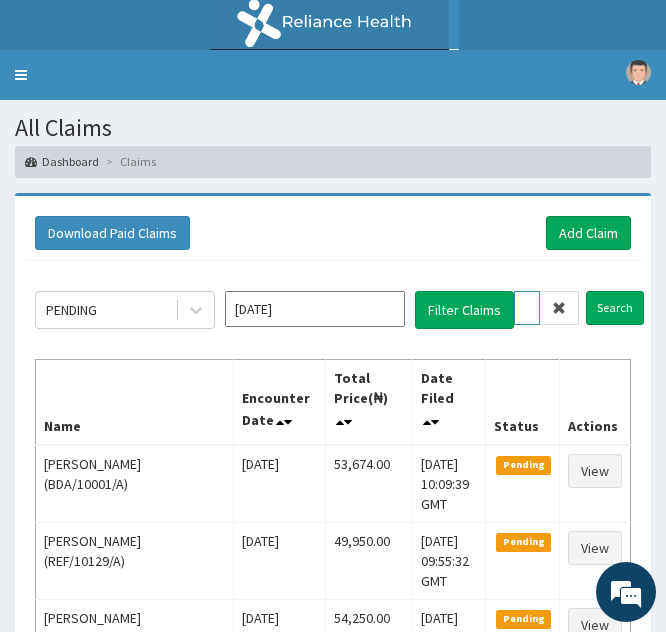 scroll, scrollTop: 0, scrollLeft: 75, axis: horizontal 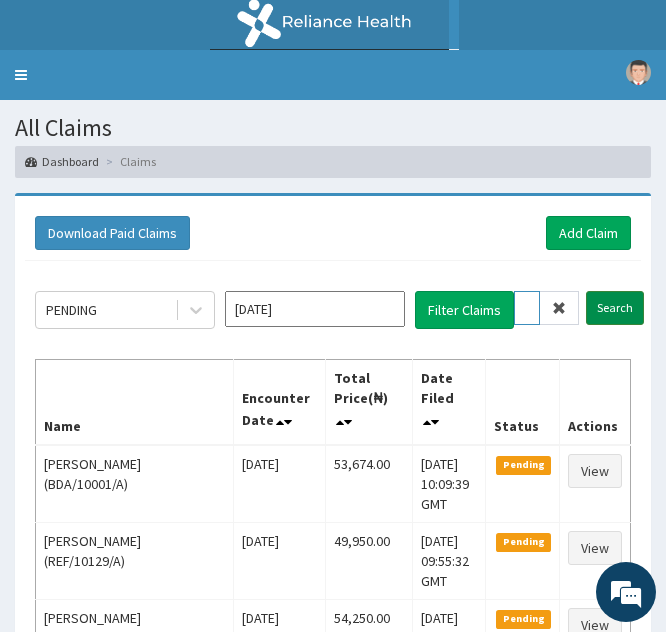 type on "HPN/10196/A" 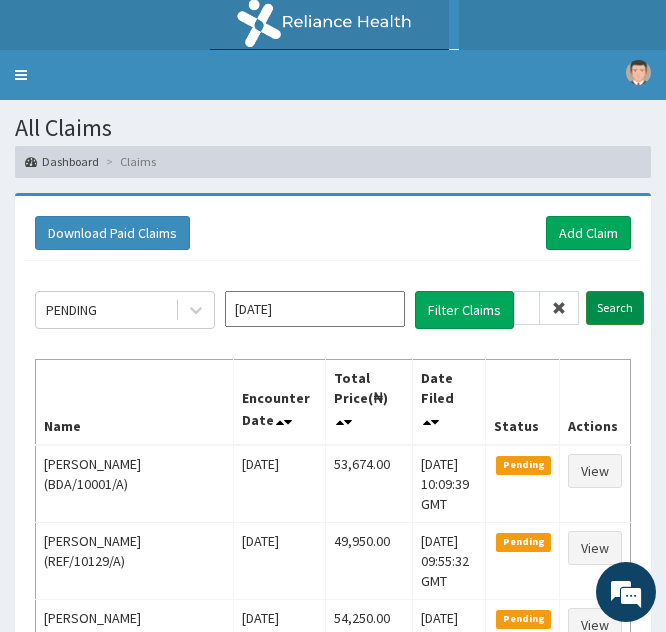 scroll, scrollTop: 0, scrollLeft: 0, axis: both 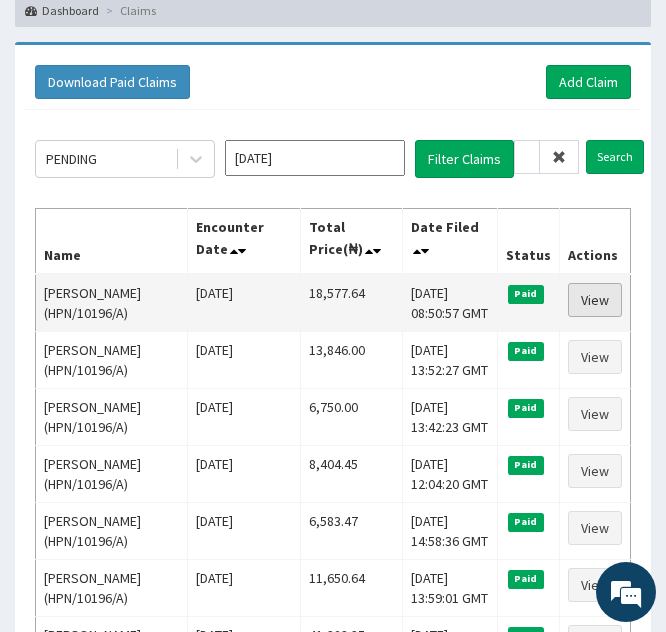 click on "View" at bounding box center (595, 300) 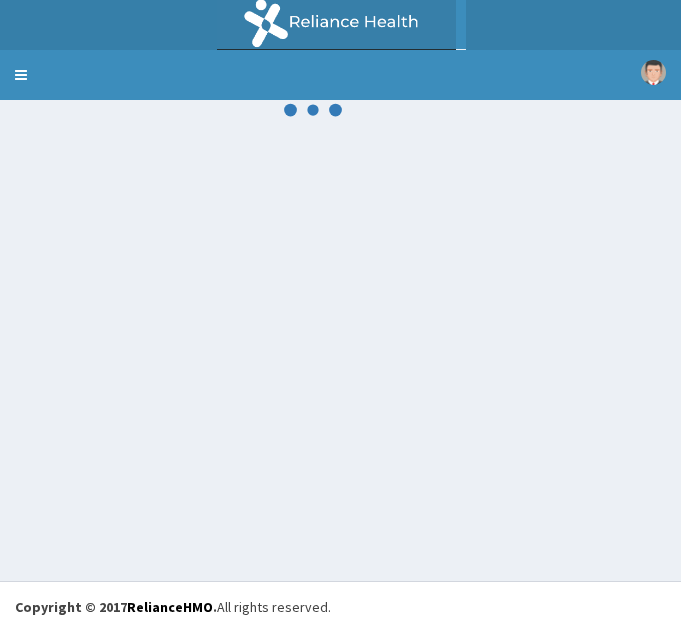 scroll, scrollTop: 0, scrollLeft: 0, axis: both 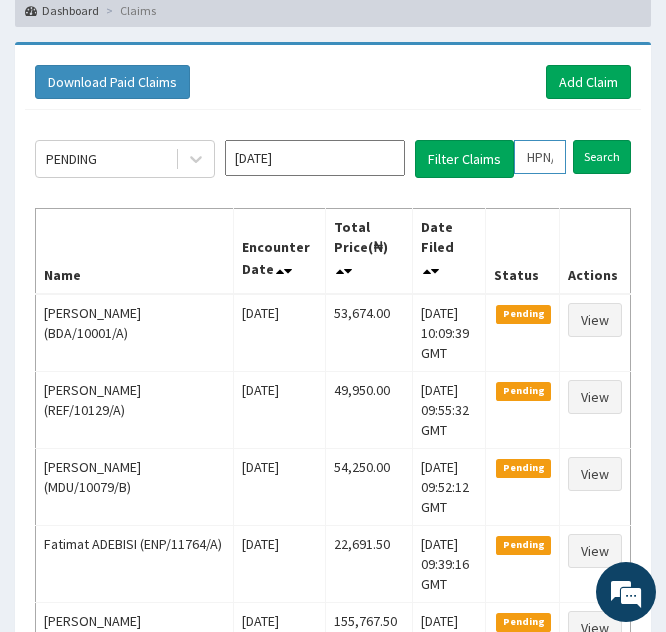click on "HPN/10196/A" at bounding box center [540, 157] 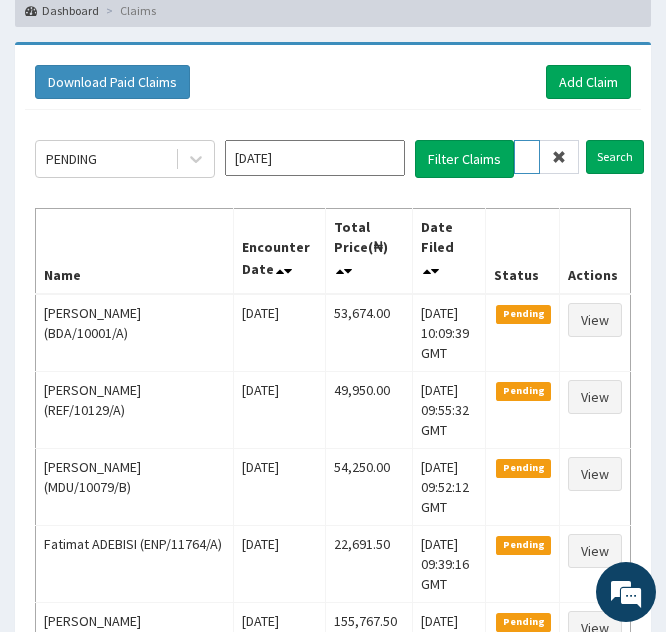 type on "PN/10196/A" 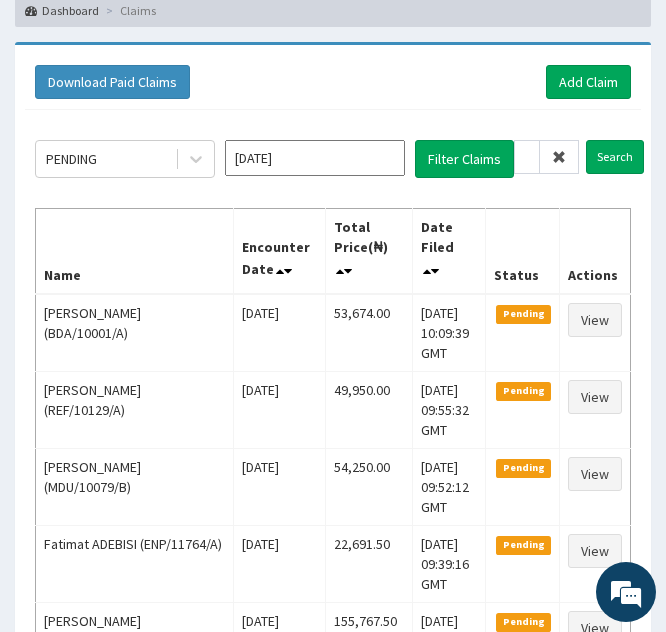 click at bounding box center (559, 157) 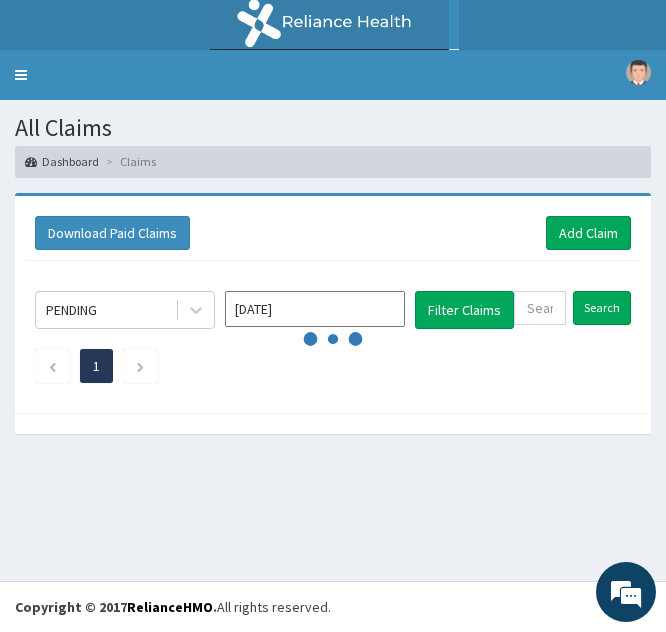 scroll, scrollTop: 0, scrollLeft: 0, axis: both 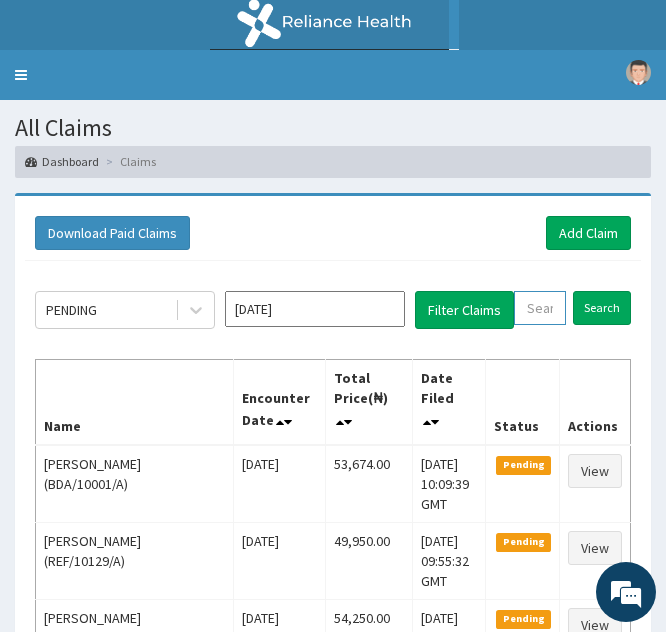 click at bounding box center [540, 308] 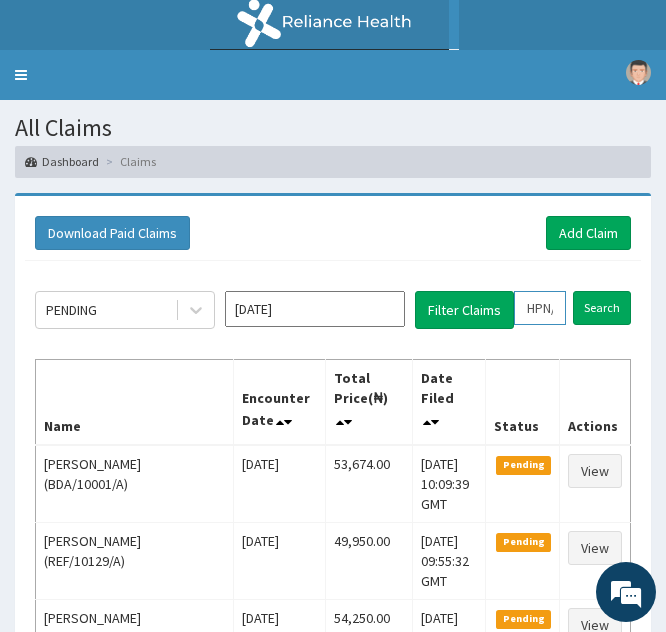 scroll, scrollTop: 0, scrollLeft: 78, axis: horizontal 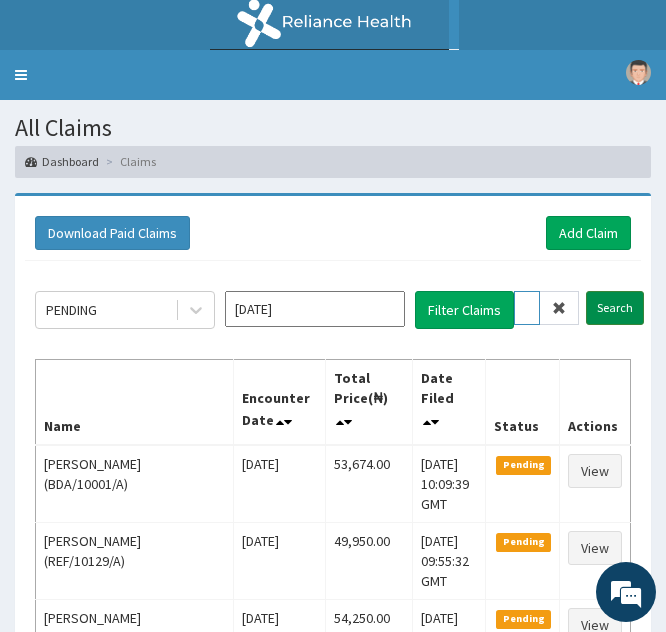 type on "HPN/10196/E" 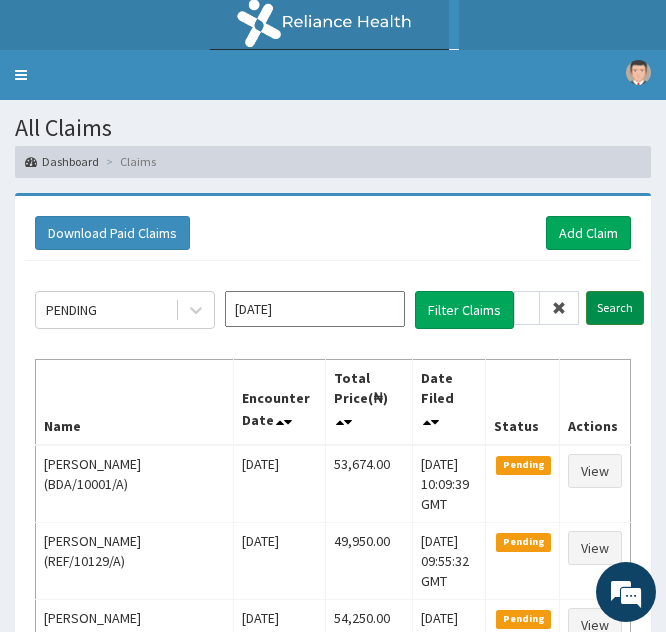 scroll, scrollTop: 0, scrollLeft: 0, axis: both 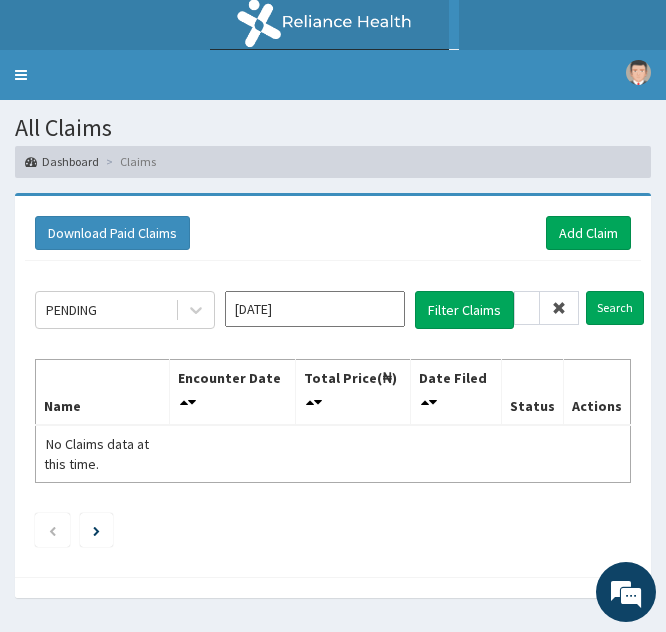 click at bounding box center [559, 308] 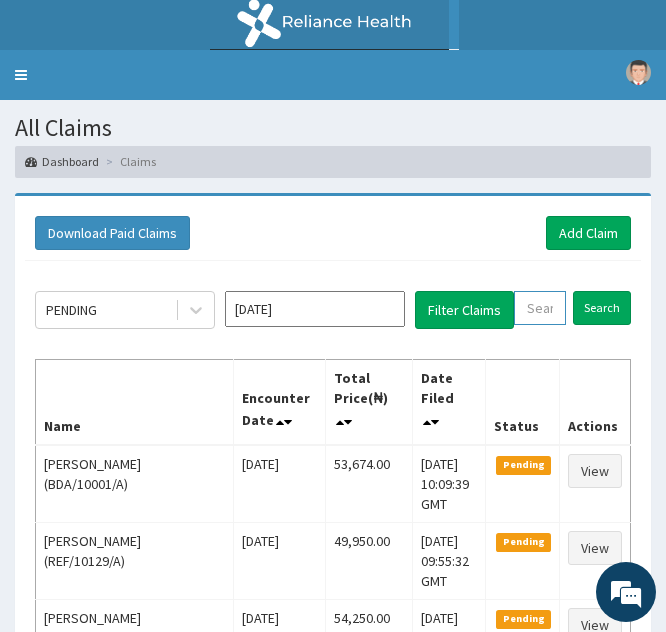 click at bounding box center [540, 308] 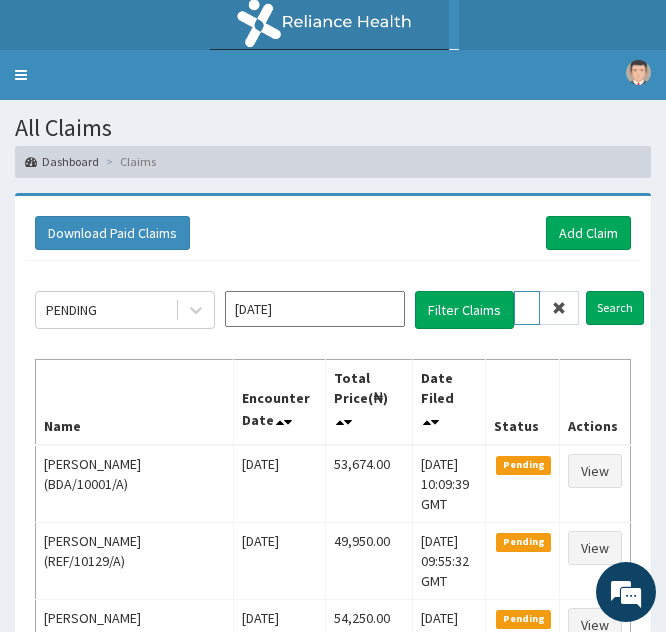 scroll, scrollTop: 0, scrollLeft: 78, axis: horizontal 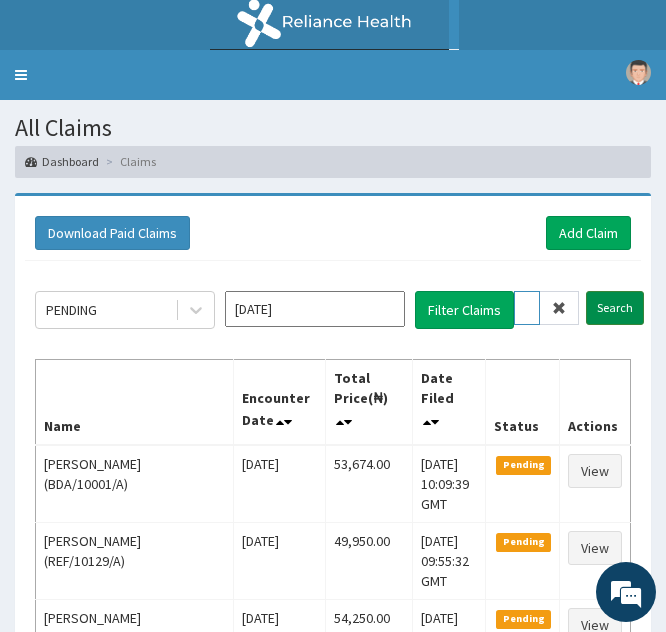 type on "HPN/10196/E" 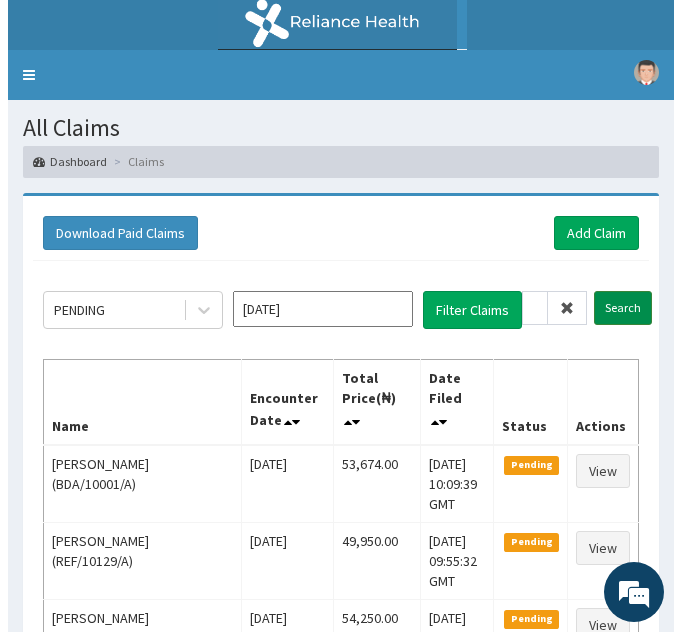 scroll, scrollTop: 0, scrollLeft: 0, axis: both 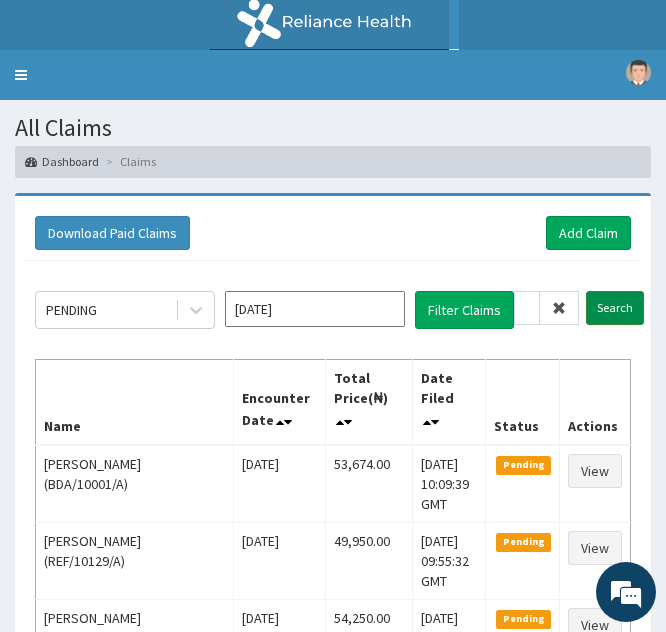 click on "Search" at bounding box center (615, 308) 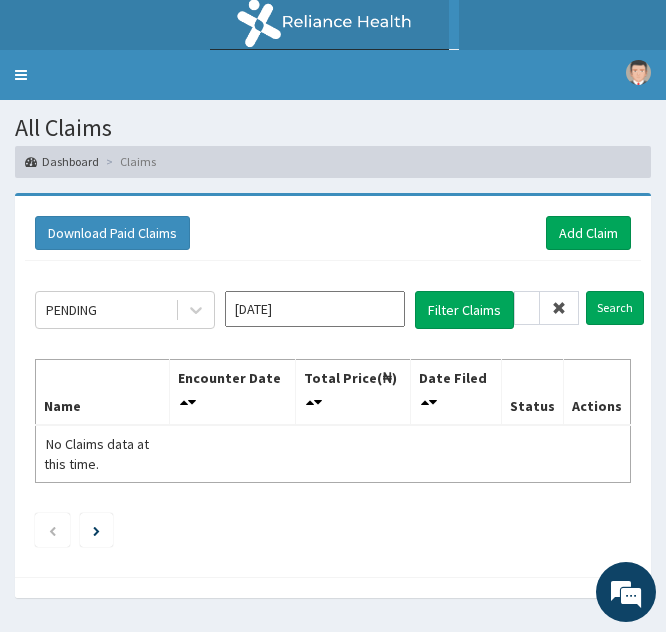 click at bounding box center (559, 308) 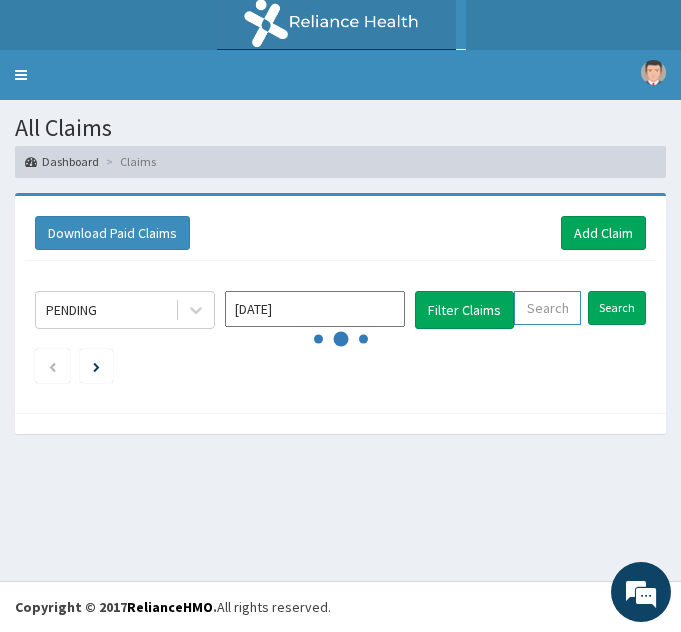 click at bounding box center [547, 308] 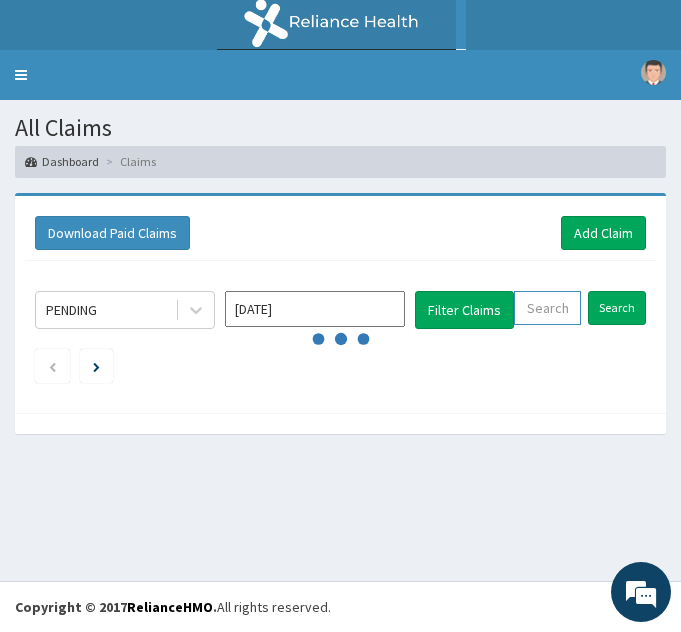 paste on "HPN/10196/E" 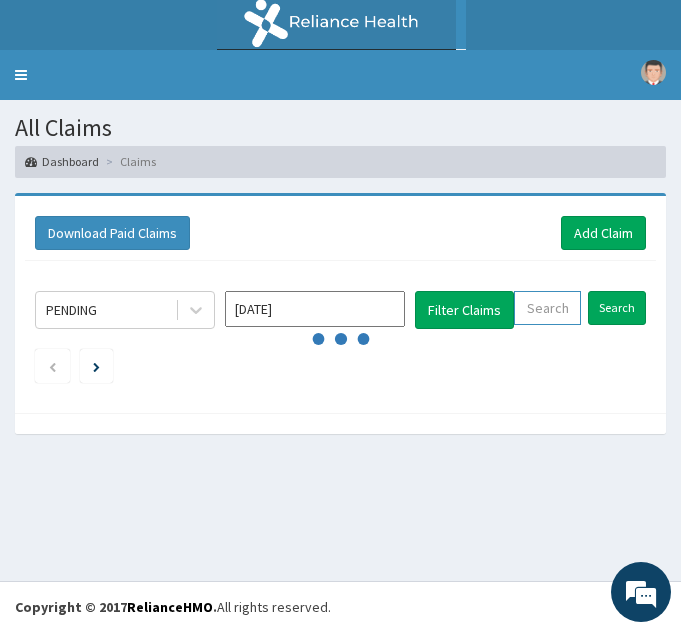 click at bounding box center [547, 308] 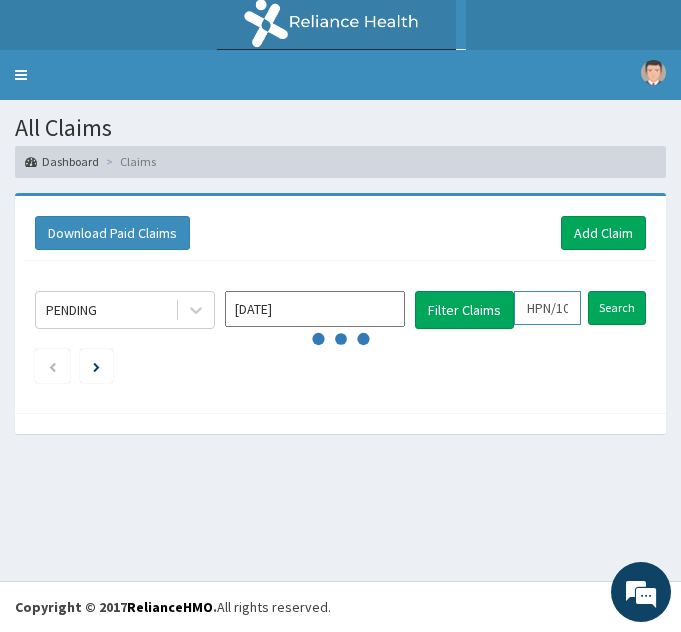 scroll, scrollTop: 0, scrollLeft: 76, axis: horizontal 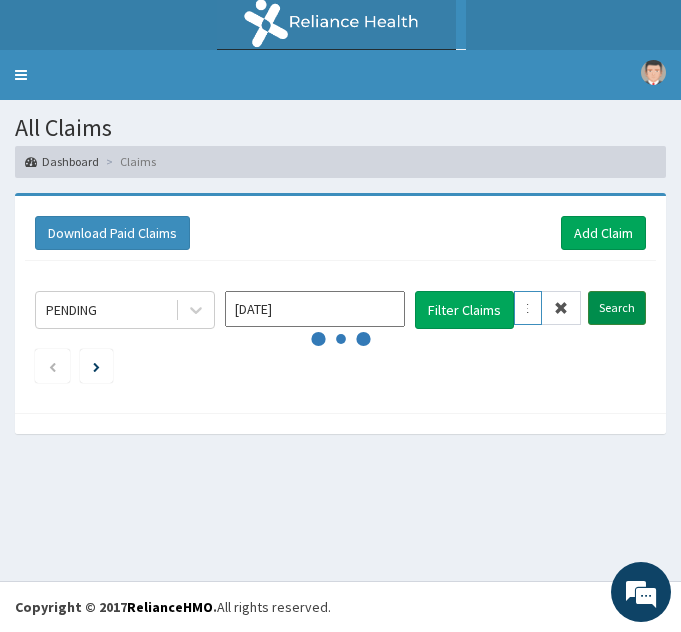 type on "HPN/10196/E" 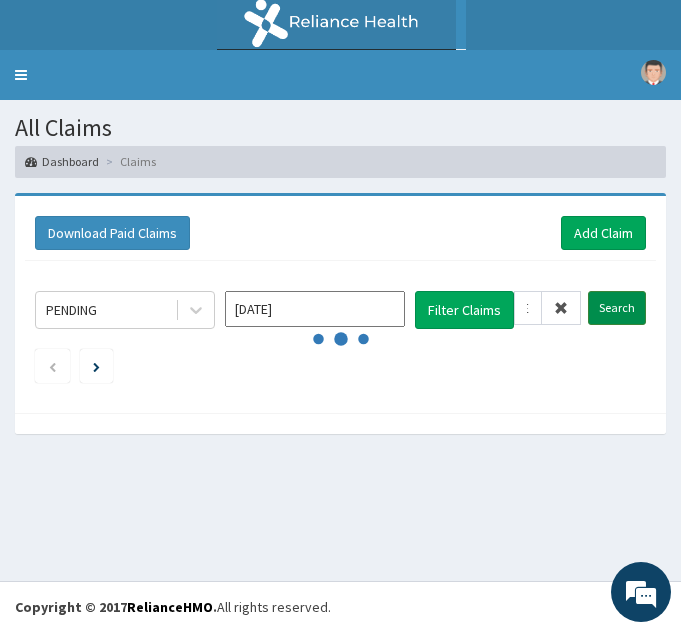 scroll, scrollTop: 0, scrollLeft: 0, axis: both 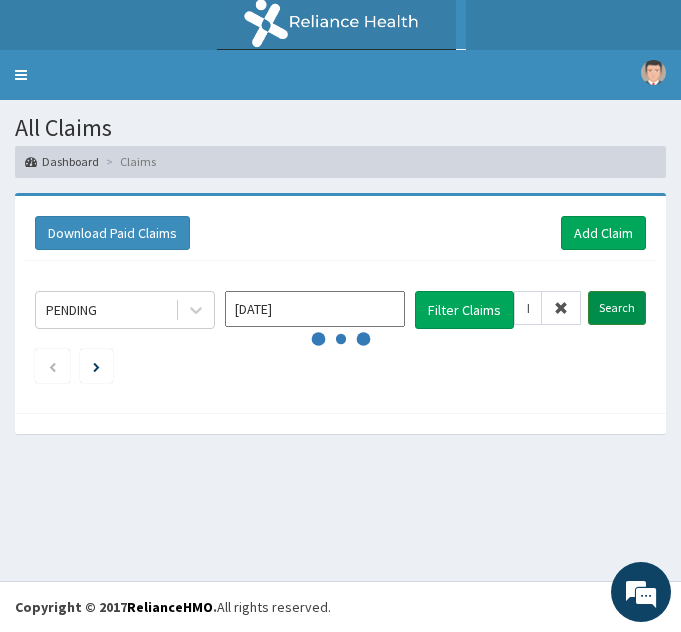 click on "Search" at bounding box center (617, 308) 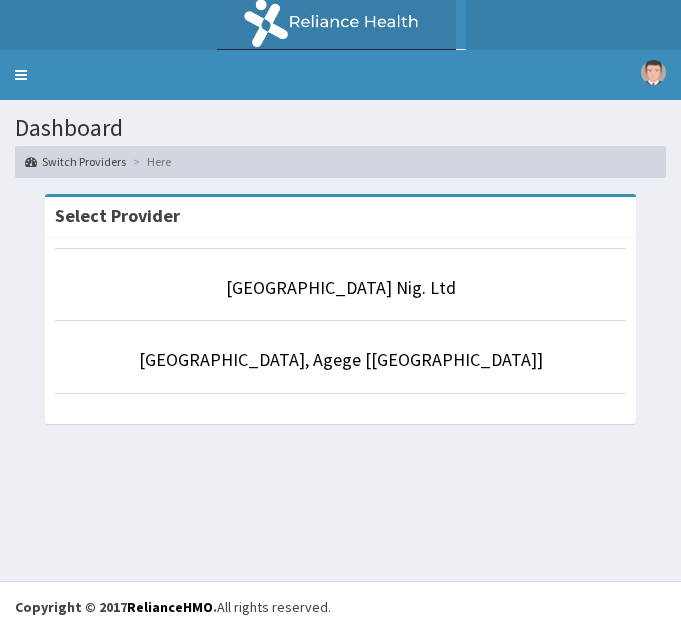 scroll, scrollTop: 0, scrollLeft: 0, axis: both 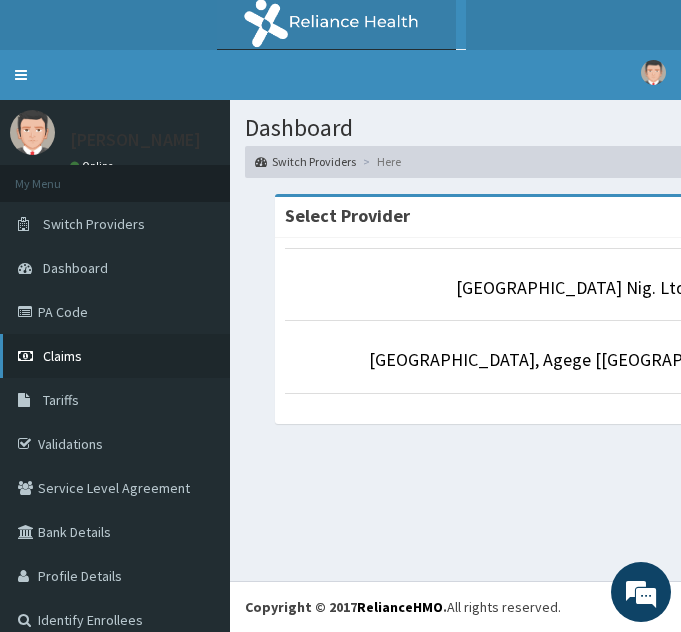 click on "Claims" at bounding box center [62, 356] 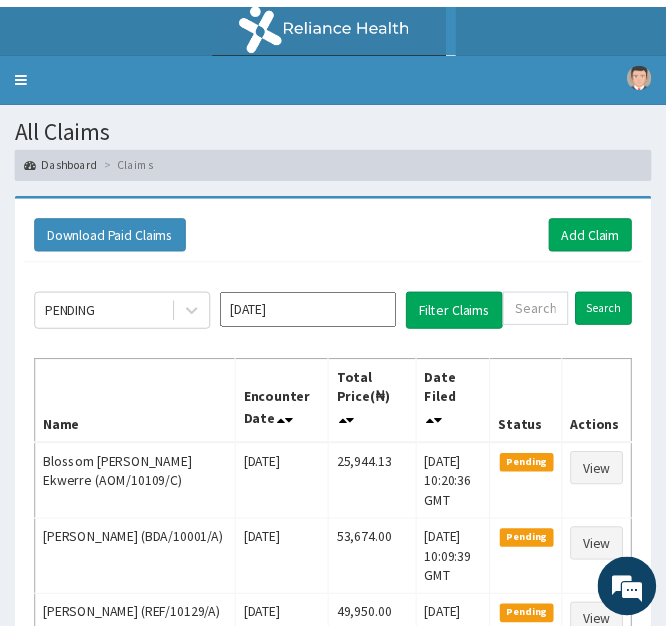 scroll, scrollTop: 0, scrollLeft: 0, axis: both 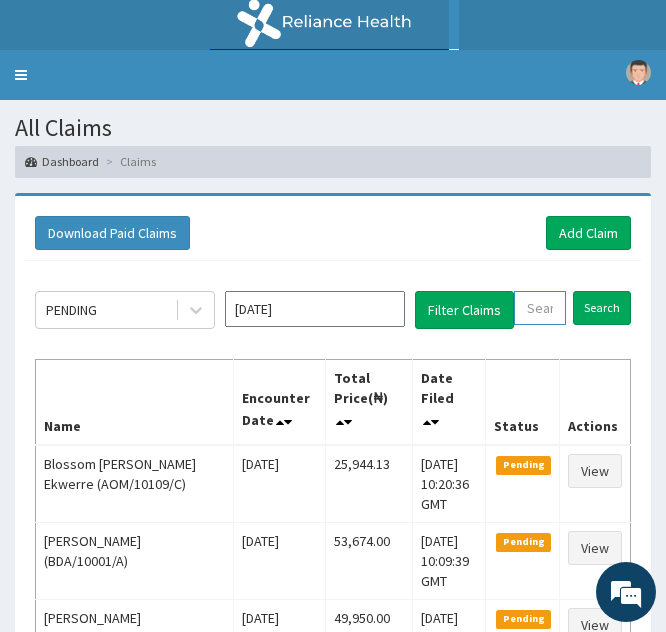 click at bounding box center (540, 308) 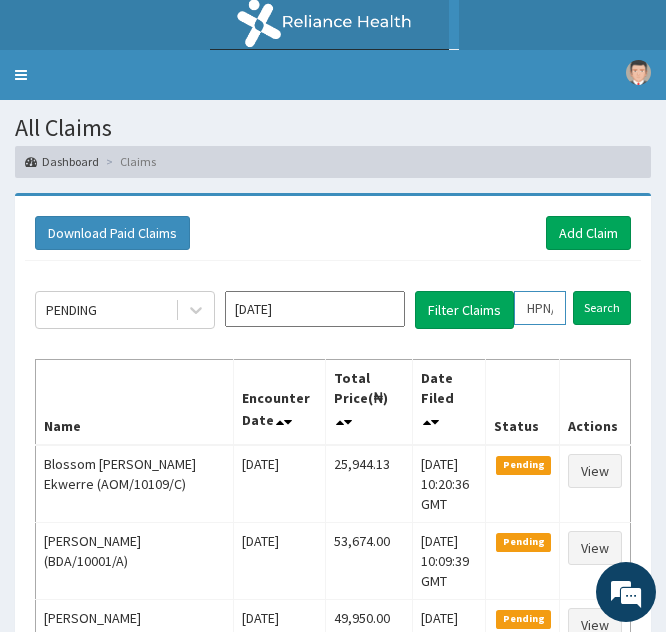 scroll, scrollTop: 0, scrollLeft: 78, axis: horizontal 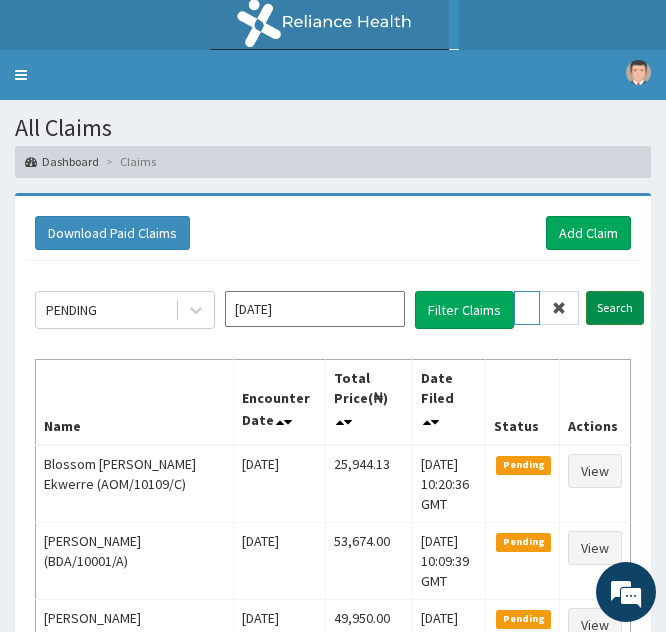 type on "HPN/10196/E" 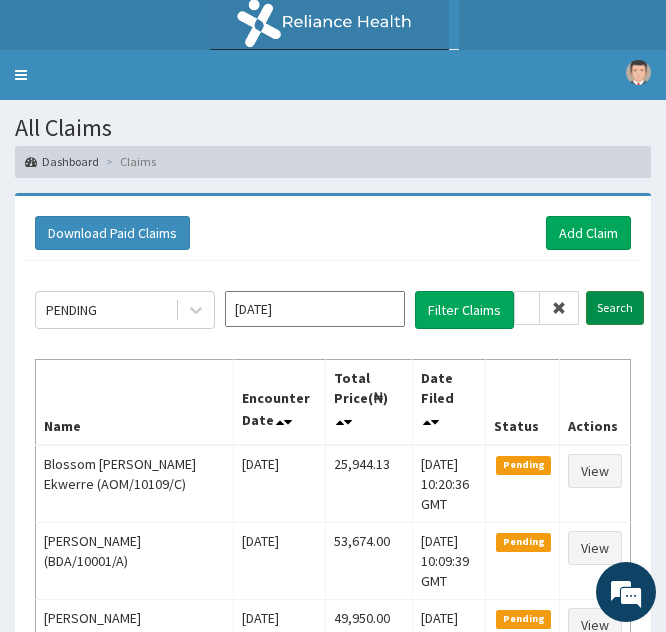 scroll, scrollTop: 0, scrollLeft: 0, axis: both 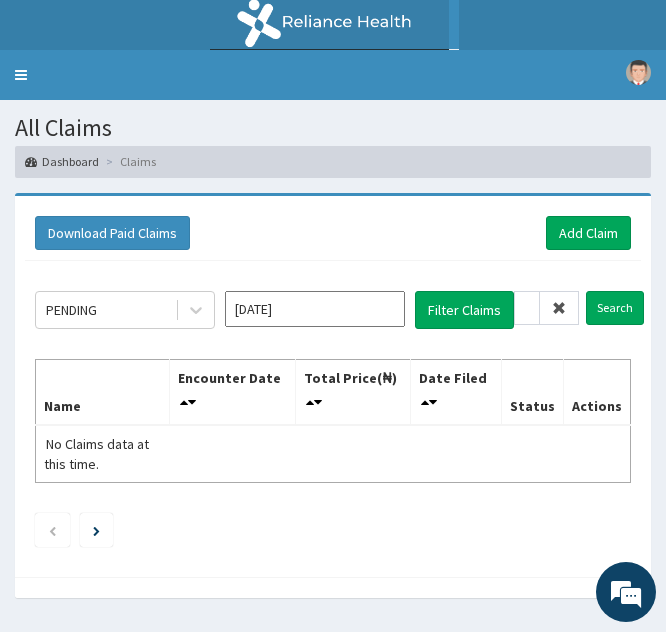 click at bounding box center (559, 308) 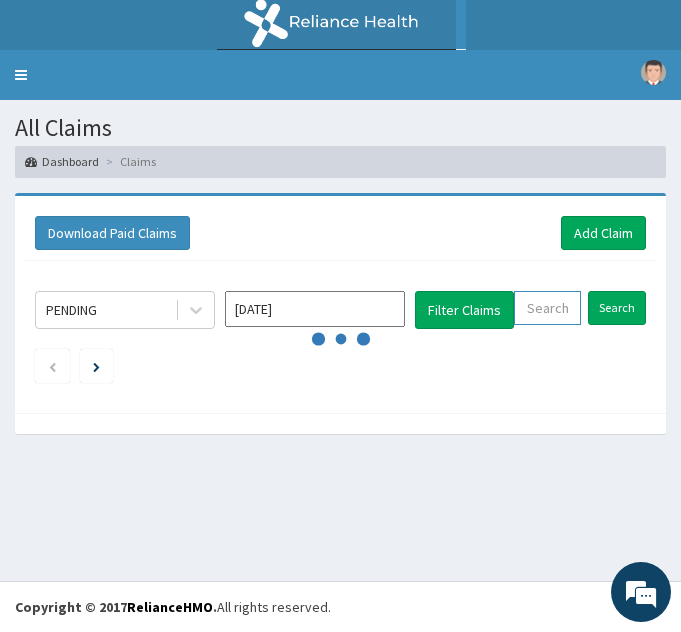 click at bounding box center [547, 308] 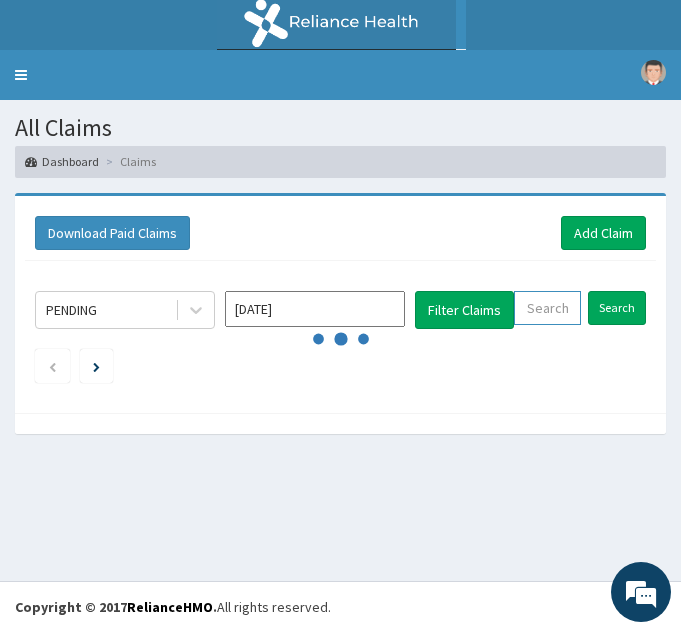 paste on "LEG/10035/A" 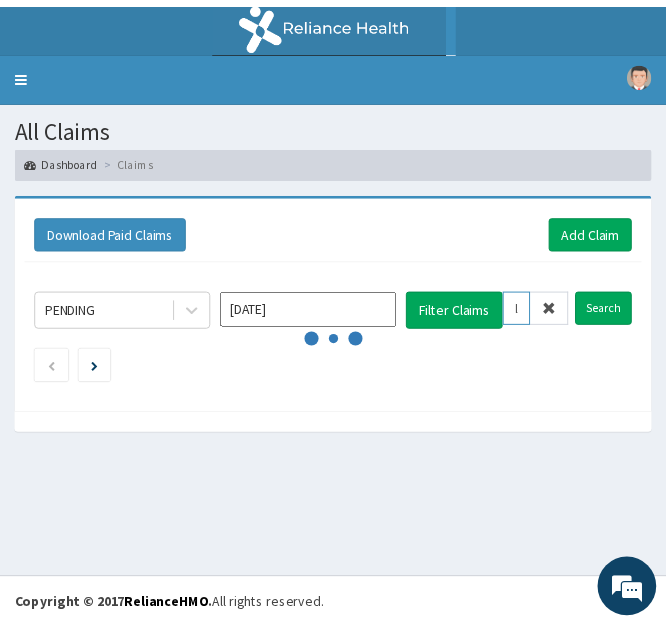 scroll, scrollTop: 0, scrollLeft: 70, axis: horizontal 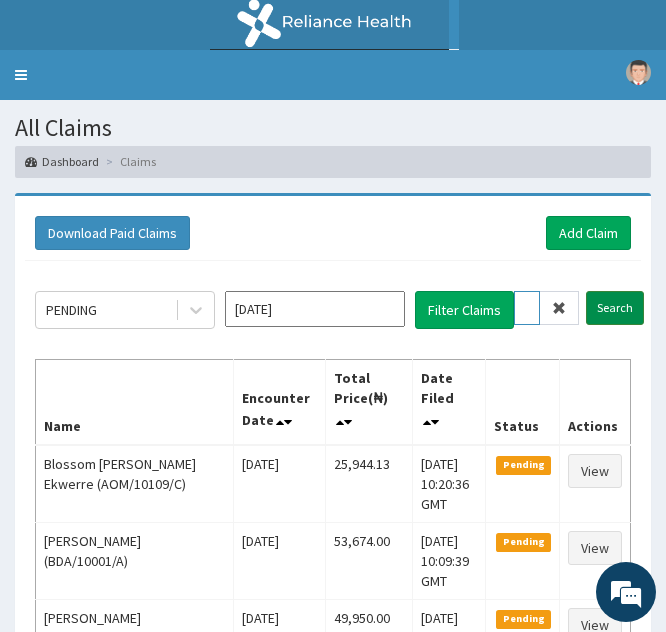 type on "LEG/10035/A" 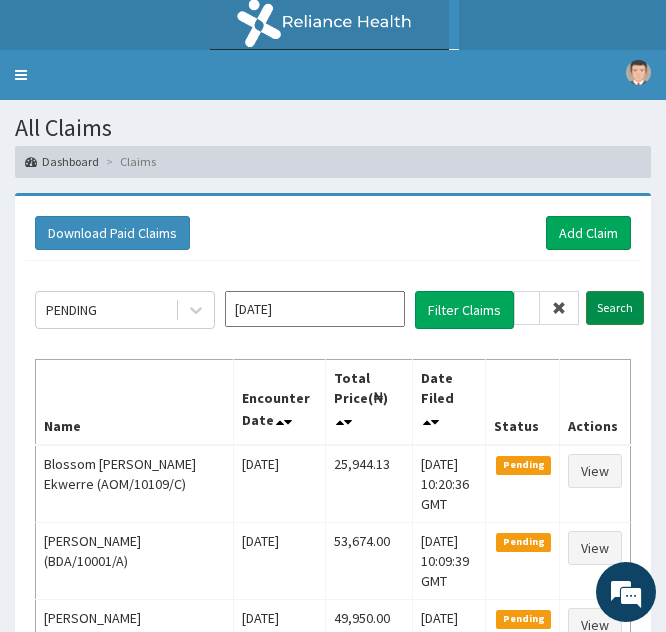 scroll, scrollTop: 0, scrollLeft: 0, axis: both 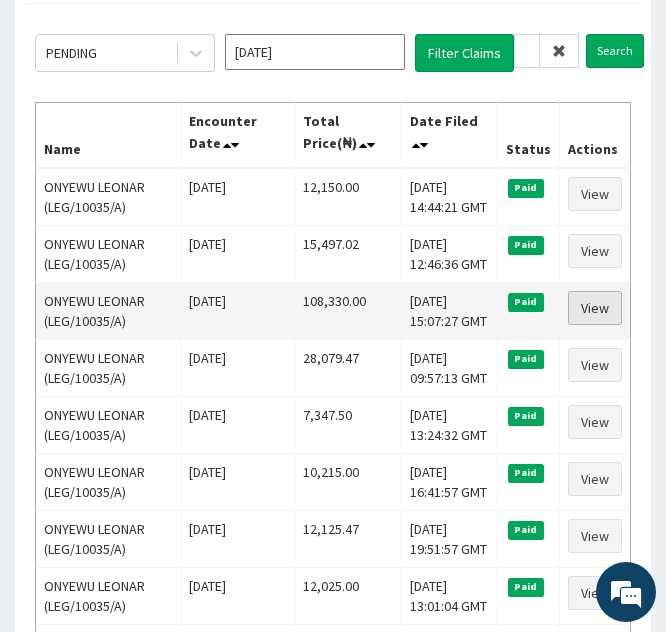 click on "View" at bounding box center (595, 308) 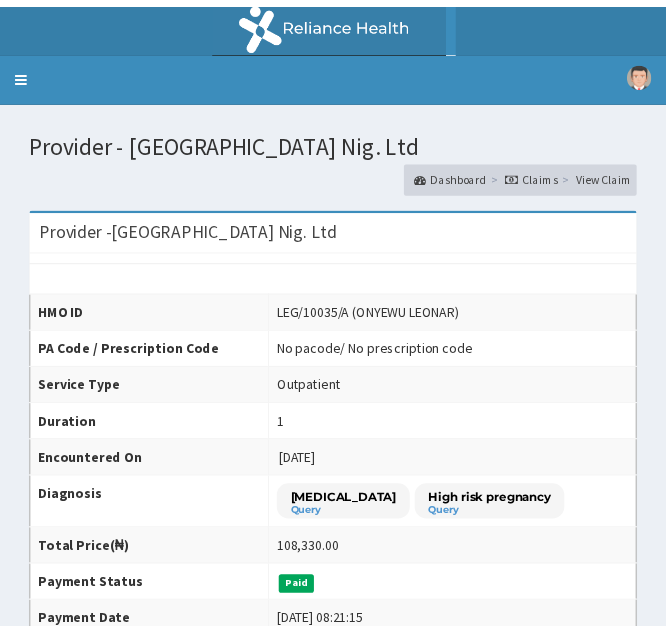 scroll, scrollTop: 0, scrollLeft: 0, axis: both 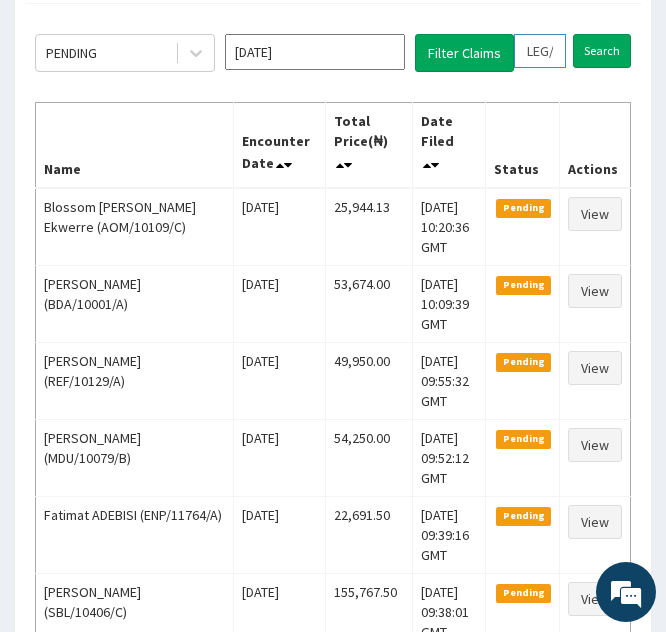 click on "LEG/10035/A" at bounding box center [540, 51] 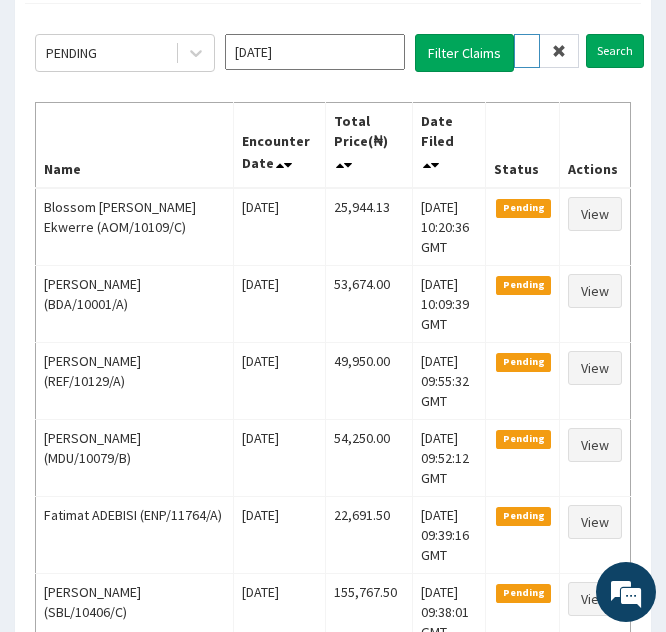 scroll, scrollTop: 0, scrollLeft: 5, axis: horizontal 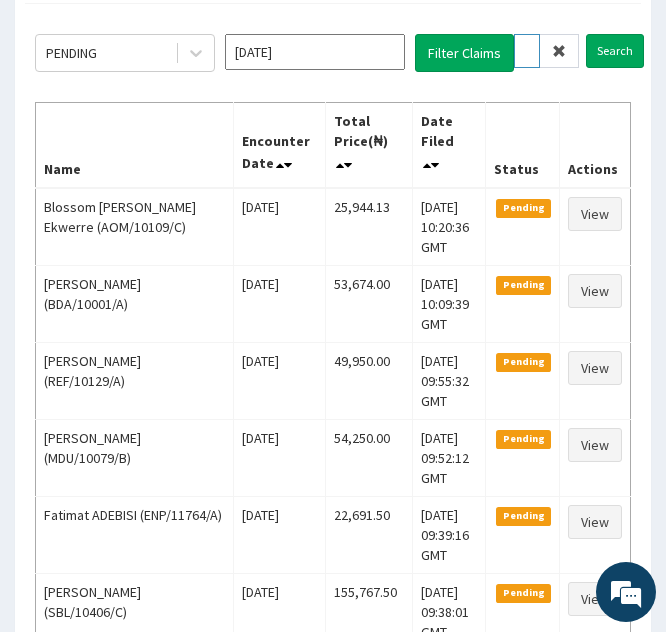 type on "LG/10035/A" 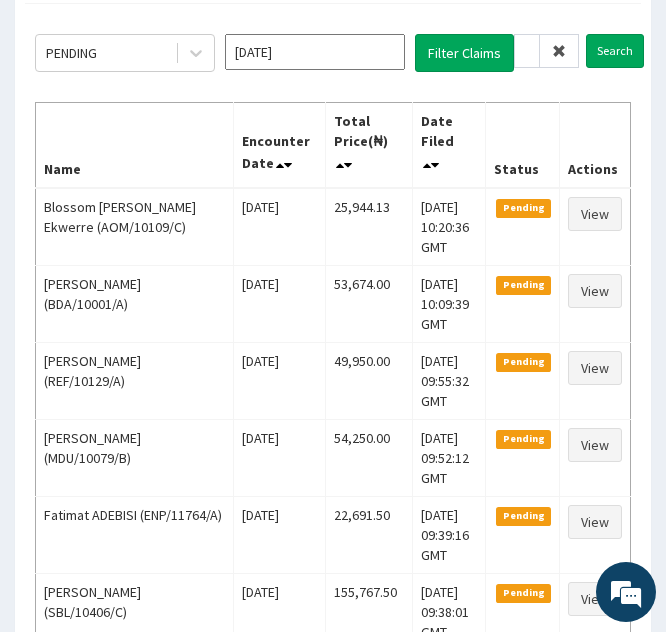 scroll, scrollTop: 0, scrollLeft: 0, axis: both 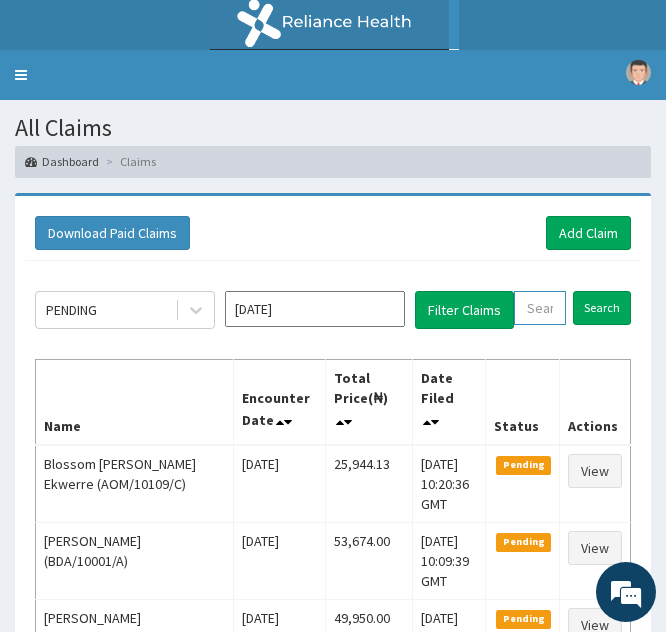 click at bounding box center (540, 308) 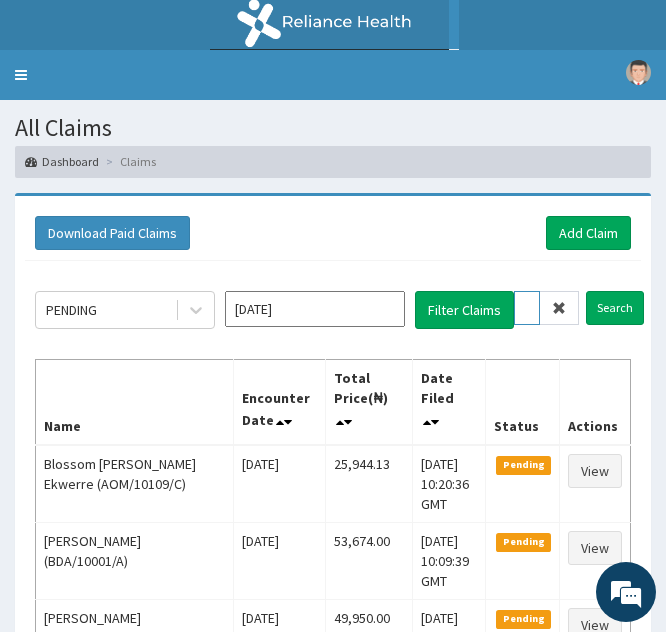 scroll, scrollTop: 0, scrollLeft: 72, axis: horizontal 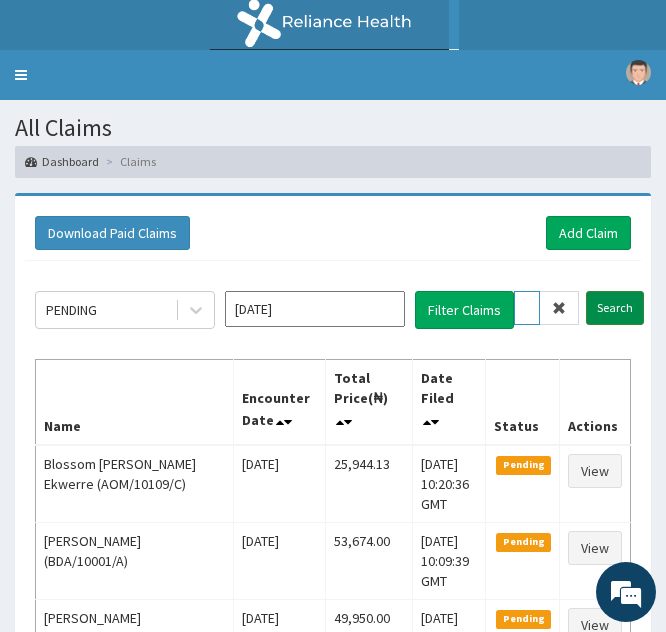 type on "LEG/10037/A" 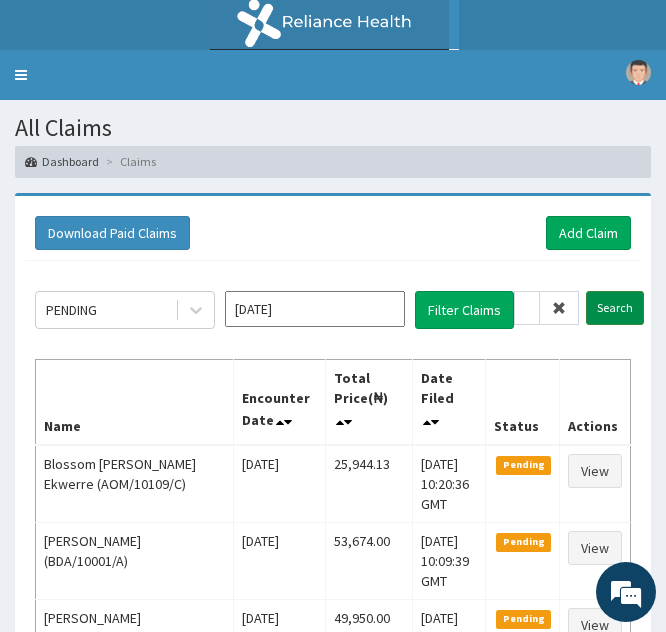 scroll, scrollTop: 0, scrollLeft: 0, axis: both 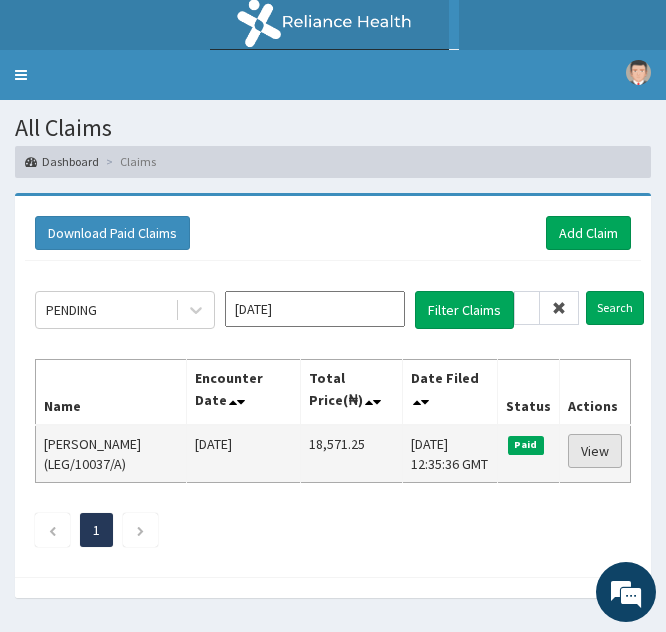 click on "View" at bounding box center [595, 451] 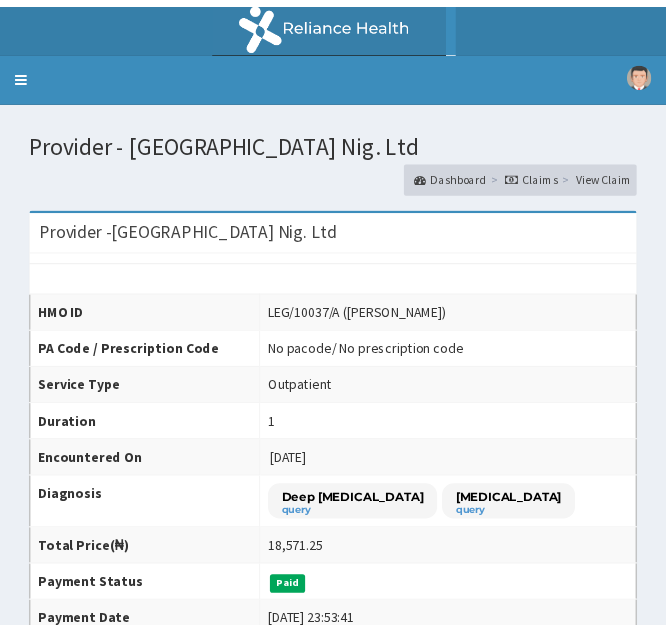 scroll, scrollTop: 0, scrollLeft: 0, axis: both 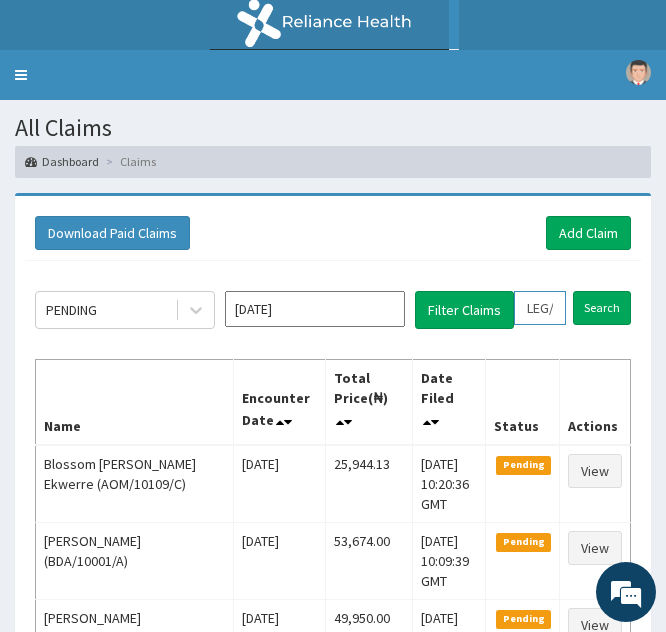 click on "LEG/10037/A" at bounding box center (540, 308) 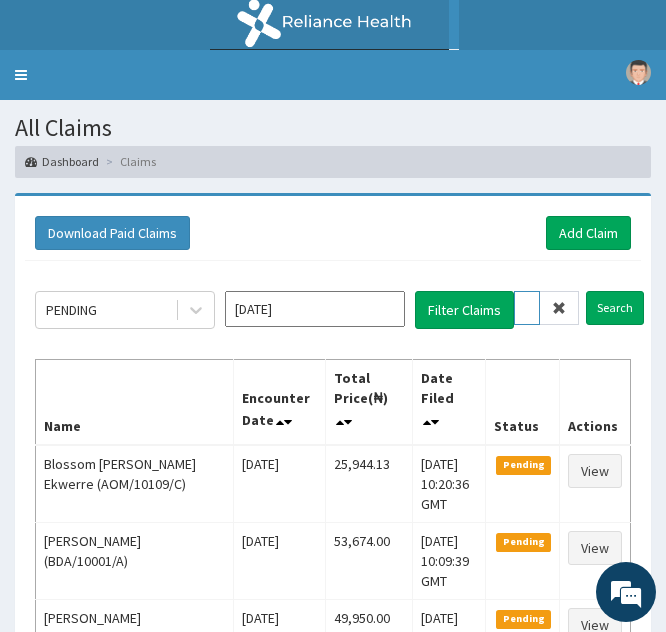 type on "EG/10037/A" 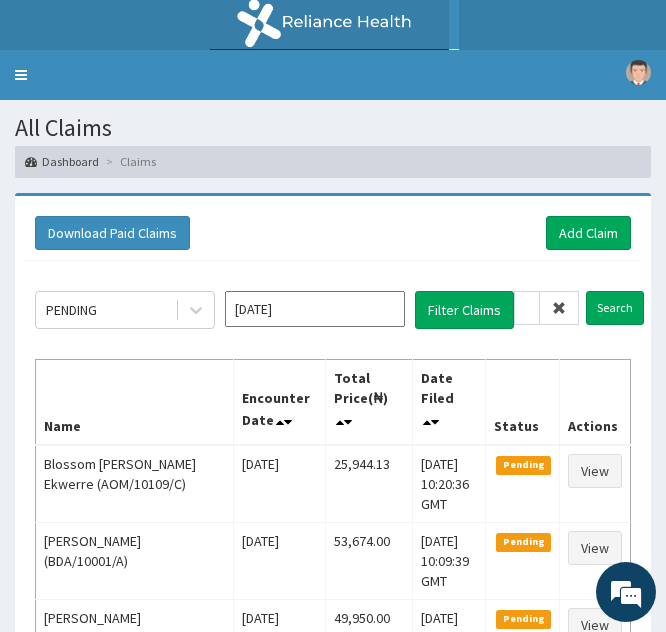 click at bounding box center (559, 308) 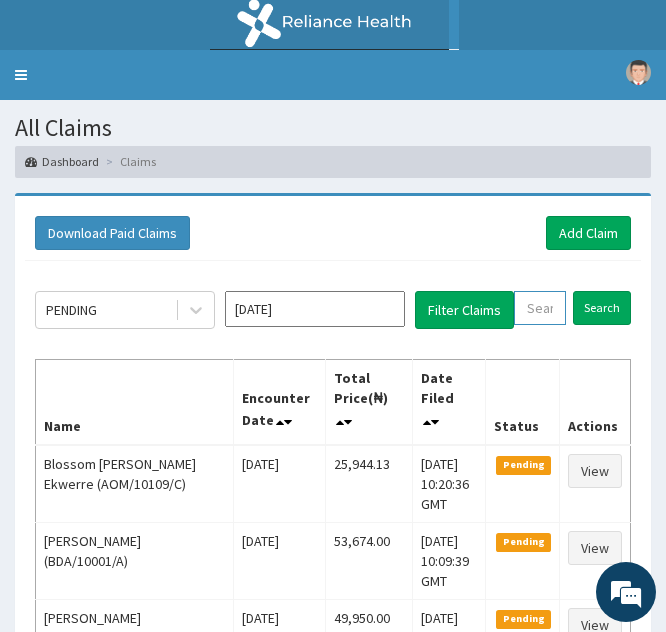 click at bounding box center (540, 308) 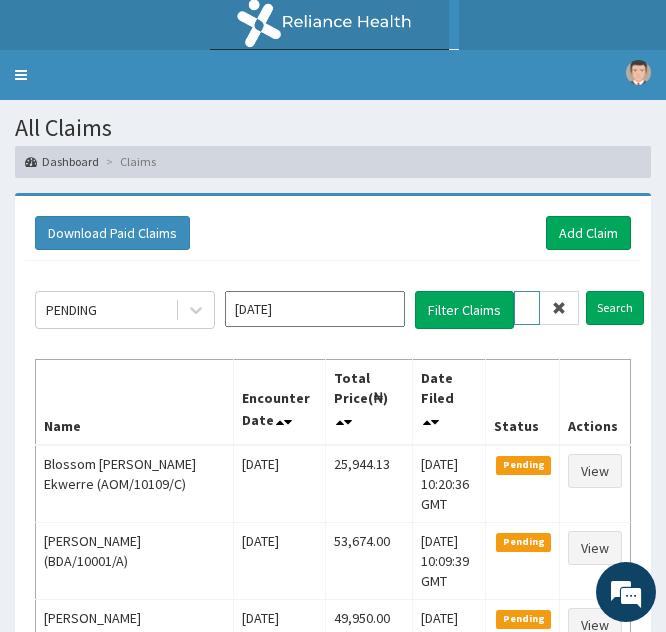 scroll, scrollTop: 0, scrollLeft: 72, axis: horizontal 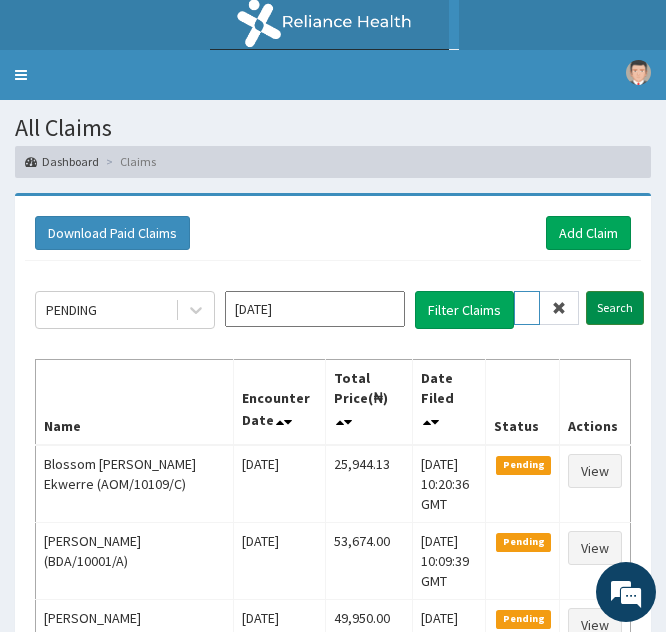 type on "RER/10013/A" 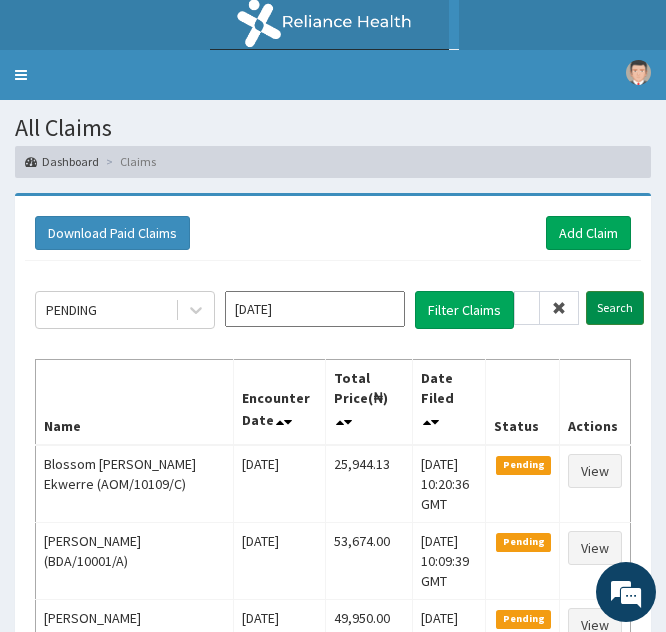 scroll, scrollTop: 0, scrollLeft: 0, axis: both 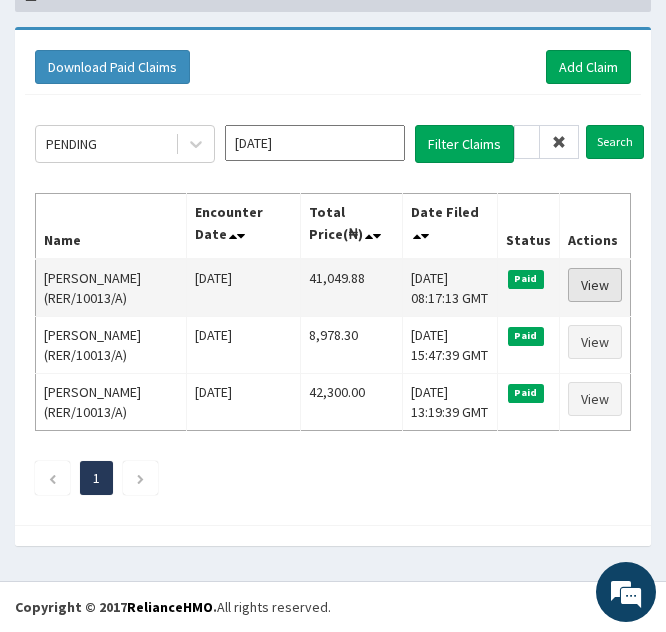 click on "View" at bounding box center [595, 285] 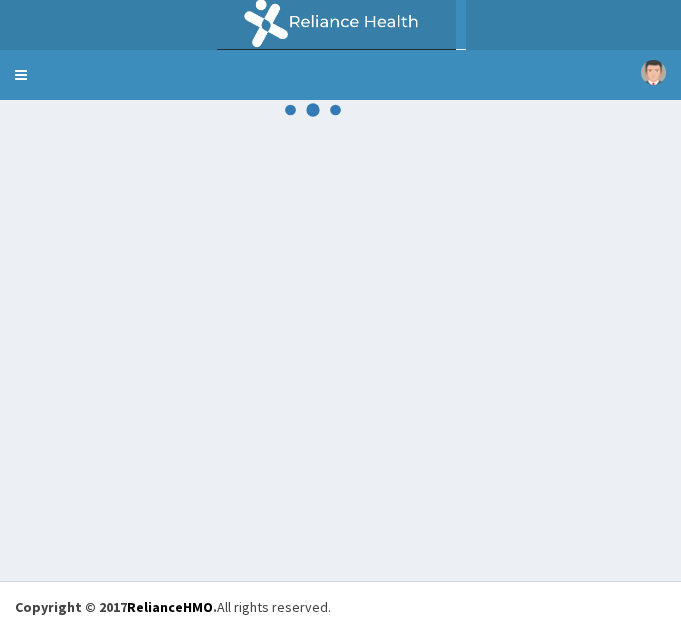 scroll, scrollTop: 0, scrollLeft: 0, axis: both 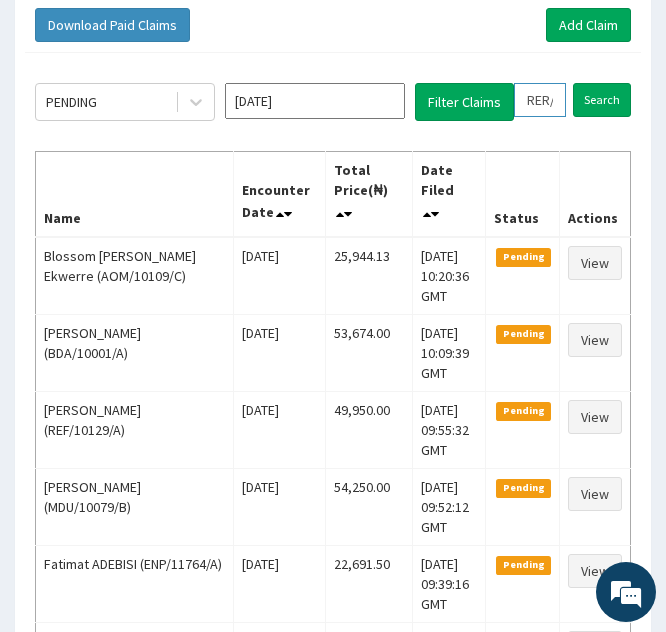 click on "RER/10013/A" at bounding box center (540, 100) 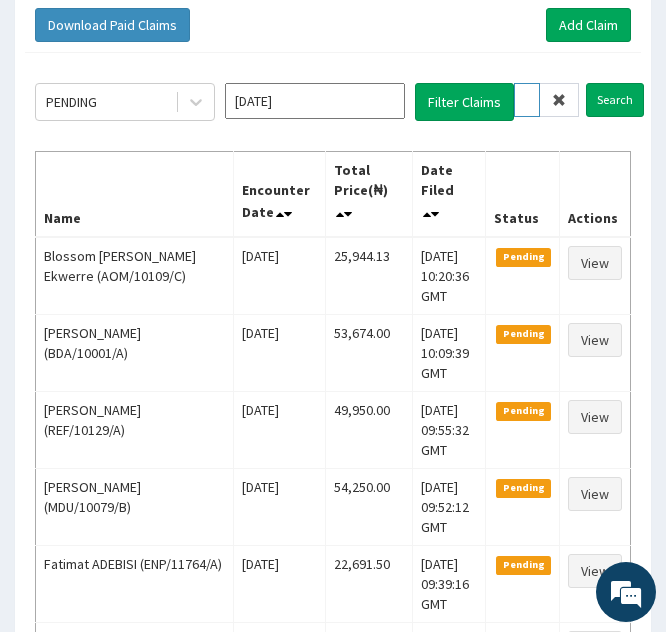 type on "ER/10013/A" 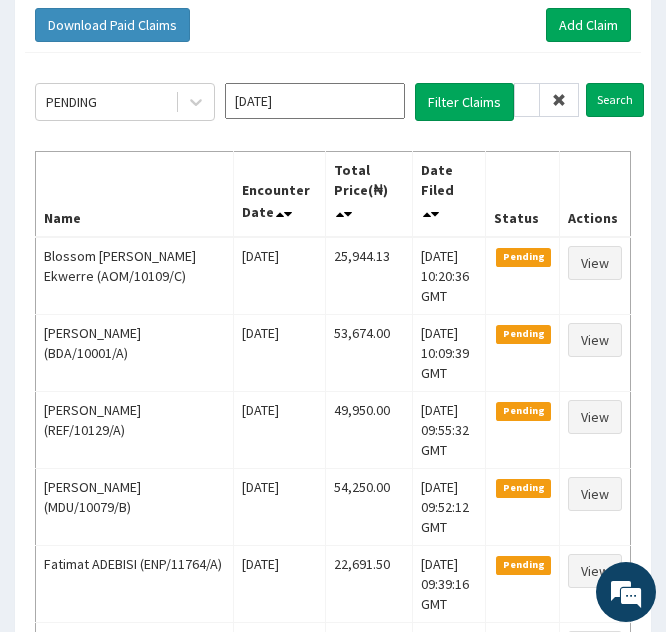 click at bounding box center [559, 100] 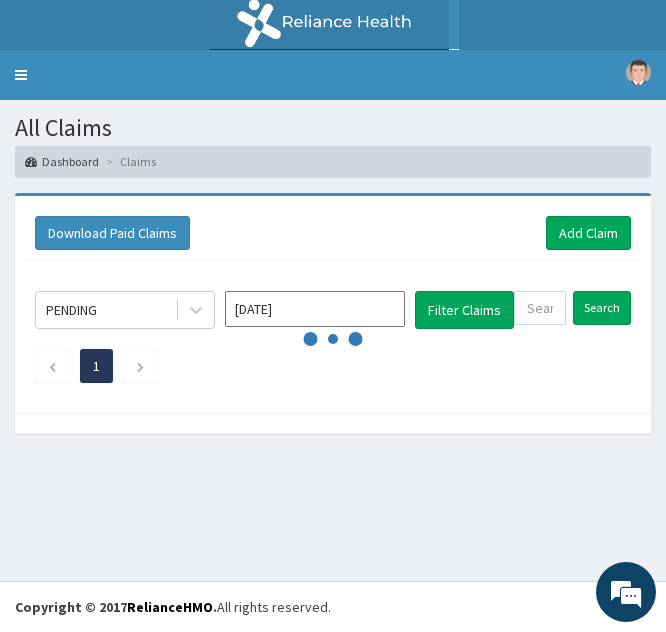 scroll, scrollTop: 0, scrollLeft: 0, axis: both 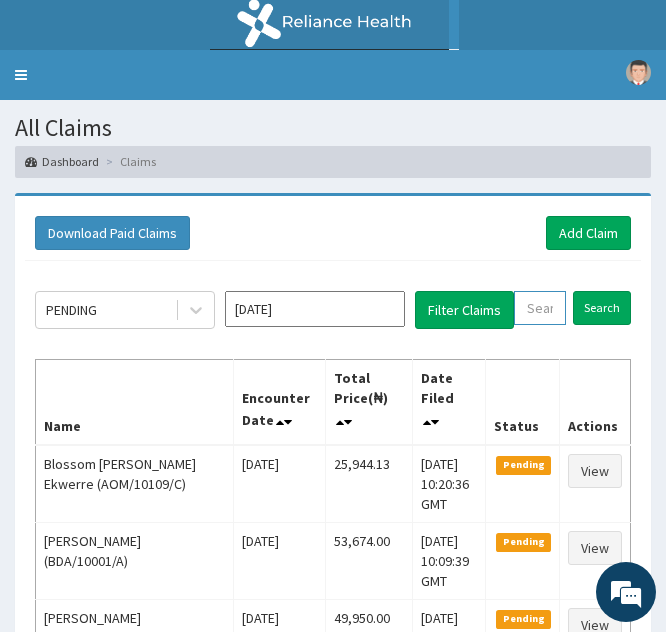 click at bounding box center (540, 308) 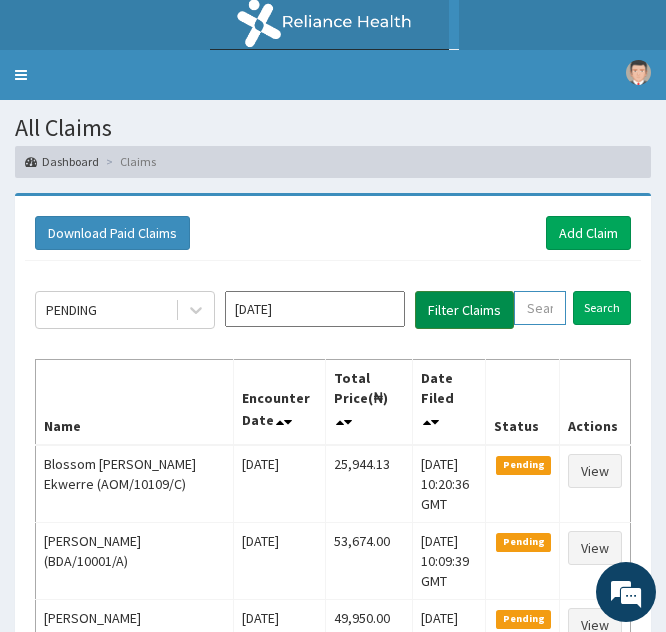 paste on "OAA/10021/A" 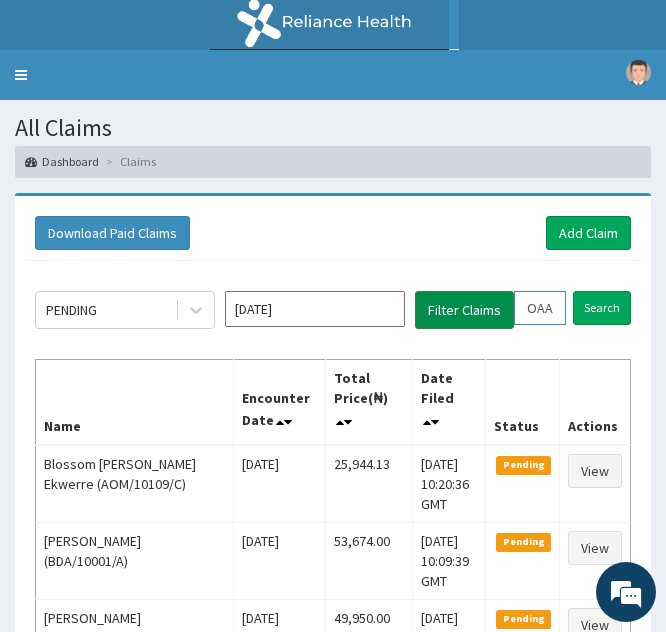 scroll, scrollTop: 0, scrollLeft: 73, axis: horizontal 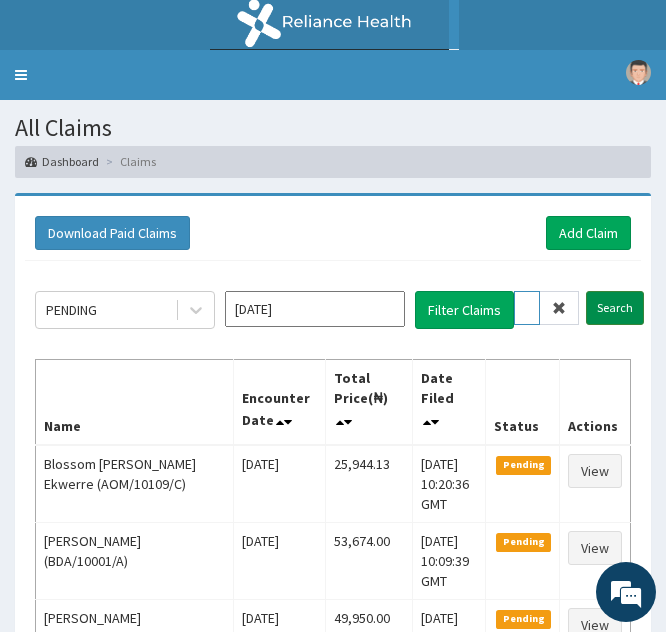 type on "OAA/10021/A" 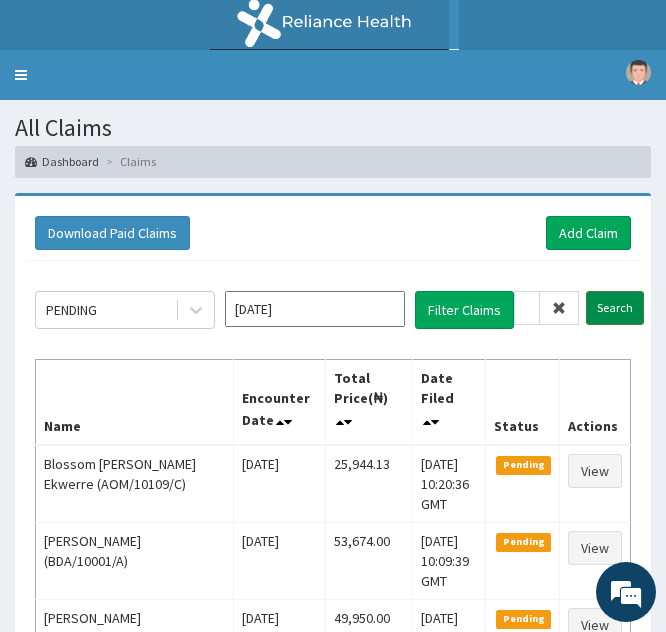 scroll, scrollTop: 0, scrollLeft: 0, axis: both 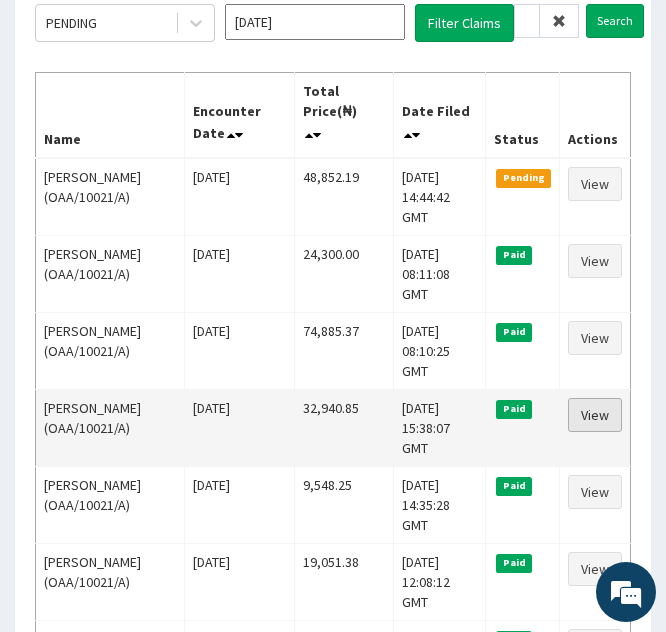 click on "View" at bounding box center [595, 415] 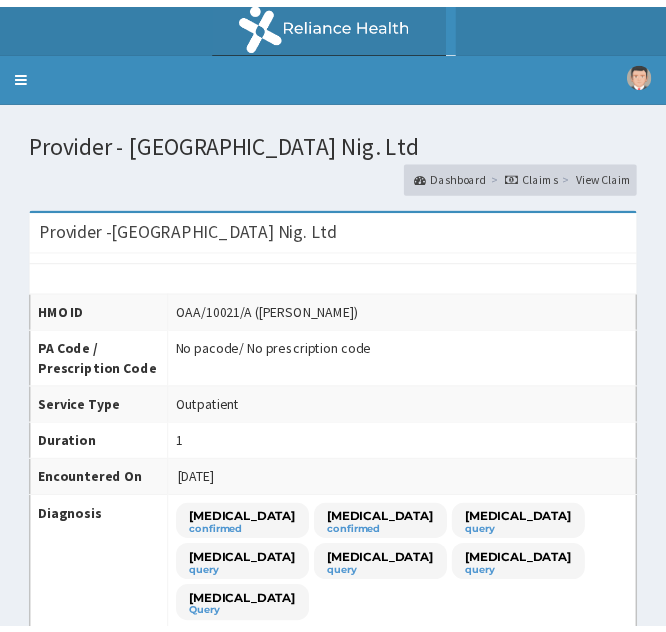 scroll, scrollTop: 0, scrollLeft: 0, axis: both 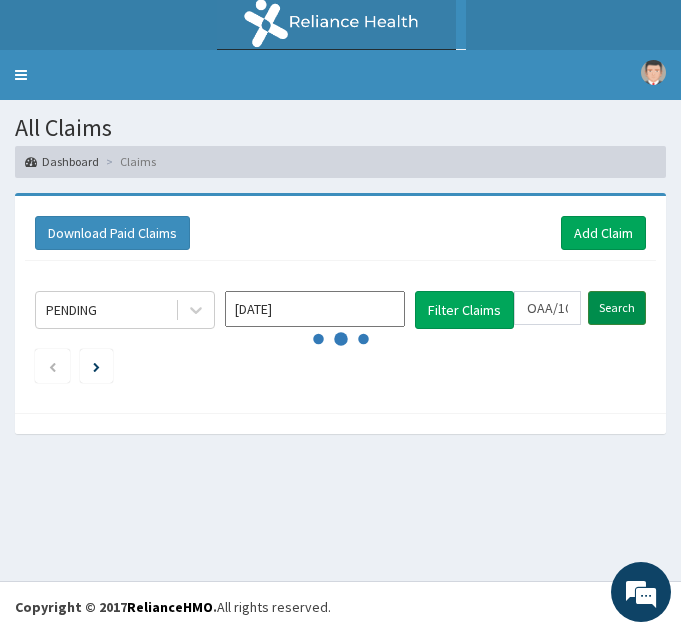 click on "Search" at bounding box center [617, 308] 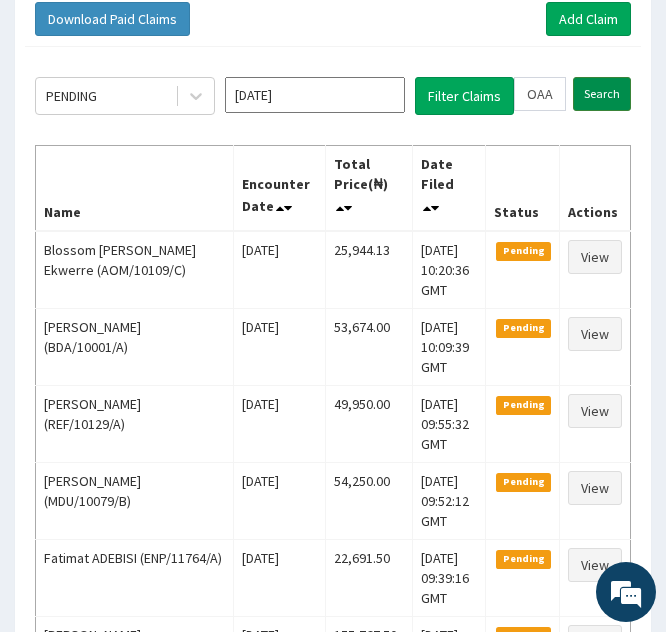 scroll, scrollTop: 215, scrollLeft: 0, axis: vertical 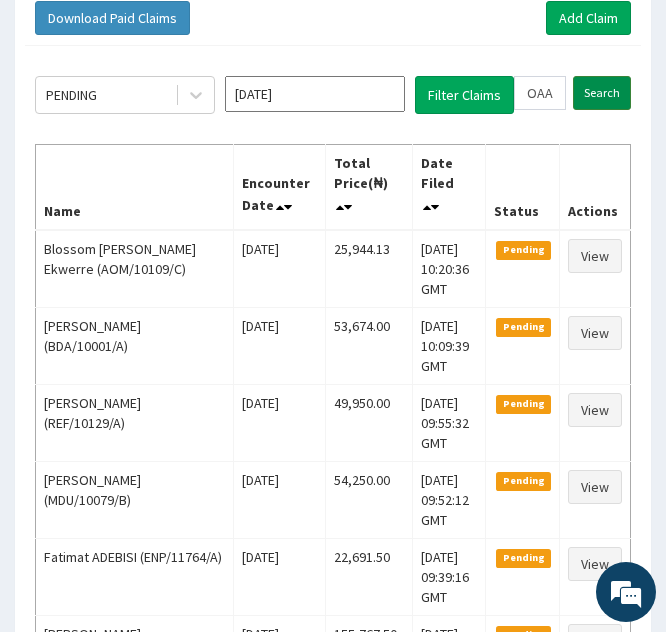 click on "Search" at bounding box center [602, 93] 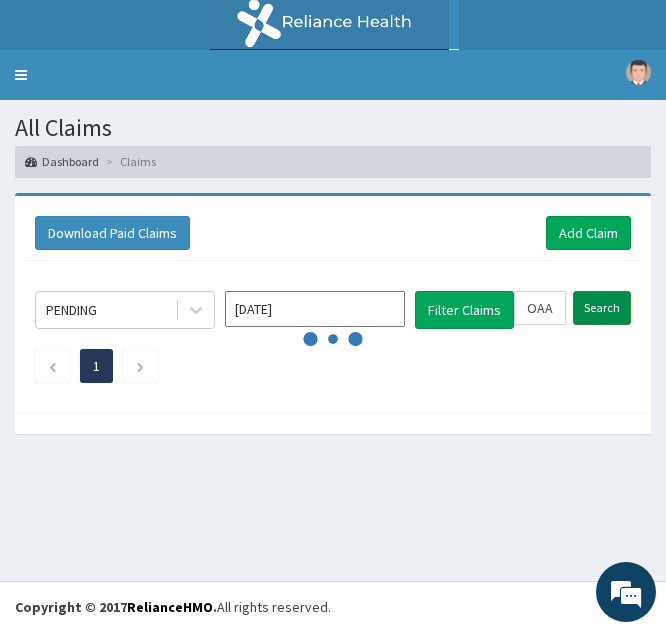 scroll, scrollTop: 0, scrollLeft: 0, axis: both 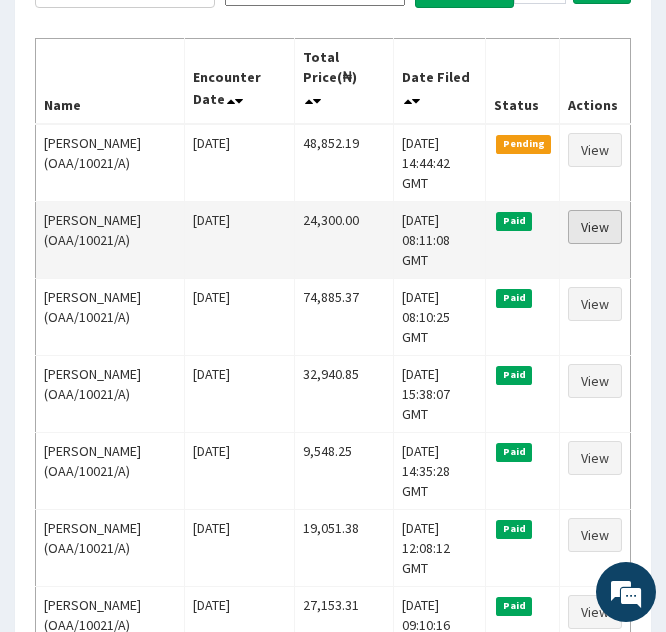 click on "View" at bounding box center [595, 227] 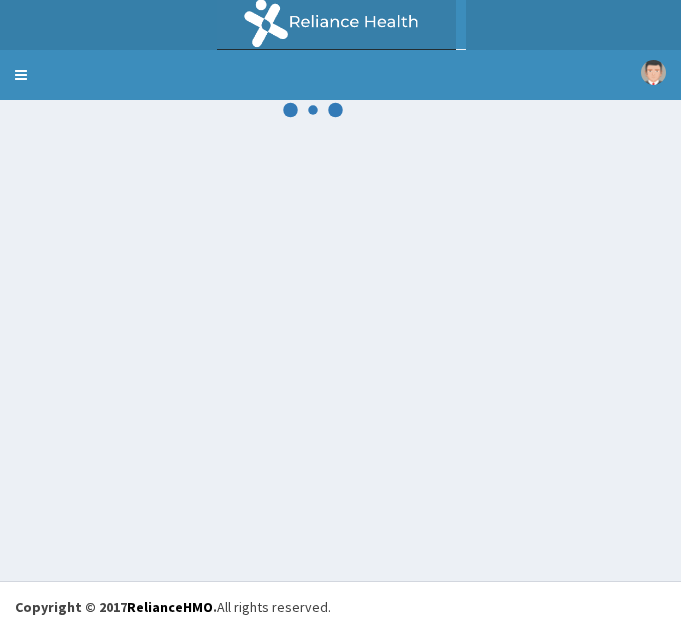 scroll, scrollTop: 0, scrollLeft: 0, axis: both 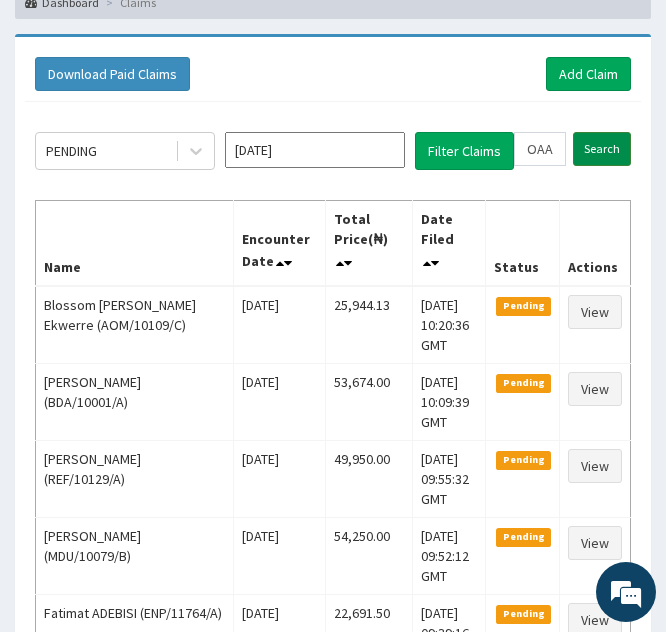 click on "Search" at bounding box center [602, 149] 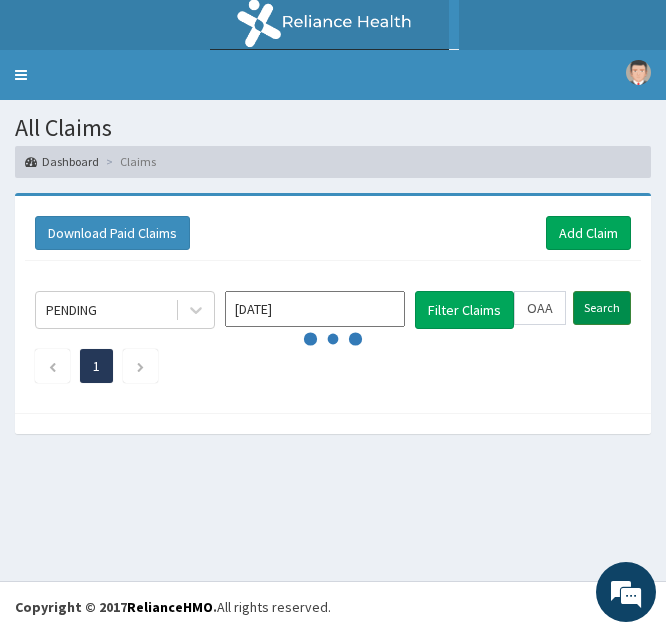 scroll, scrollTop: 0, scrollLeft: 0, axis: both 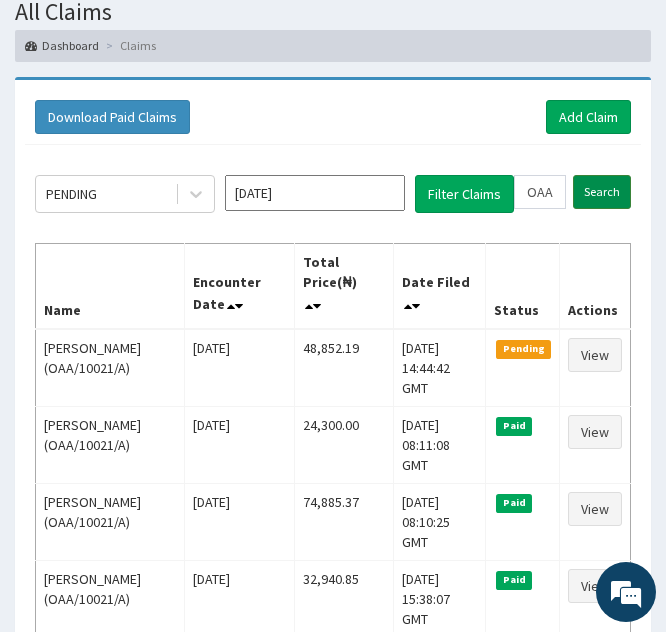 click on "Search" at bounding box center (602, 192) 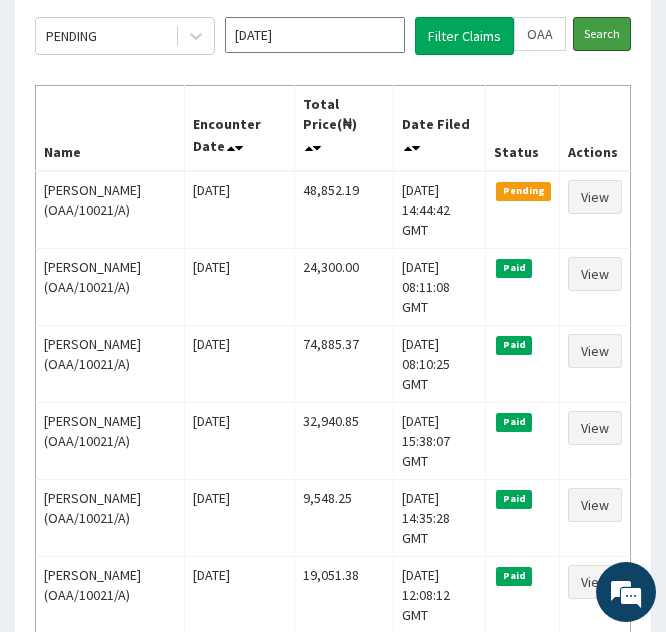 scroll, scrollTop: 281, scrollLeft: 0, axis: vertical 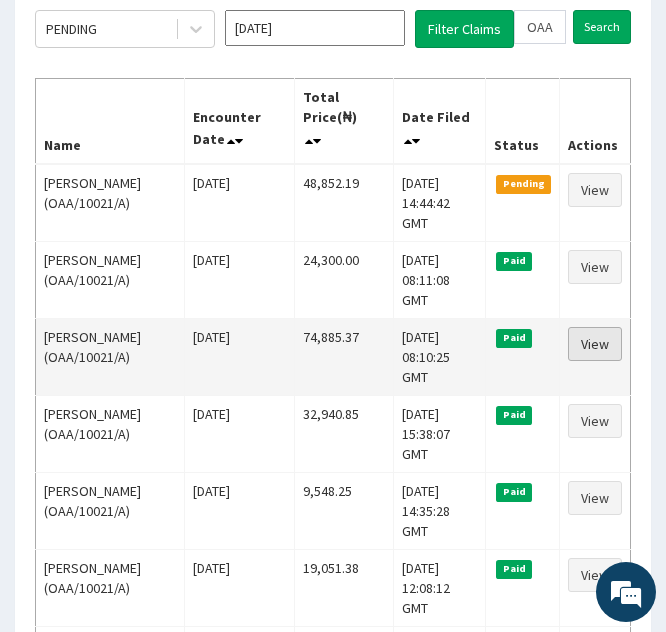click on "View" at bounding box center (595, 344) 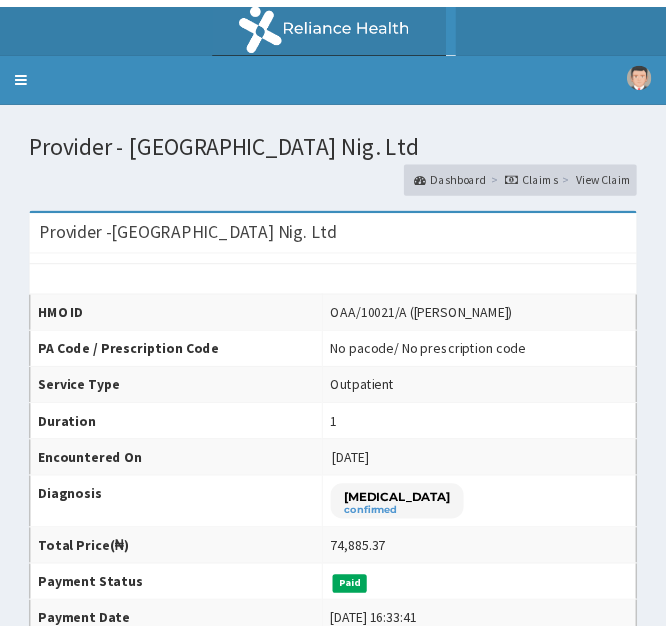 scroll, scrollTop: 0, scrollLeft: 0, axis: both 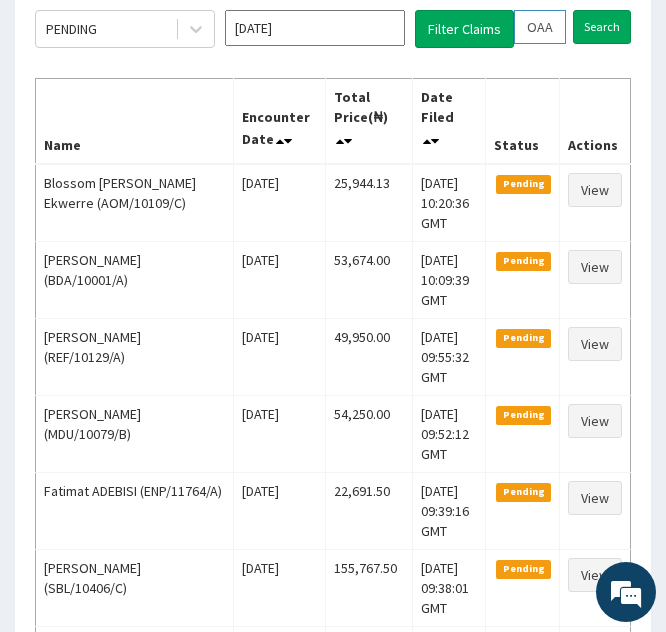 click on "OAA/10021/A" at bounding box center (540, 27) 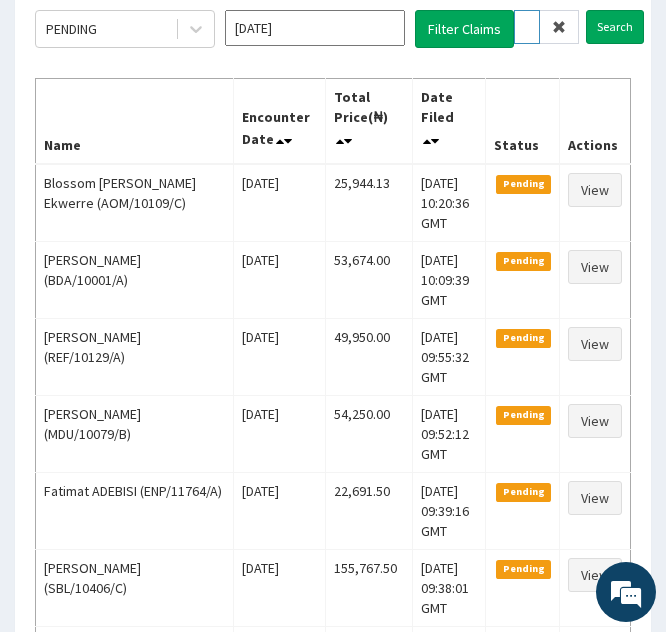 type on "AA/10021/A" 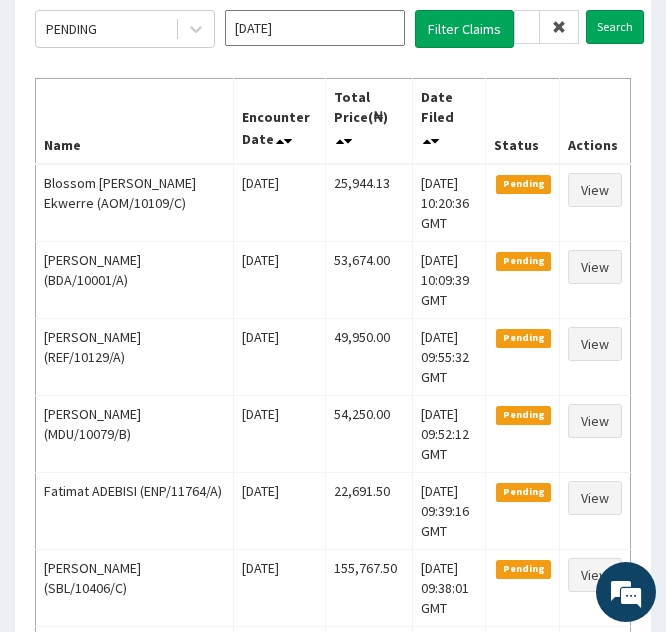 click at bounding box center (559, 27) 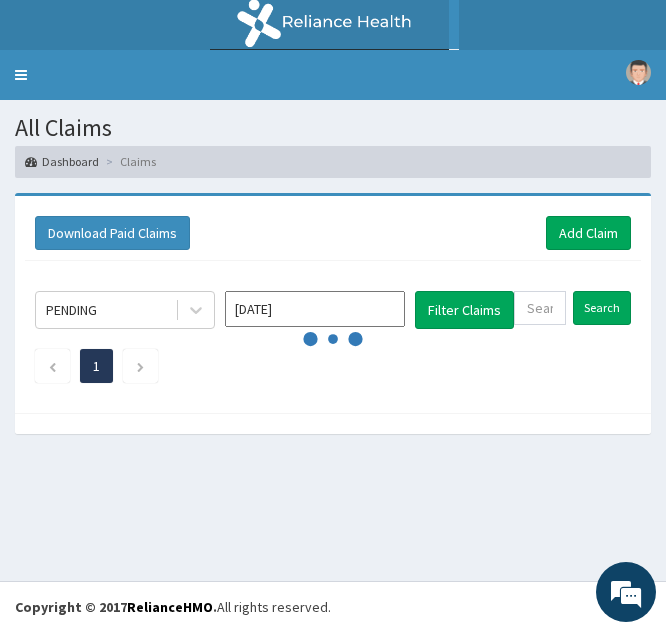scroll, scrollTop: 0, scrollLeft: 0, axis: both 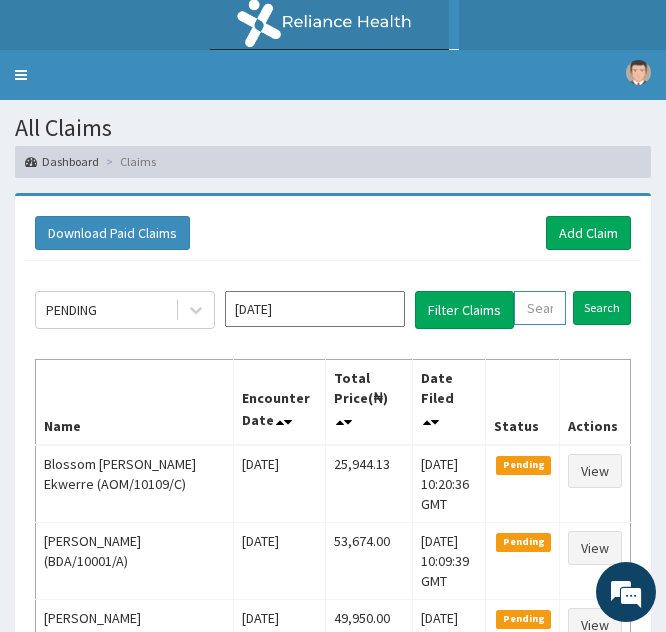click at bounding box center [540, 308] 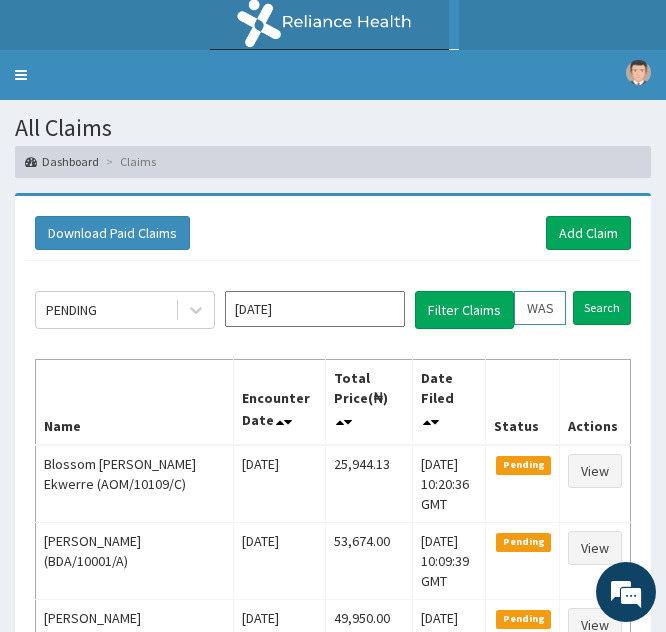scroll, scrollTop: 0, scrollLeft: 76, axis: horizontal 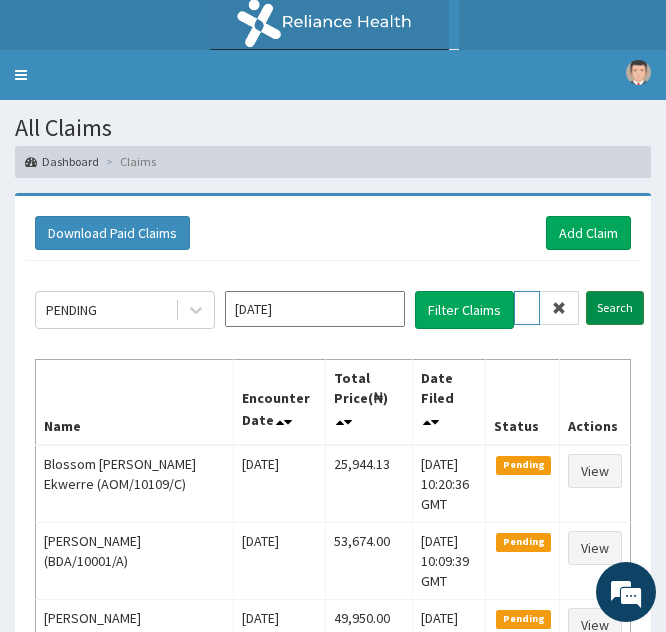 type on "WAS/10006/B" 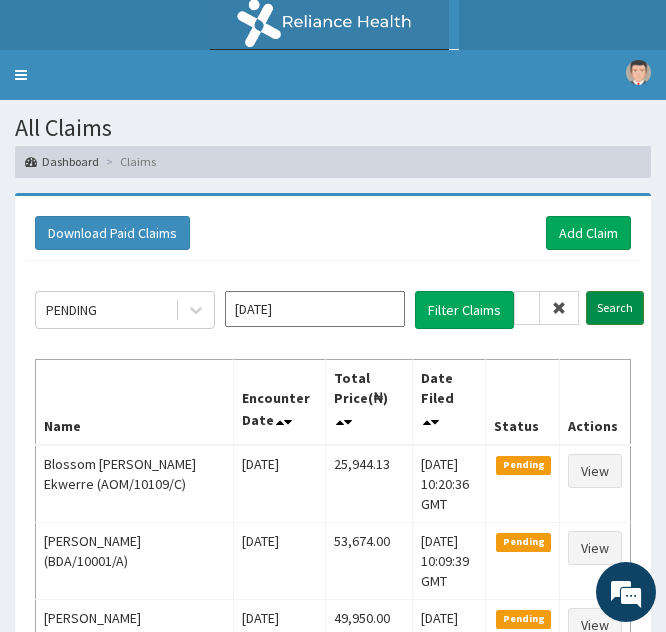 scroll, scrollTop: 0, scrollLeft: 0, axis: both 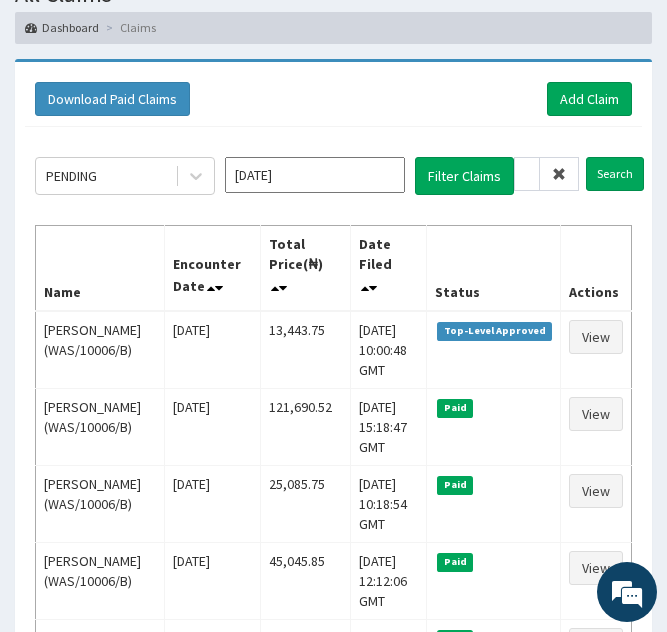 click at bounding box center [559, 174] 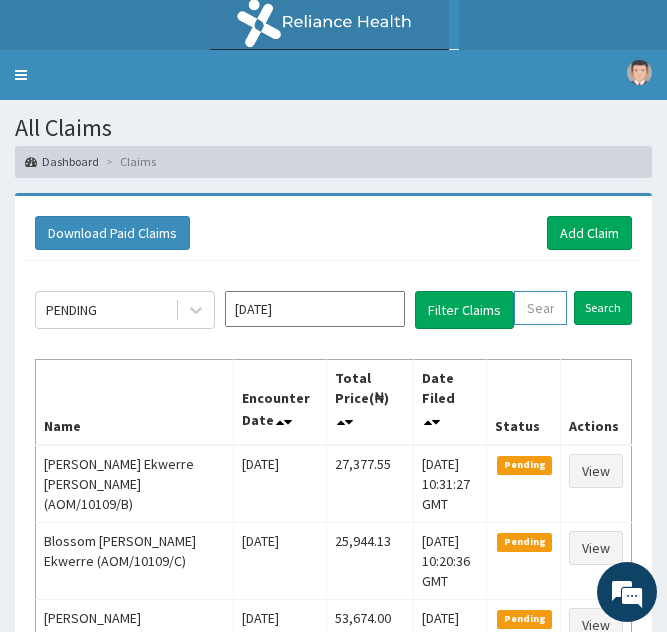 click at bounding box center [540, 308] 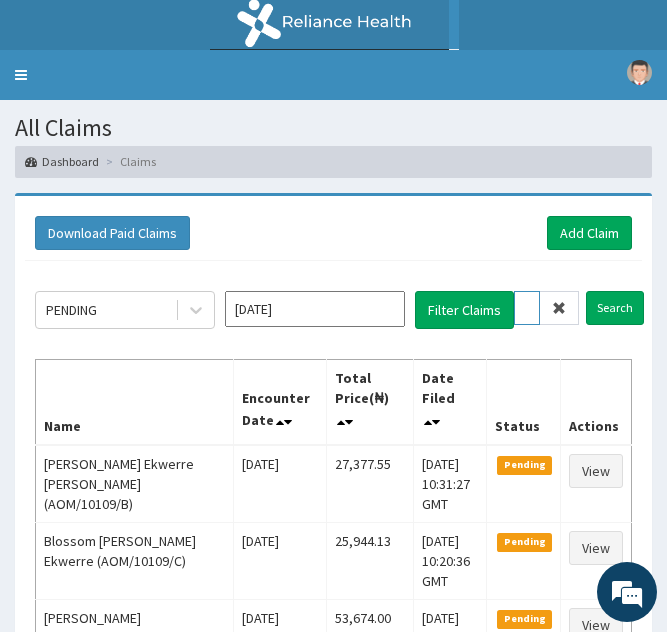 scroll, scrollTop: 0, scrollLeft: 76, axis: horizontal 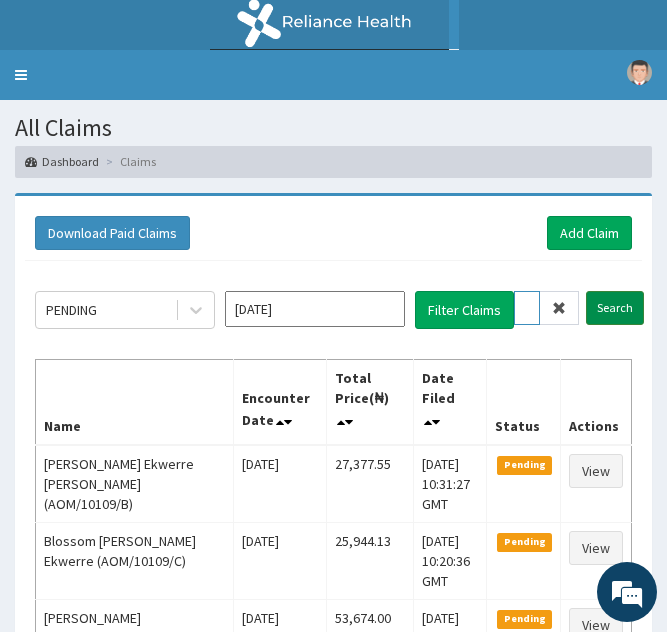 type on "WAS/10006/B" 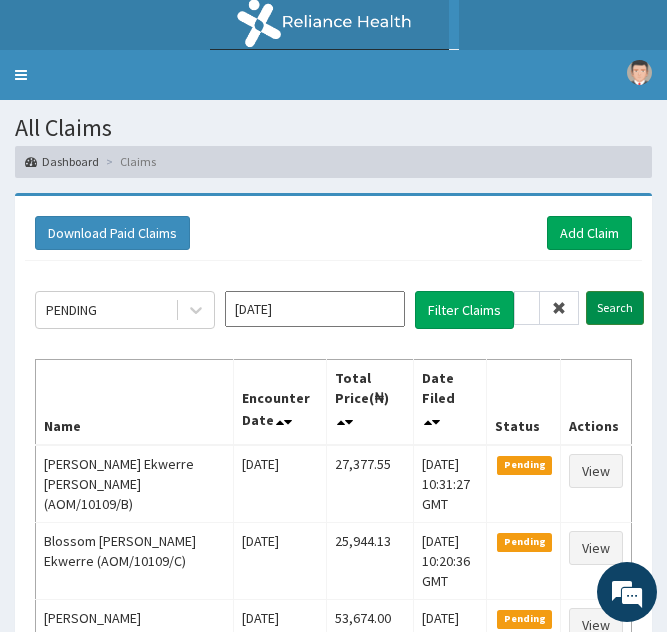 scroll, scrollTop: 0, scrollLeft: 0, axis: both 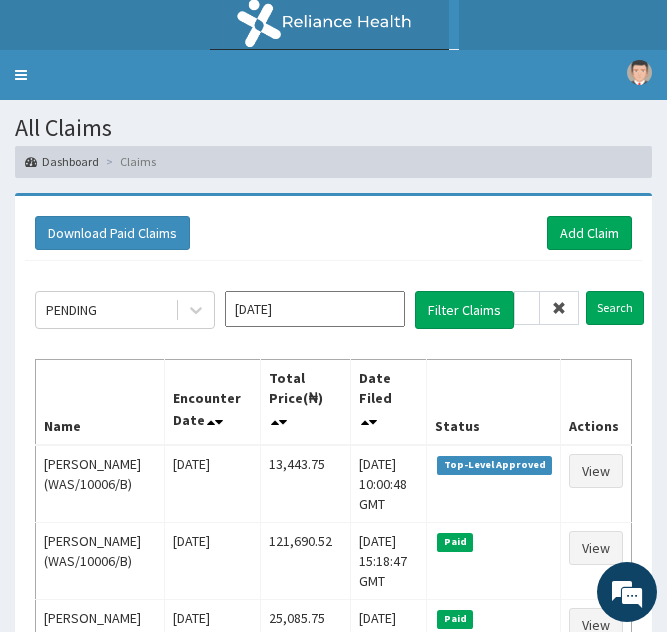 click on "PENDING Jul 2025 Filter Claims WAS/10006/B Search Name Encounter Date Total Price(₦) Date Filed Status Actions Oluwatosin Ojo (WAS/10006/B) Thu Jul 03 2025 13,443.75 Tue, 08 Jul 2025 10:00:48 GMT Top-Level Approved View Oluwatosin Ojo (WAS/10006/B) Tue Jun 17 2025 121,690.52 Thu, 26 Jun 2025 15:18:47 GMT Paid View Oluwatosin Ojo (WAS/10006/B) Fri Jun 20 2025 25,085.75 Tue, 24 Jun 2025 10:18:54 GMT Paid View Oluwatosin Ojo (WAS/10006/B) Thu Jun 12 2025 45,045.85 Mon, 16 Jun 2025 12:12:06 GMT Paid View Oluwatosin Ojo (WAS/10006/B) Wed May 21 2025 19,860.75 Tue, 27 May 2025 12:36:32 GMT Paid View Oluwatosin Ojo (WAS/10006/B) Fri Apr 18 2025 28,264.25 Tue, 22 Apr 2025 13:13:05 GMT Paid View Oluwatosin Ojo (WAS/10006/B) Sun Mar 23 2025 9,100.53 Sat, 29 Mar 2025 15:36:04 GMT Paid View Oluwatosin Ojo (WAS/10006/B) Tue Feb 25 2025 14,850.00 Sat, 01 Mar 2025 15:24:31 GMT Paid View Oluwatosin Ojo (WAS/10006/B) Wed Feb 26 2025 5,292.00 Sat, 01 Mar 2025 10:41:48 GMT Paid View Oluwatosin Ojo (WAS/10006/B) 14,850.00 Paid" 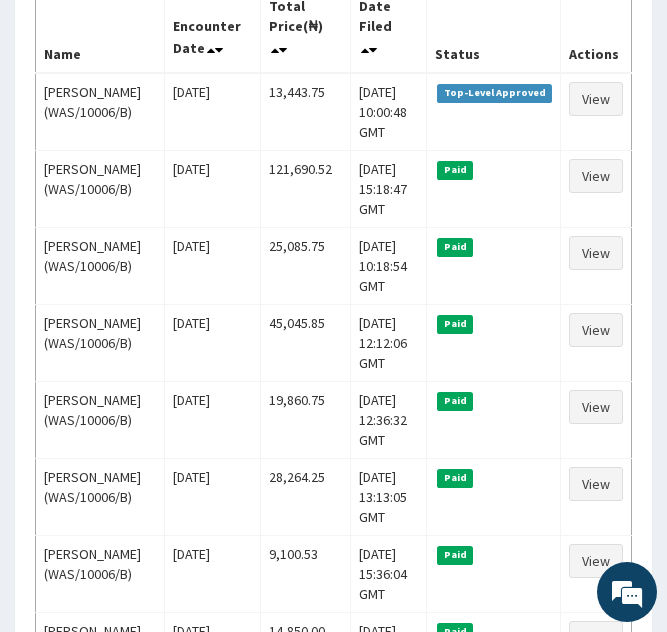 scroll, scrollTop: 373, scrollLeft: 0, axis: vertical 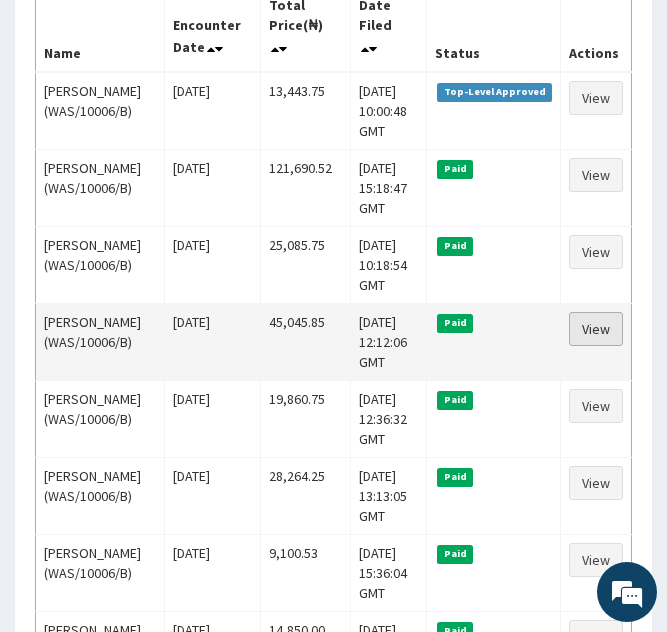 click on "View" at bounding box center (596, 329) 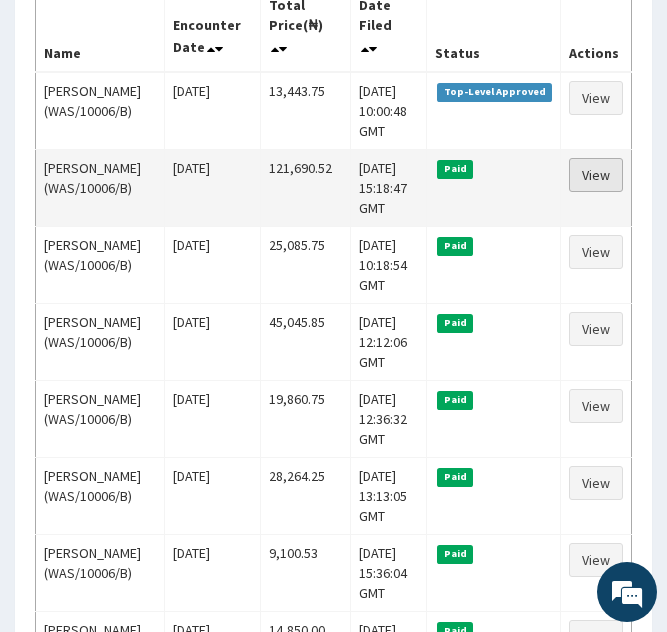 click on "View" at bounding box center (596, 175) 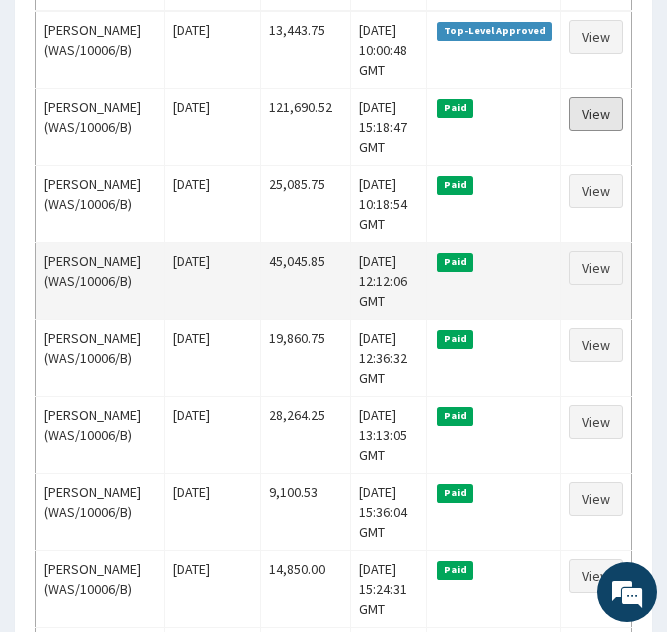 scroll, scrollTop: 435, scrollLeft: 0, axis: vertical 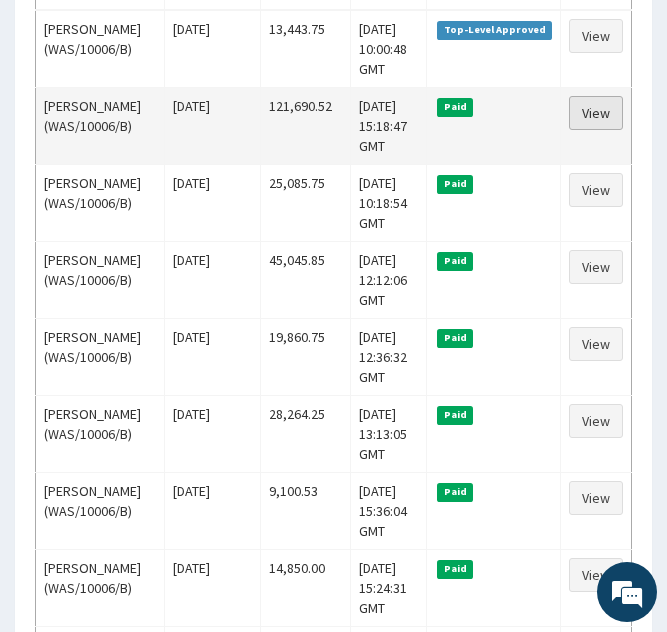 click on "View" at bounding box center [596, 113] 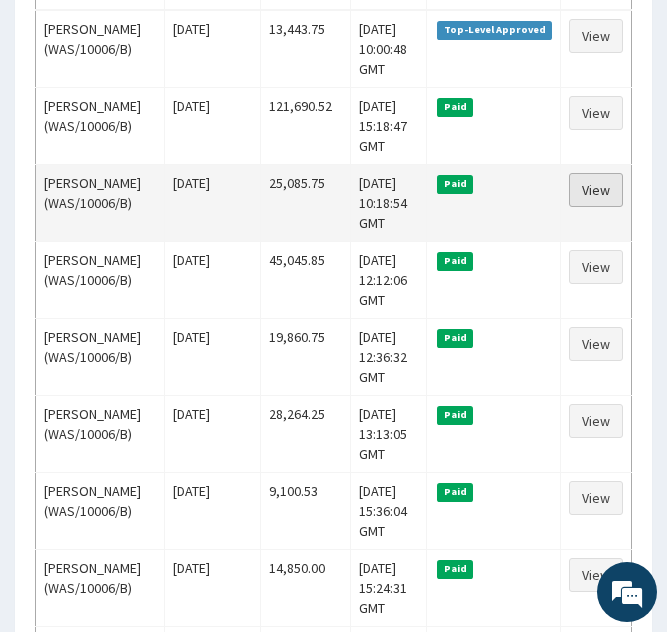 click on "View" at bounding box center (596, 190) 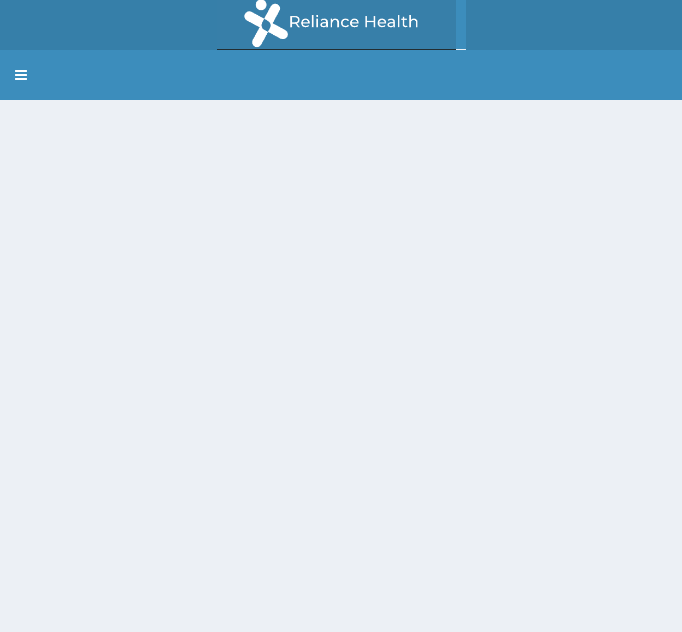 scroll, scrollTop: 0, scrollLeft: 0, axis: both 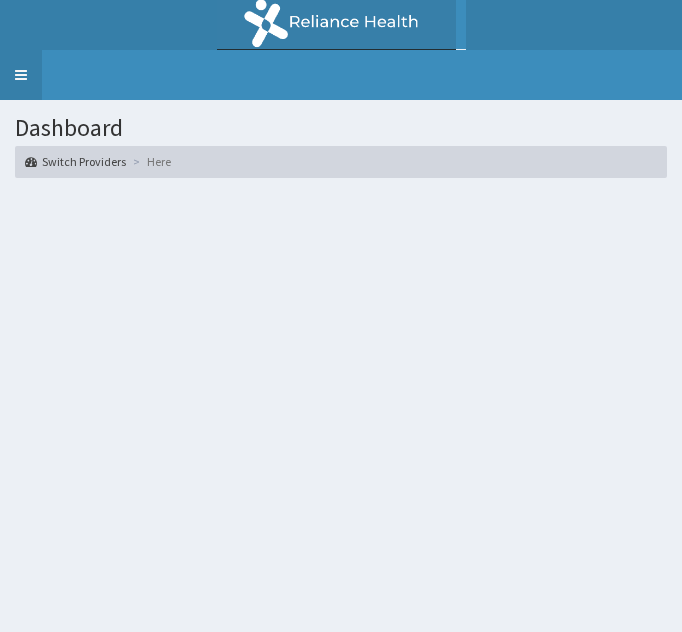click on "Toggle navigation" at bounding box center (21, 75) 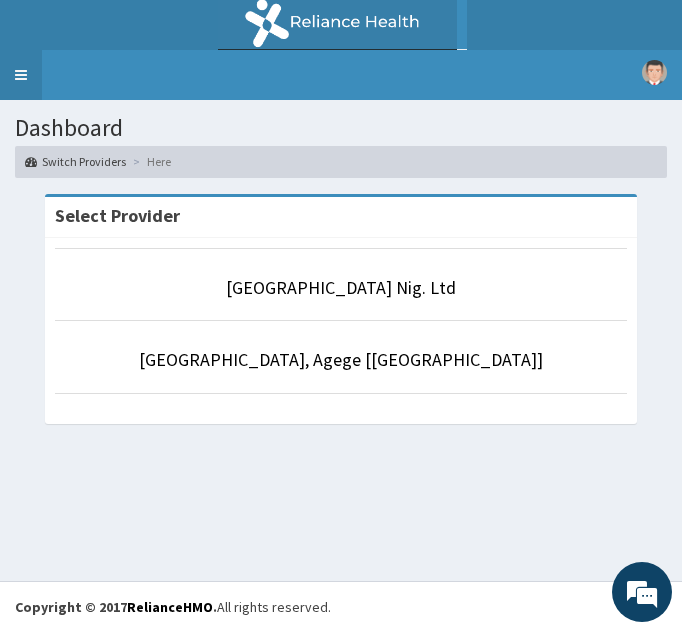 scroll, scrollTop: 0, scrollLeft: 0, axis: both 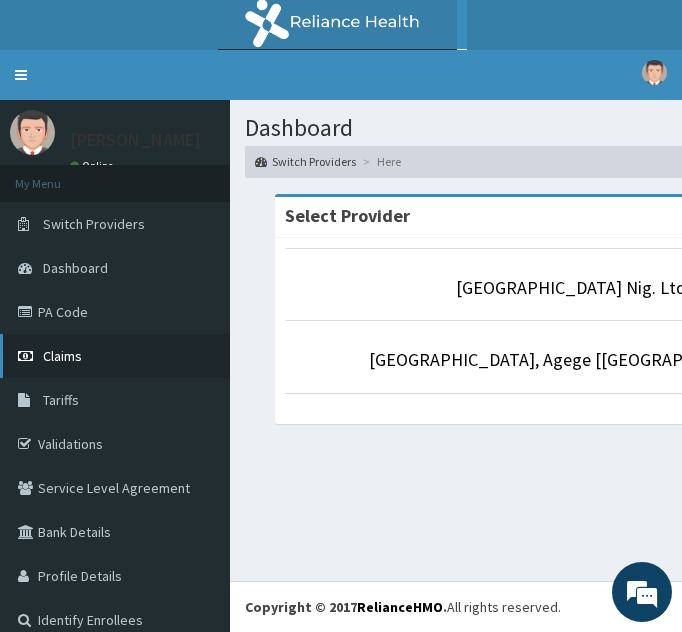 click on "Claims" at bounding box center (62, 356) 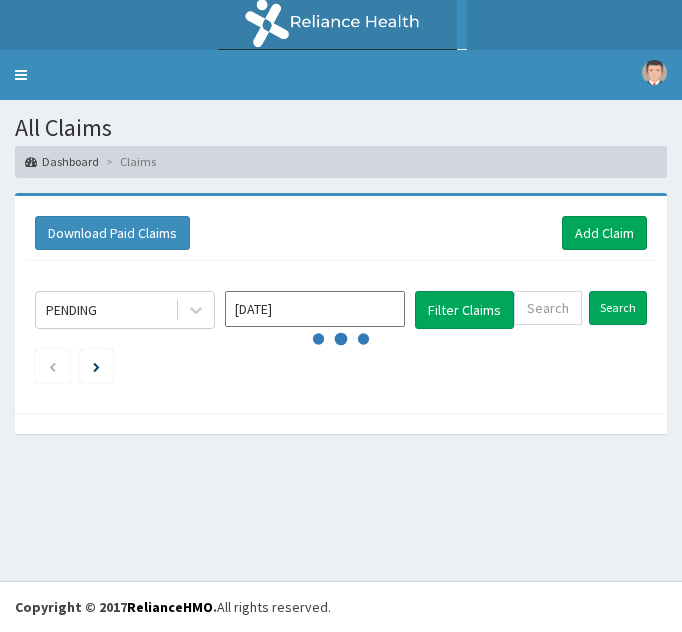 scroll, scrollTop: 0, scrollLeft: 0, axis: both 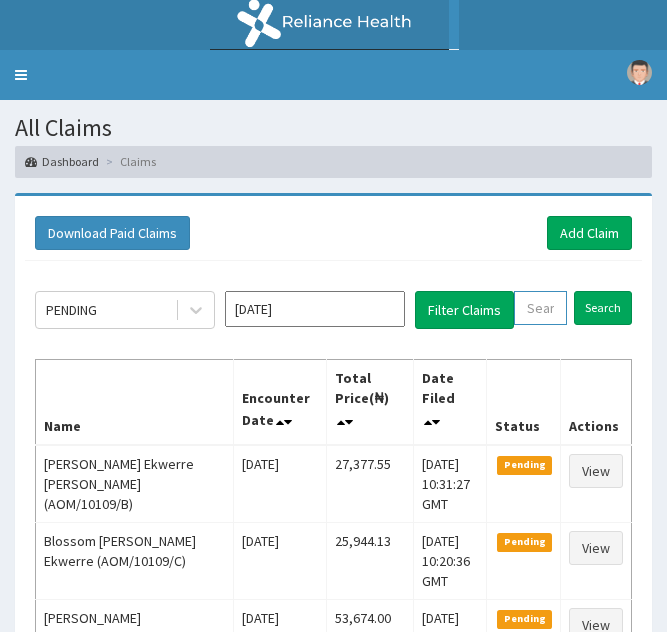 click at bounding box center (540, 308) 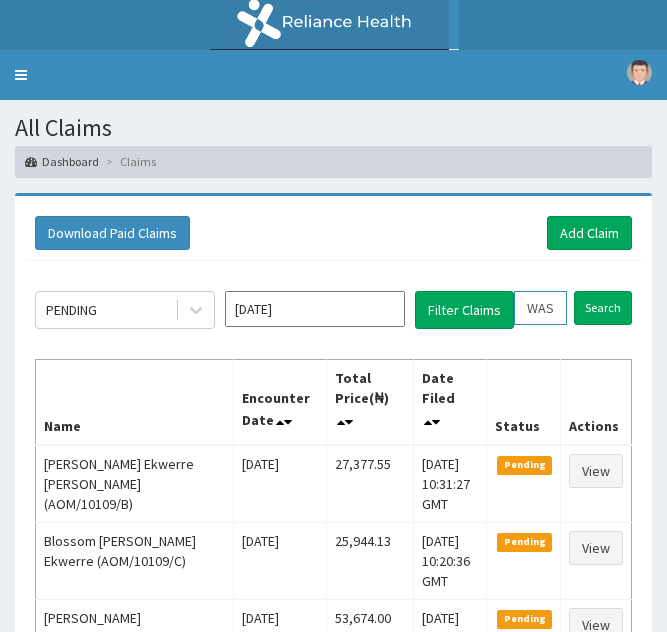 scroll, scrollTop: 0, scrollLeft: 76, axis: horizontal 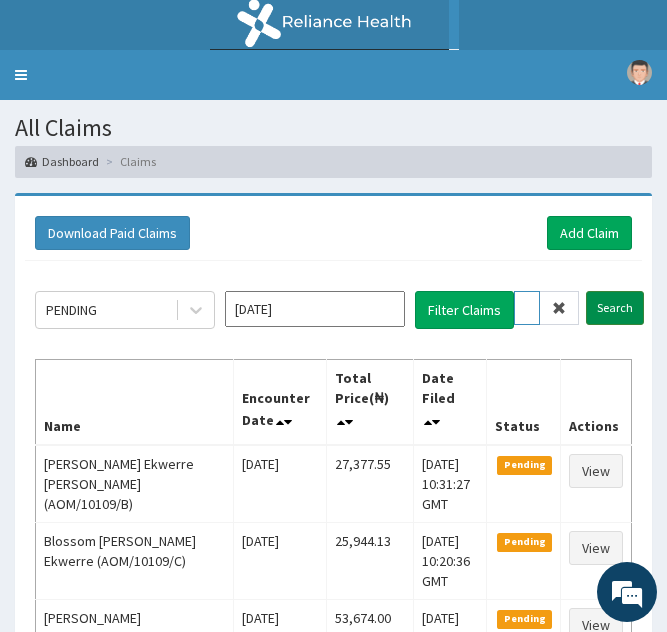 type on "WAS/10006/B" 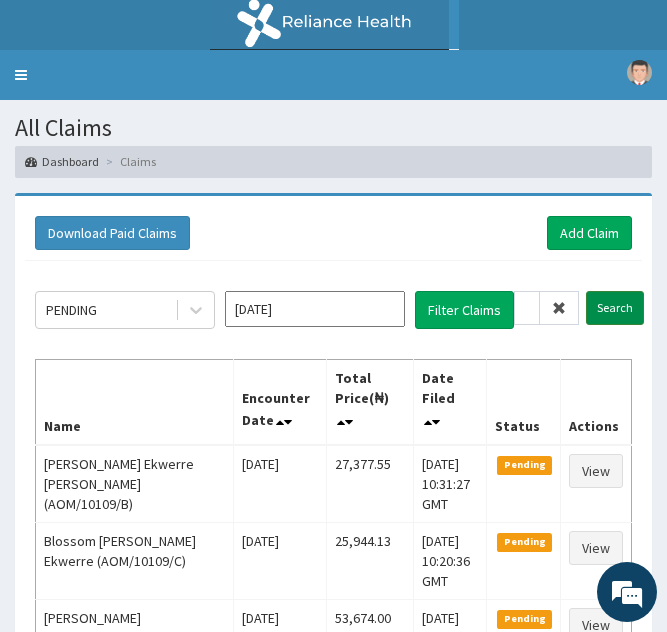 scroll, scrollTop: 0, scrollLeft: 0, axis: both 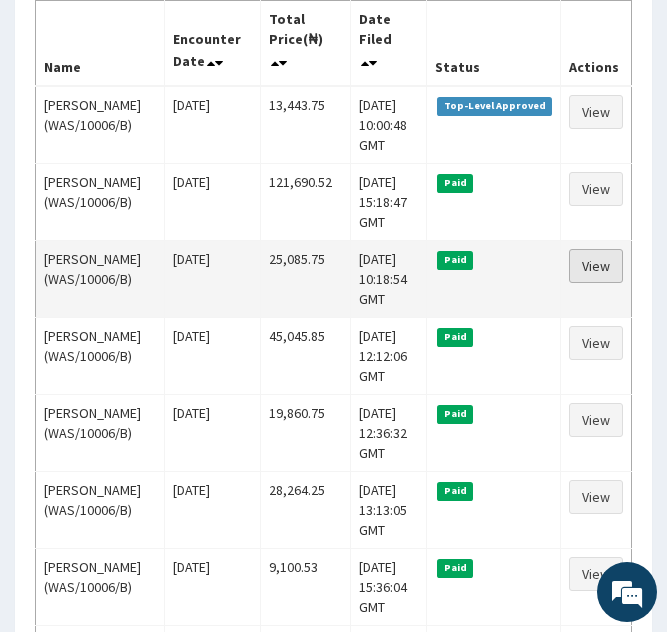 click on "View" at bounding box center (596, 266) 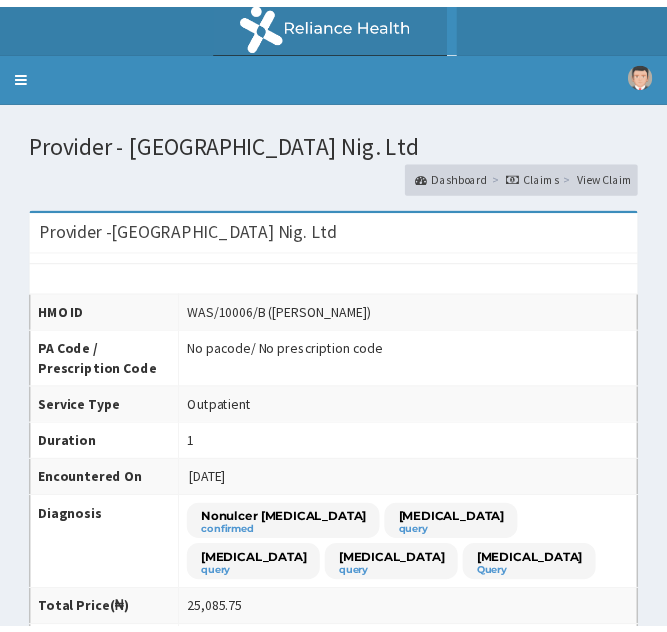scroll, scrollTop: 0, scrollLeft: 0, axis: both 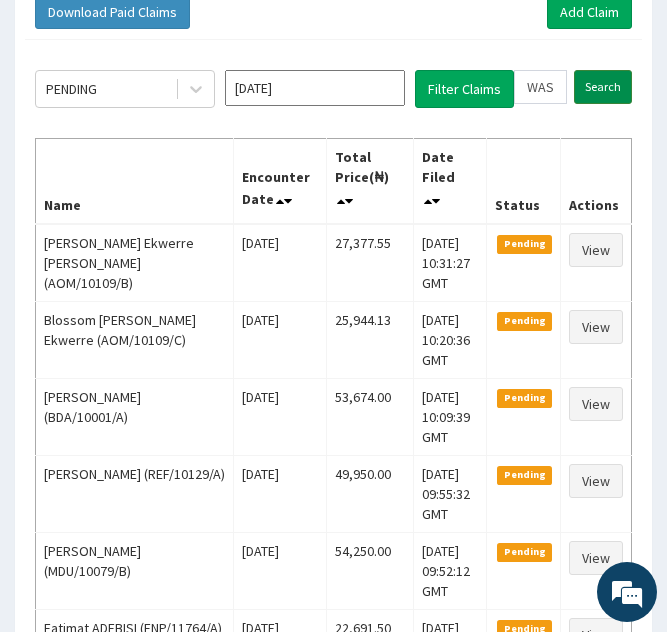 click on "Search" at bounding box center (603, 87) 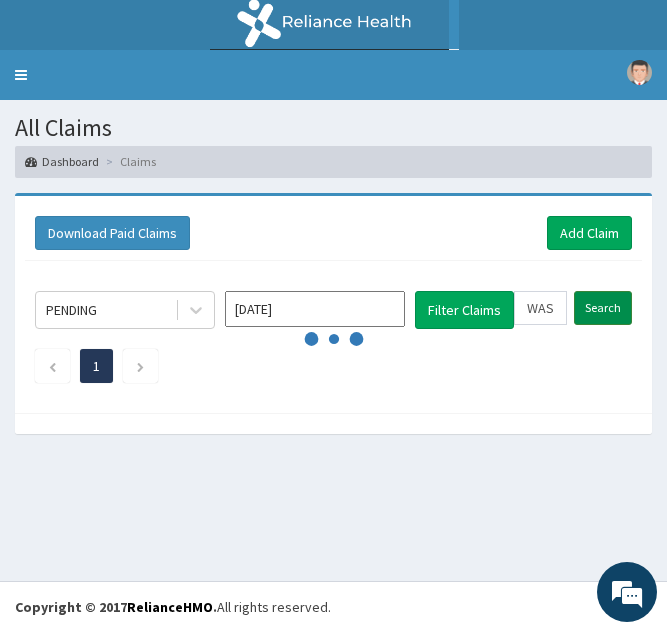scroll, scrollTop: 0, scrollLeft: 0, axis: both 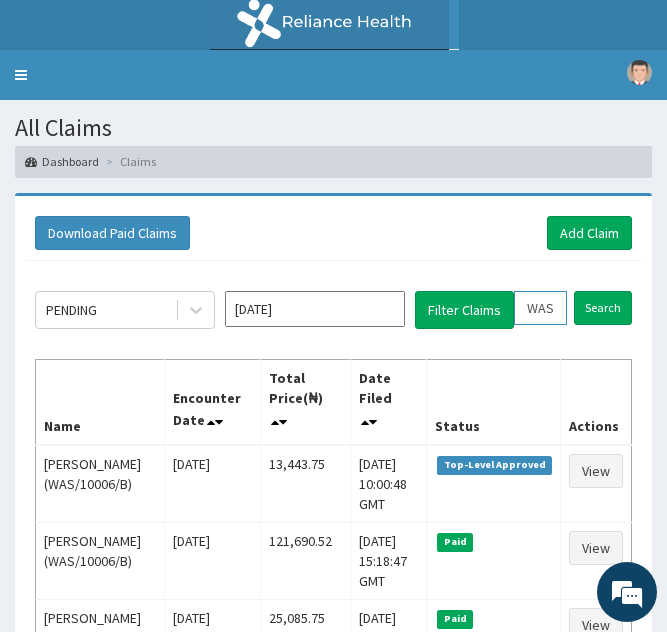 click on "WAS/10006/B" at bounding box center [540, 308] 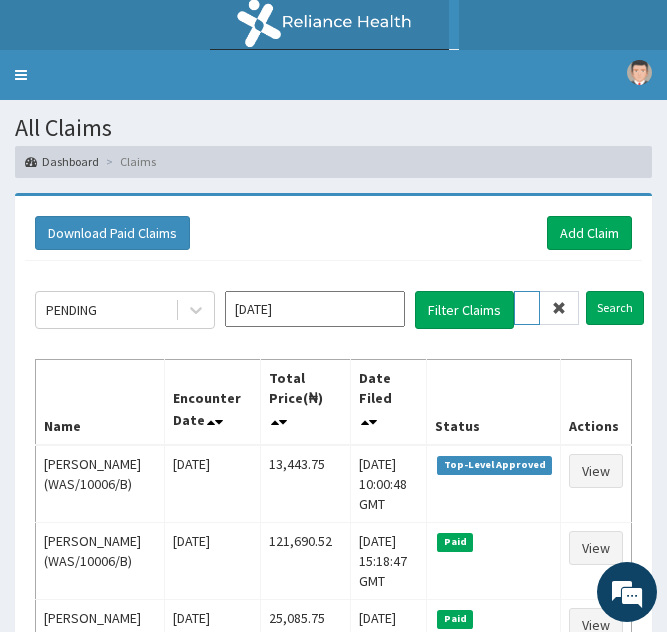 scroll, scrollTop: 0, scrollLeft: 9, axis: horizontal 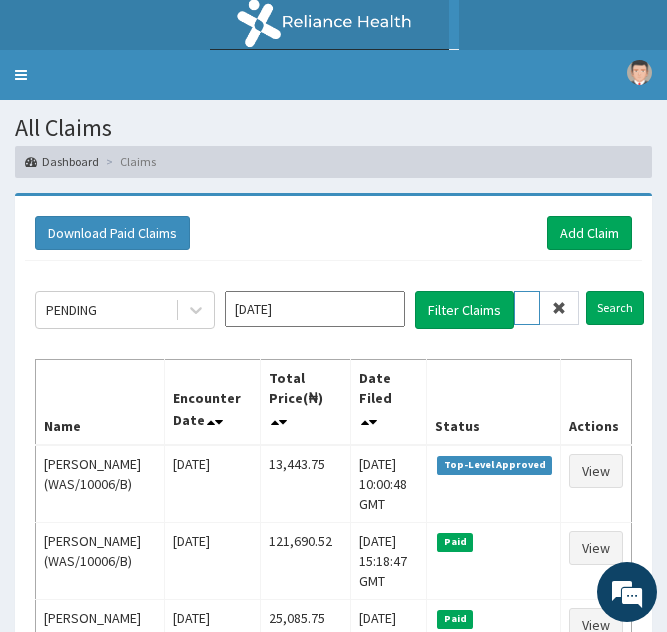 type on "WS/10006/B" 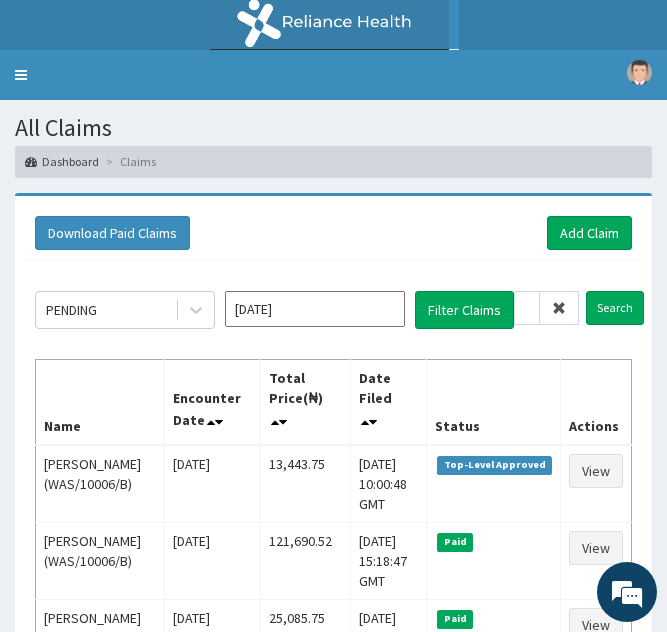 scroll, scrollTop: 0, scrollLeft: 0, axis: both 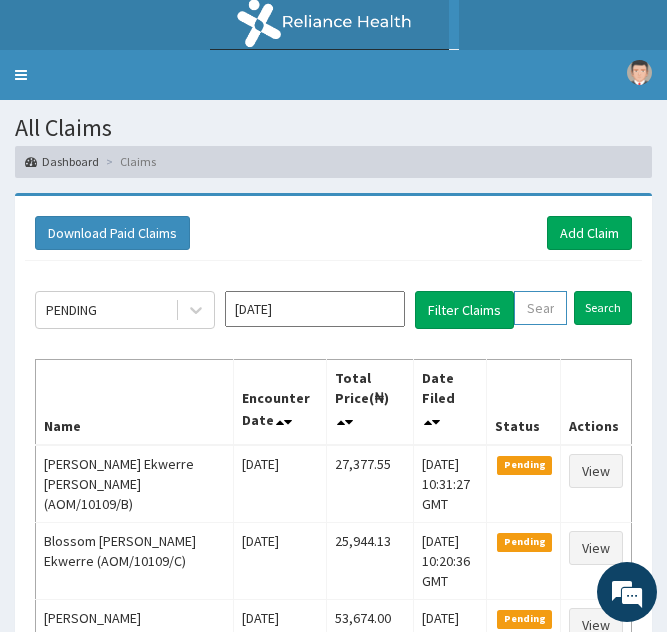 click at bounding box center (540, 308) 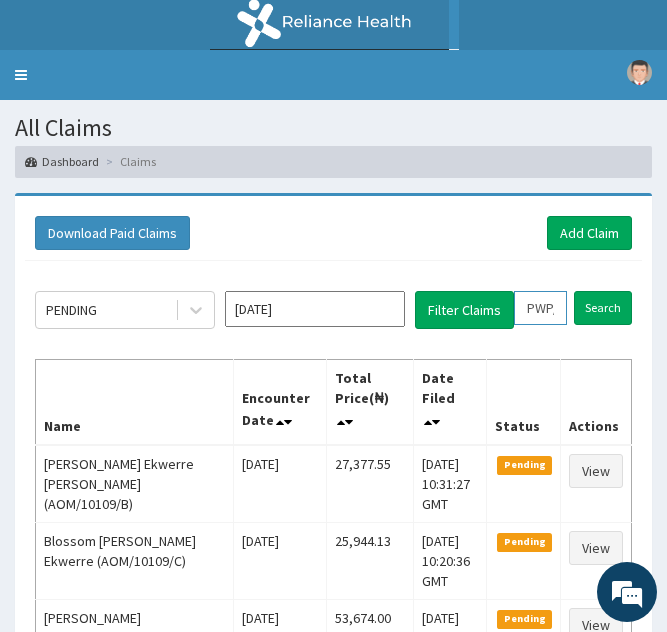 scroll, scrollTop: 0, scrollLeft: 75, axis: horizontal 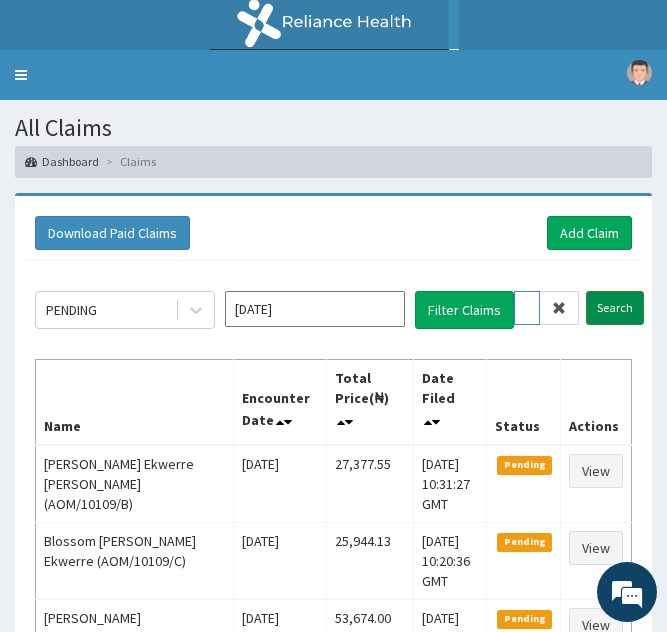 type on "PWP/10028/A" 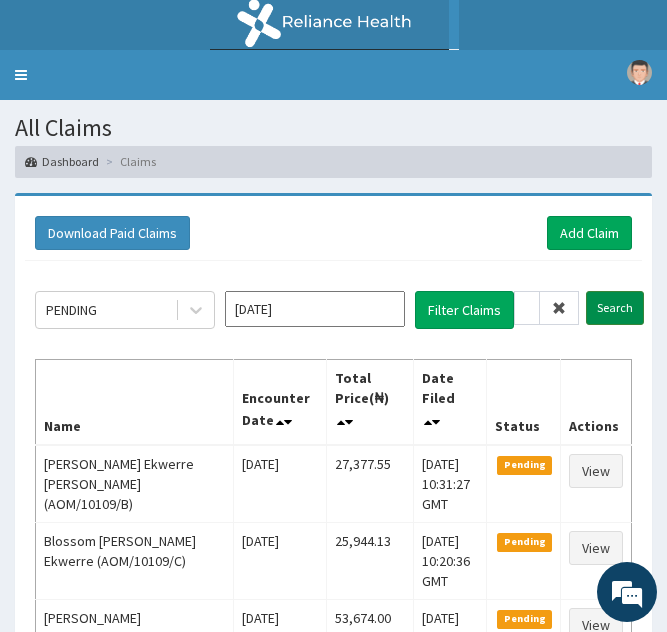 scroll, scrollTop: 0, scrollLeft: 0, axis: both 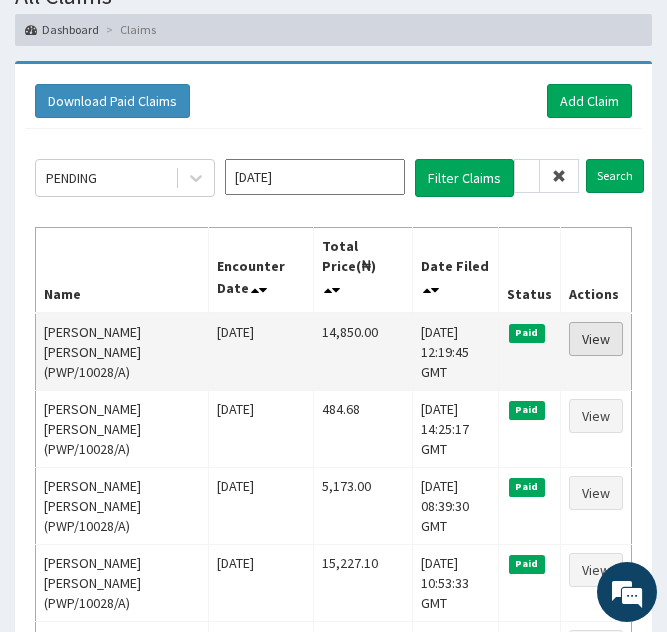 click on "View" at bounding box center (596, 339) 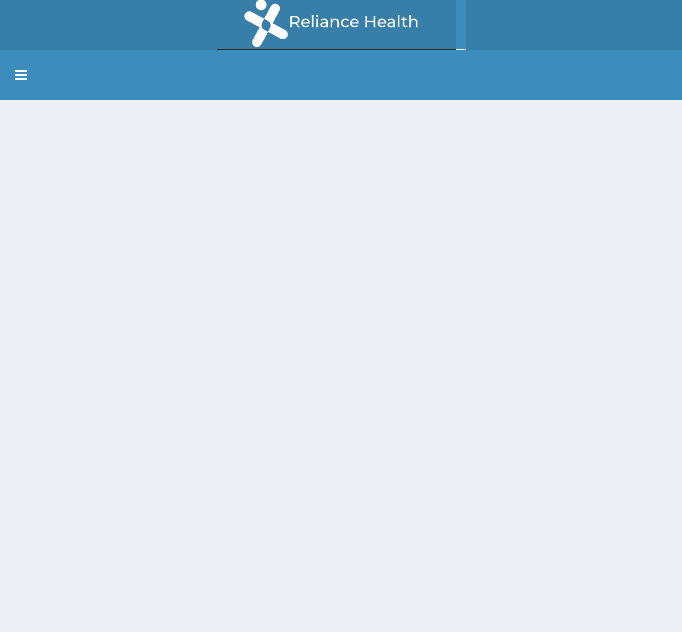 scroll, scrollTop: 0, scrollLeft: 0, axis: both 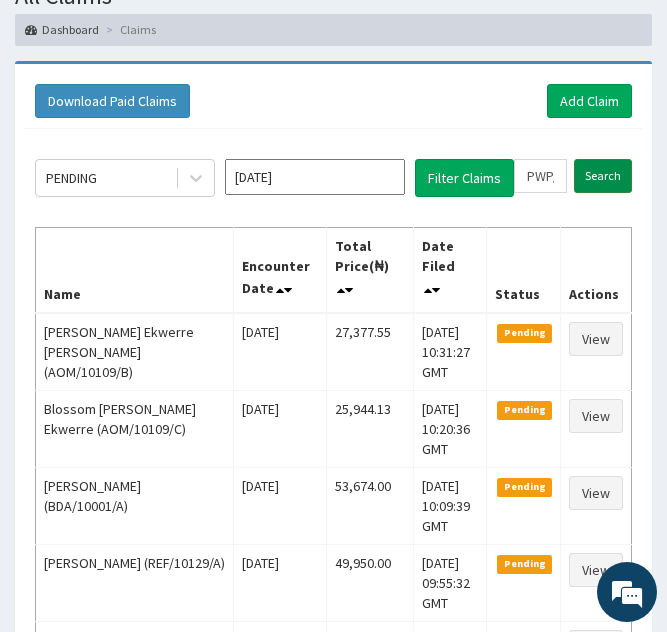click on "Search" at bounding box center [603, 176] 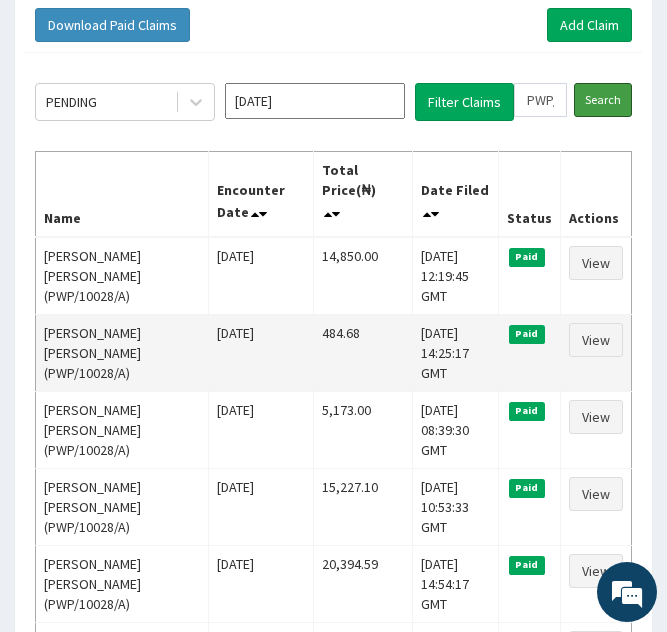 scroll, scrollTop: 209, scrollLeft: 0, axis: vertical 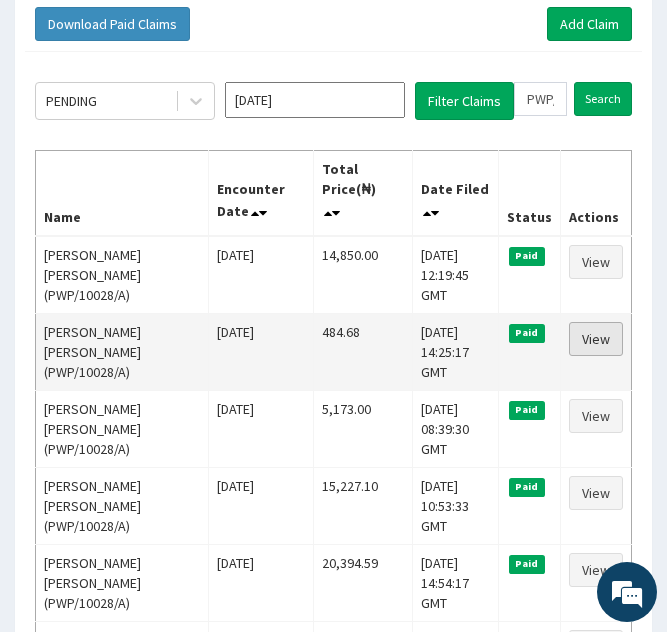 click on "View" at bounding box center (596, 339) 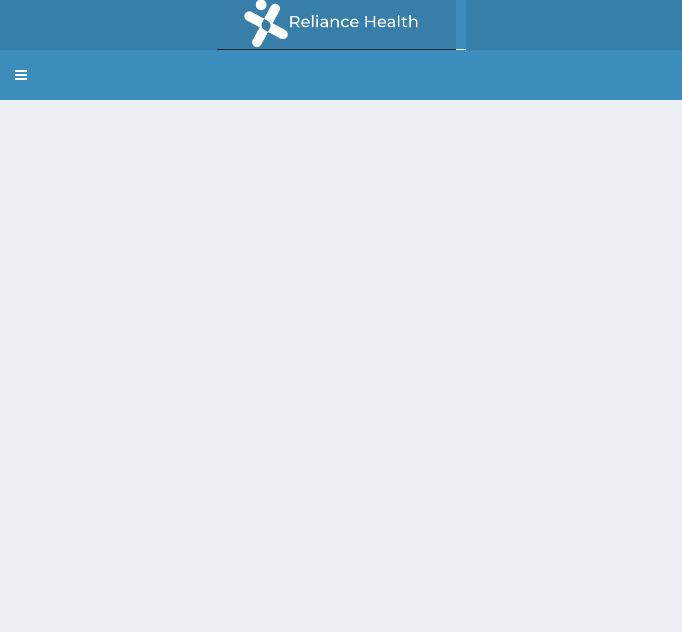 scroll, scrollTop: 0, scrollLeft: 0, axis: both 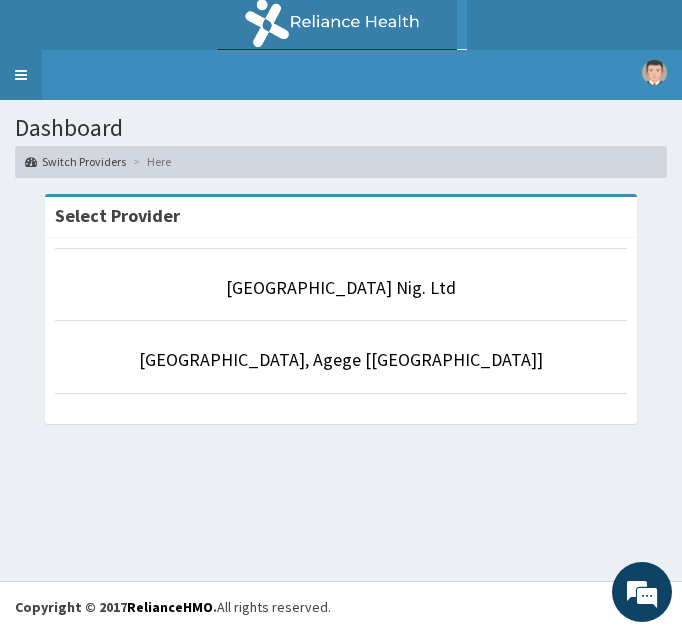 click on "Toggle navigation" at bounding box center (21, 75) 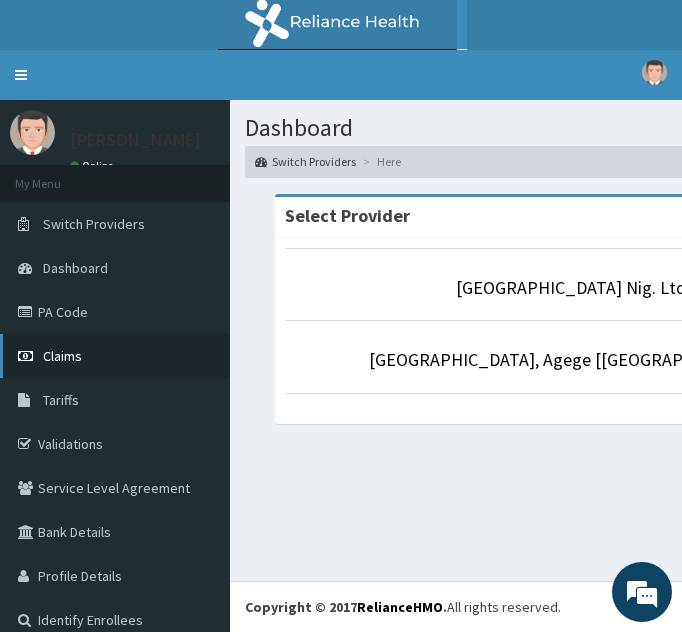 click on "Claims" at bounding box center (62, 356) 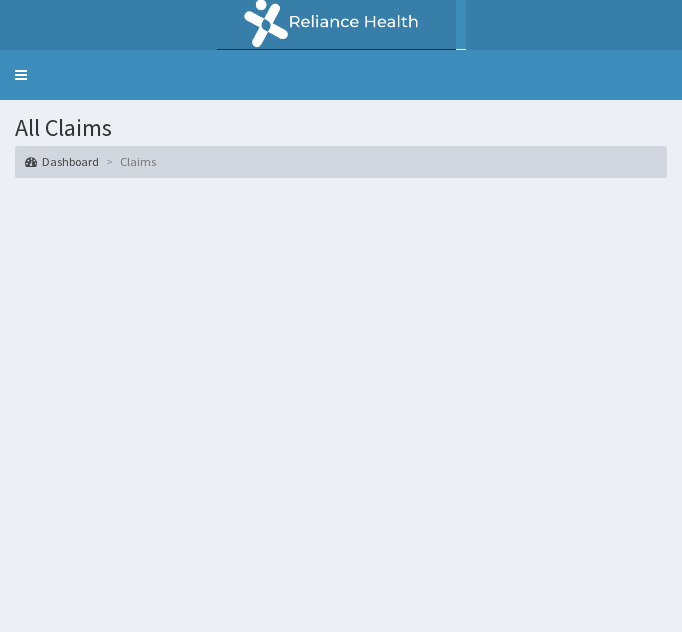 scroll, scrollTop: 0, scrollLeft: 0, axis: both 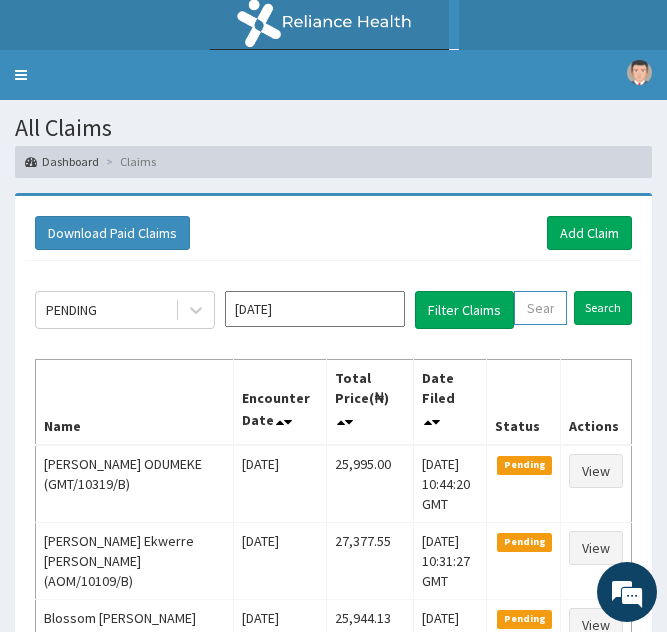 click at bounding box center [540, 308] 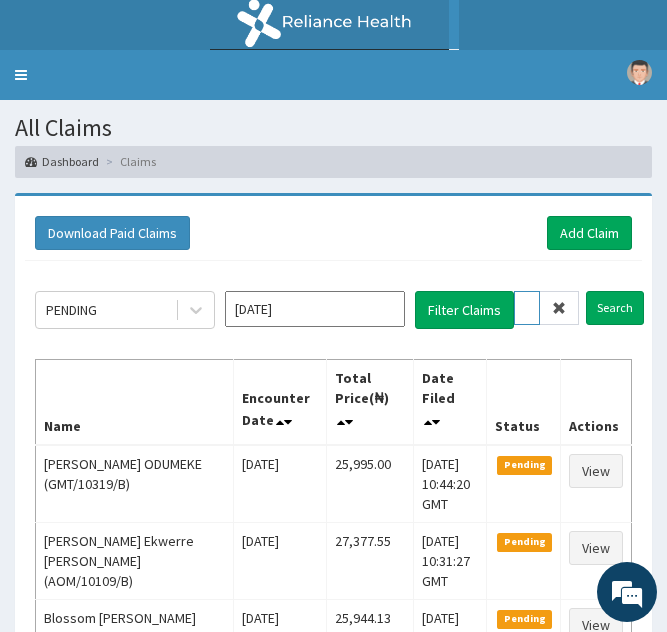 scroll, scrollTop: 0, scrollLeft: 75, axis: horizontal 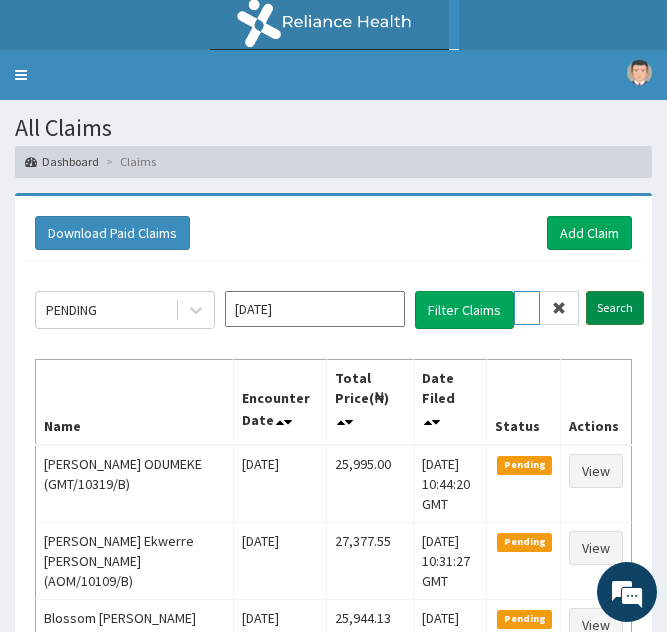 type on "PWP/10028/A" 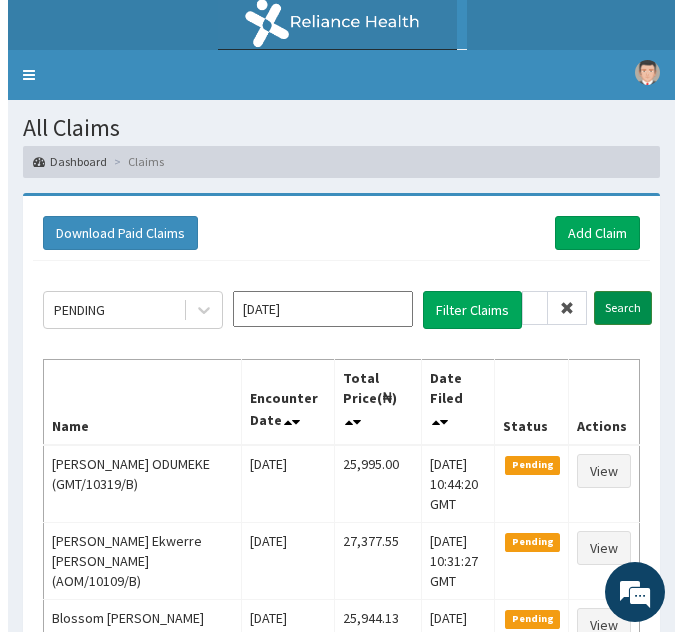 scroll, scrollTop: 0, scrollLeft: 0, axis: both 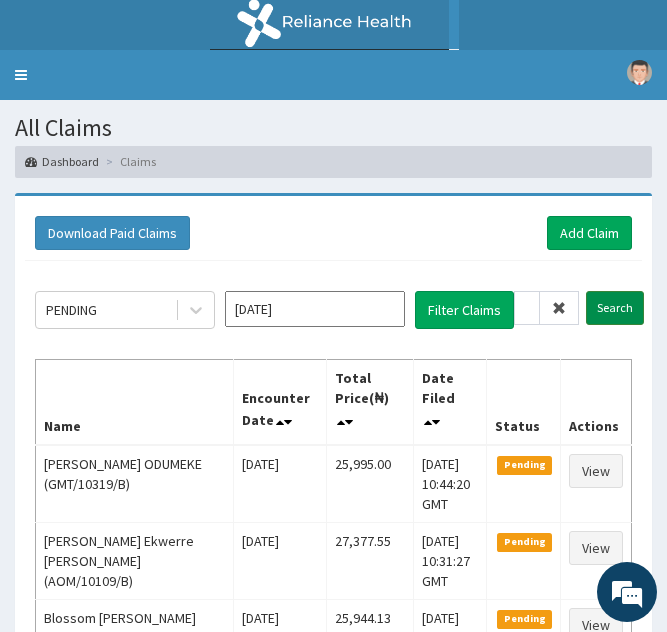 click on "Search" at bounding box center (615, 308) 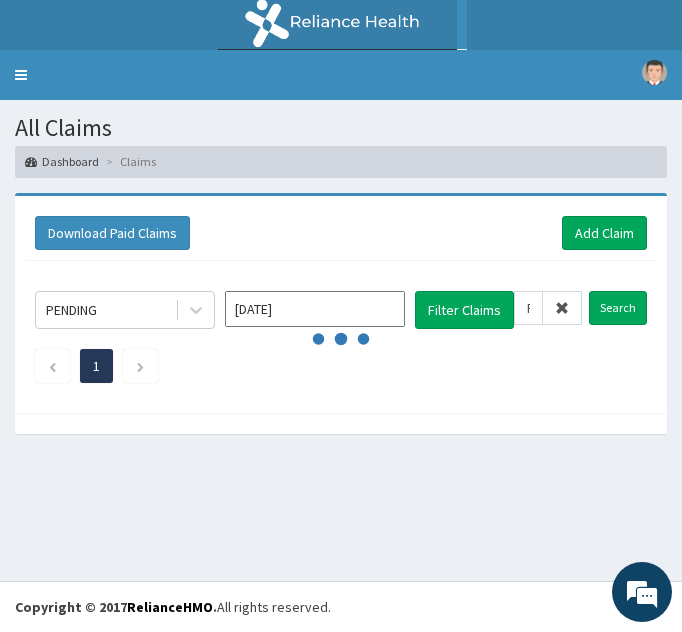 click at bounding box center [562, 308] 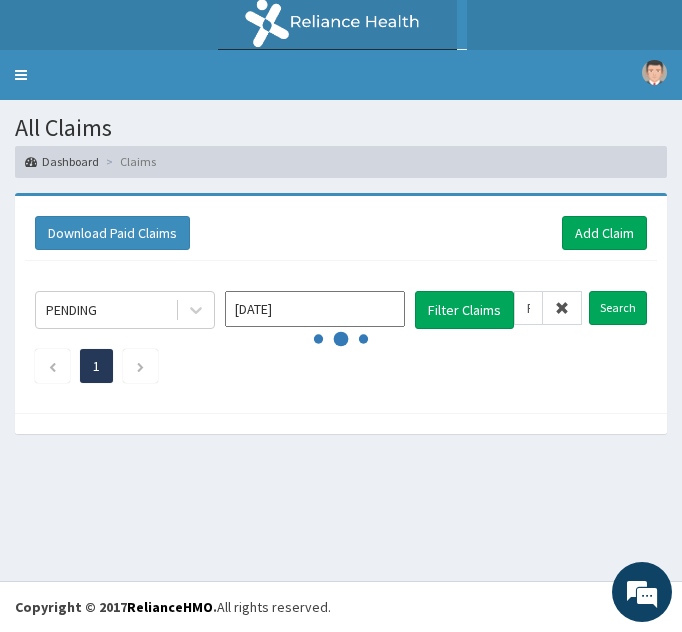 type 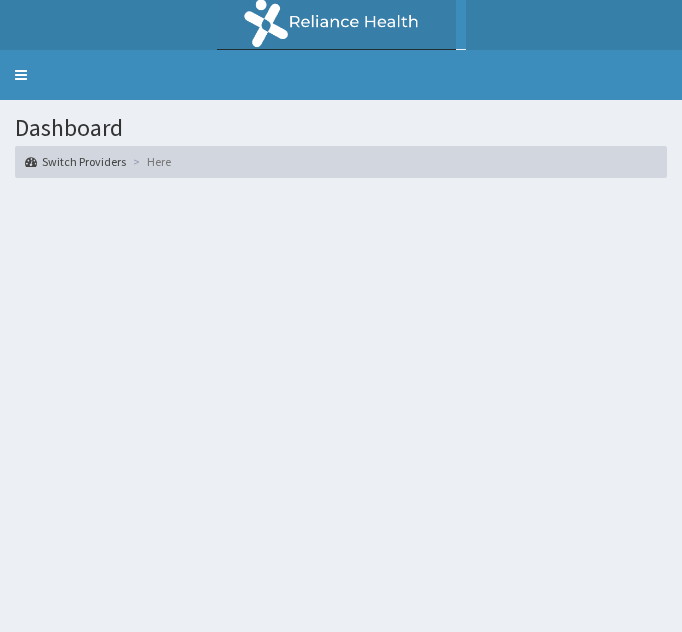 scroll, scrollTop: 0, scrollLeft: 0, axis: both 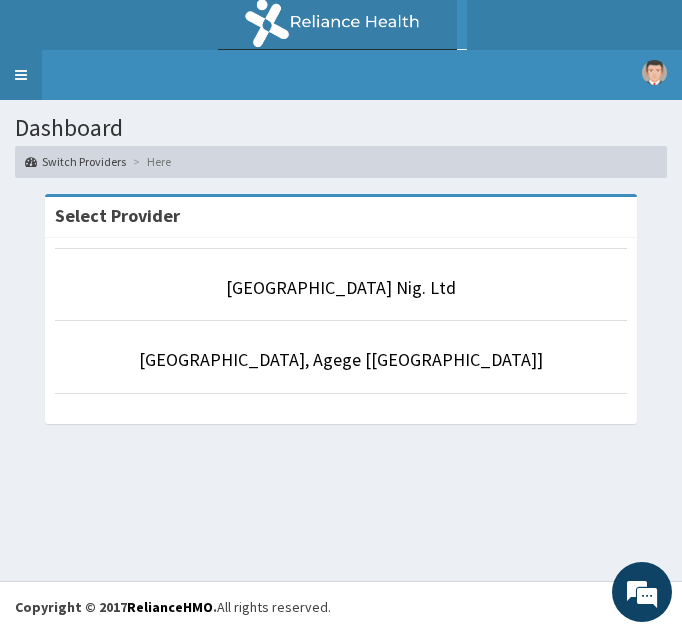 click on "Toggle navigation" at bounding box center [21, 75] 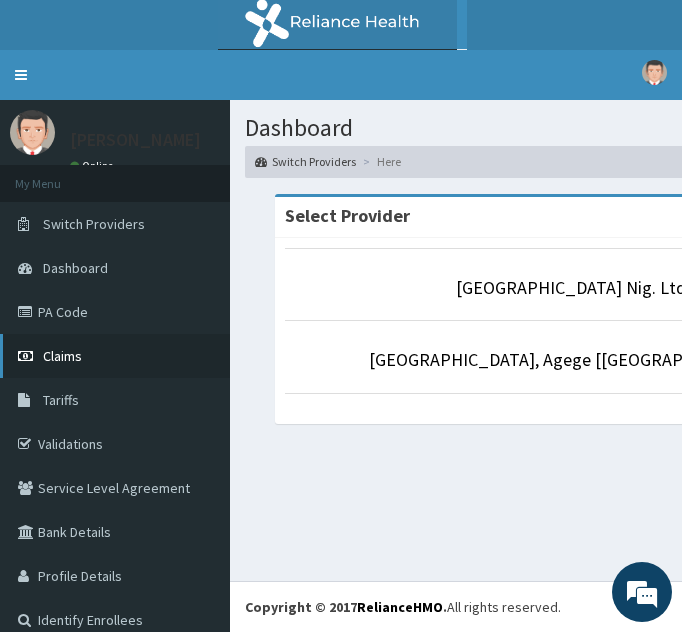 click on "Claims" at bounding box center (115, 356) 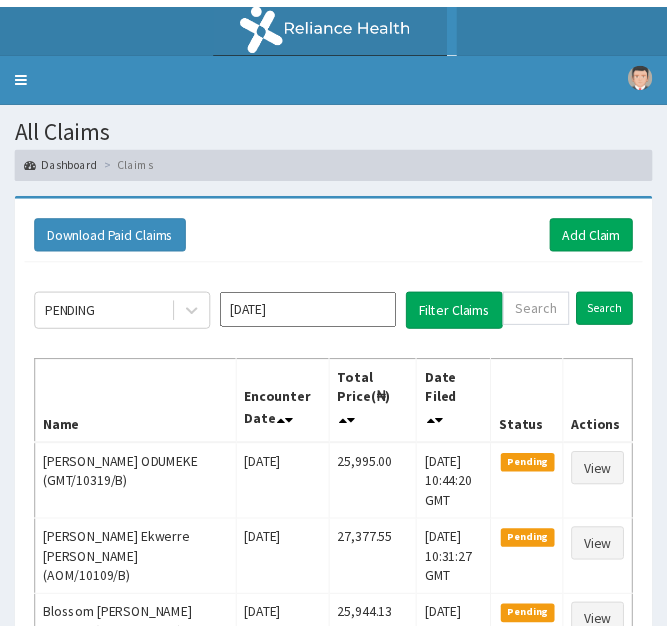 scroll, scrollTop: 0, scrollLeft: 0, axis: both 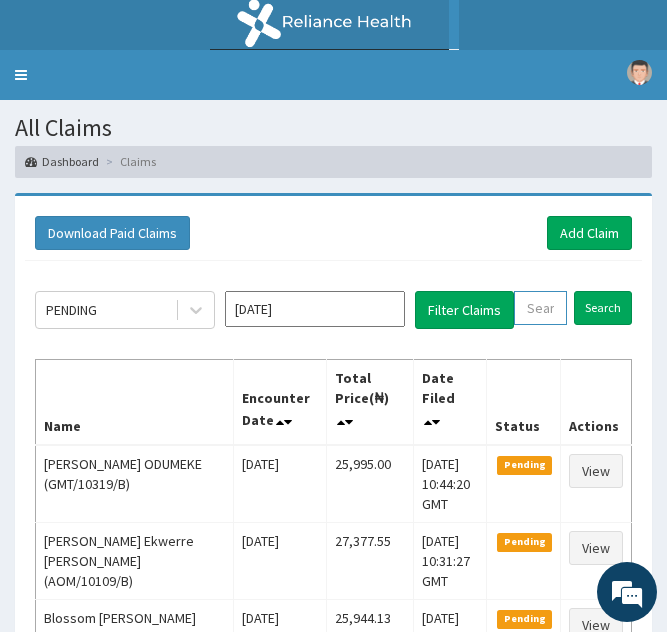 click at bounding box center (540, 308) 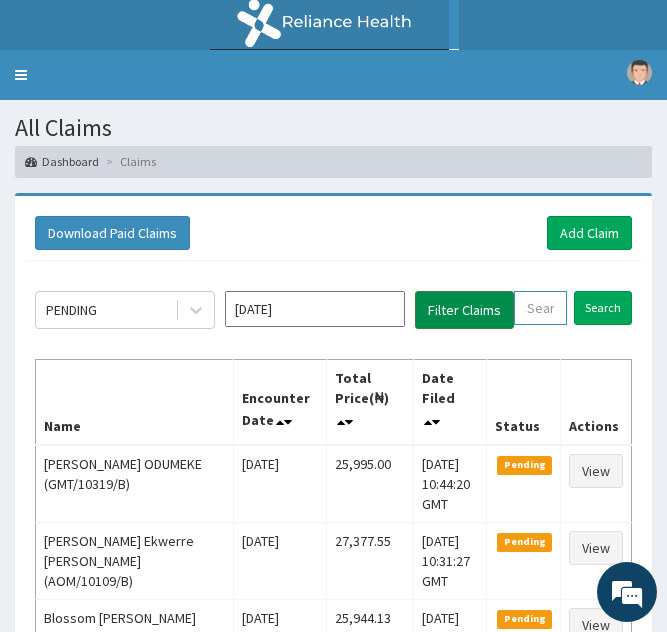 paste on "PWP/10028/A" 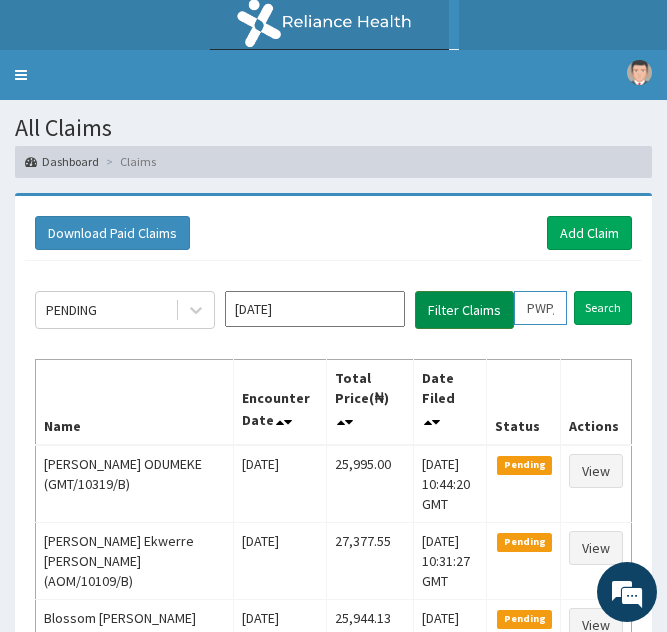 scroll, scrollTop: 0, scrollLeft: 75, axis: horizontal 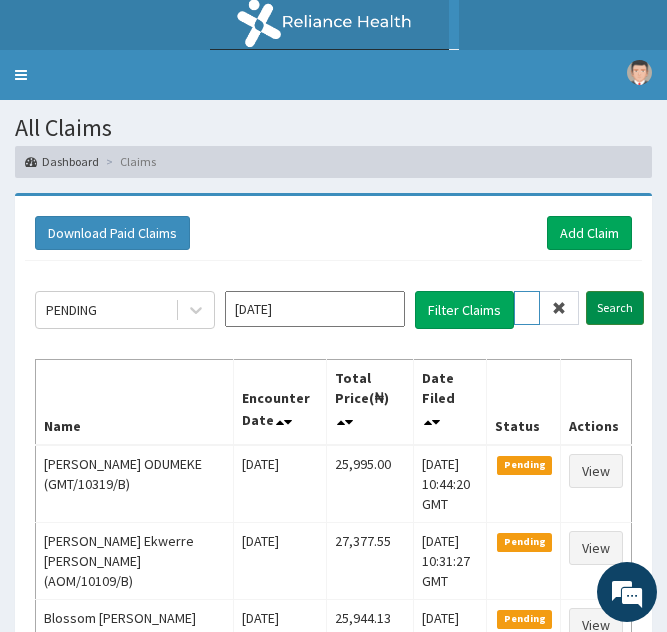 type on "PWP/10028/A" 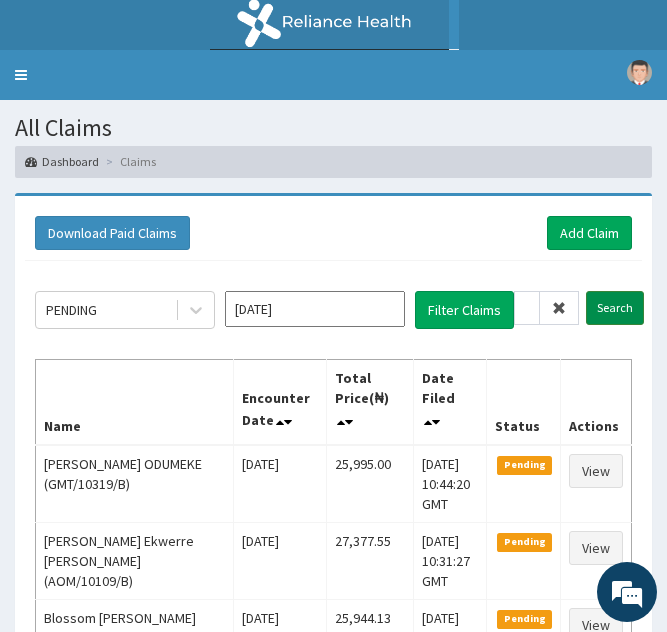 scroll, scrollTop: 0, scrollLeft: 0, axis: both 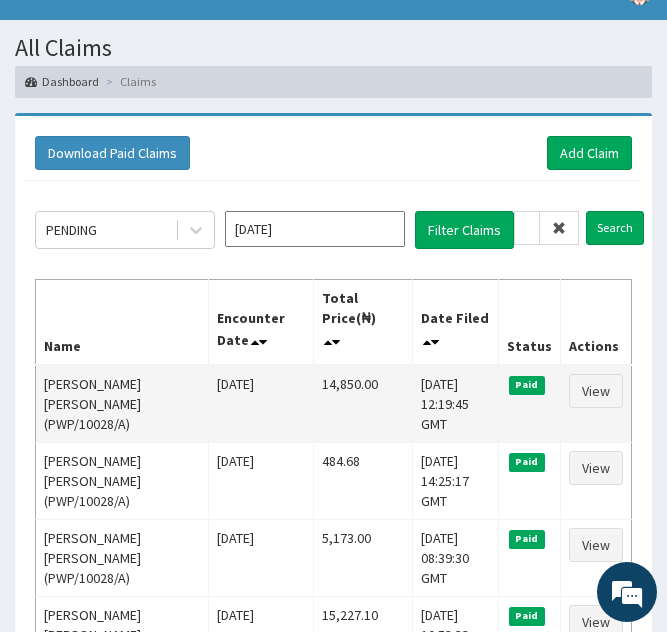 click on "View" at bounding box center [595, 404] 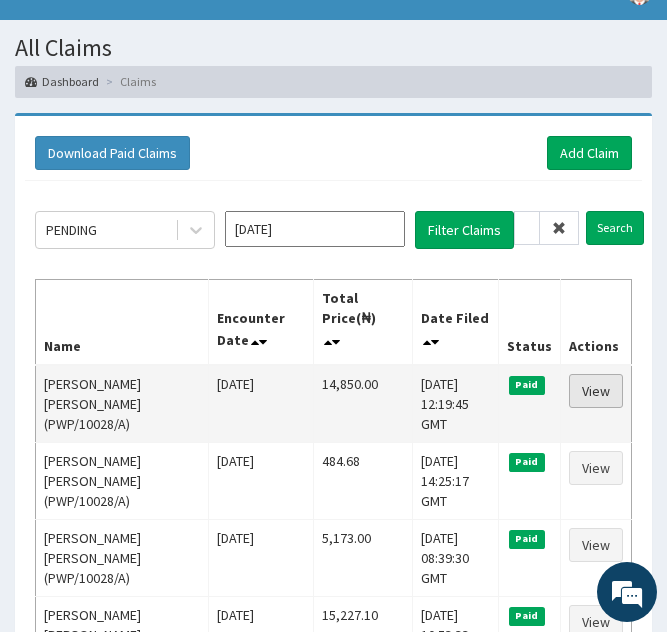 click on "View" at bounding box center (596, 391) 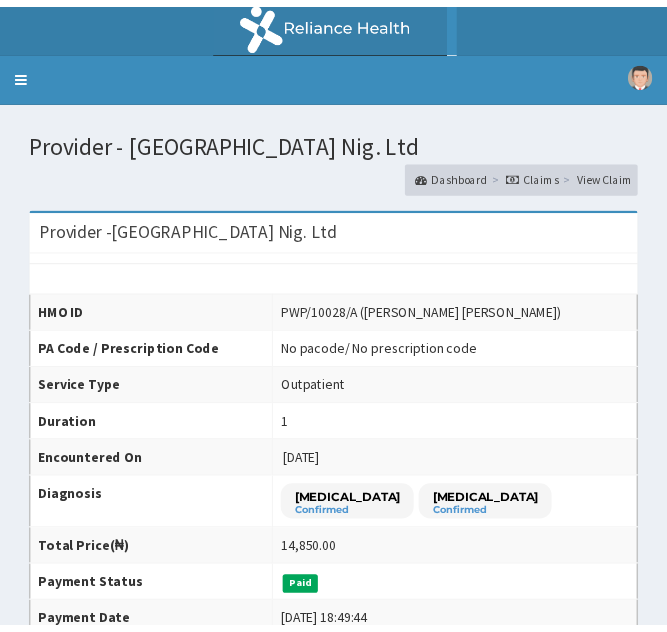scroll, scrollTop: 0, scrollLeft: 0, axis: both 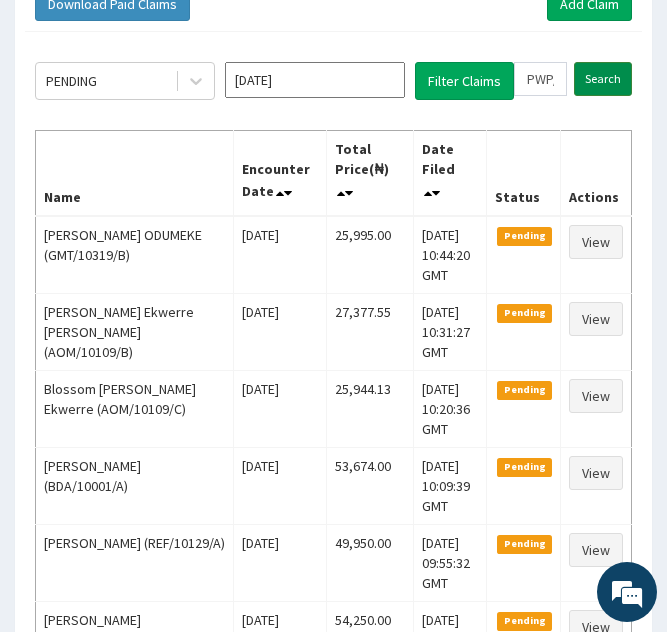 click on "Search" at bounding box center [603, 79] 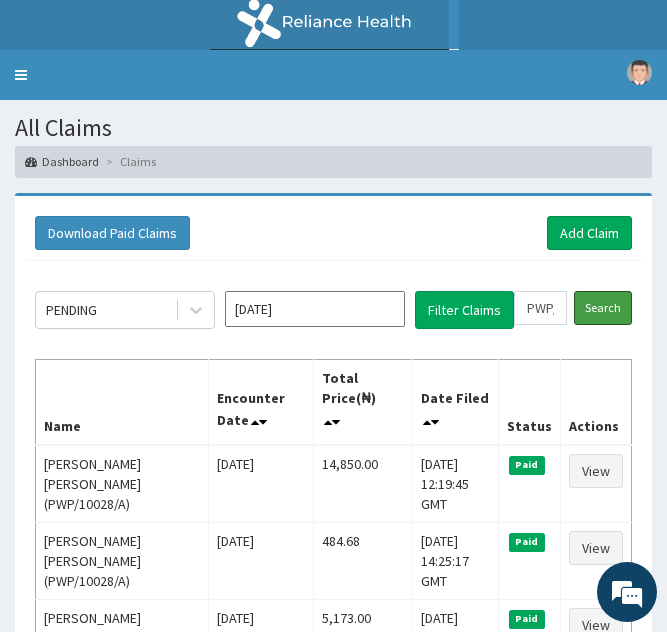 scroll, scrollTop: 0, scrollLeft: 0, axis: both 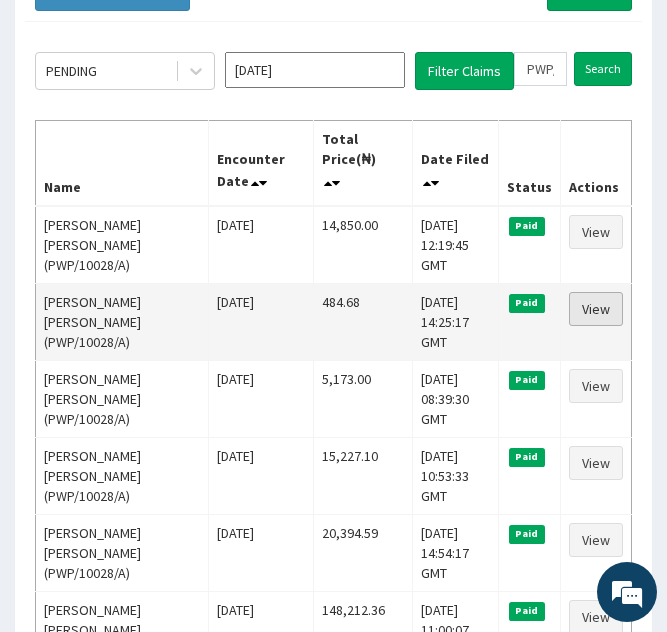 click on "View" at bounding box center [596, 309] 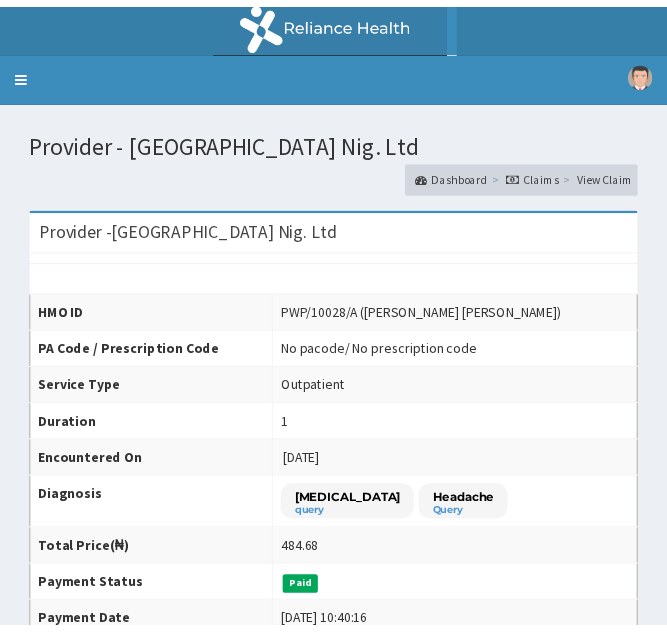 scroll, scrollTop: 0, scrollLeft: 0, axis: both 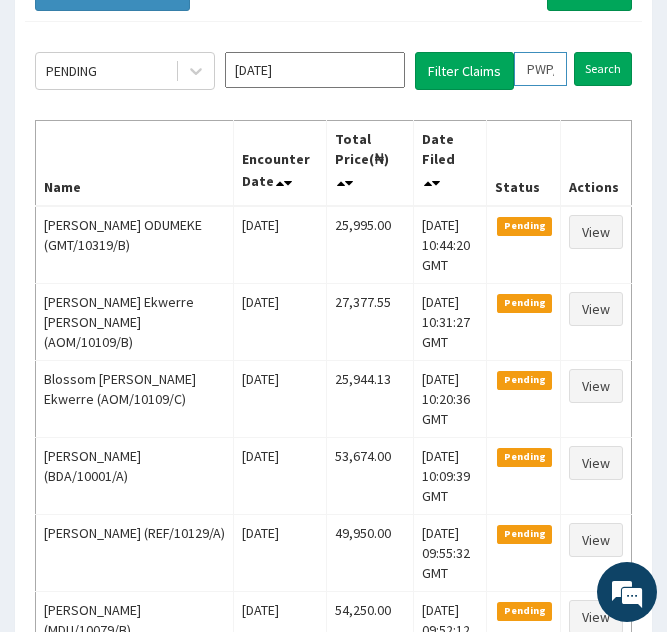 click on "PWP/10028/A" at bounding box center (540, 69) 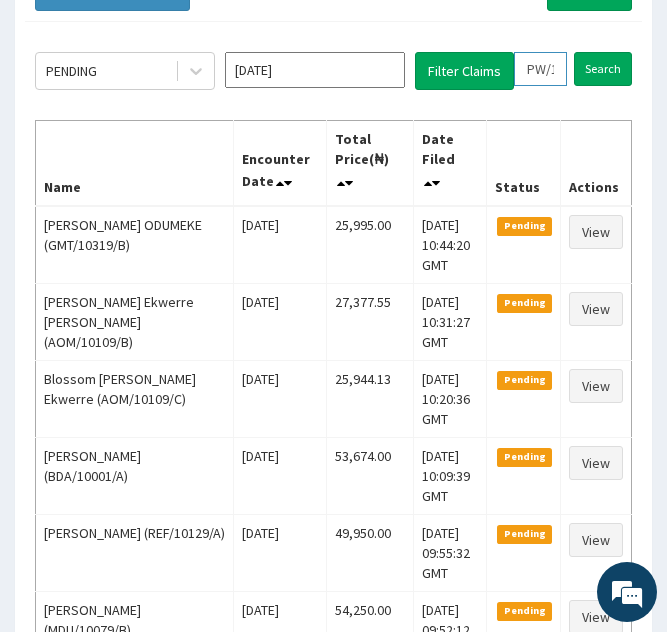 scroll, scrollTop: 0, scrollLeft: 17, axis: horizontal 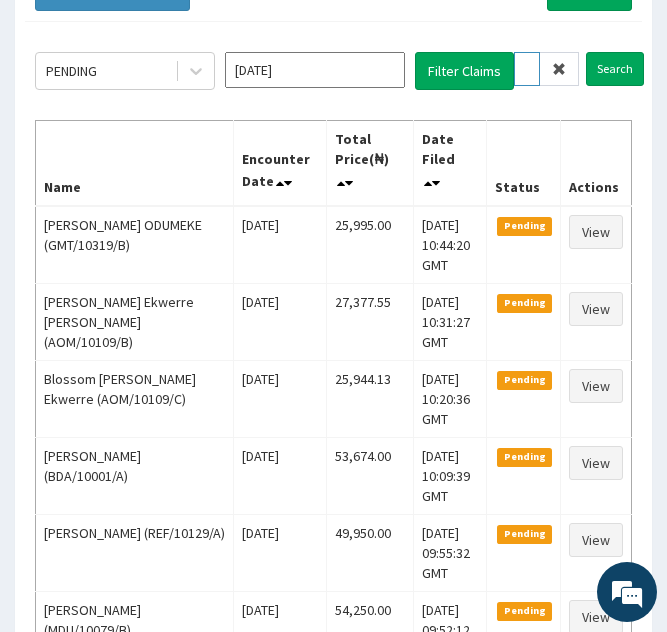 type on "PW/10028/A" 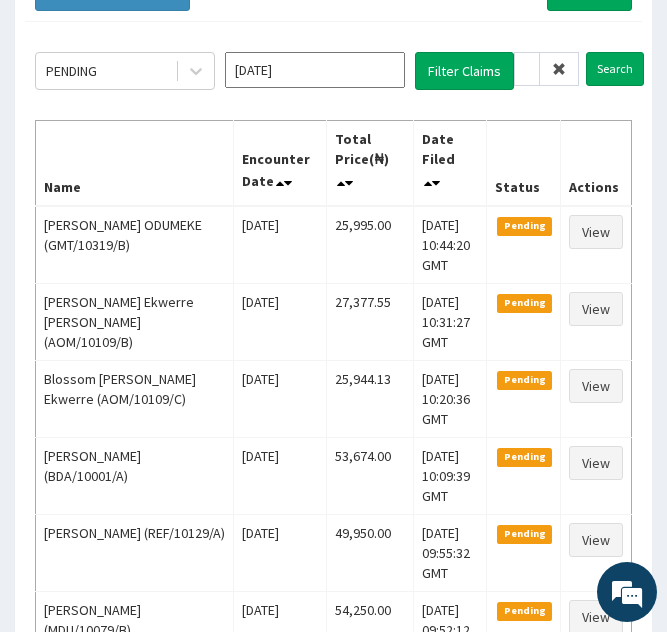 scroll, scrollTop: 0, scrollLeft: 0, axis: both 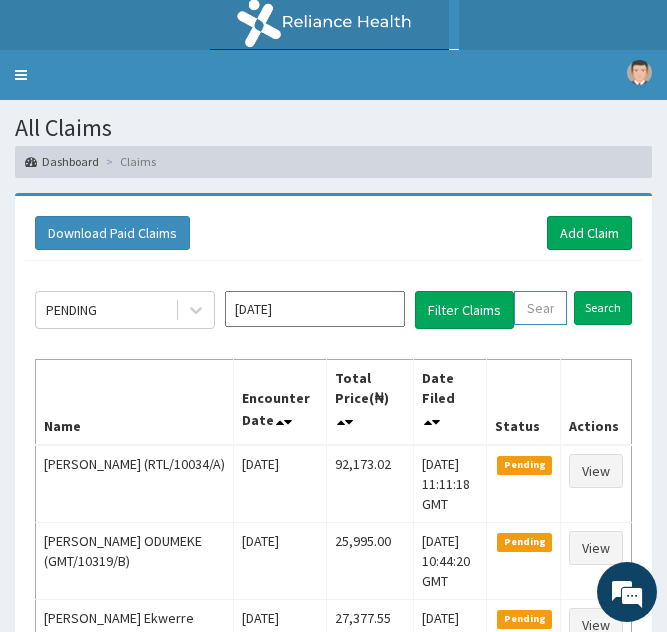 click at bounding box center (540, 308) 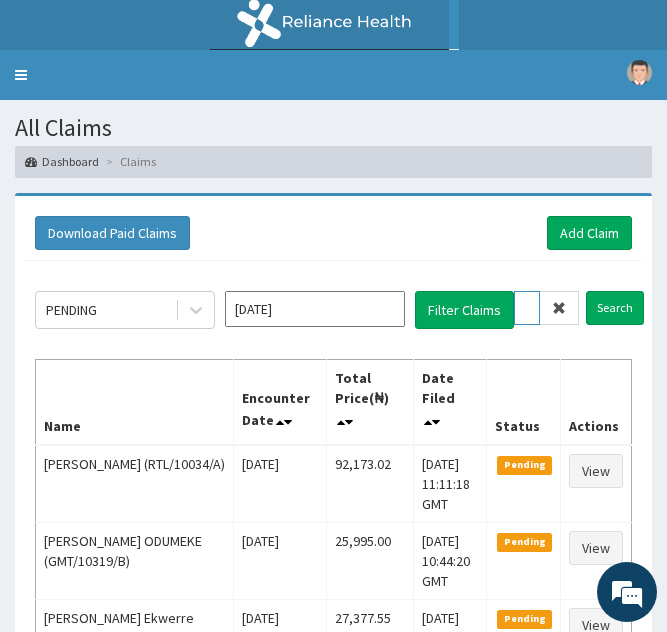 scroll, scrollTop: 0, scrollLeft: 70, axis: horizontal 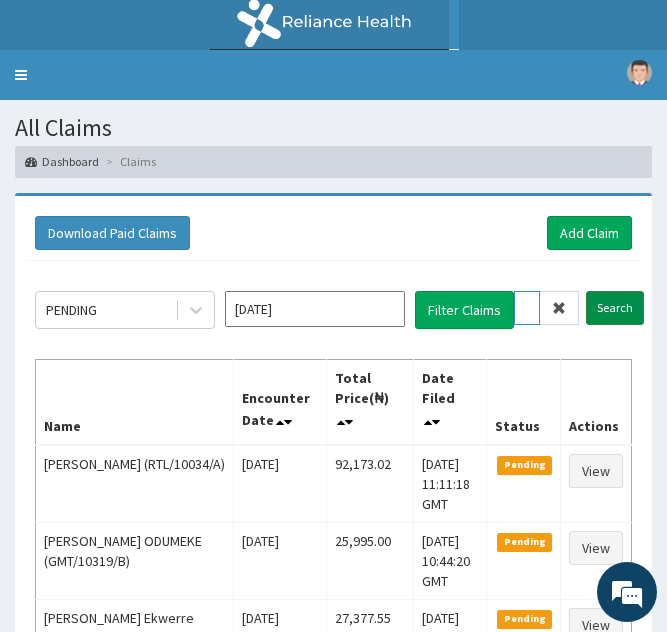 type on "HIA/10736/A" 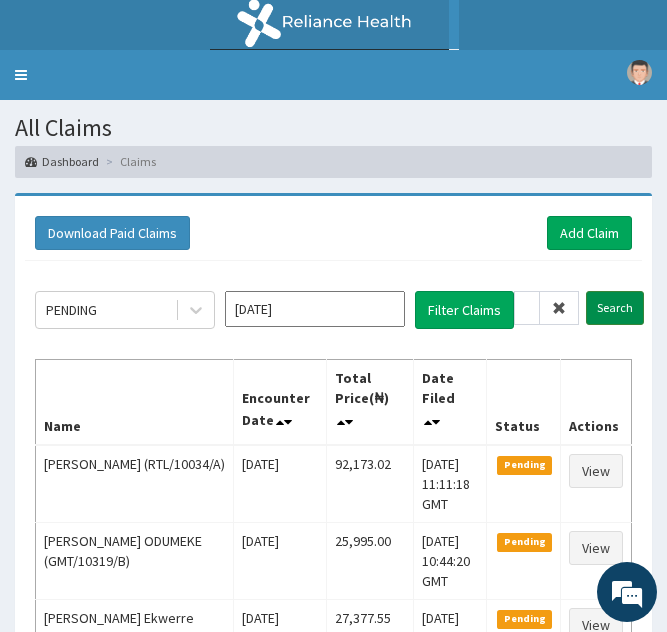 scroll, scrollTop: 0, scrollLeft: 0, axis: both 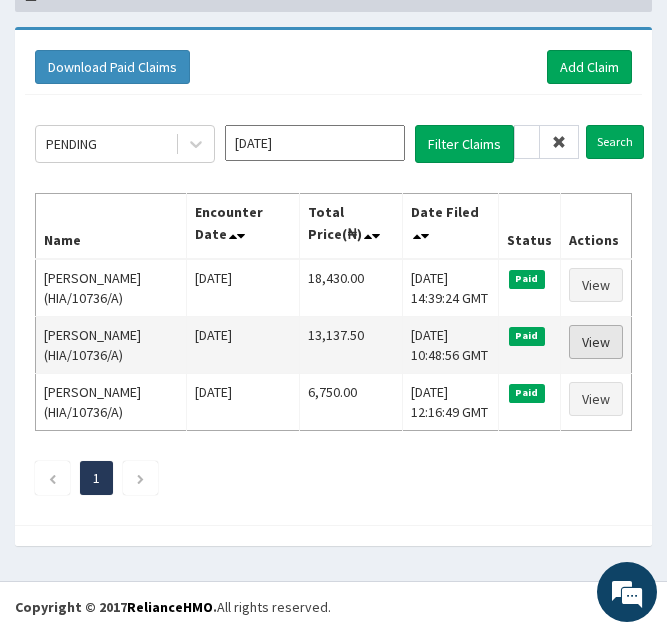 click on "View" at bounding box center (596, 342) 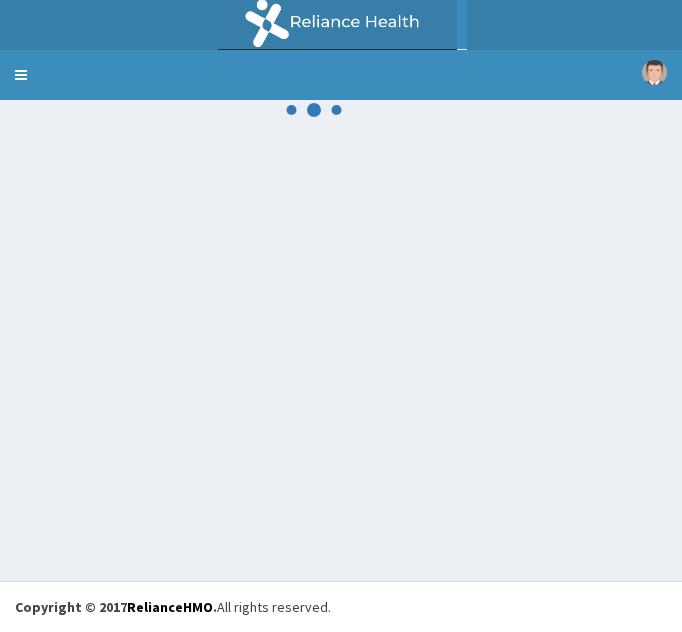 scroll, scrollTop: 0, scrollLeft: 0, axis: both 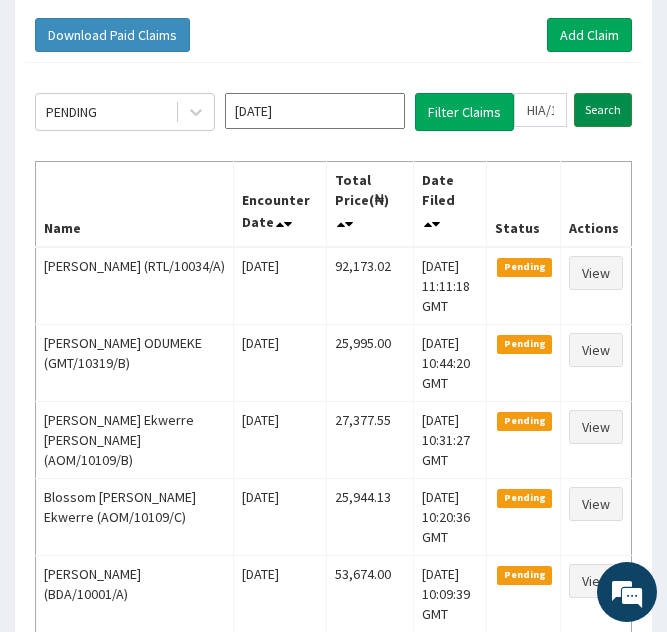 click on "Search" at bounding box center [603, 110] 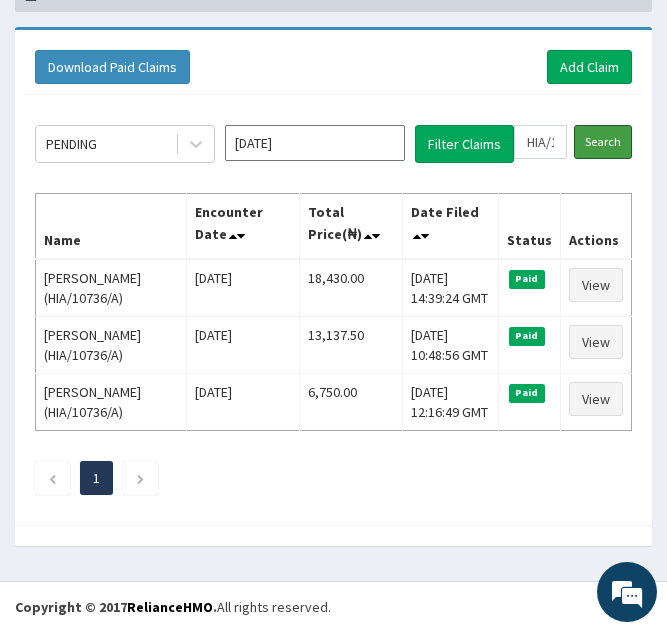 scroll, scrollTop: 177, scrollLeft: 0, axis: vertical 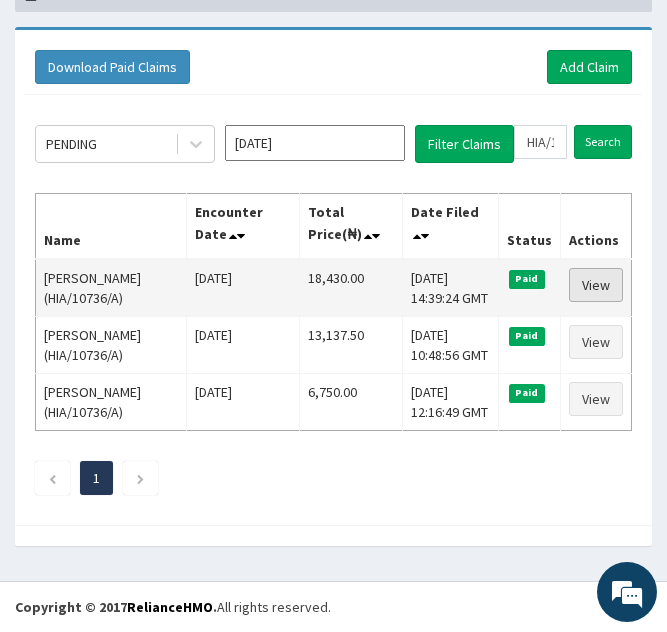 click on "View" at bounding box center (596, 285) 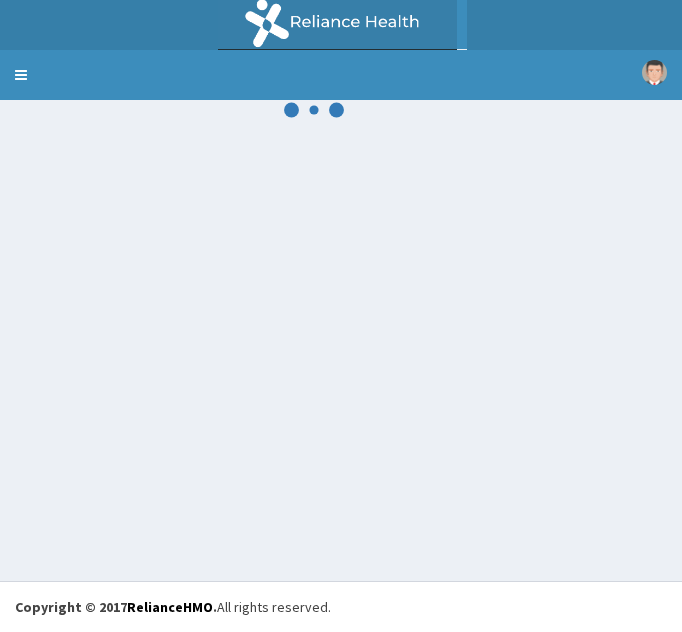 scroll, scrollTop: 0, scrollLeft: 0, axis: both 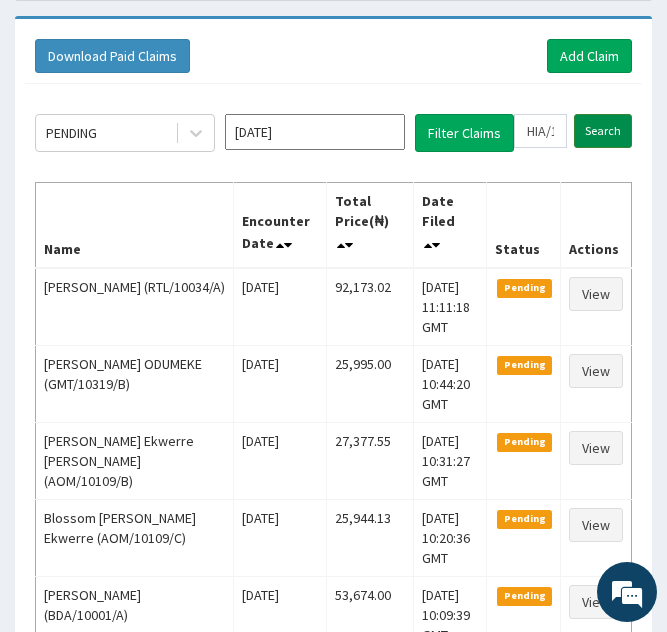 click on "Search" at bounding box center [603, 131] 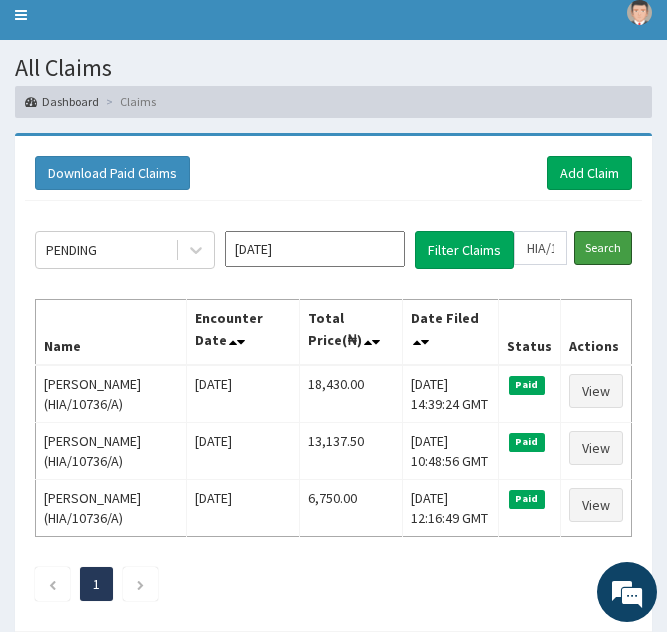 scroll, scrollTop: 61, scrollLeft: 0, axis: vertical 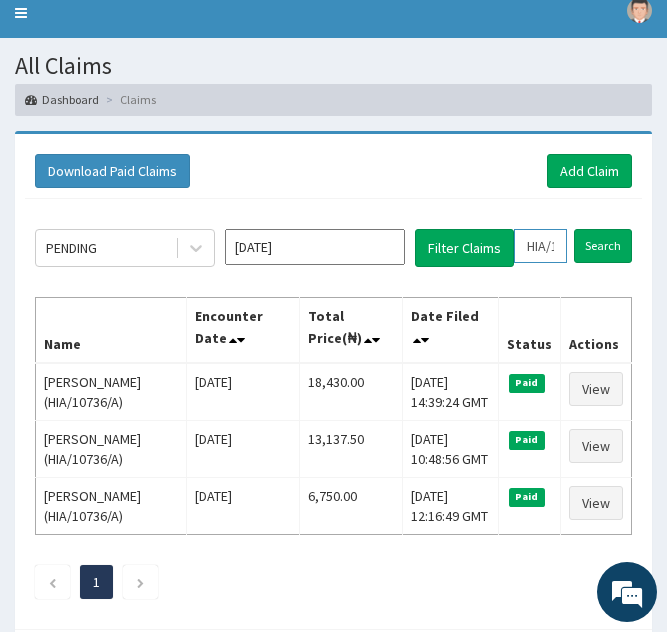 click on "HIA/10736/A" at bounding box center (540, 246) 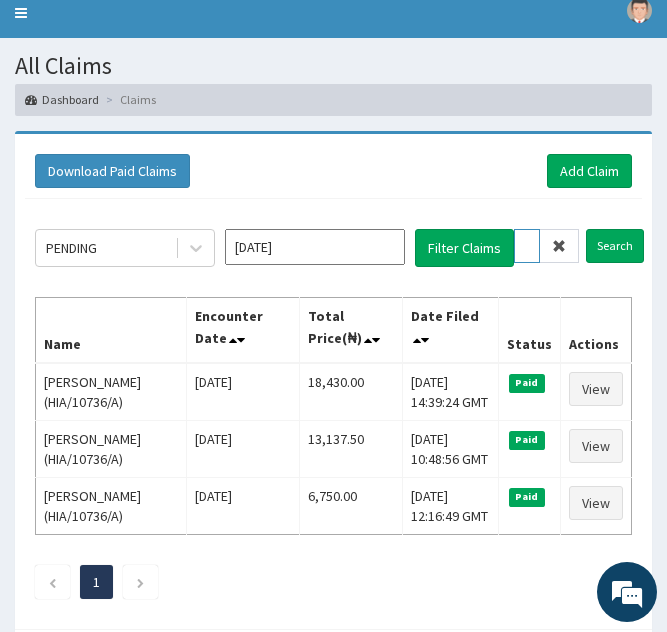 type on "IA/10736/A" 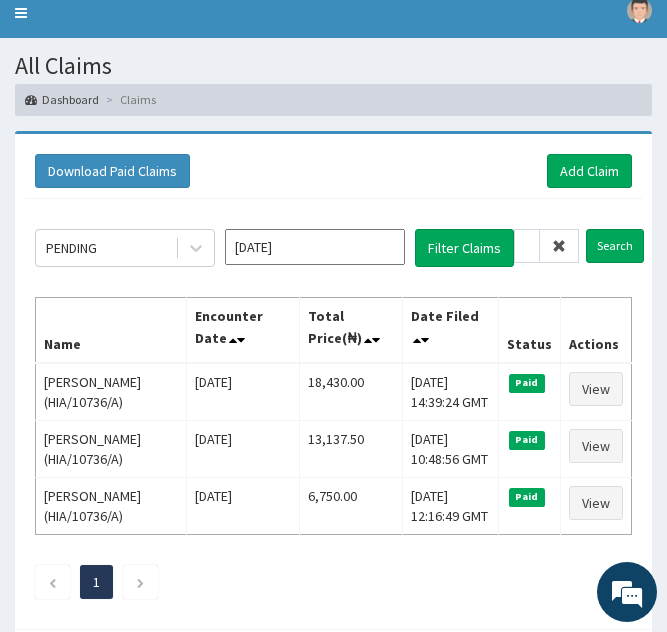 click at bounding box center [559, 246] 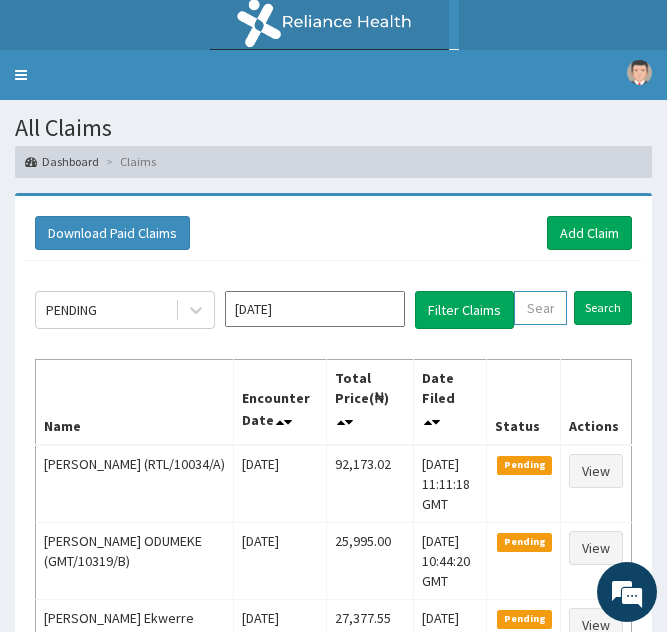 click at bounding box center [540, 308] 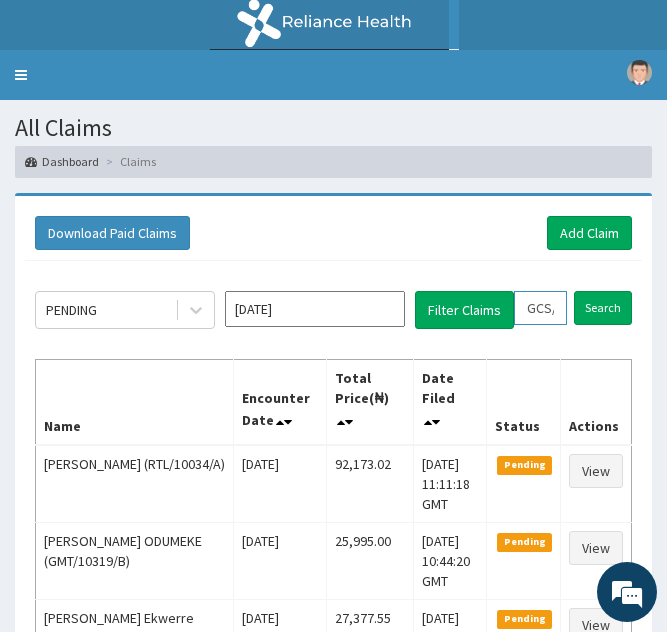 scroll, scrollTop: 0, scrollLeft: 74, axis: horizontal 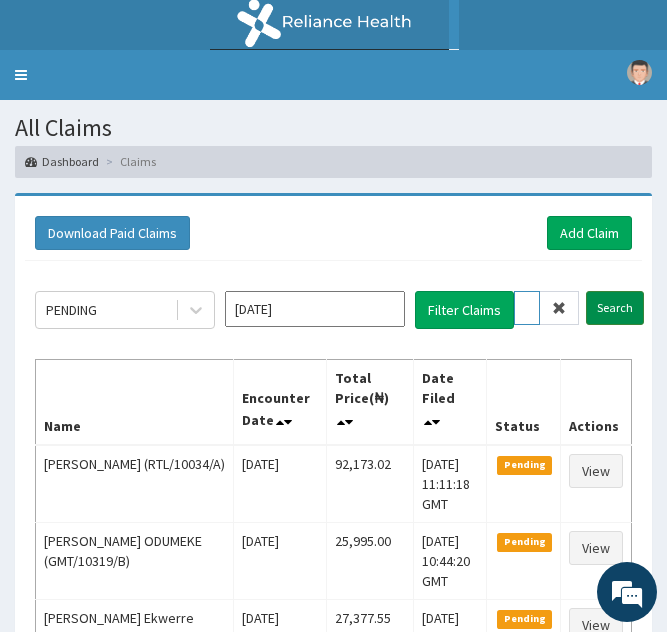 type on "GCS/10001/D" 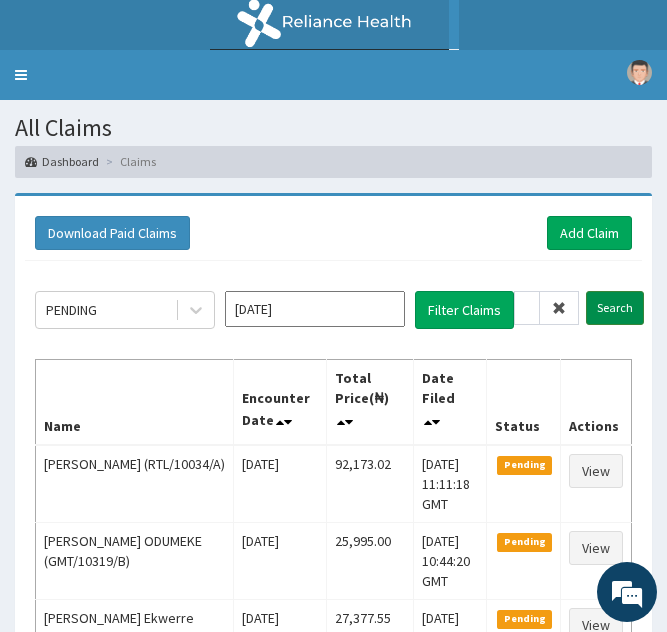 scroll, scrollTop: 0, scrollLeft: 0, axis: both 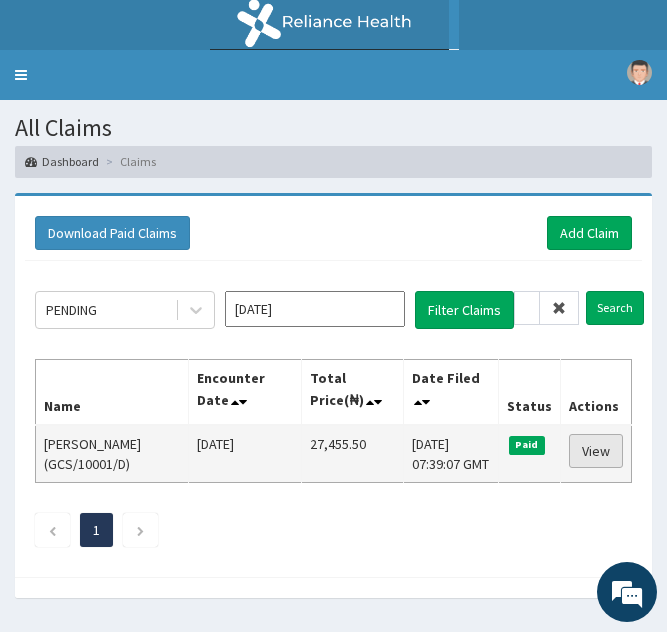 click on "View" at bounding box center (596, 451) 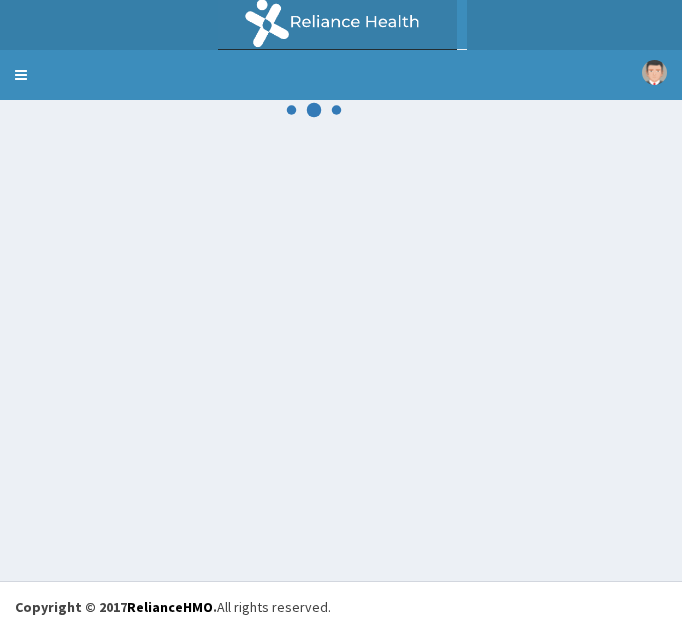 scroll, scrollTop: 0, scrollLeft: 0, axis: both 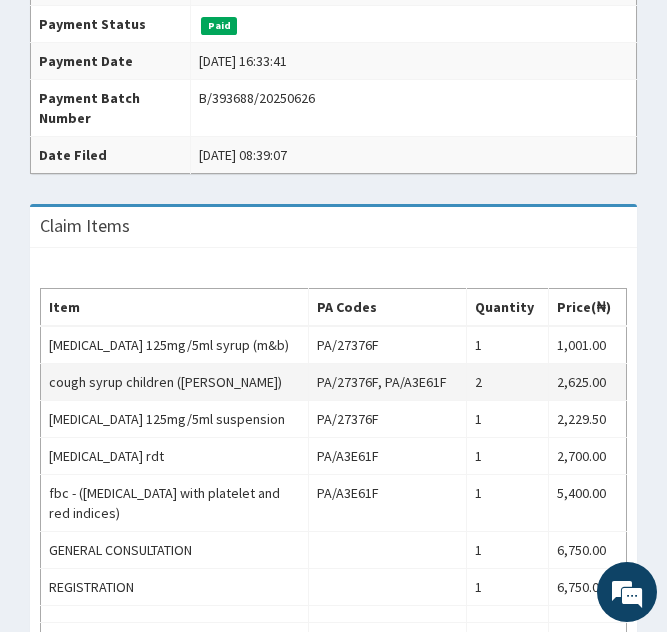 click on "Item PA Codes Quantity Price(₦) paracetamol 125mg/5ml syrup (m&b) PA/27376F 1 1,001.00 cough syrup children (fidson) PA/27376F, PA/A3E61F 2 2,625.00 erythromycin 125mg/5ml suspension PA/27376F 1 2,229.50 malaria rdt PA/A3E61F 1 2,700.00 fbc - (full blood count with platelet and red indices) PA/A3E61F 1 5,400.00 GENERAL CONSULTATION 1 6,750.00 REGISTRATION 1 6,750.00 Total ------ 27,455.50" at bounding box center [333, 474] 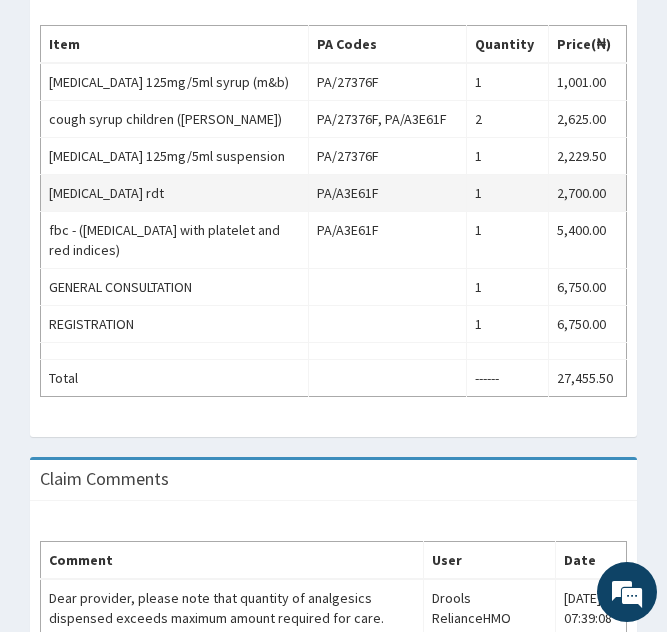 scroll, scrollTop: 892, scrollLeft: 0, axis: vertical 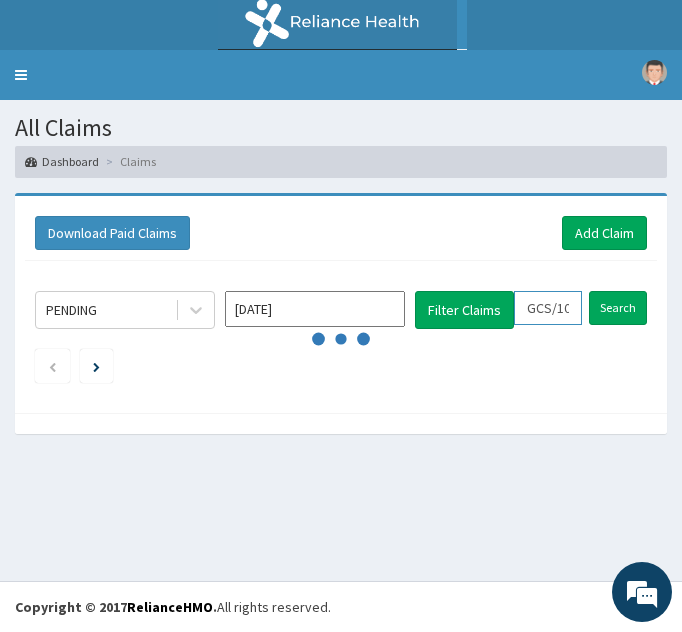 click on "GCS/10001/D" at bounding box center (548, 308) 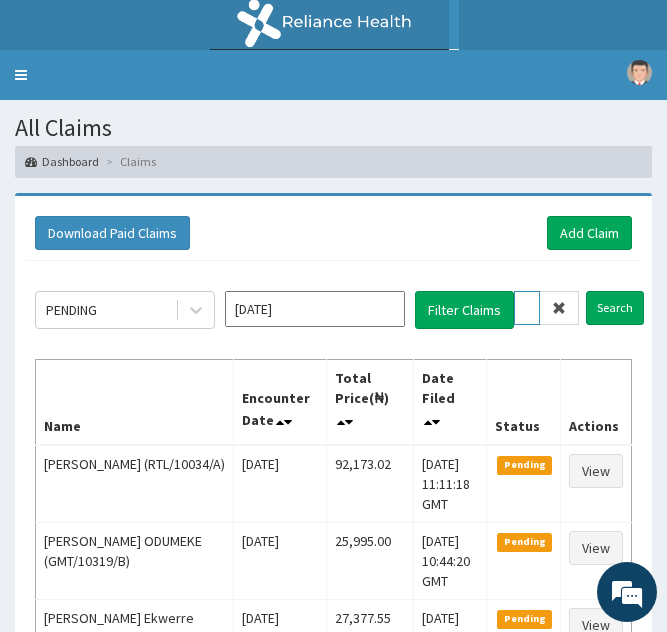 type on "CS/10001/D" 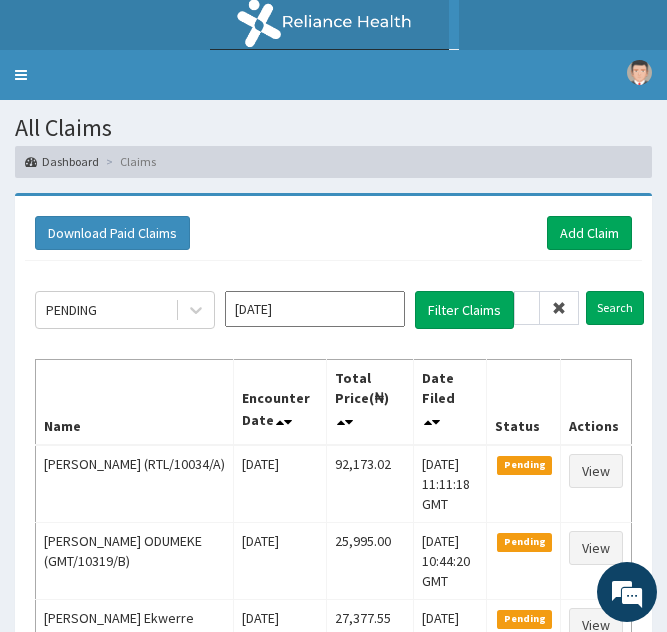 click at bounding box center (559, 308) 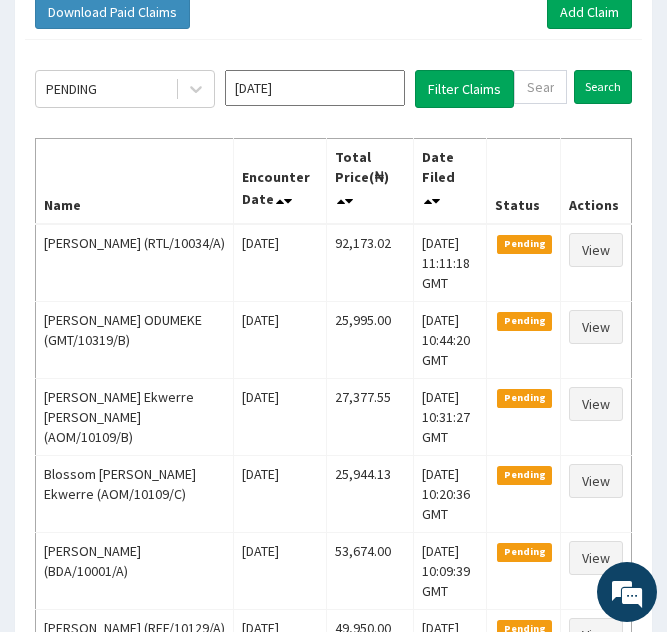scroll, scrollTop: 224, scrollLeft: 0, axis: vertical 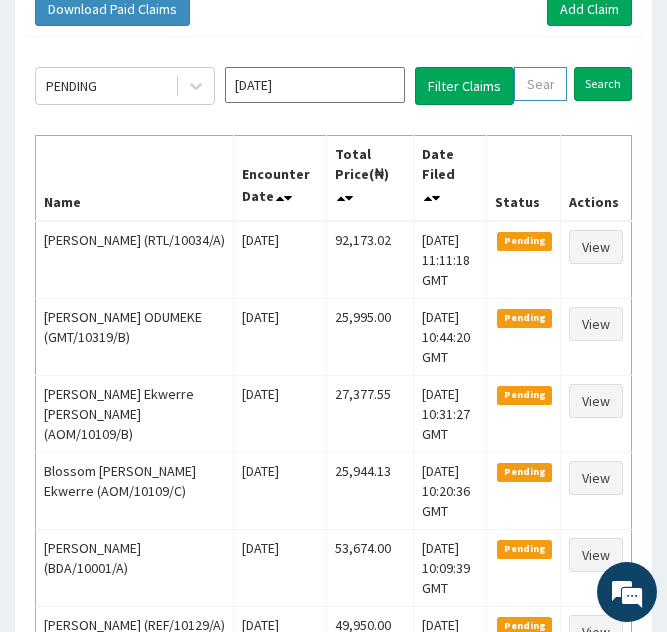click at bounding box center (540, 84) 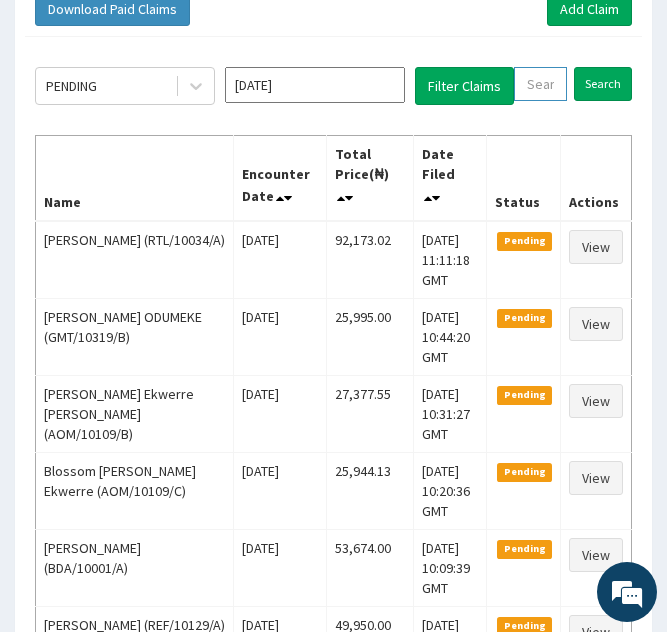 paste on "LTI/10261/A" 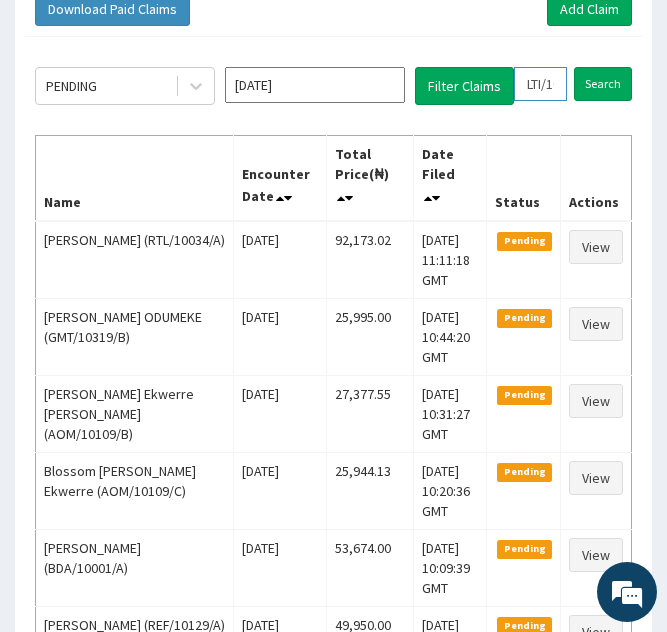 scroll, scrollTop: 0, scrollLeft: 65, axis: horizontal 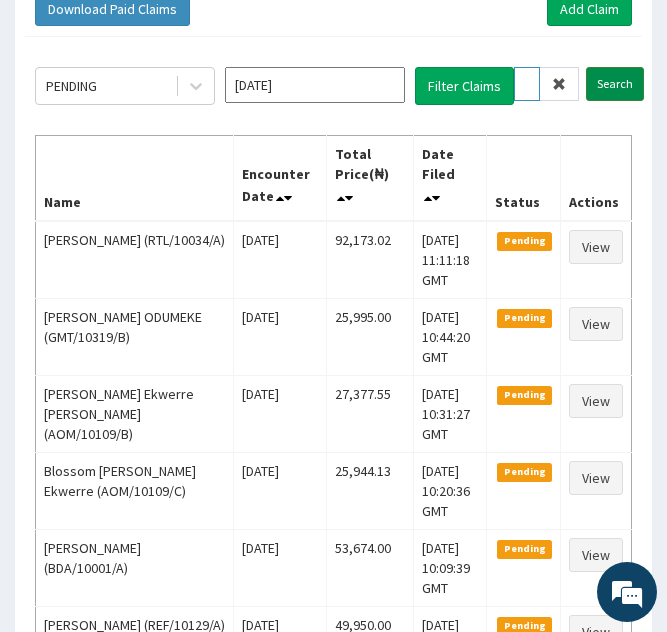 type on "LTI/10261/A" 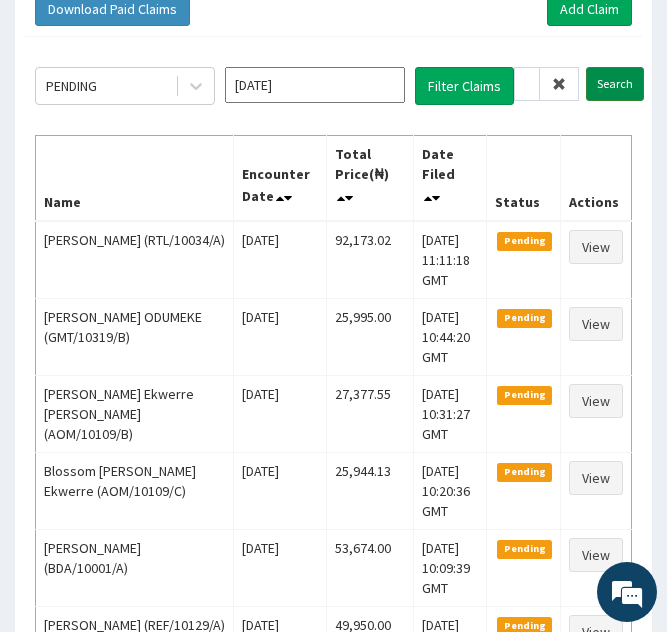 scroll, scrollTop: 0, scrollLeft: 0, axis: both 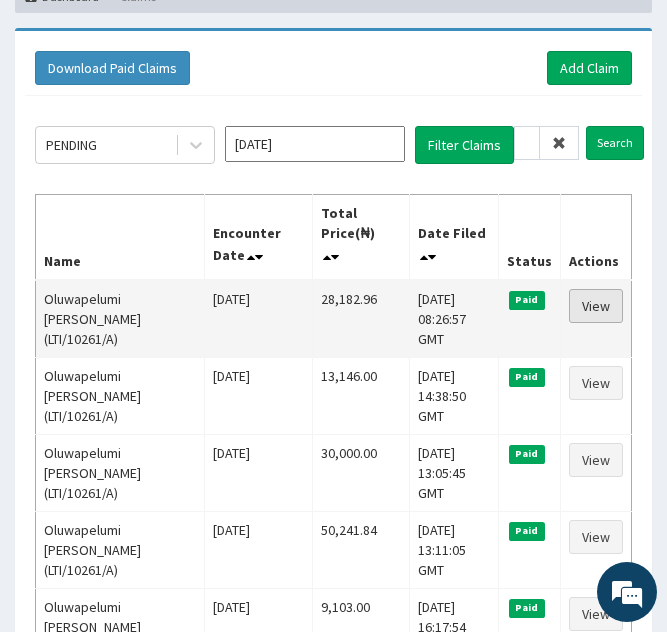 click on "View" at bounding box center (596, 306) 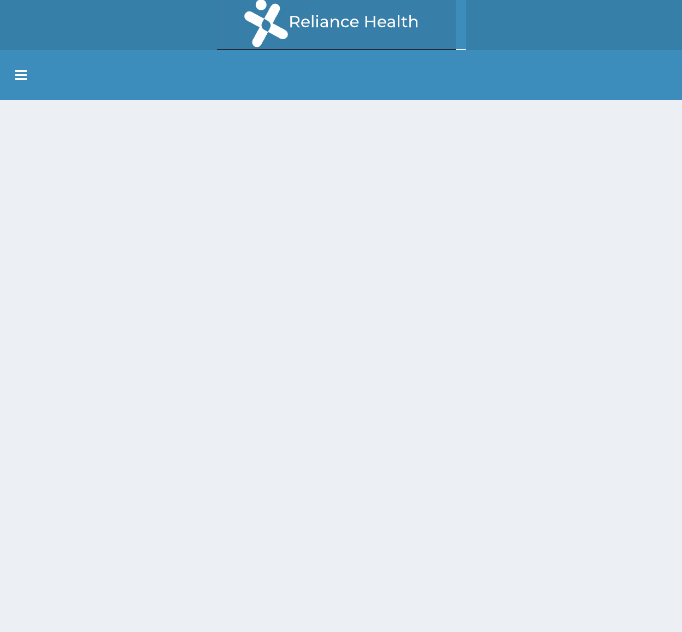 scroll, scrollTop: 0, scrollLeft: 0, axis: both 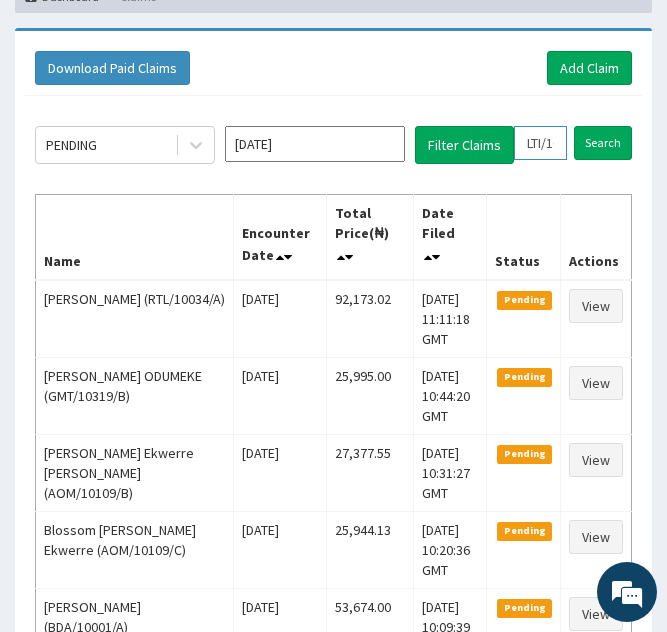 click on "LTI/10261/A" at bounding box center (540, 143) 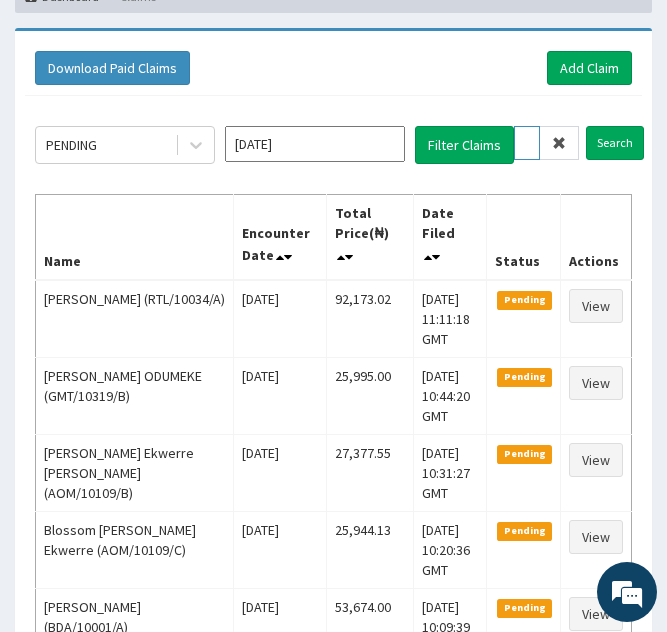 type on "TI/10261/A" 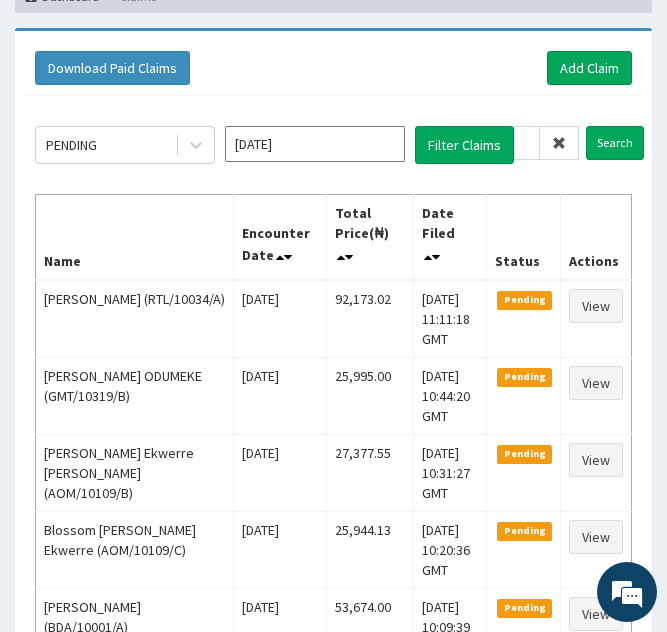 click at bounding box center (559, 143) 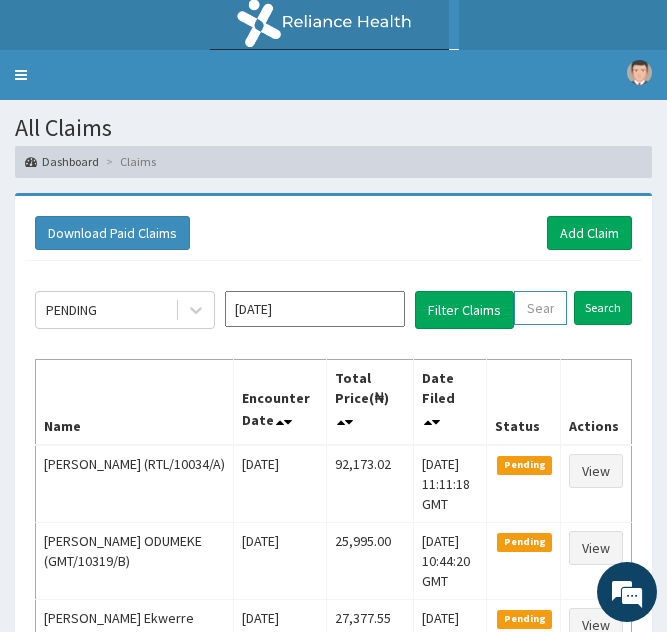 click at bounding box center [540, 308] 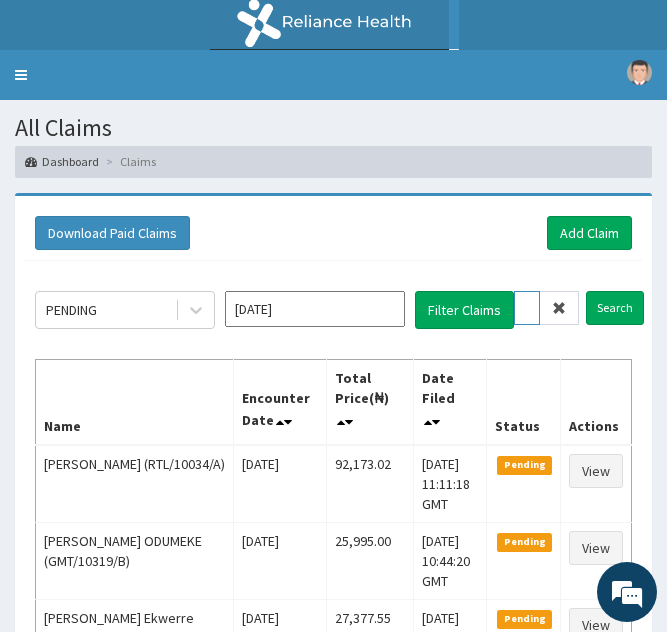 scroll, scrollTop: 0, scrollLeft: 73, axis: horizontal 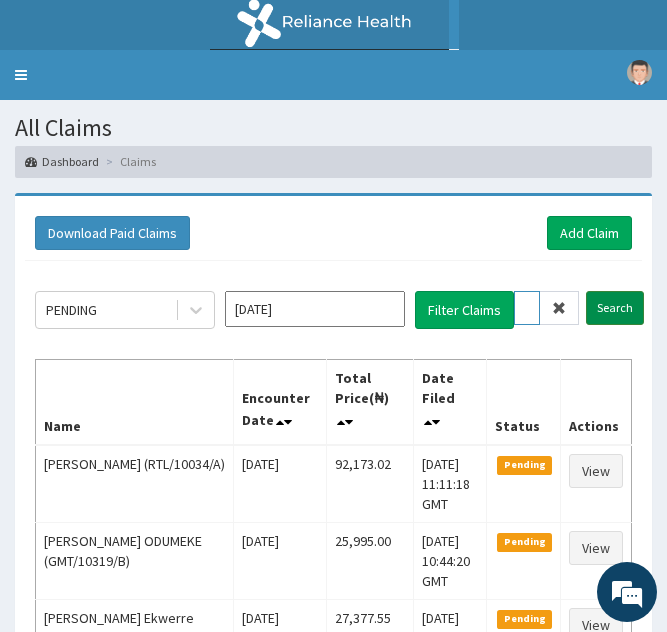 type on "PGL/10185/A" 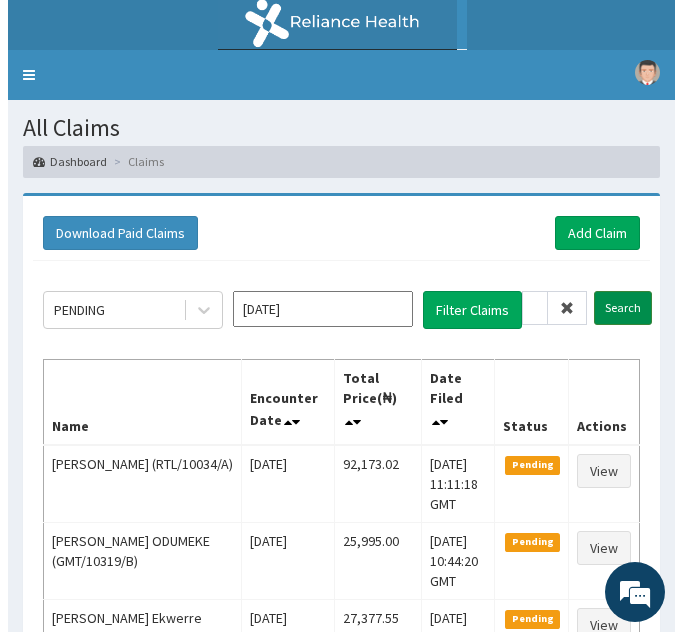 scroll, scrollTop: 0, scrollLeft: 0, axis: both 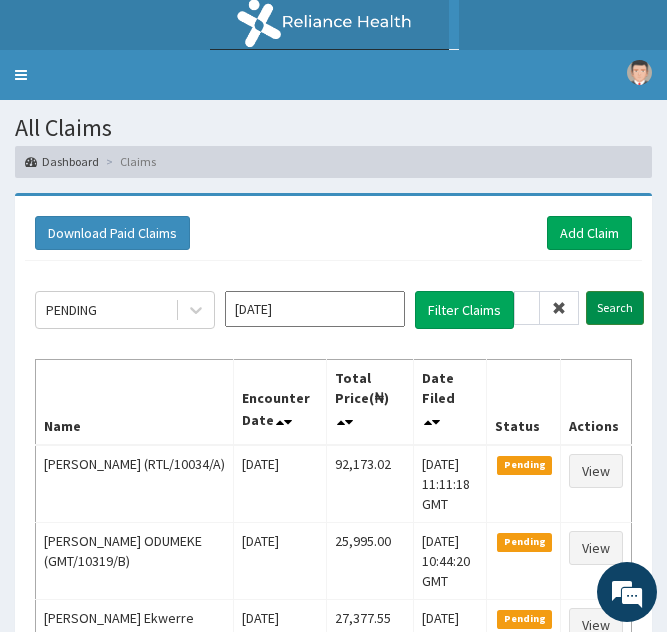 click on "Search" at bounding box center (615, 308) 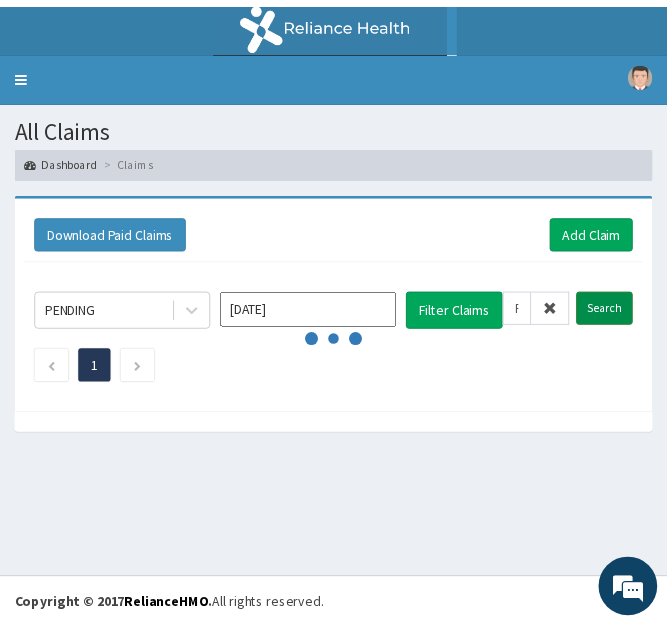 scroll, scrollTop: 0, scrollLeft: 0, axis: both 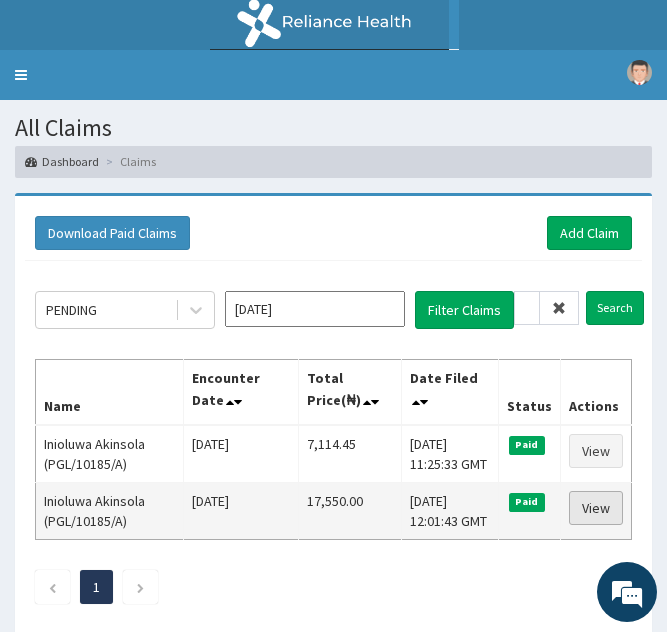 click on "View" at bounding box center (596, 508) 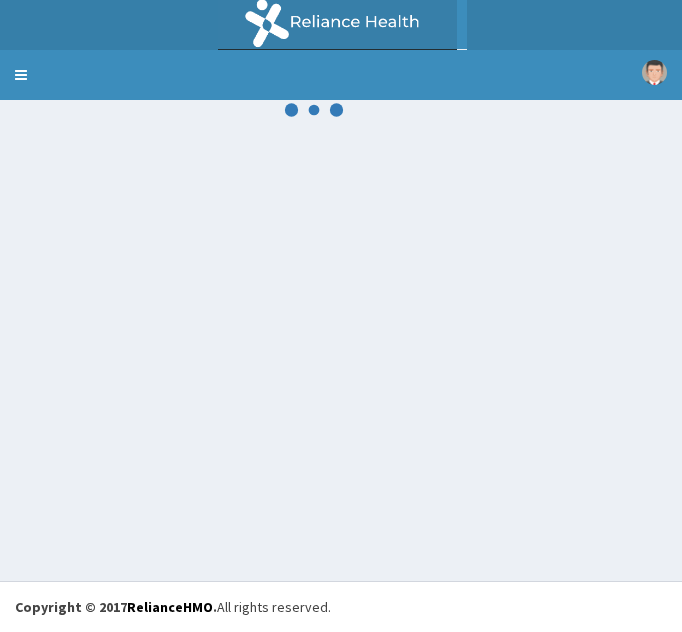 scroll, scrollTop: 0, scrollLeft: 0, axis: both 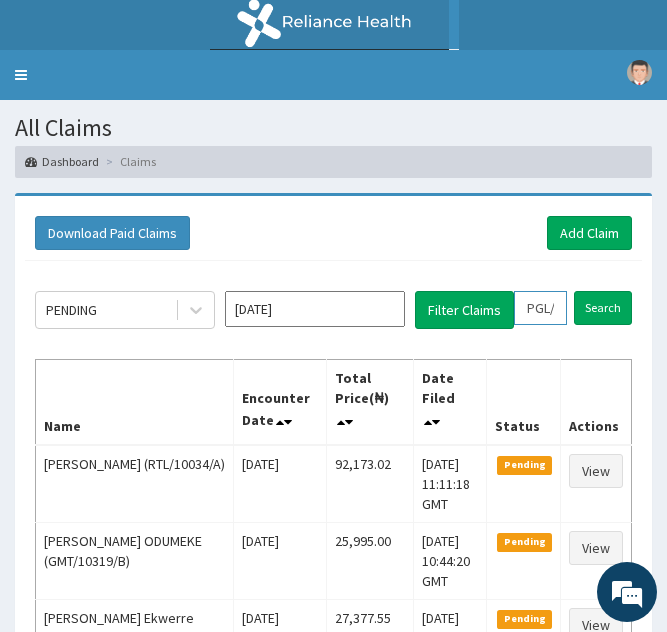 click on "PGL/10185/A" at bounding box center [540, 308] 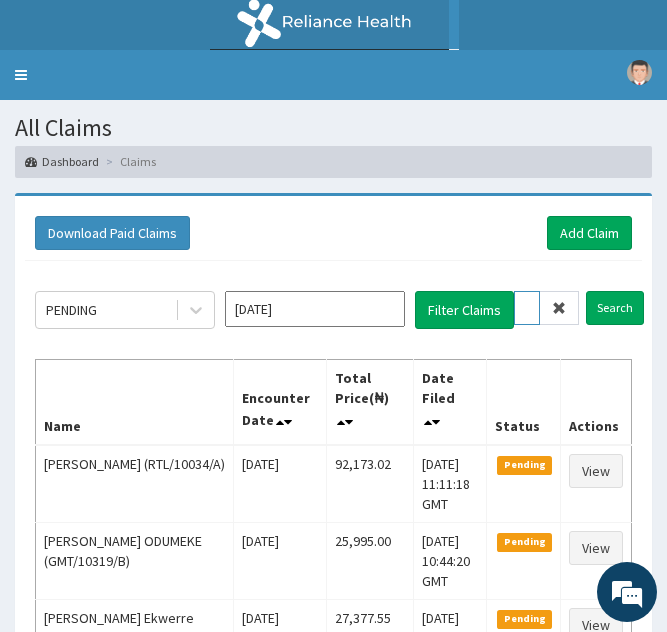 type on "GL/10185/A" 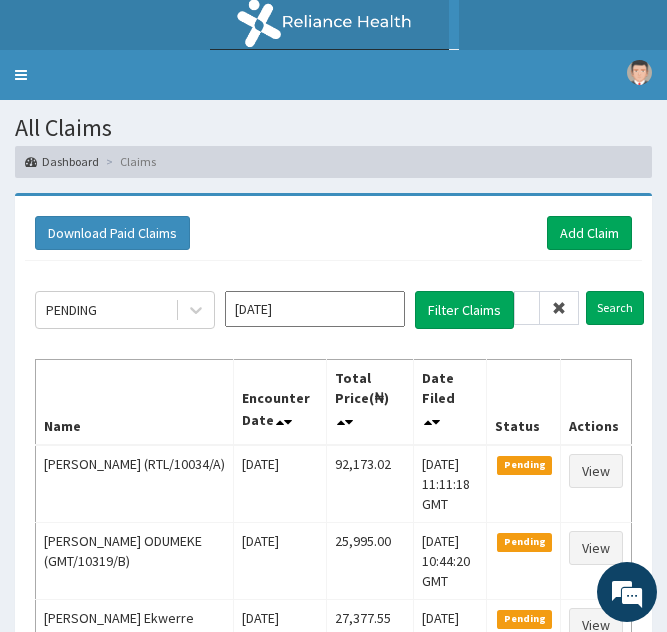 click at bounding box center (559, 308) 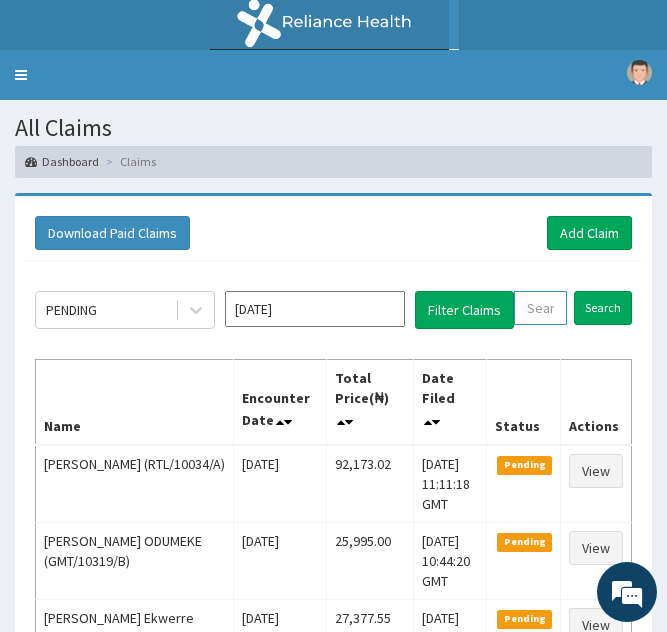 click at bounding box center (540, 308) 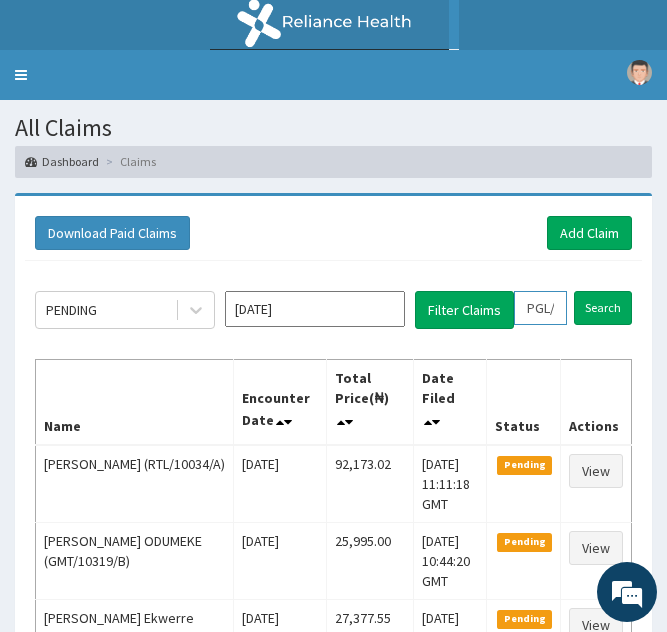 scroll, scrollTop: 0, scrollLeft: 73, axis: horizontal 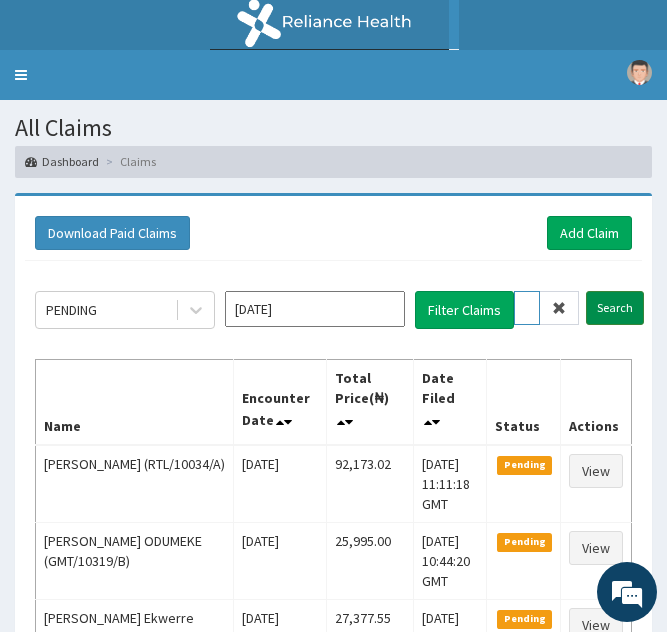 type on "PGL/10185/A" 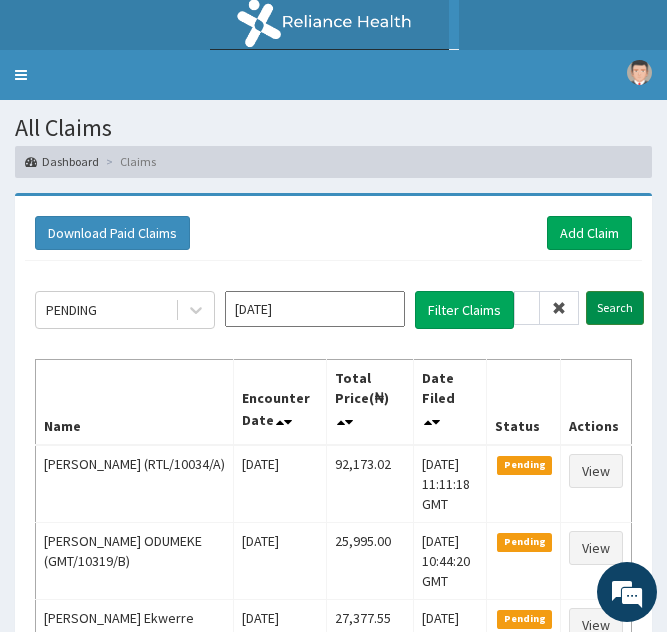 scroll, scrollTop: 0, scrollLeft: 0, axis: both 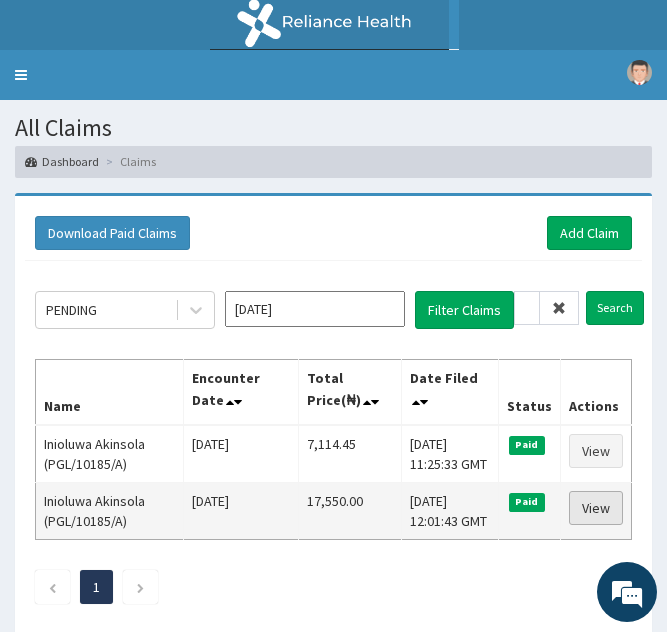 click on "View" at bounding box center (596, 508) 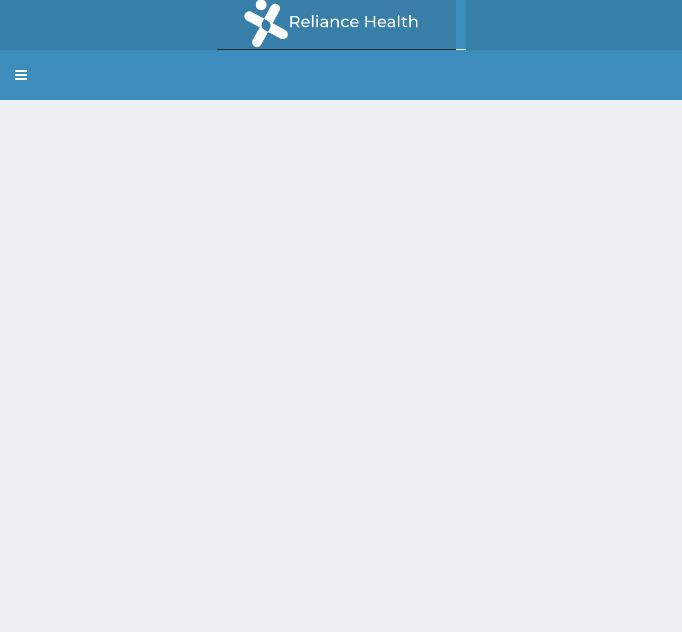 scroll, scrollTop: 0, scrollLeft: 0, axis: both 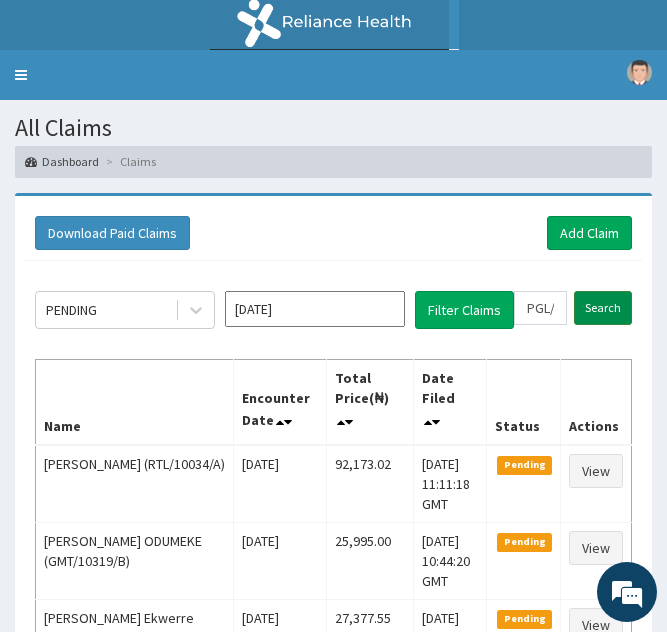 click on "Search" at bounding box center [603, 308] 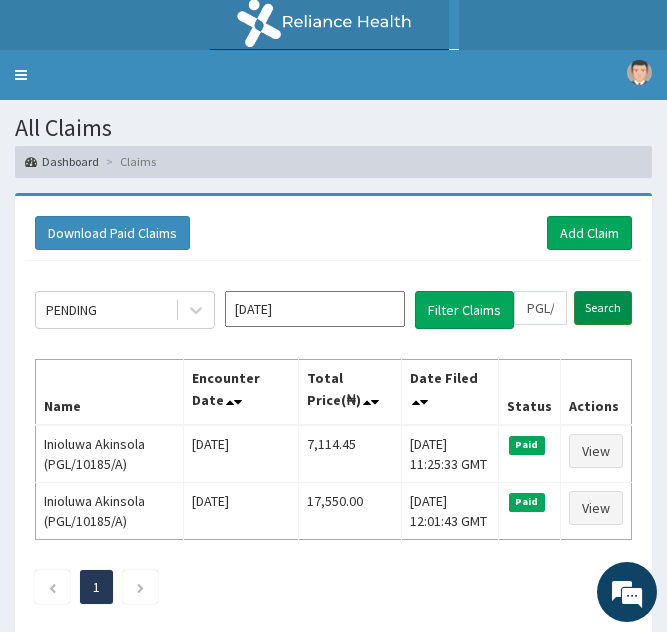 scroll, scrollTop: 0, scrollLeft: 0, axis: both 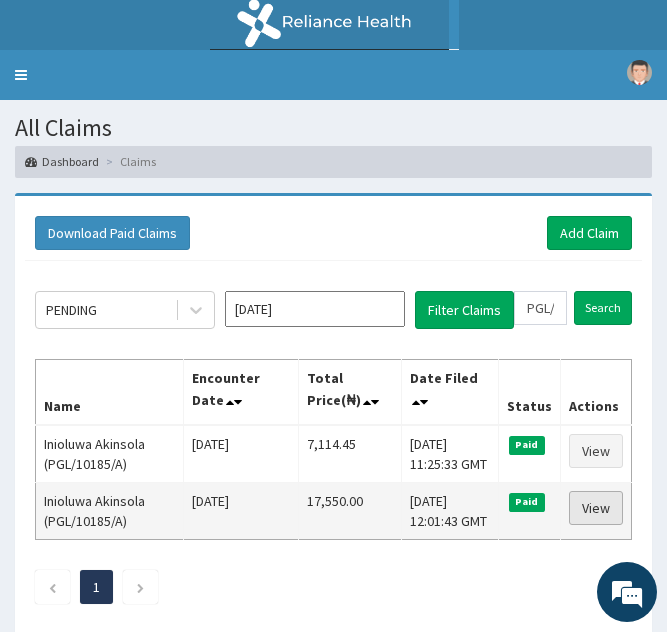 click on "View" at bounding box center [596, 508] 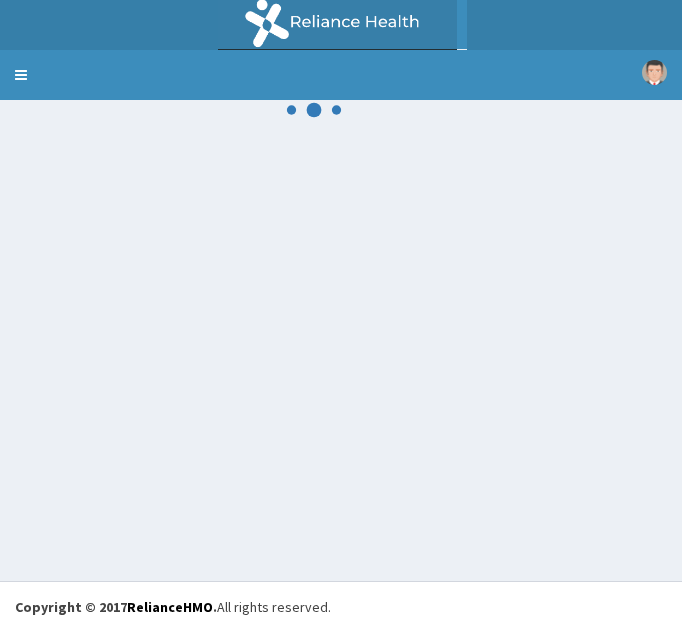 scroll, scrollTop: 0, scrollLeft: 0, axis: both 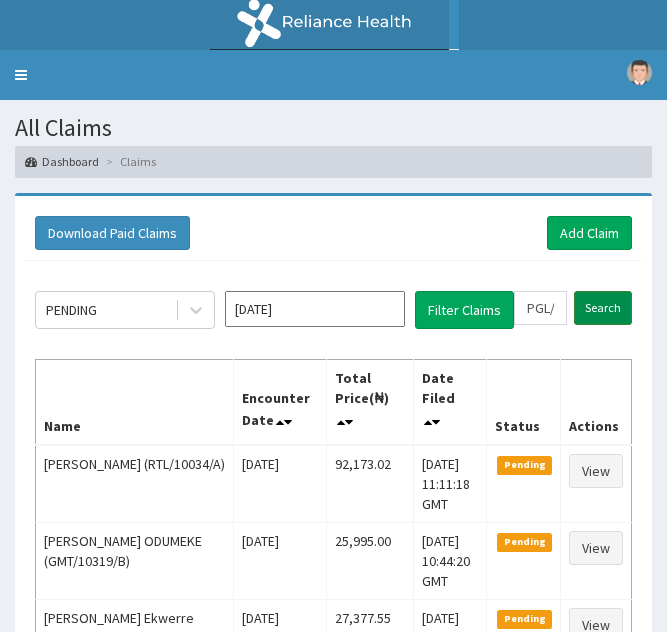 click on "Search" at bounding box center (603, 308) 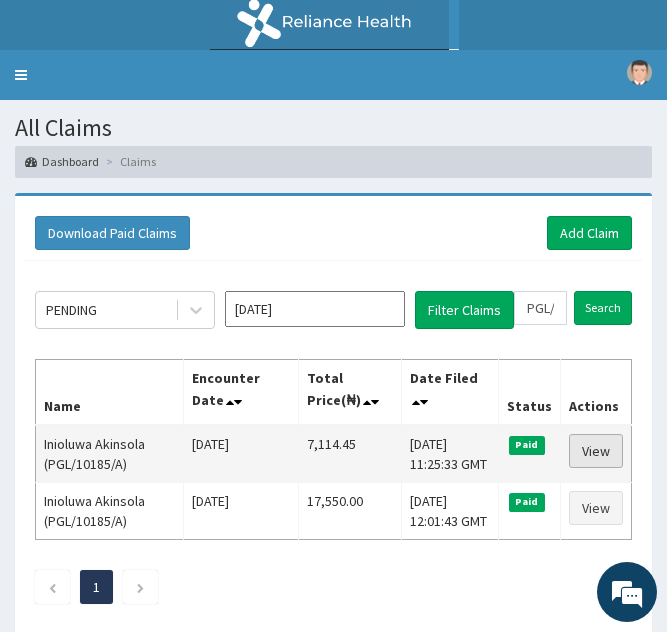 click on "View" at bounding box center [596, 451] 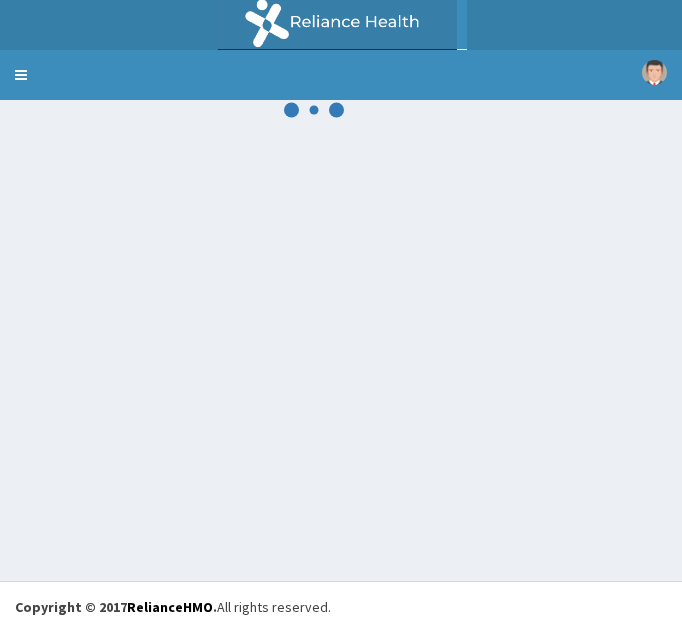 scroll, scrollTop: 0, scrollLeft: 0, axis: both 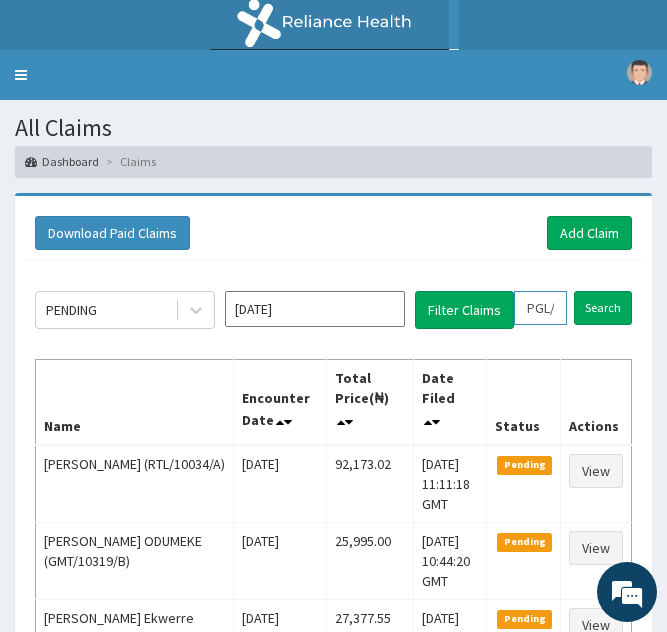 click on "PGL/10185/A" at bounding box center [540, 308] 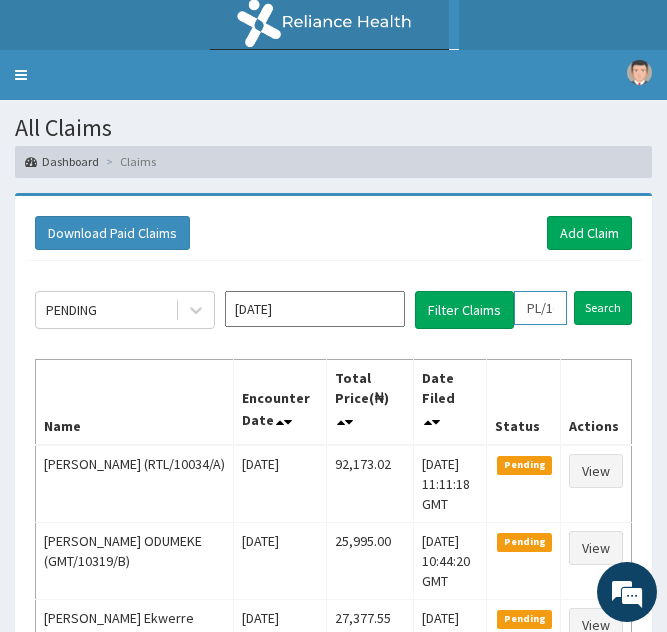 scroll, scrollTop: 0, scrollLeft: 6, axis: horizontal 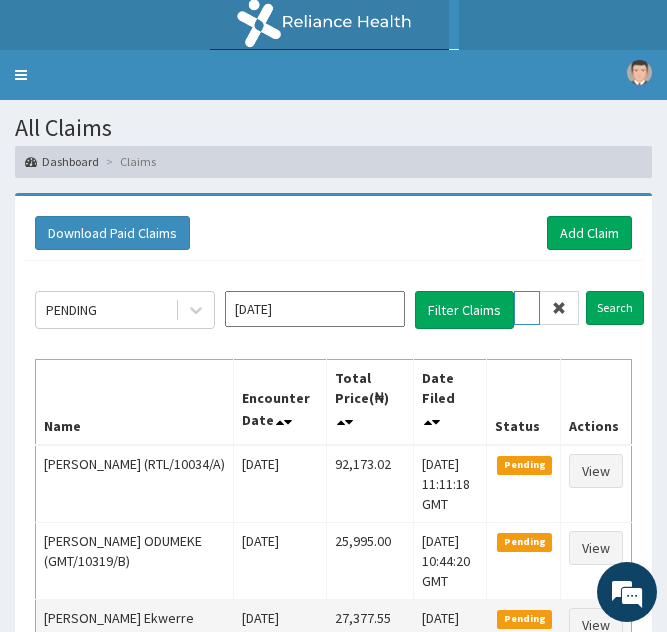 type on "PL/10185/A" 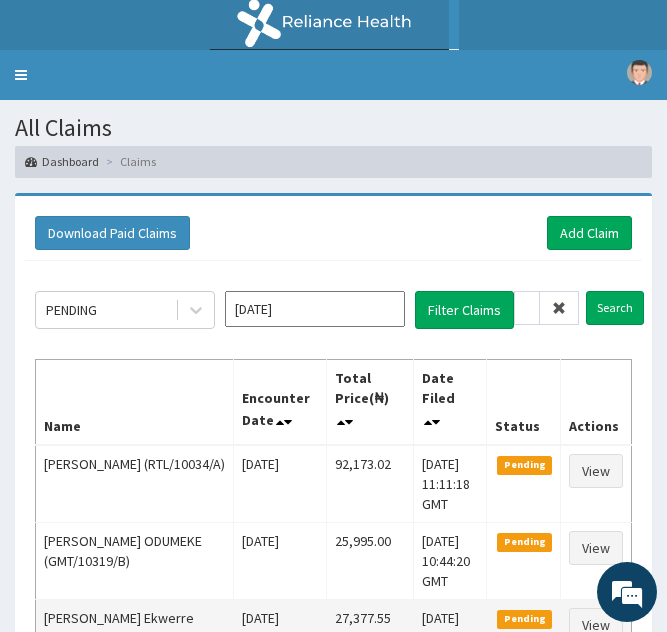 scroll, scrollTop: 0, scrollLeft: 0, axis: both 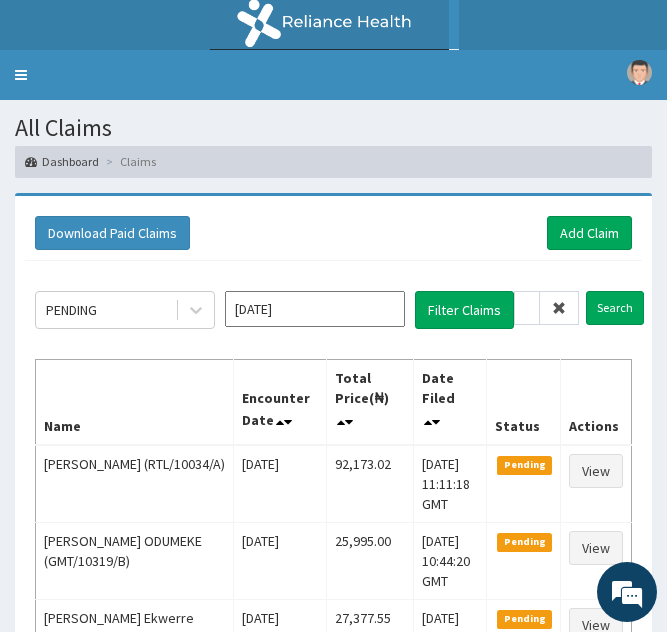click at bounding box center [559, 308] 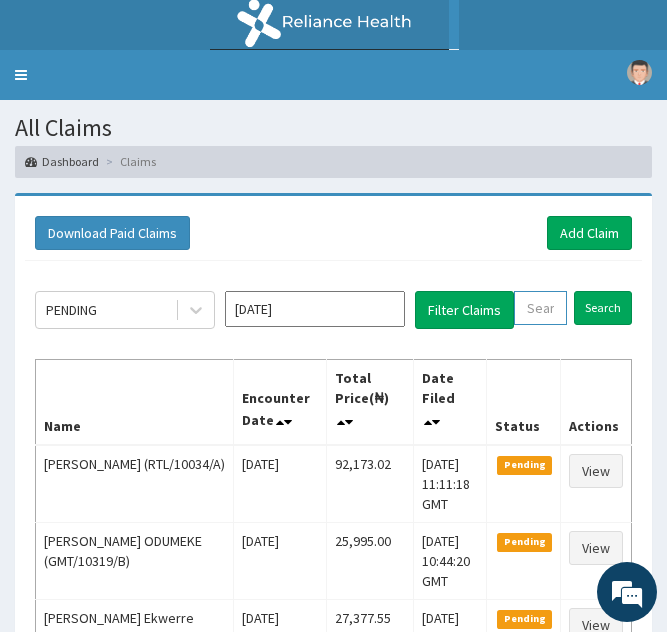 click at bounding box center [540, 308] 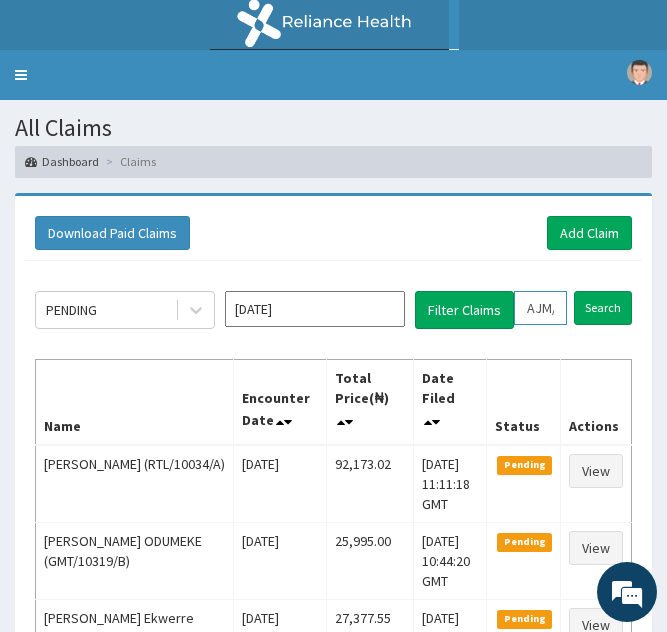 scroll, scrollTop: 0, scrollLeft: 74, axis: horizontal 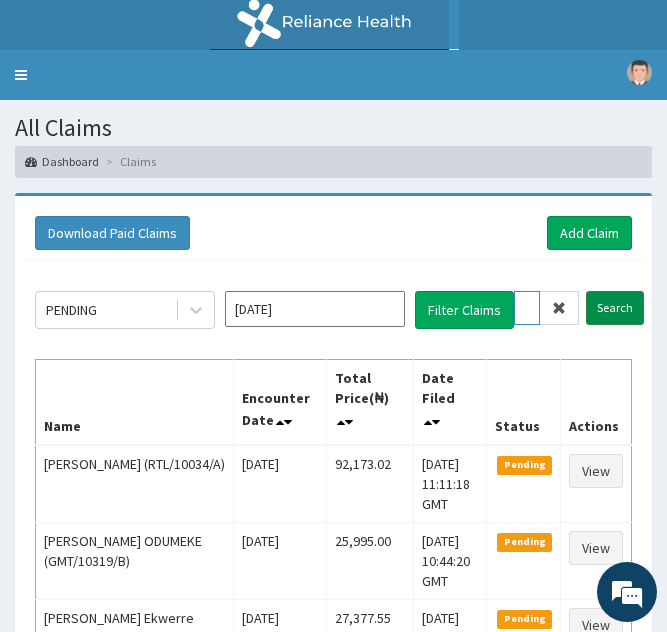 type on "AJM/10018/A" 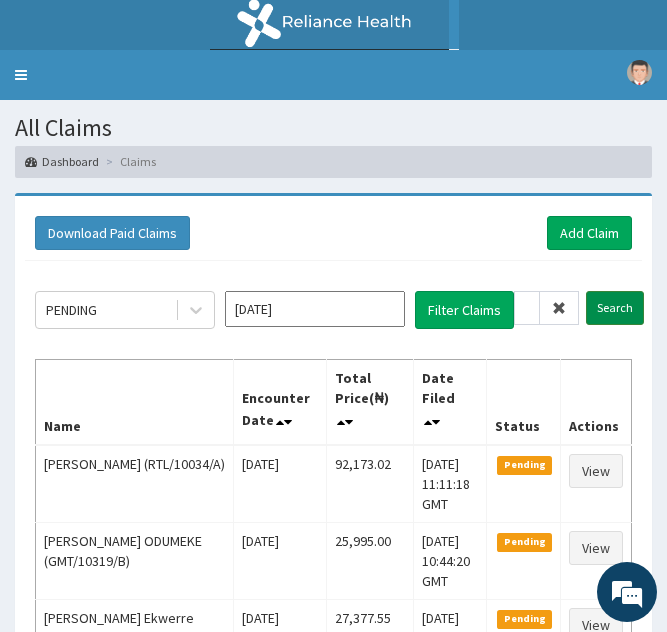 scroll, scrollTop: 0, scrollLeft: 0, axis: both 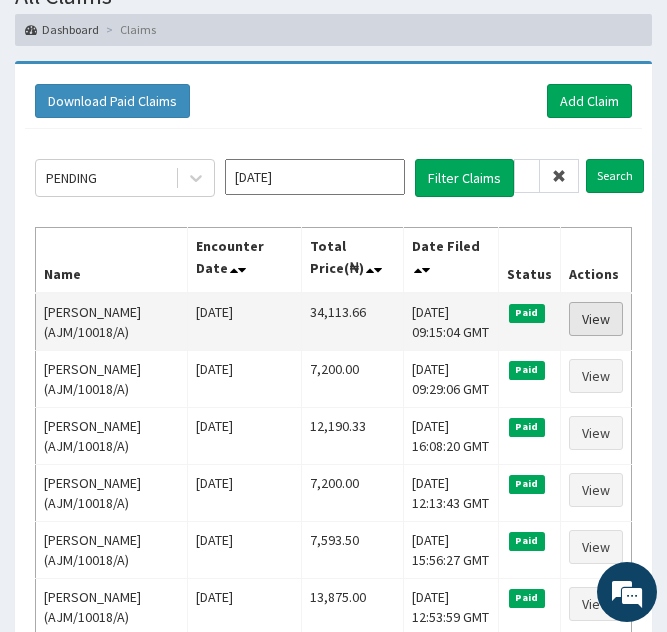 click on "View" at bounding box center (596, 319) 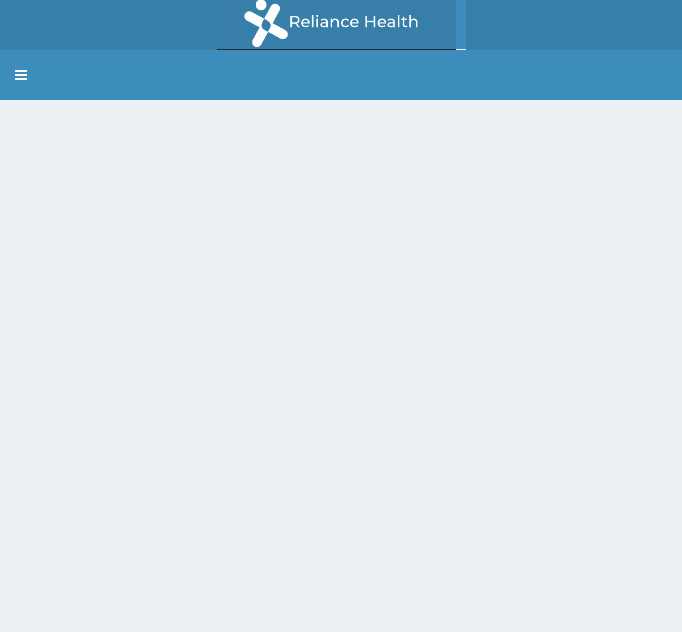 scroll, scrollTop: 0, scrollLeft: 0, axis: both 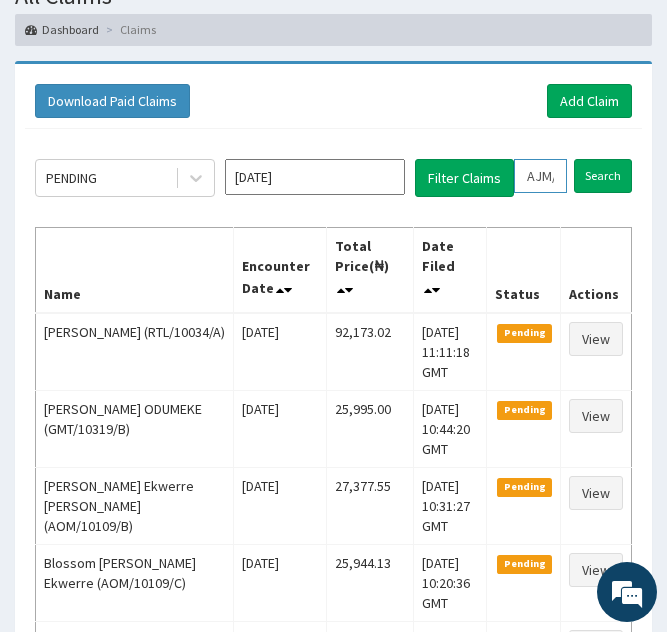 click on "AJM/10018/A" at bounding box center (540, 176) 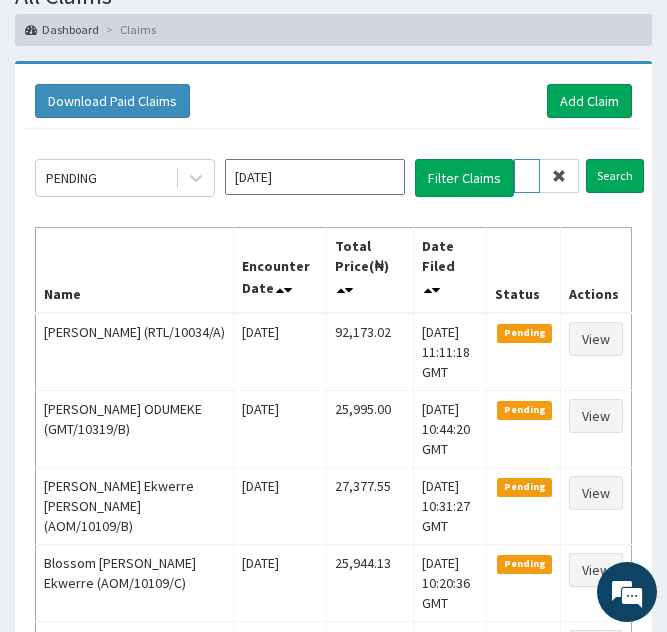 type on "JM/10018/A" 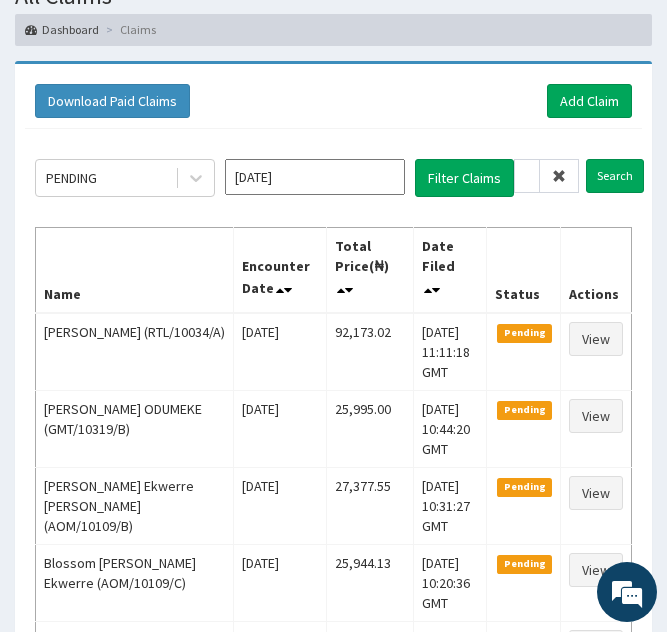 click at bounding box center [559, 176] 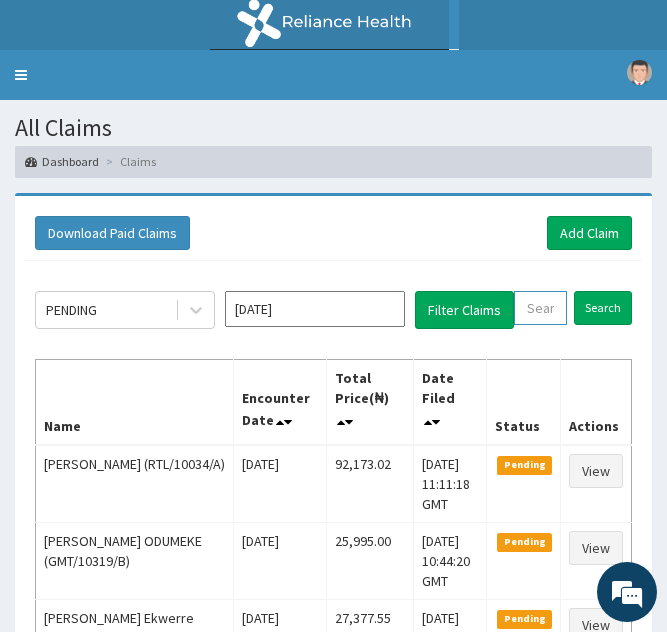 click at bounding box center (540, 308) 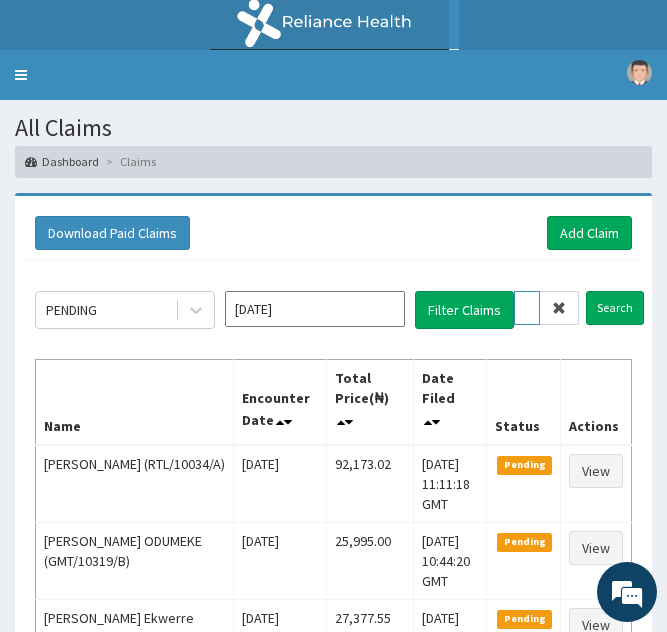 scroll, scrollTop: 0, scrollLeft: 74, axis: horizontal 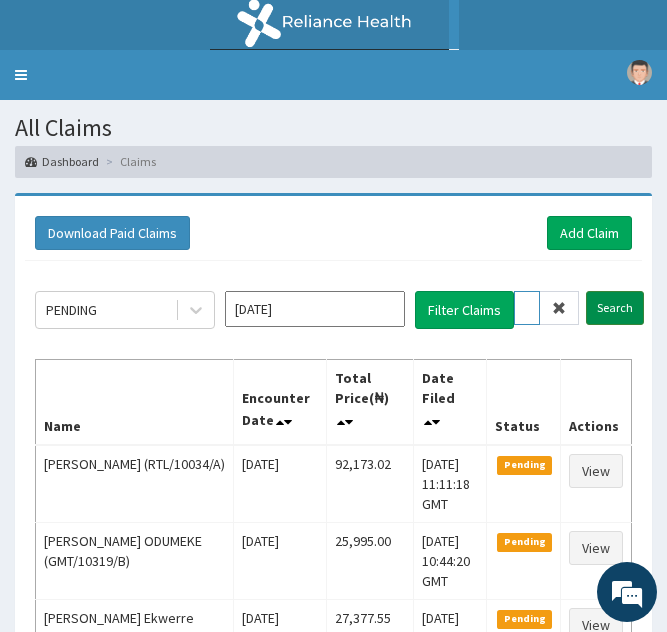 type on "AJM/10018/A" 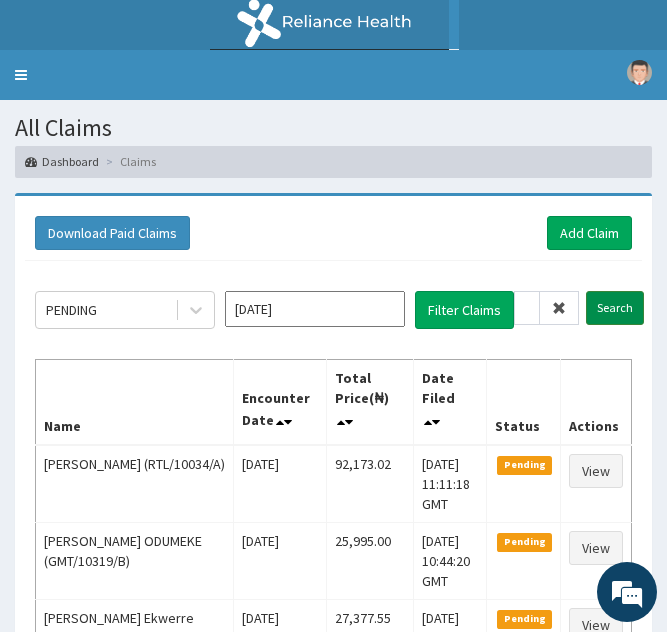 scroll, scrollTop: 0, scrollLeft: 0, axis: both 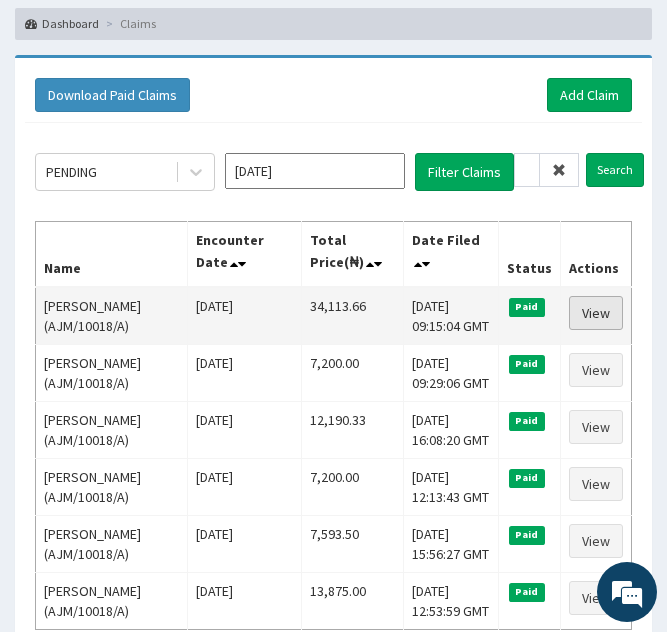 click on "View" at bounding box center (596, 313) 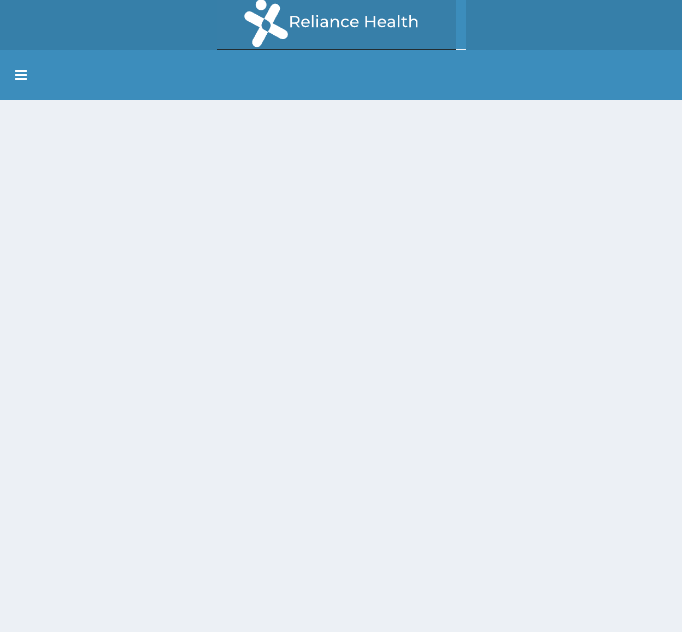 scroll, scrollTop: 0, scrollLeft: 0, axis: both 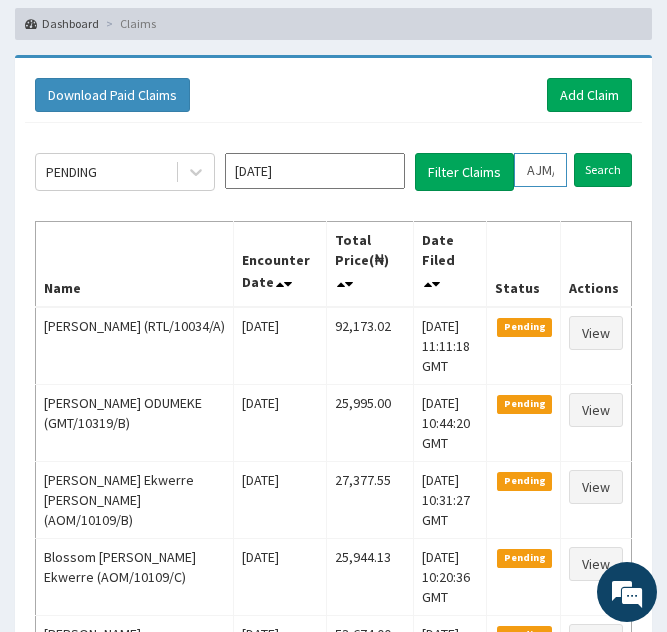 click on "AJM/10018/A" at bounding box center [540, 170] 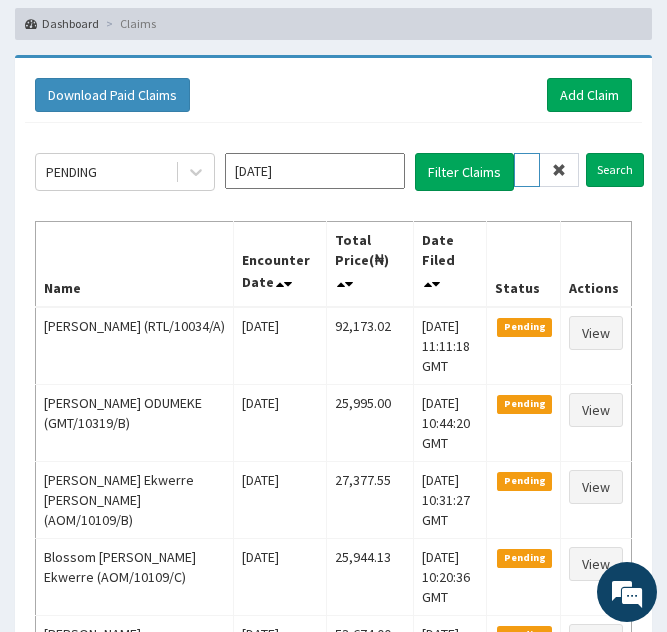 type on "JM/10018/A" 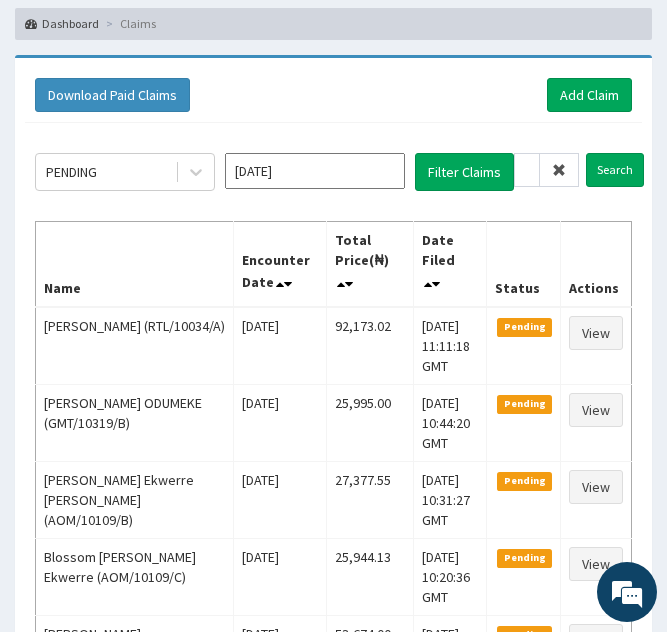 click at bounding box center [559, 170] 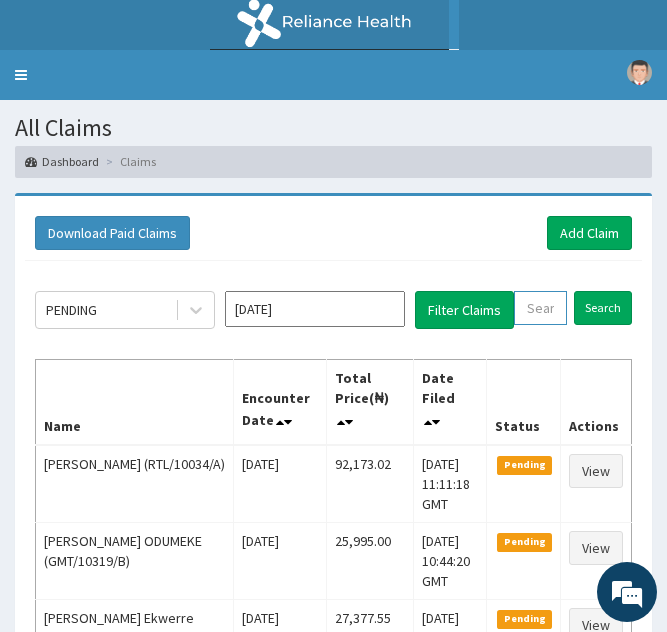 click at bounding box center [540, 308] 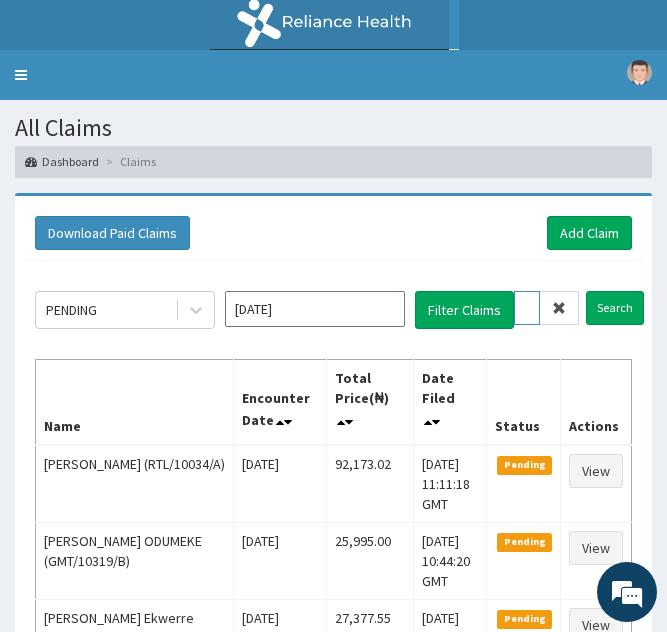 scroll, scrollTop: 0, scrollLeft: 74, axis: horizontal 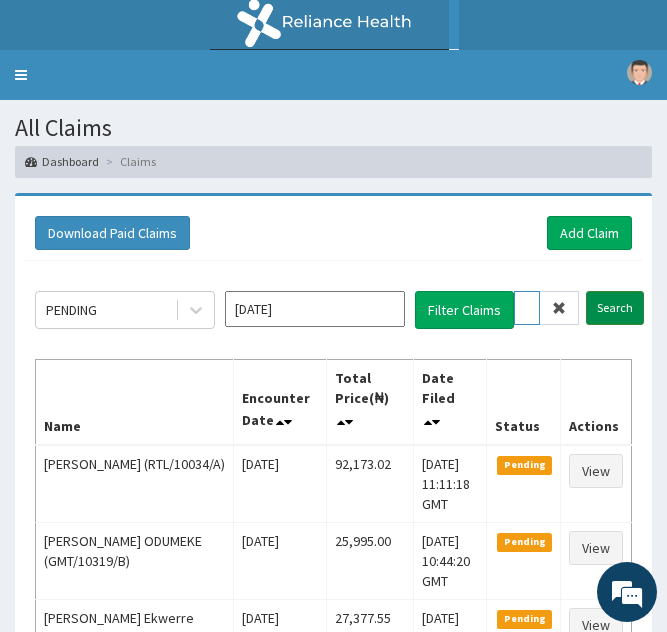 type on "AJM/10018/A" 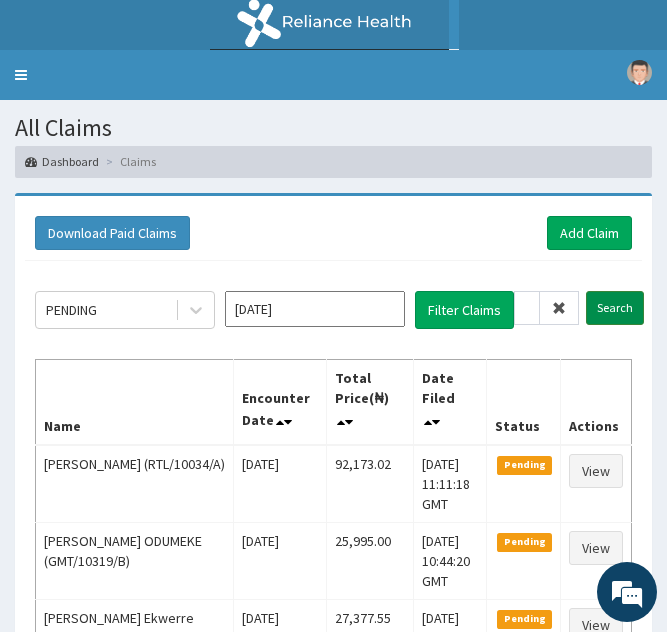 scroll, scrollTop: 0, scrollLeft: 0, axis: both 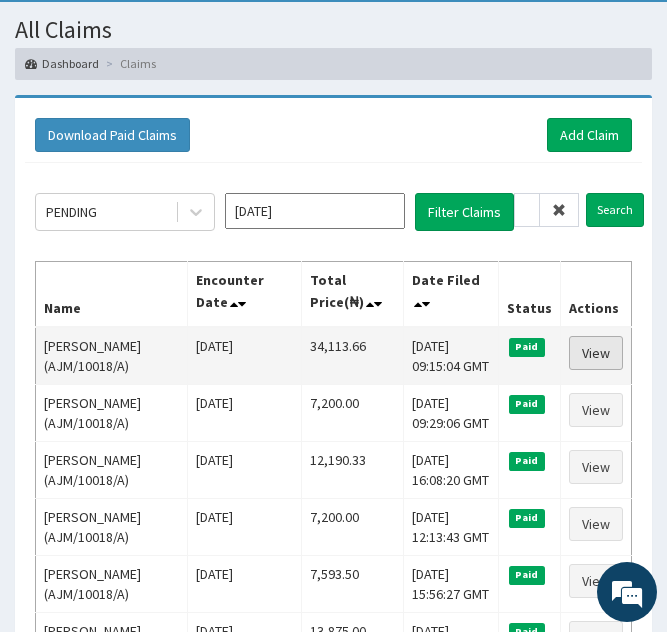 click on "View" at bounding box center (596, 353) 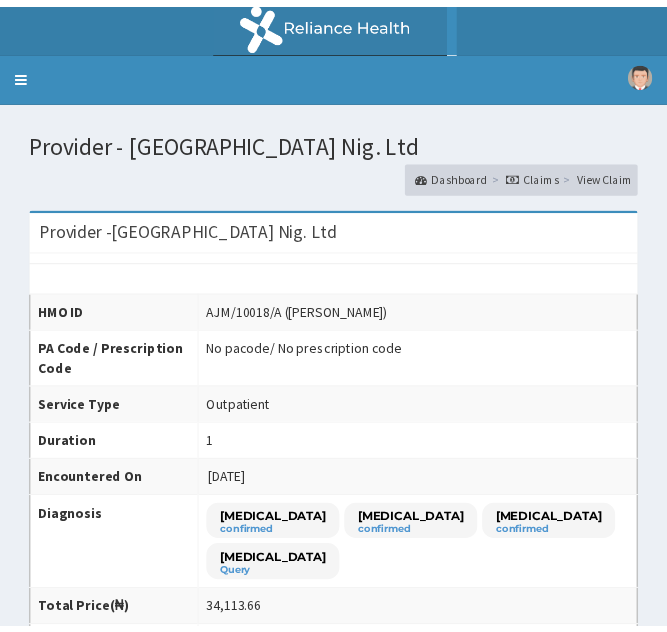 scroll, scrollTop: 0, scrollLeft: 0, axis: both 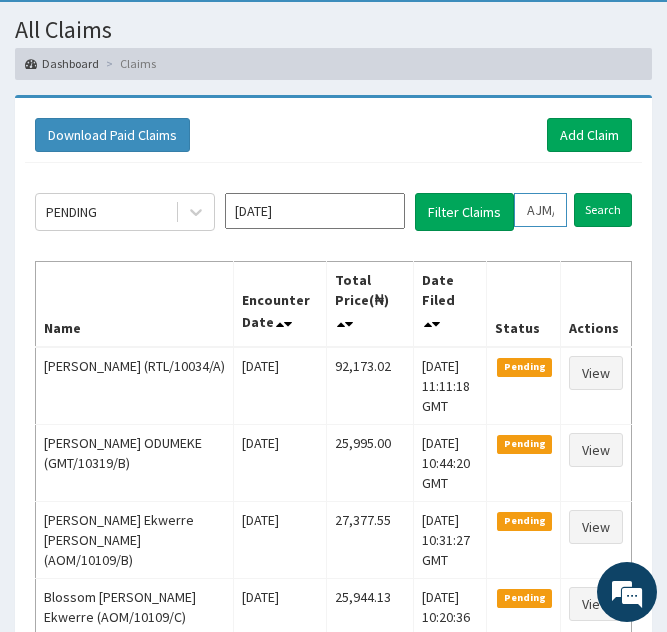click on "AJM/10018/A" at bounding box center (540, 210) 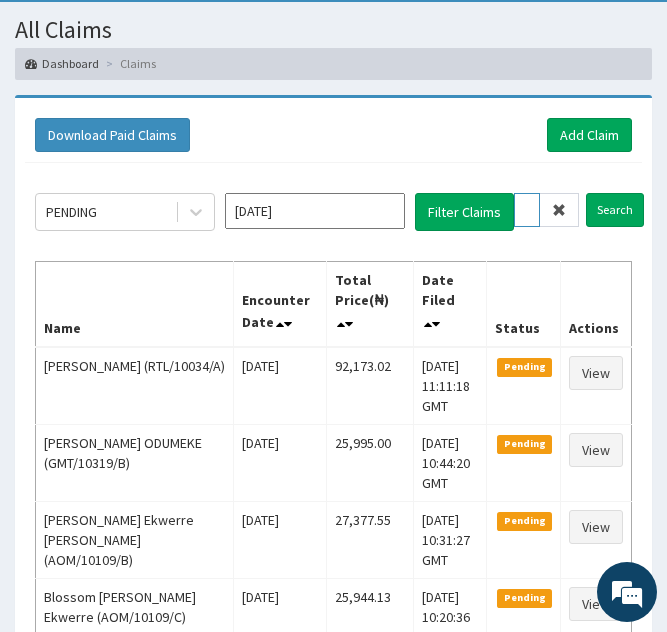 click on "JM/10018/A" at bounding box center (527, 210) 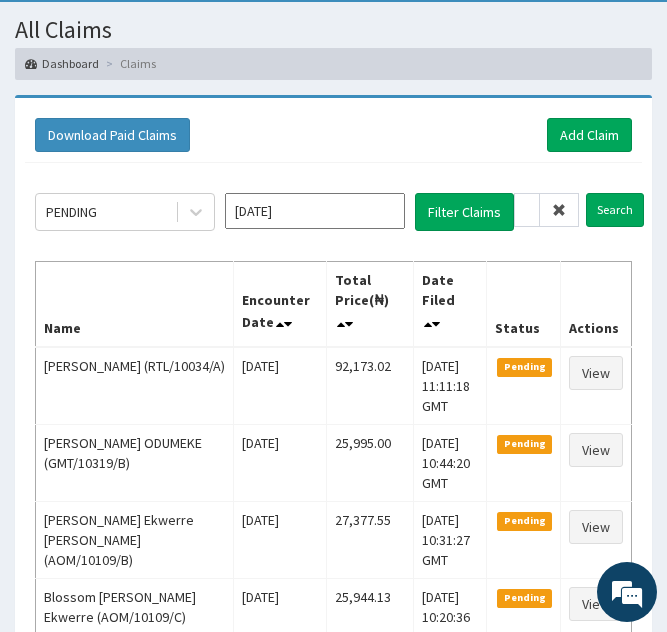 click at bounding box center (559, 210) 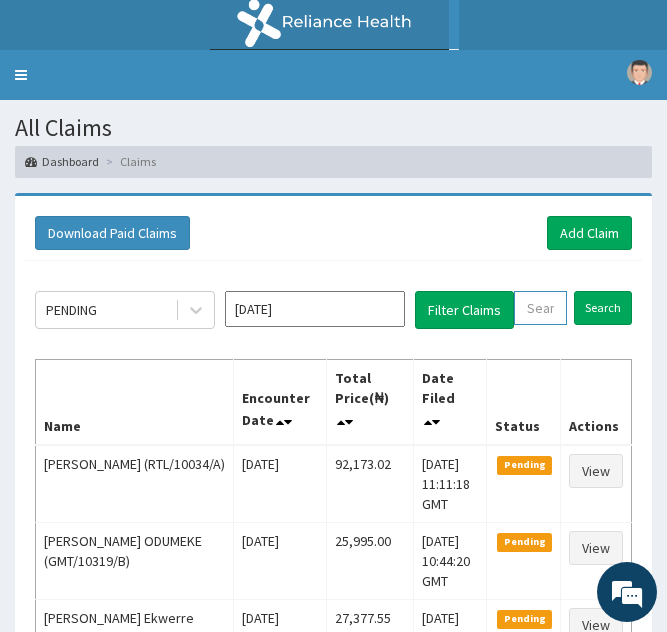 click at bounding box center [540, 308] 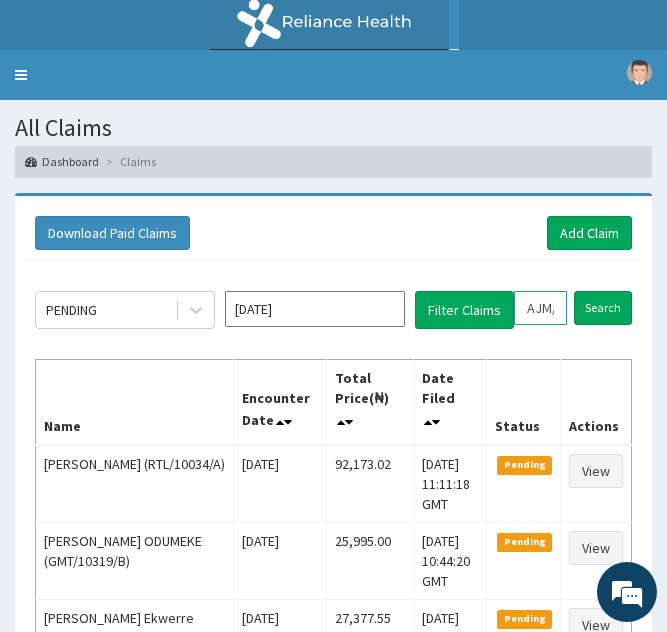 scroll, scrollTop: 0, scrollLeft: 74, axis: horizontal 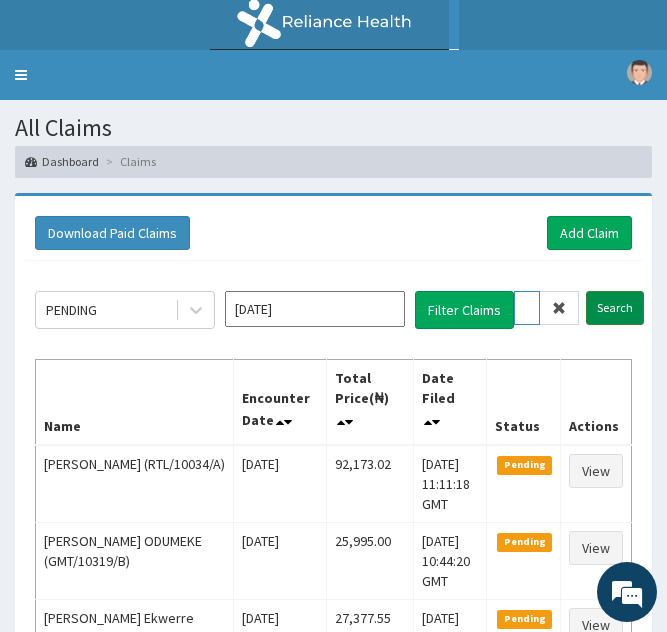 type on "AJM/10018/A" 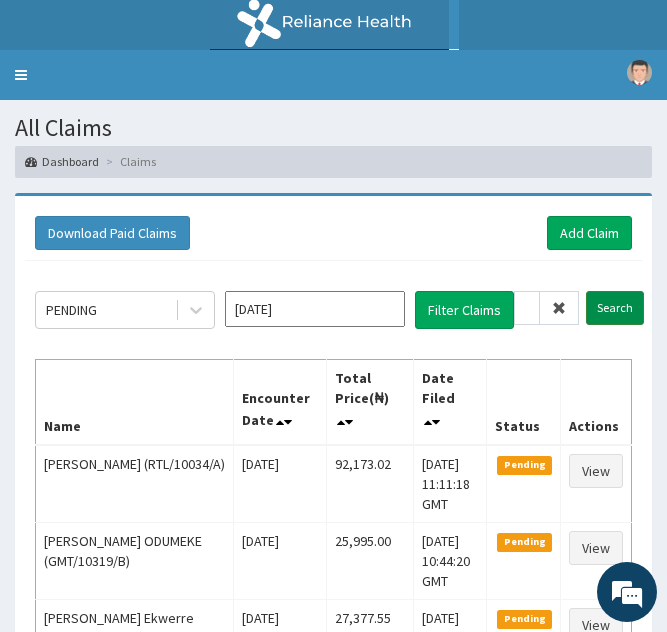 scroll, scrollTop: 0, scrollLeft: 0, axis: both 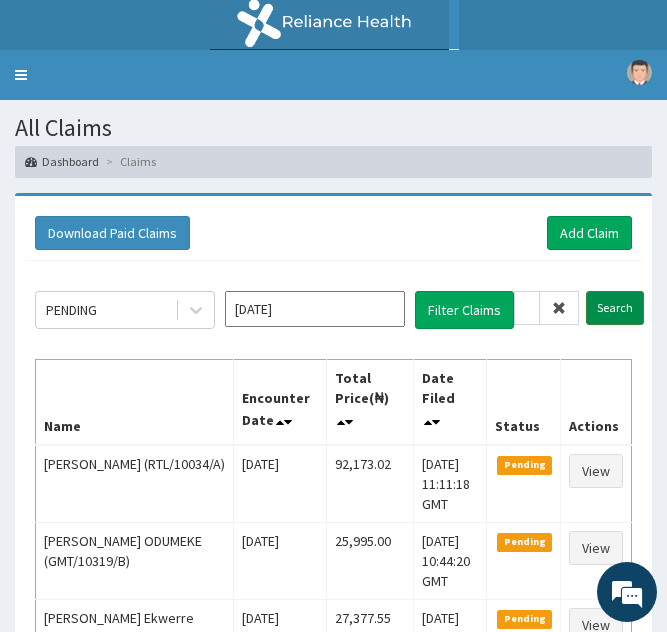 click on "Search" at bounding box center [615, 308] 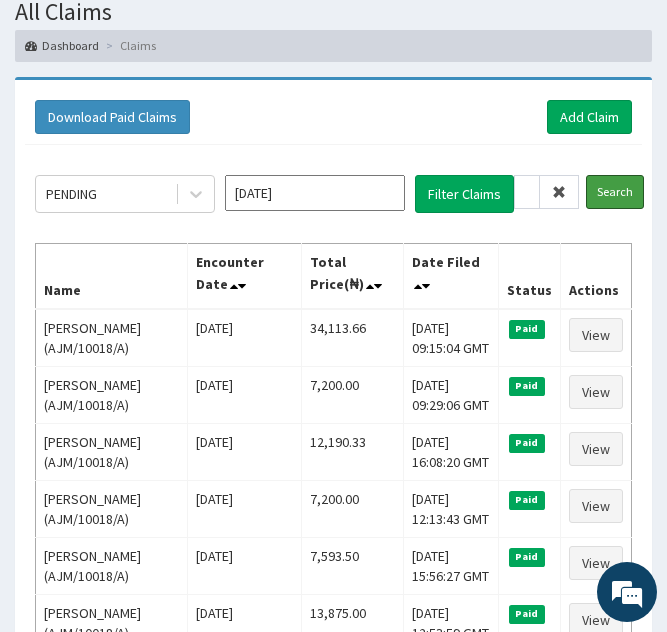 scroll, scrollTop: 121, scrollLeft: 0, axis: vertical 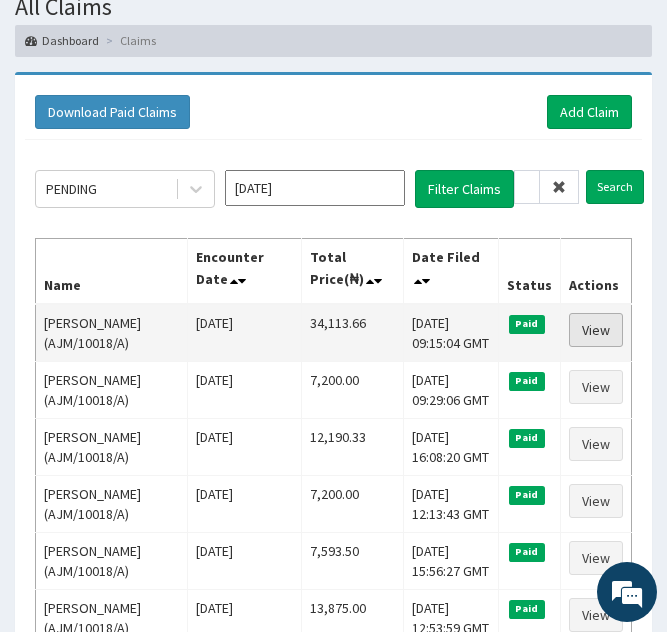 click on "View" at bounding box center (596, 330) 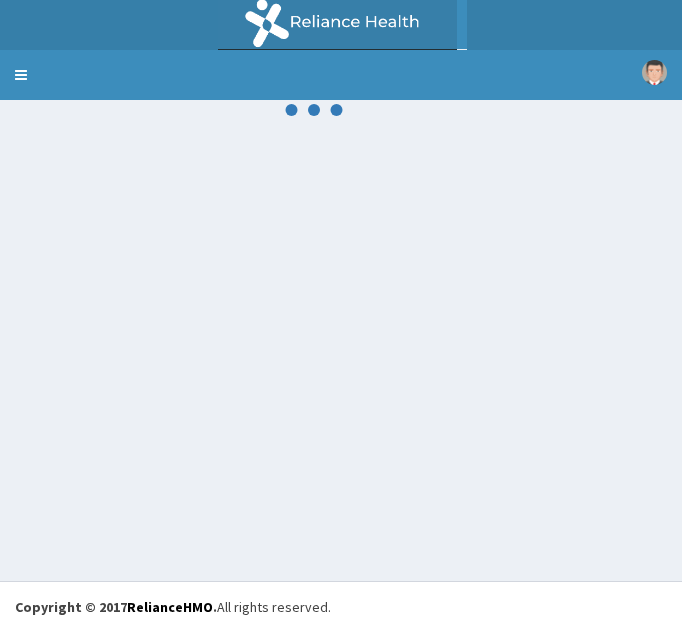scroll, scrollTop: 0, scrollLeft: 0, axis: both 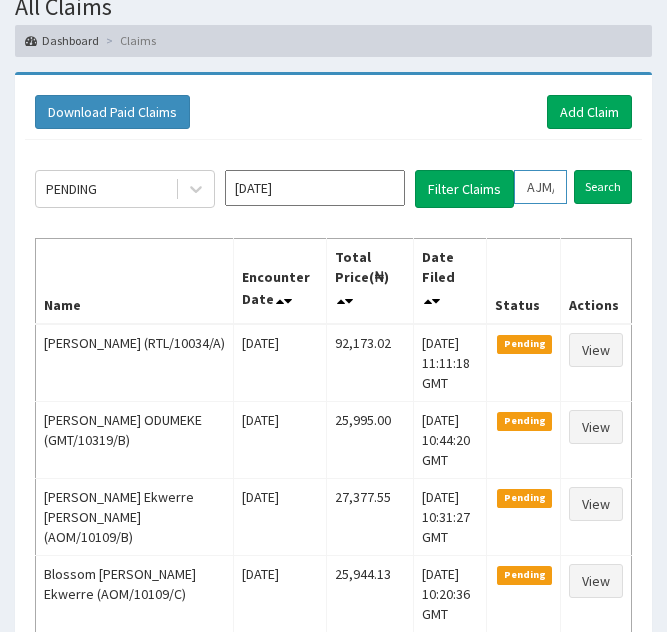 click on "PENDING Jul 2025 Filter Claims AJM/10018/A Search Name Encounter Date Total Price(₦) Date Filed Status Actions Olabisi Balogun (RTL/10034/A) Fri Jul 04 2025 92,173.02 Thu, 10 Jul 2025 11:11:18 GMT Pending View CORDELIA ODUMEKE (GMT/10319/B) Sun Jul 06 2025 25,995.00 Thu, 10 Jul 2025 10:44:20 GMT Pending View Victoria Ekwerre Udoh (AOM/10109/B) Sun Jul 06 2025 27,377.55 Thu, 10 Jul 2025 10:31:27 GMT Pending View Blossom Alphonsus Ekwerre (AOM/10109/C) Sun Jul 06 2025 25,944.13 Thu, 10 Jul 2025 10:20:36 GMT Pending View OLAKUNLE FADIPE (BDA/10001/A) Fri Jul 04 2025 53,674.00 Thu, 10 Jul 2025 10:09:39 GMT Pending View SAMUEL AFARIOGUN (REF/10129/A) Sun Jul 06 2025 49,950.00 Thu, 10 Jul 2025 09:55:32 GMT Pending View Chioma Nwankwo (MDU/10079/B) Tue Jul 01 2025 54,250.00 Thu, 10 Jul 2025 09:52:12 GMT Pending View Fatimat ADEBISI (ENP/11764/A) Sun Jul 06 2025 22,691.50 Thu, 10 Jul 2025 09:39:16 GMT Pending View Fatimah Ajenifuja Pu (SBL/10406/C) Wed Jul 02 2025 155,767.50 Thu, 10 Jul 2025 09:38:01 GMT Pending 1" 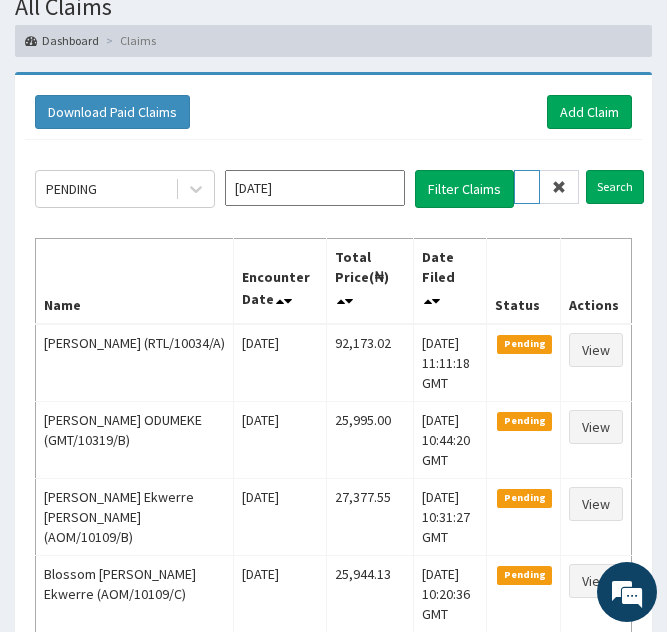 type on "JM/10018/A" 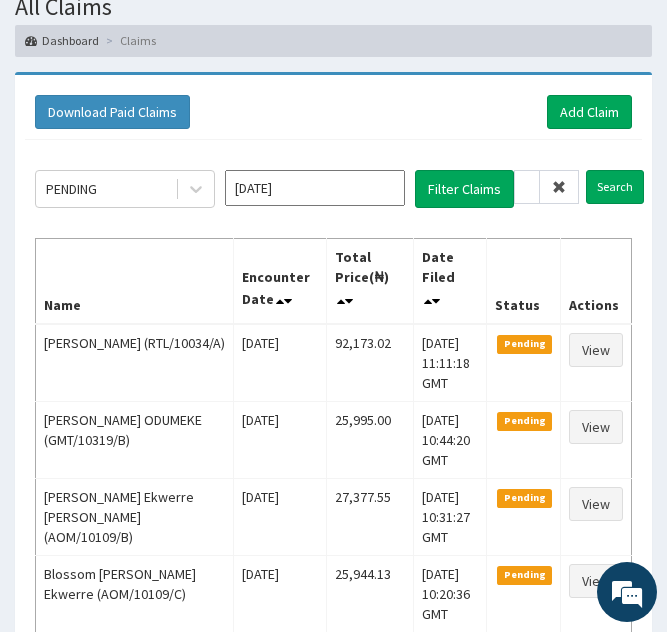click at bounding box center (559, 187) 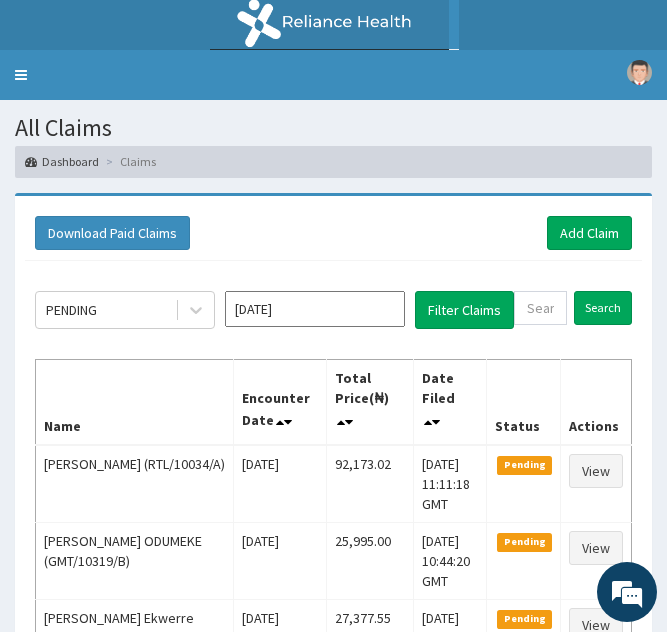 scroll, scrollTop: 0, scrollLeft: 0, axis: both 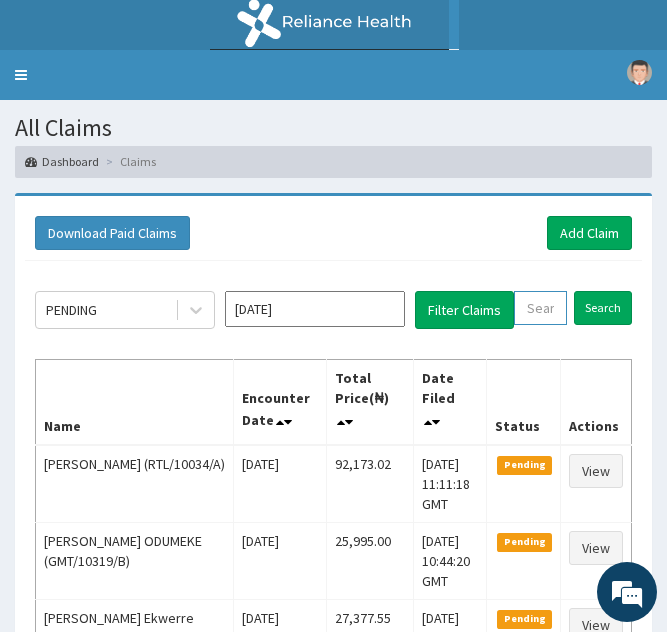 click at bounding box center [540, 308] 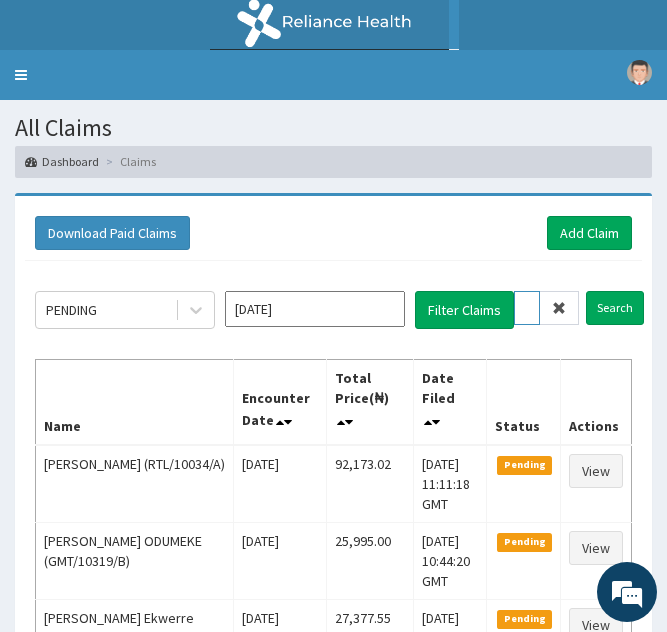 scroll, scrollTop: 0, scrollLeft: 74, axis: horizontal 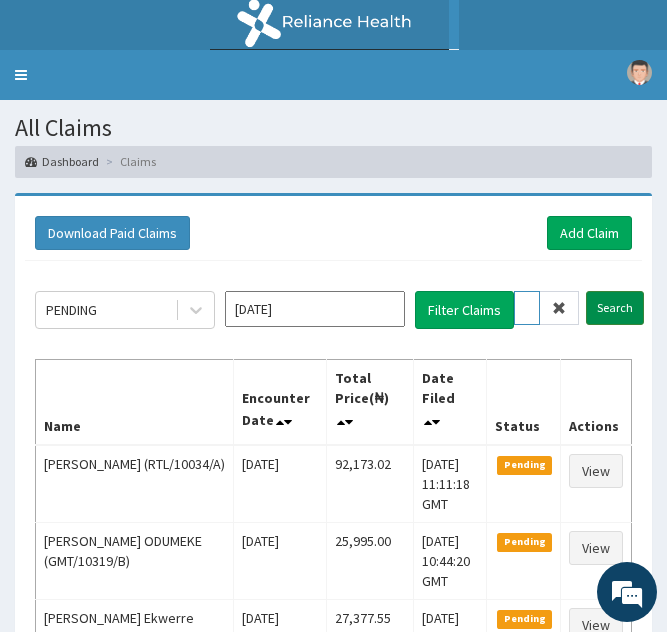type on "ACH/10435/A" 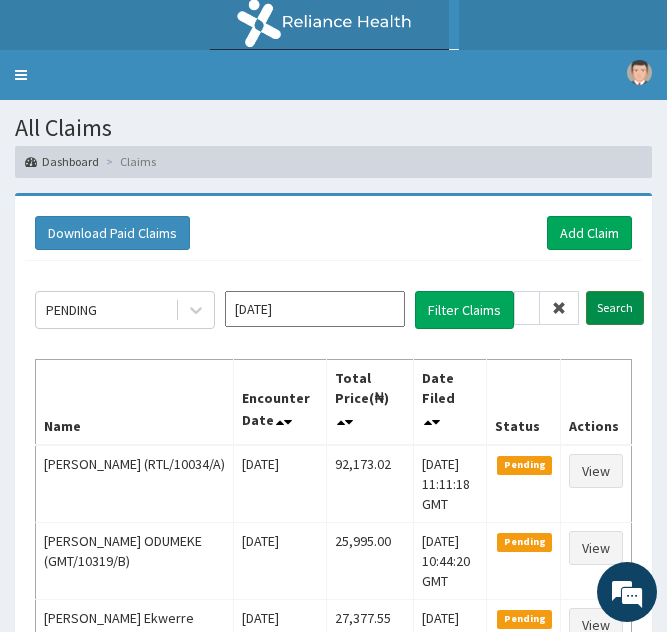 scroll, scrollTop: 0, scrollLeft: 0, axis: both 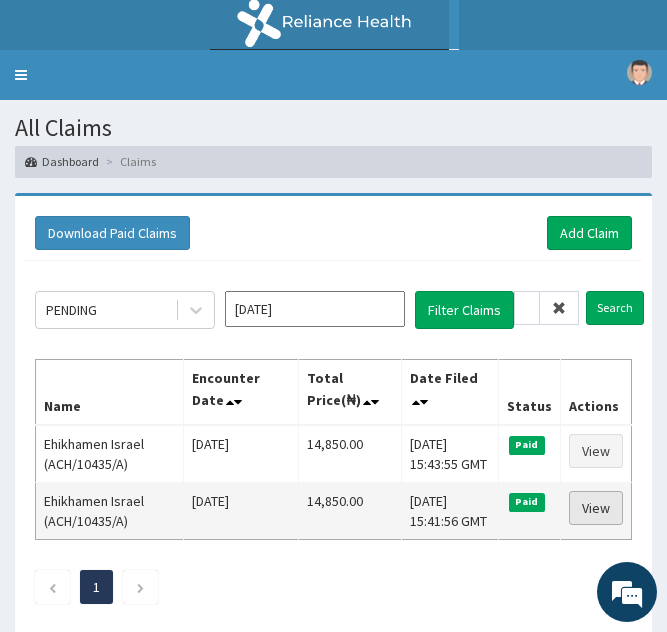 click on "View" at bounding box center [596, 508] 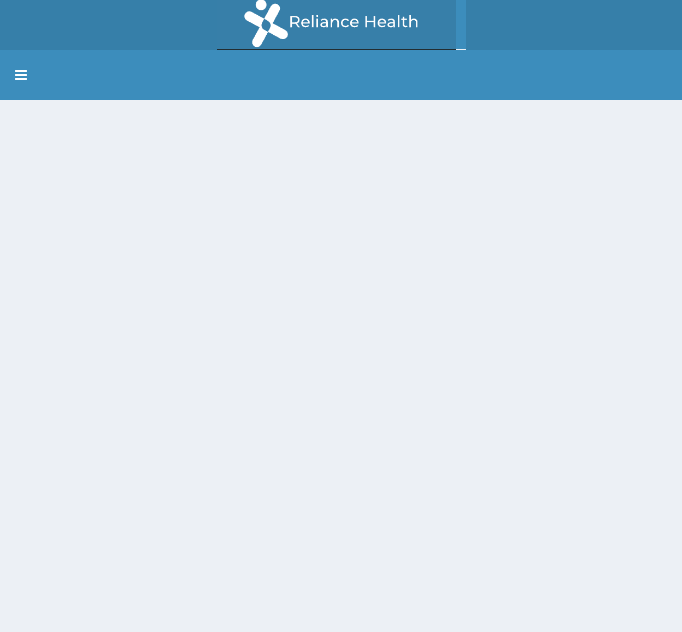 scroll, scrollTop: 0, scrollLeft: 0, axis: both 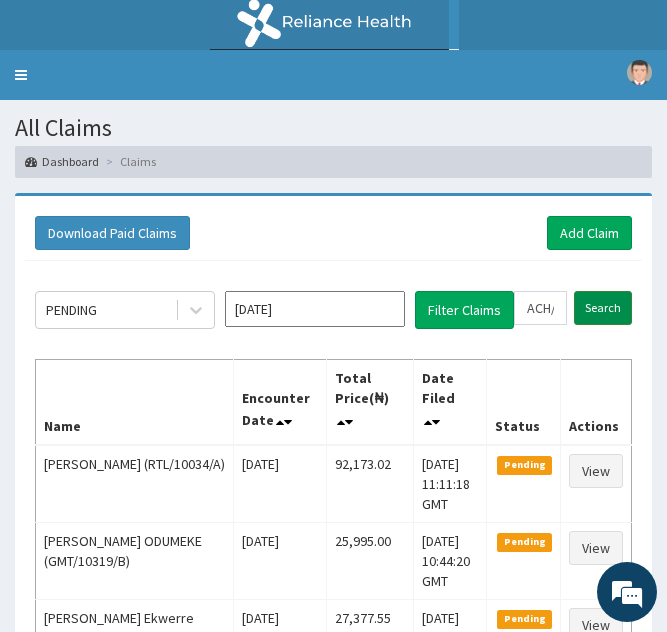 click on "Search" at bounding box center [603, 308] 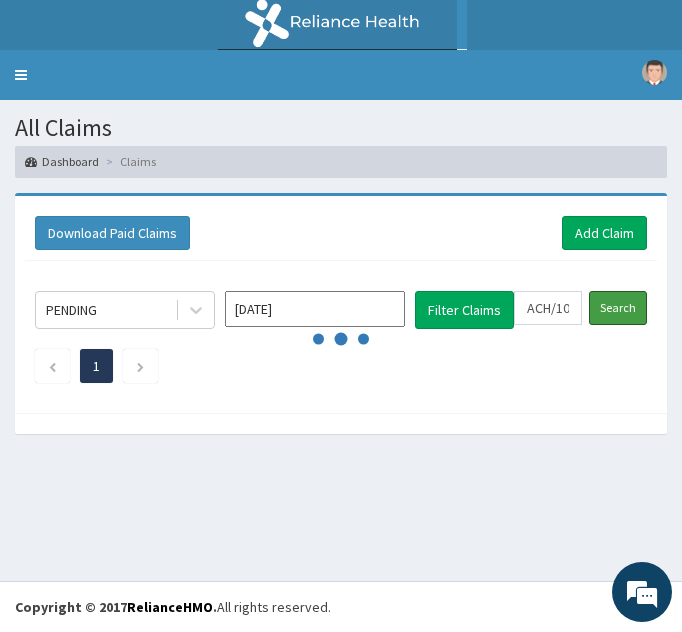 scroll, scrollTop: 0, scrollLeft: 0, axis: both 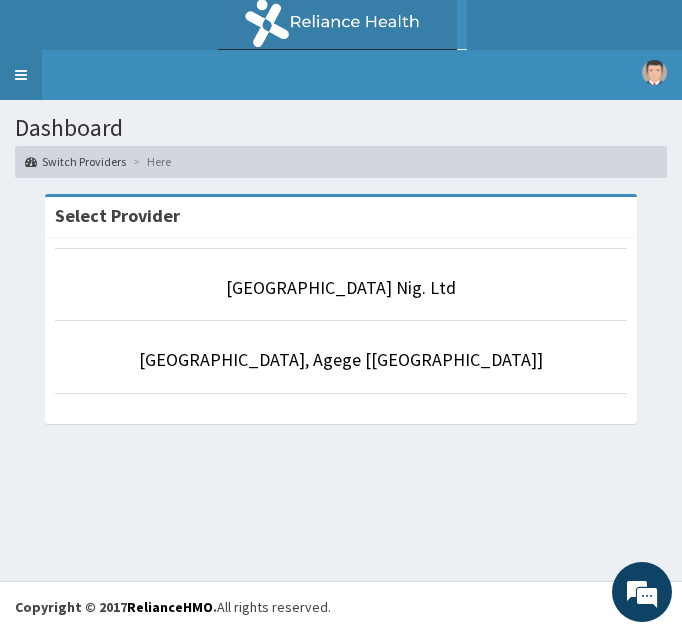 click on "Toggle navigation" at bounding box center [21, 75] 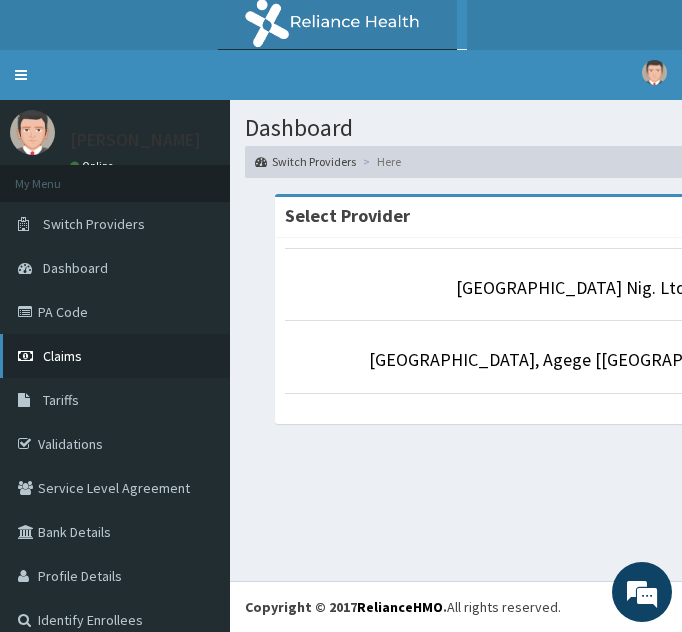 click on "Claims" at bounding box center [115, 356] 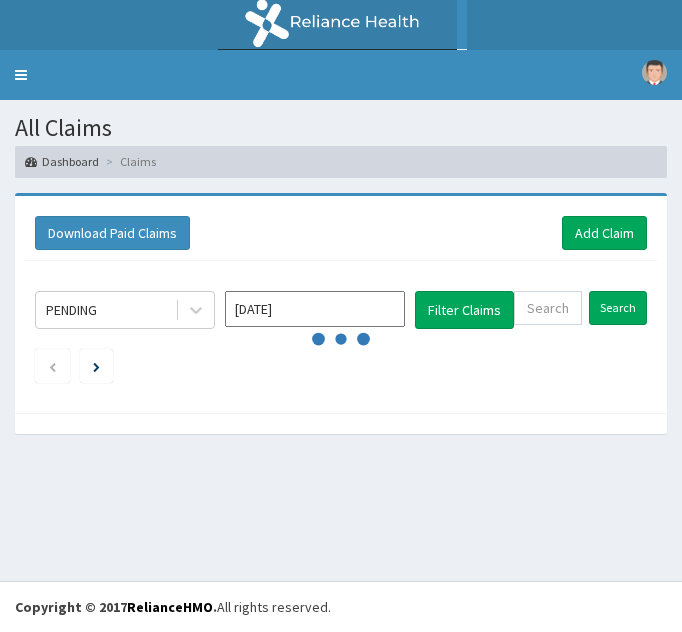 scroll, scrollTop: 0, scrollLeft: 0, axis: both 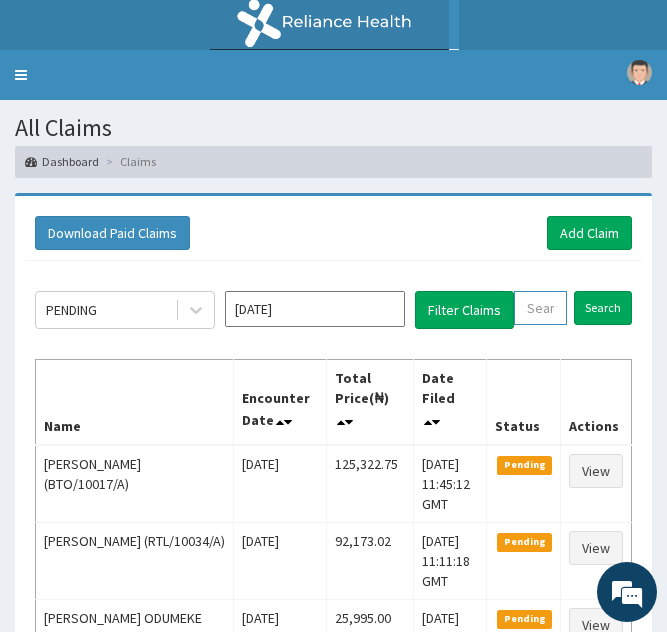 click at bounding box center [540, 308] 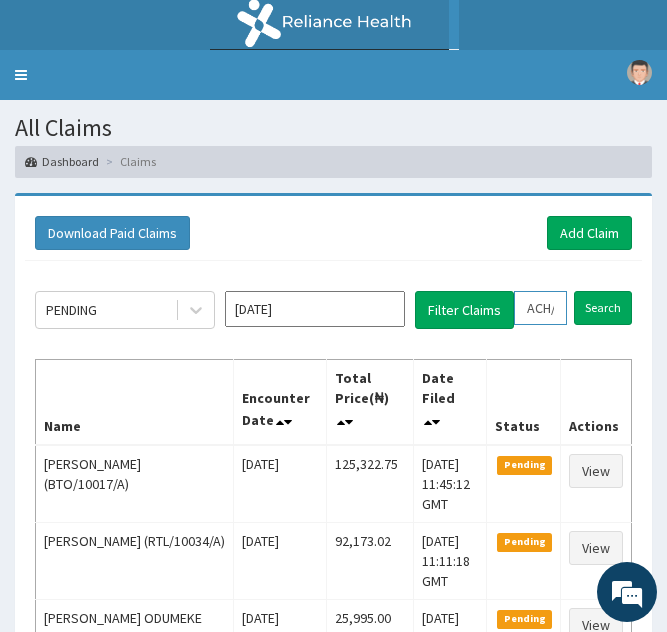 scroll, scrollTop: 0, scrollLeft: 74, axis: horizontal 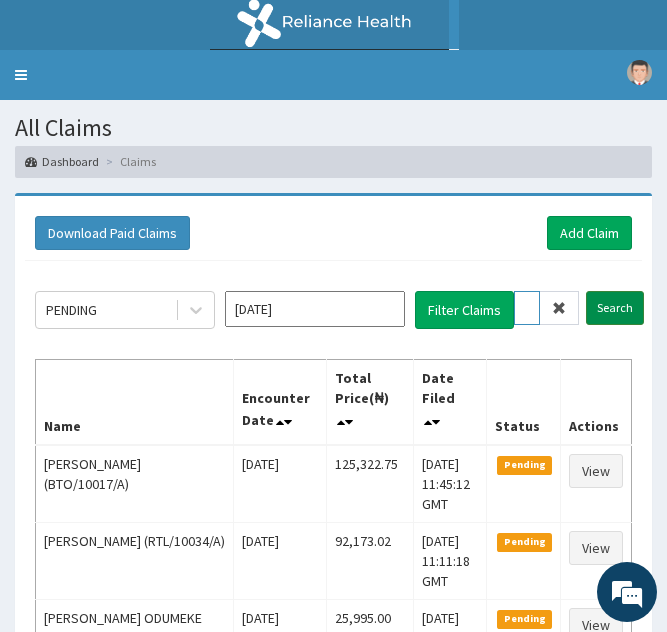 type on "ACH/10435/A" 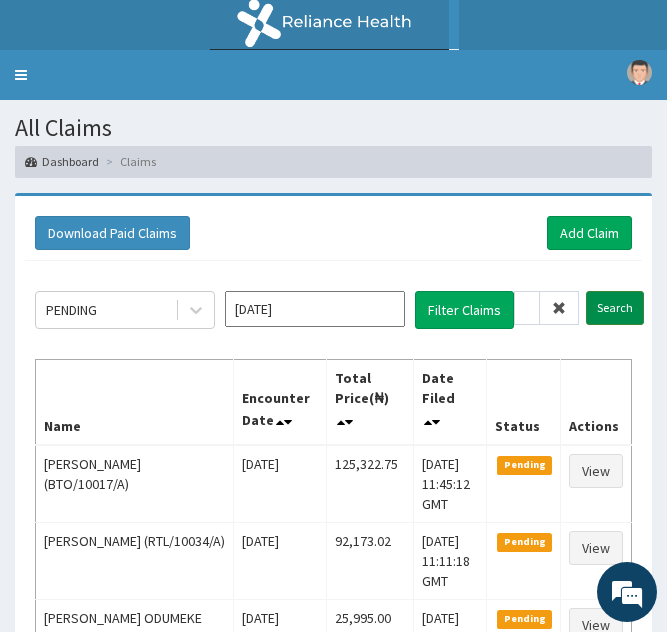 scroll, scrollTop: 0, scrollLeft: 0, axis: both 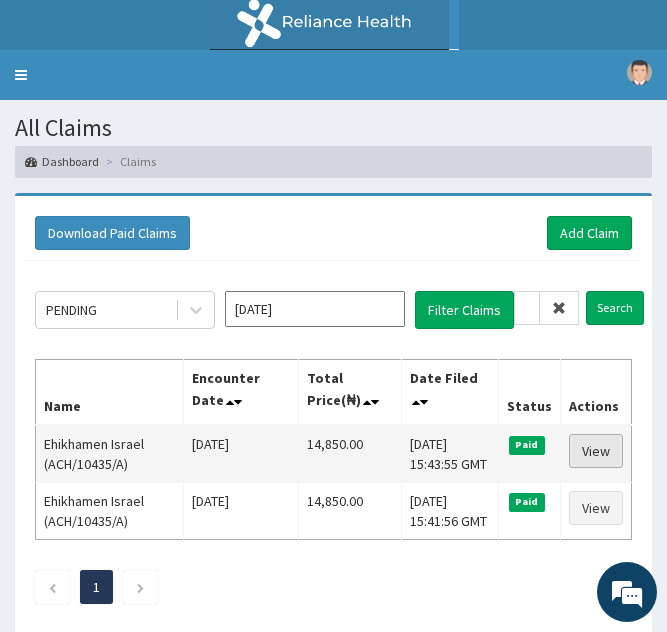 click on "View" at bounding box center (596, 451) 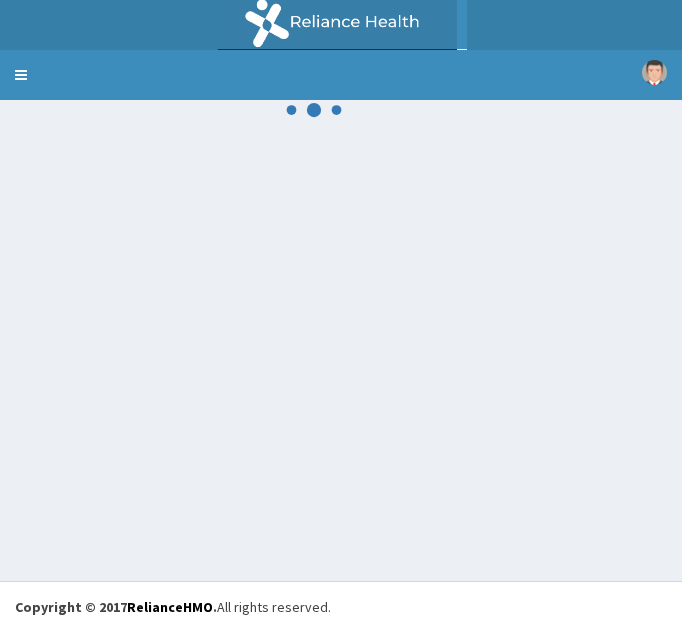 scroll, scrollTop: 0, scrollLeft: 0, axis: both 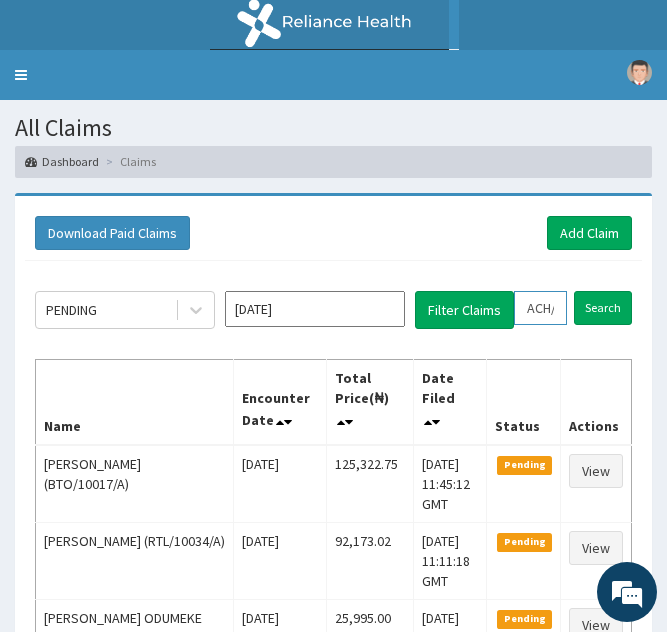click on "ACH/10435/A" at bounding box center [540, 308] 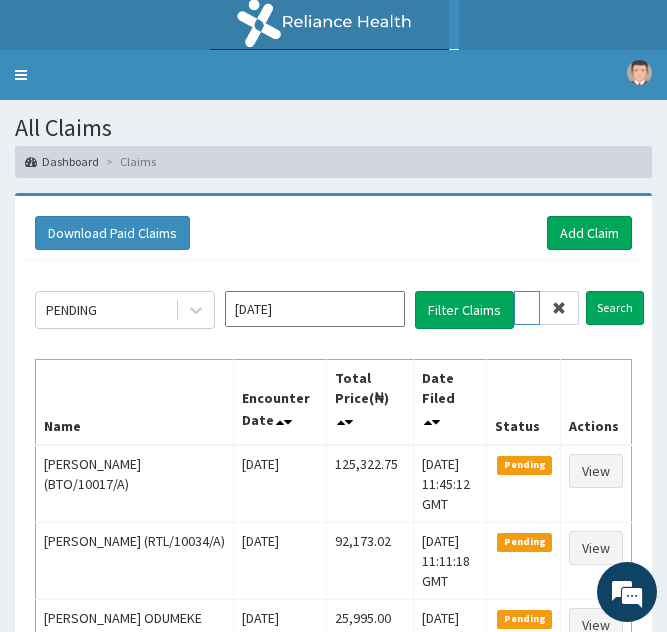 scroll, scrollTop: 0, scrollLeft: 6, axis: horizontal 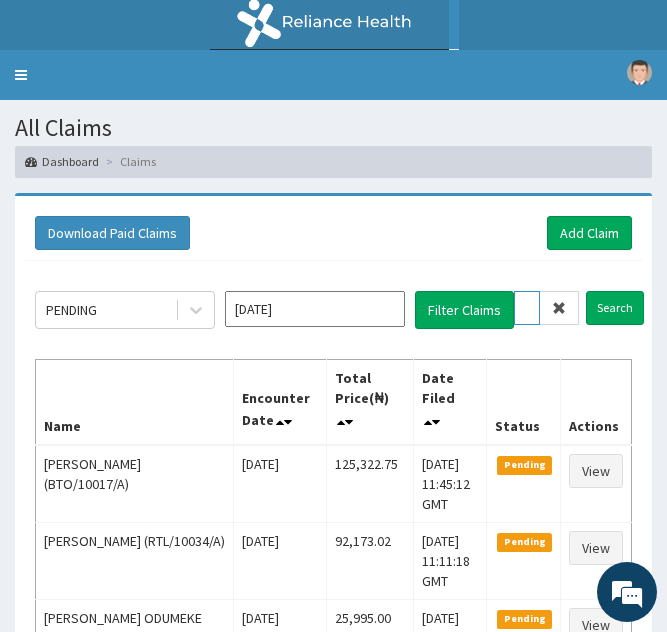 type on "AH/10435/A" 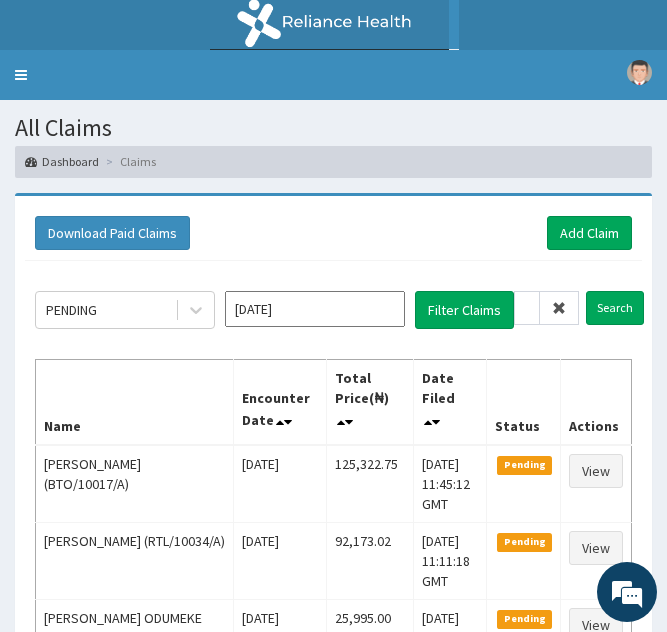 scroll, scrollTop: 0, scrollLeft: 0, axis: both 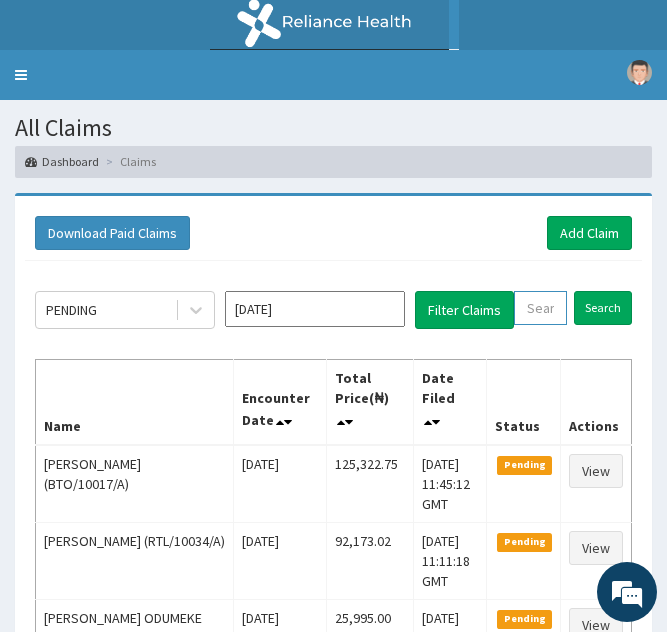 click at bounding box center [540, 308] 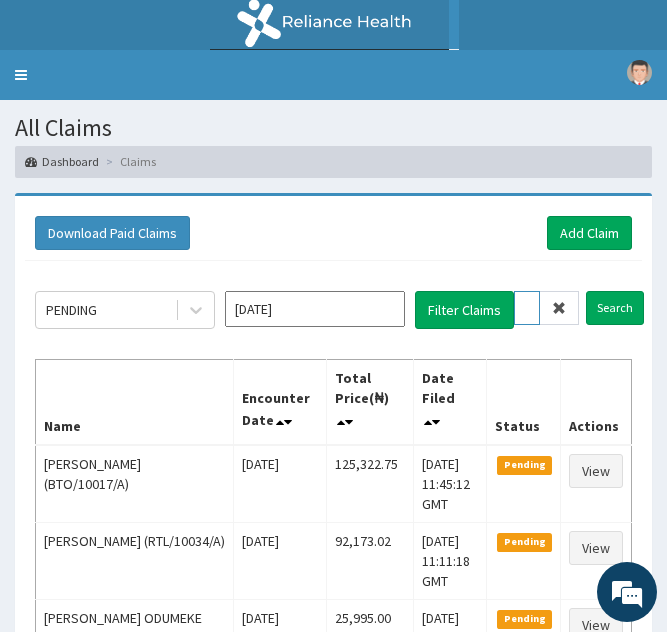 scroll, scrollTop: 0, scrollLeft: 74, axis: horizontal 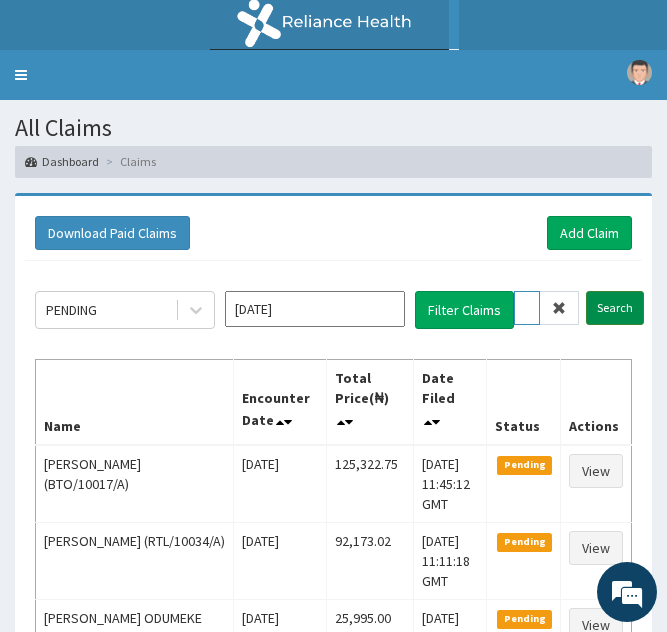 type on "ACH/10435/A" 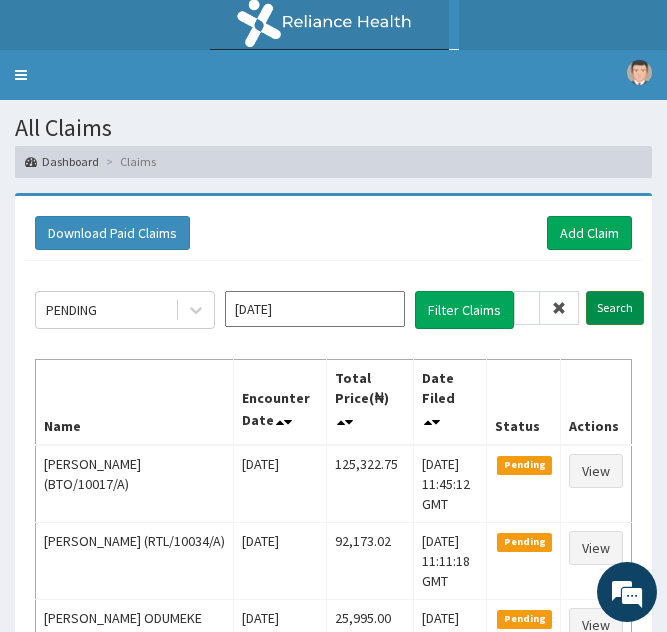 scroll, scrollTop: 0, scrollLeft: 0, axis: both 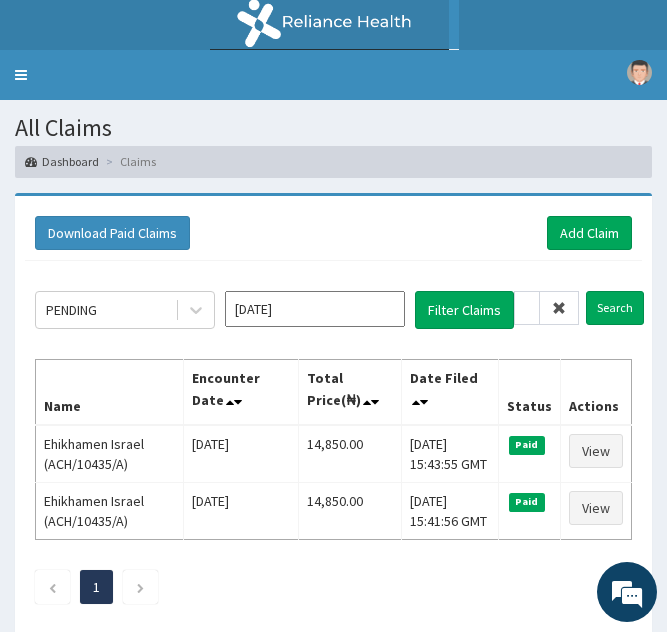 click at bounding box center (559, 308) 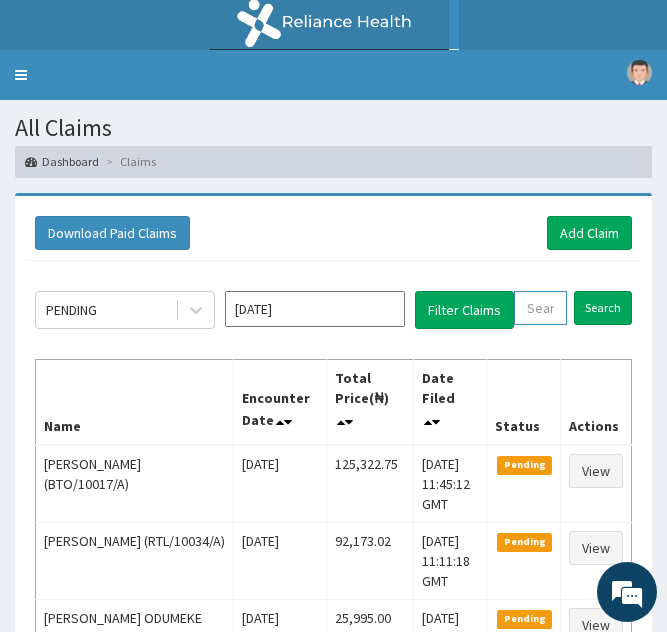 click at bounding box center (540, 308) 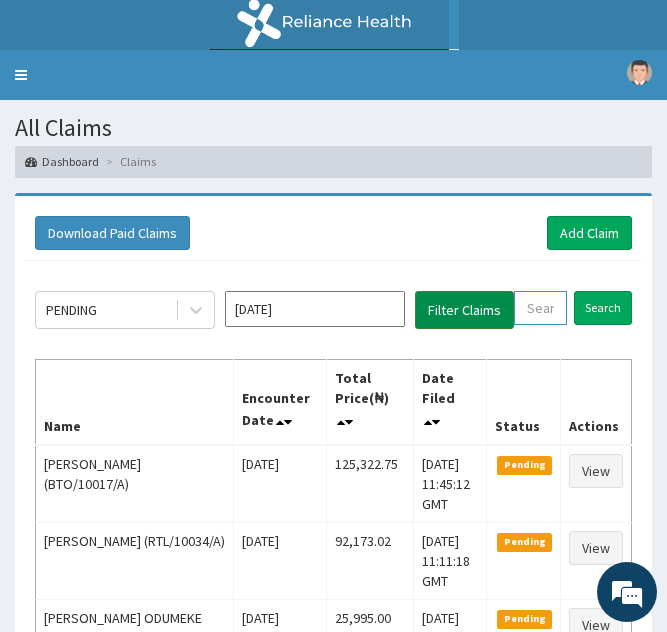 paste on "ACH/10435/A" 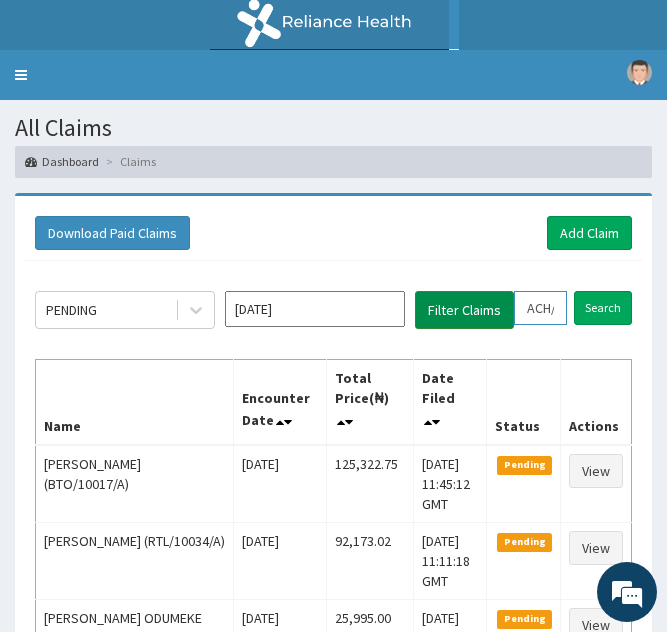scroll, scrollTop: 0, scrollLeft: 74, axis: horizontal 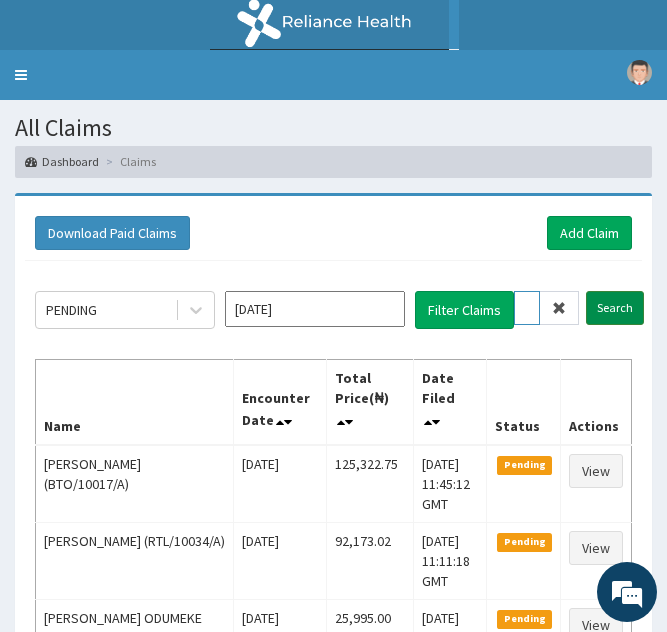 type on "ACH/10435/A" 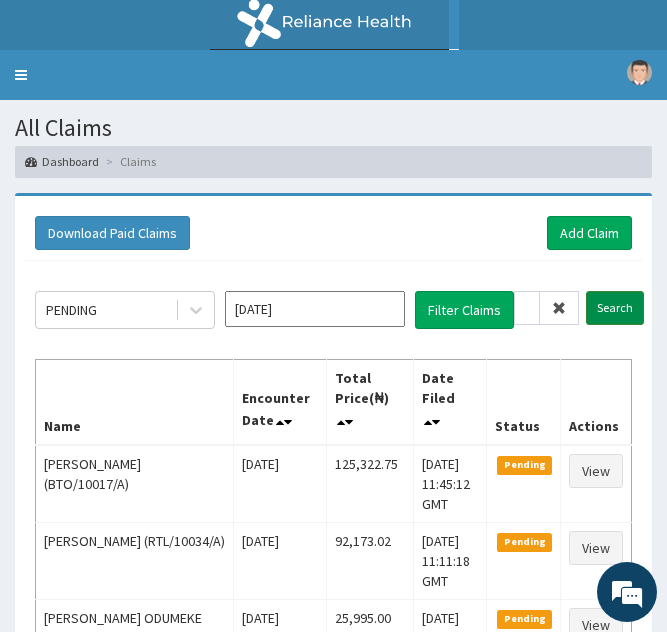 scroll, scrollTop: 0, scrollLeft: 0, axis: both 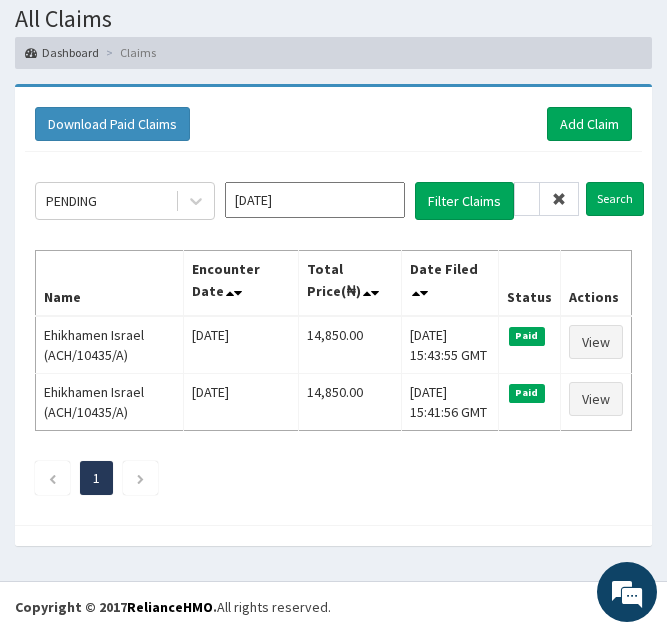 click at bounding box center [559, 199] 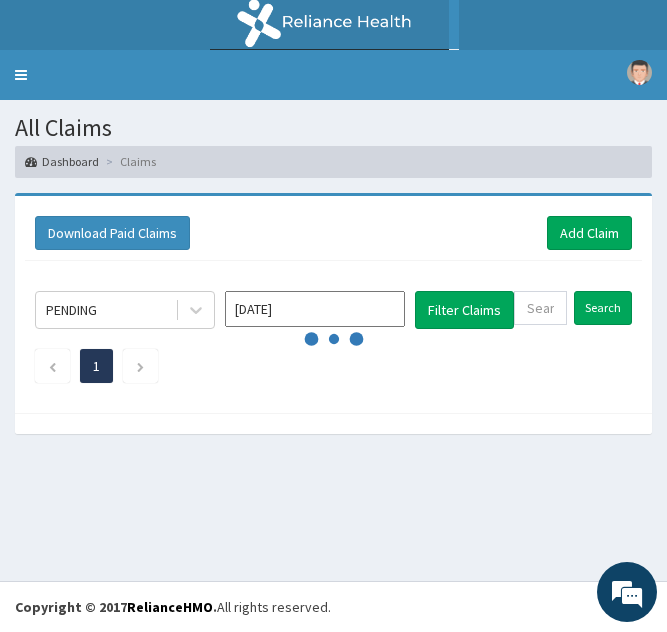scroll, scrollTop: 0, scrollLeft: 0, axis: both 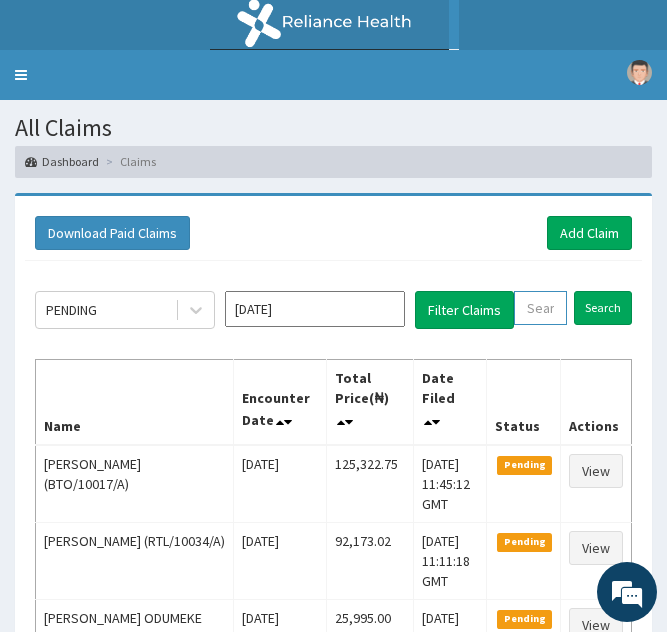 click at bounding box center (540, 308) 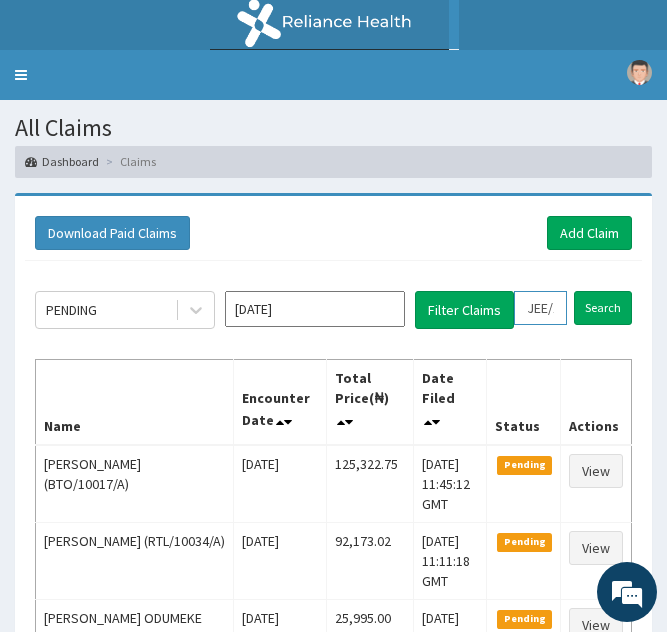 scroll, scrollTop: 0, scrollLeft: 71, axis: horizontal 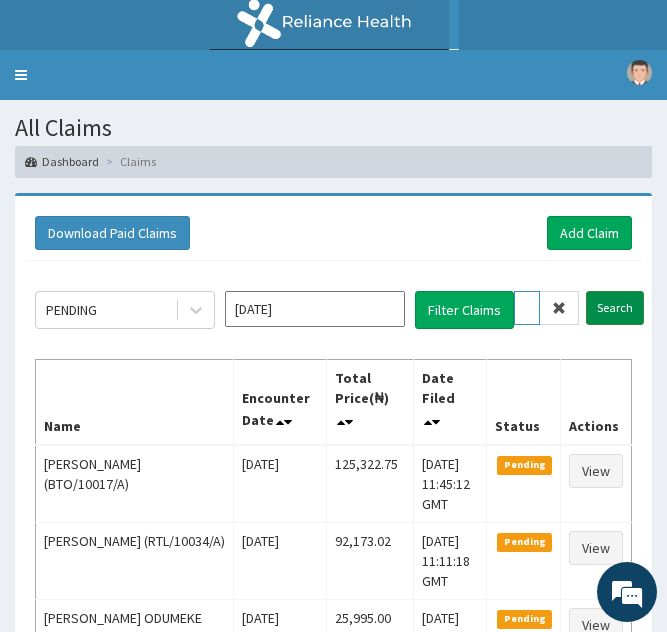 type on "JEE/10015/C" 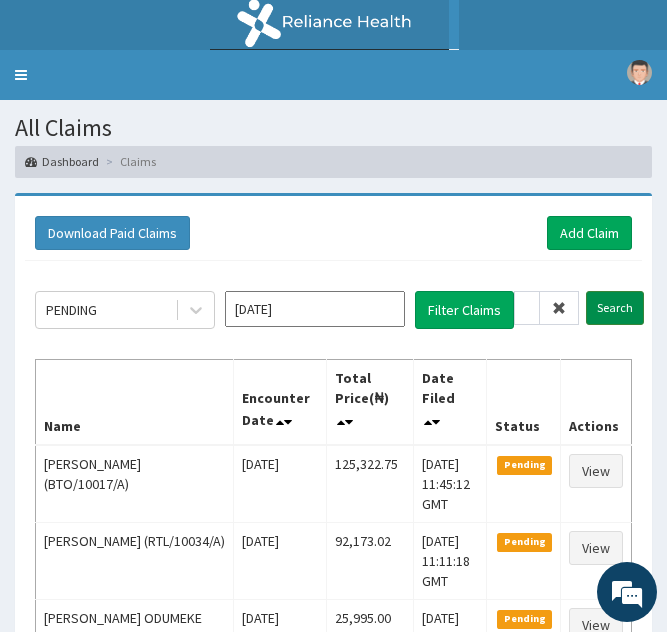 scroll, scrollTop: 0, scrollLeft: 0, axis: both 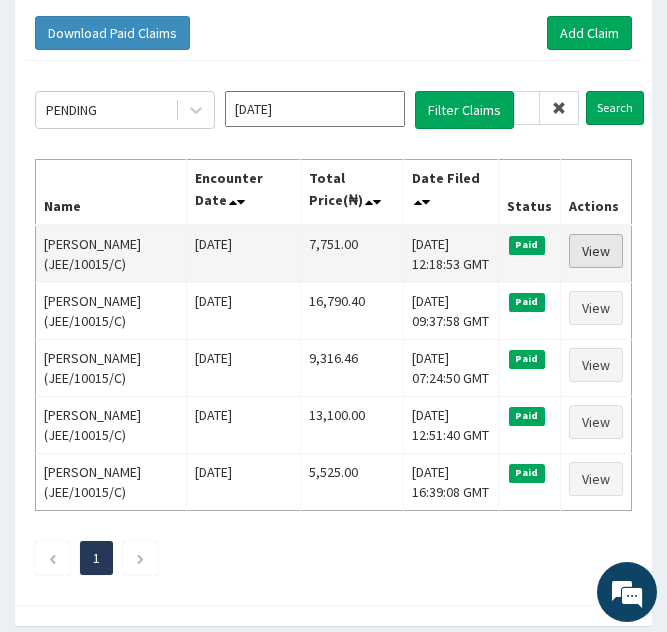 click on "View" at bounding box center [596, 251] 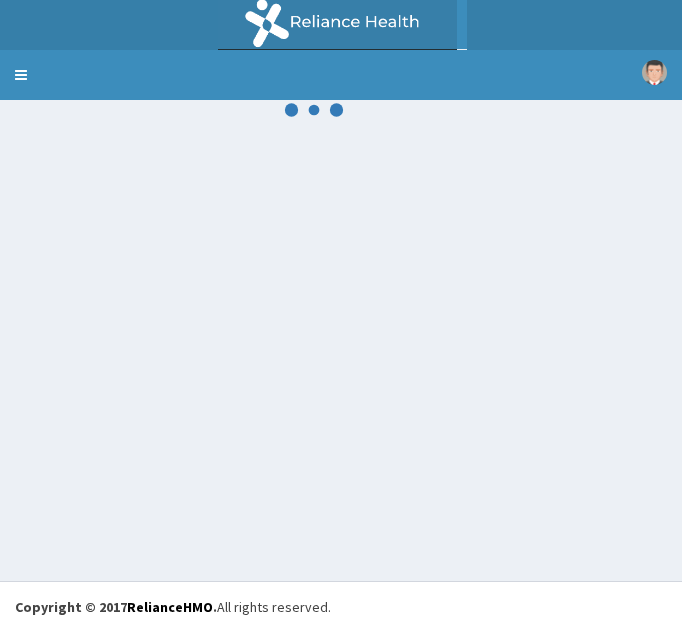 scroll, scrollTop: 0, scrollLeft: 0, axis: both 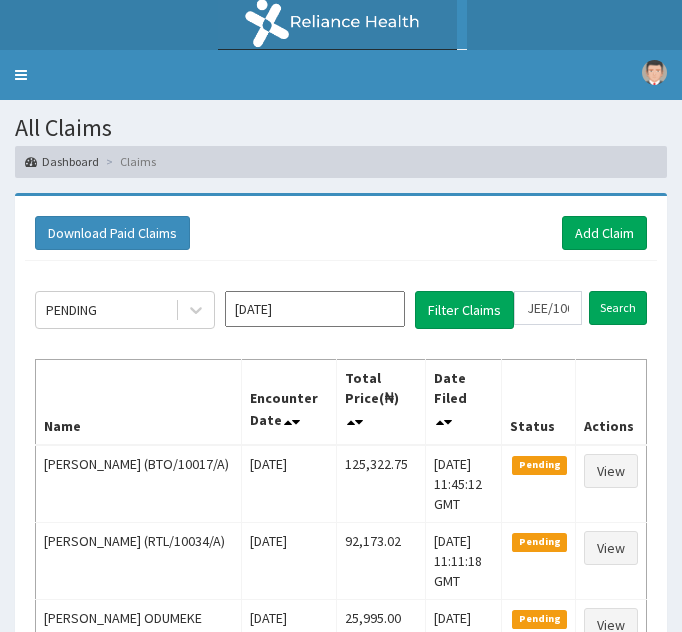click on "PENDING [DATE] Filter Claims JEE/10015/C Search Name Encounter Date Total Price(₦) Date Filed Status Actions [PERSON_NAME] (BTO/10017/A) [DATE] 125,322.75 [DATE] 11:45:12 GMT Pending View [PERSON_NAME] (RTL/10034/A) [DATE] 92,173.02 [DATE] 11:11:18 GMT Pending View [PERSON_NAME] ODUMEKE (GMT/10319/B) [DATE] 25,995.00 [DATE] 10:44:20 GMT Pending View [GEOGRAPHIC_DATA][PERSON_NAME] [PERSON_NAME] (AOM/10109/B) [DATE] 27,377.55 [DATE] 10:31:27 GMT Pending View Blossom [PERSON_NAME] Ekwerre (AOM/10109/C) [DATE] 25,944.13 [DATE] 10:20:36 GMT Pending View [PERSON_NAME] (BDA/10001/A) [DATE] 53,674.00 [DATE] 10:09:39 GMT Pending View [PERSON_NAME] (REF/10129/A) [DATE] 49,950.00 [DATE] 09:55:32 GMT Pending View [PERSON_NAME] (MDU/10079/B) [DATE] 54,250.00 [DATE] 09:52:12 GMT Pending View Fatimat ADEBISI (ENP/11764/A) [DATE] 22,691.50 [DATE] 09:39:16 GMT Pending View View 1" 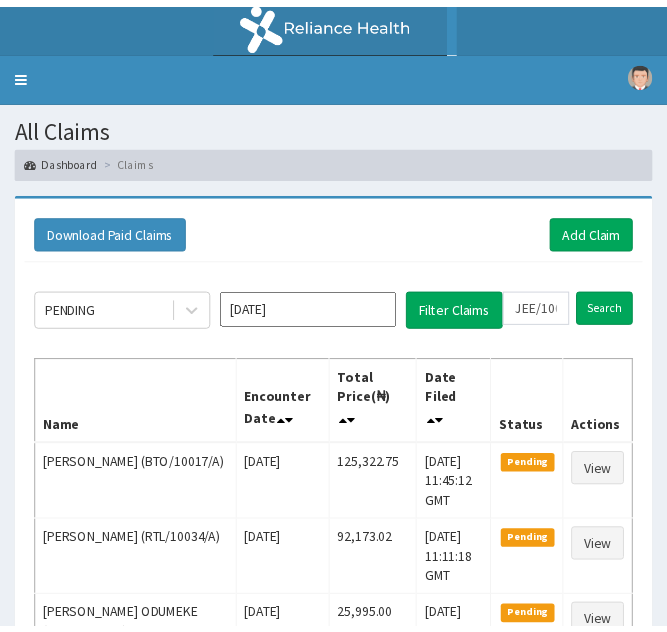 scroll, scrollTop: 200, scrollLeft: 0, axis: vertical 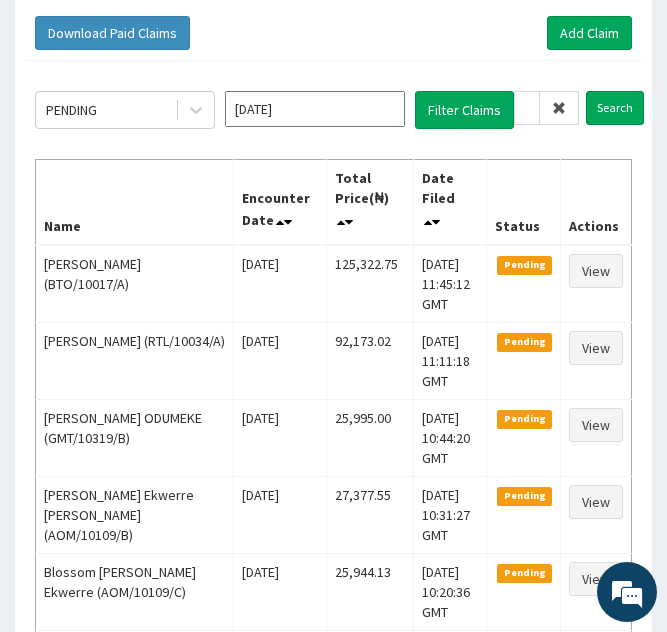type on "EE/10015/C" 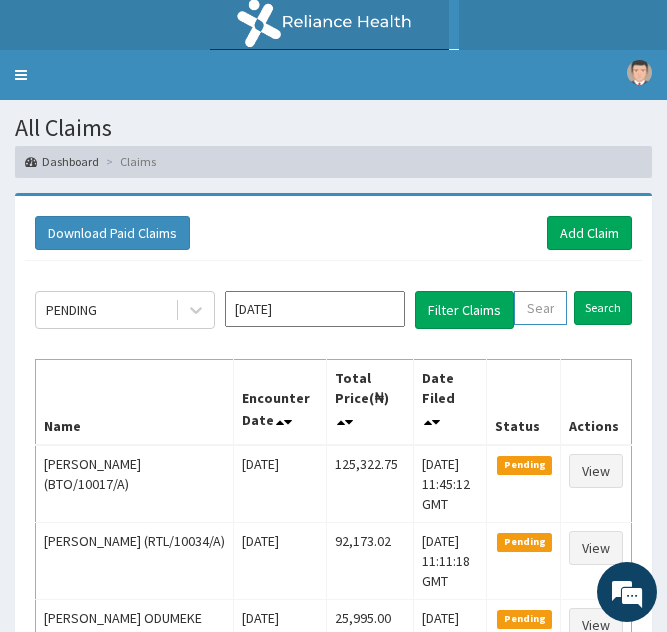 click at bounding box center (540, 308) 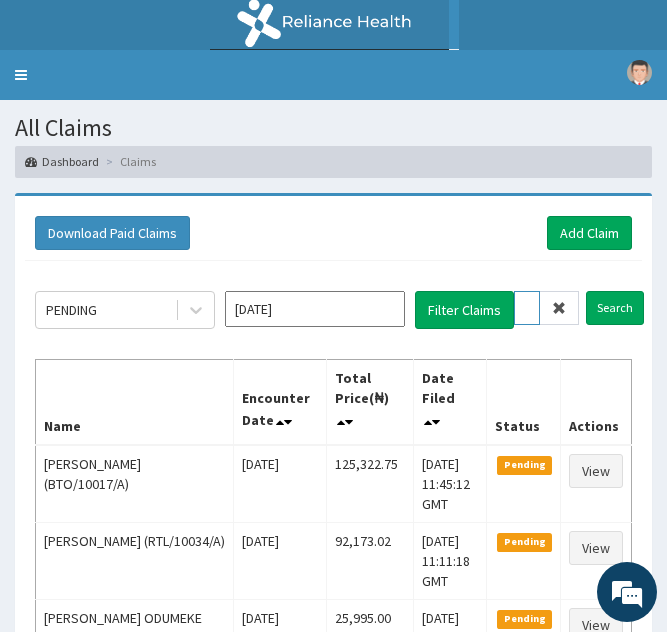 scroll, scrollTop: 0, scrollLeft: 69, axis: horizontal 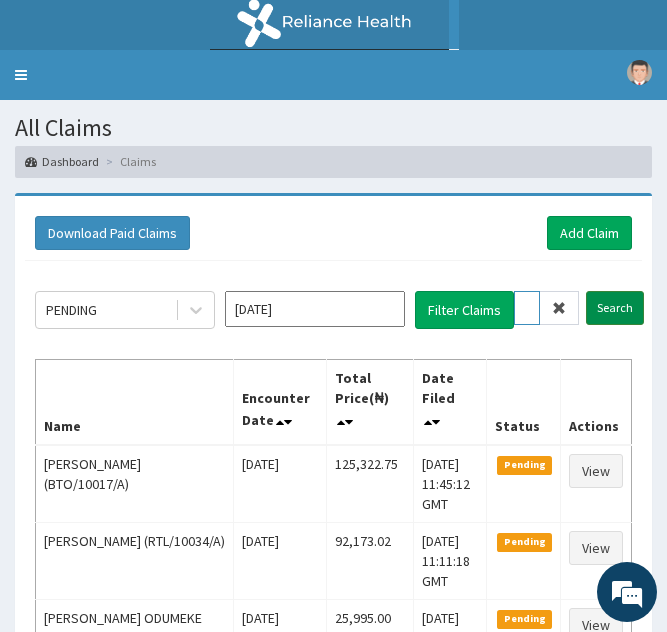 type on "ZIB/10010/E" 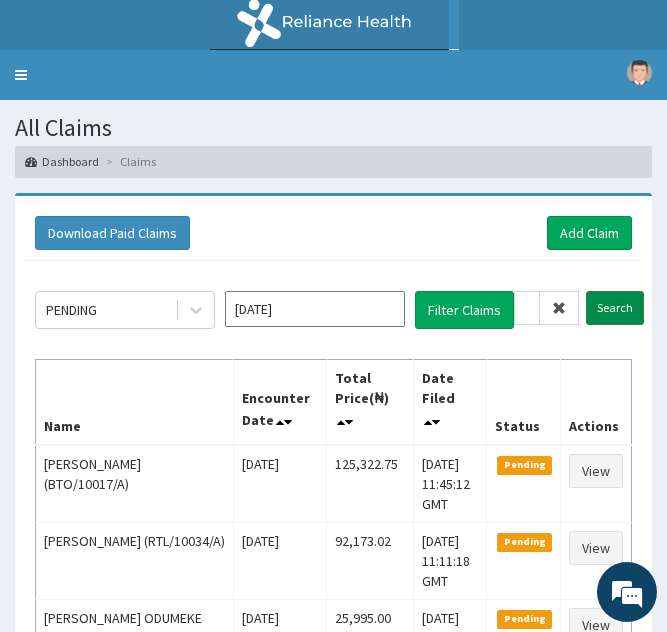 scroll, scrollTop: 0, scrollLeft: 0, axis: both 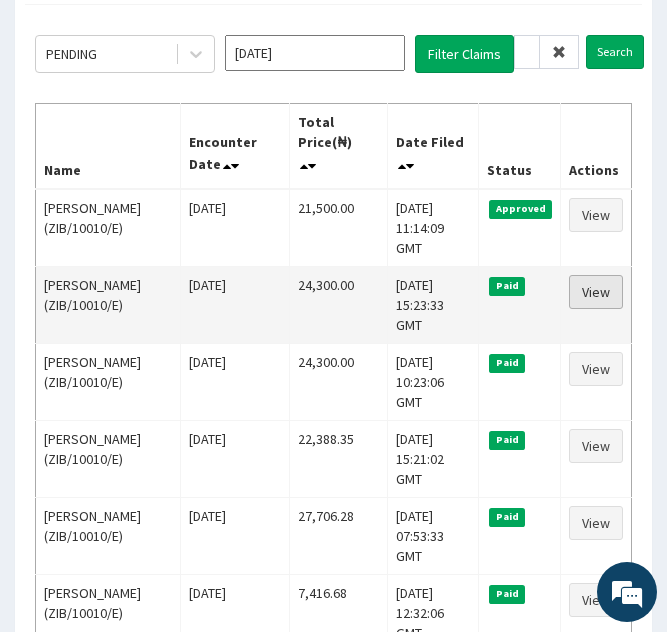 click on "View" at bounding box center [596, 292] 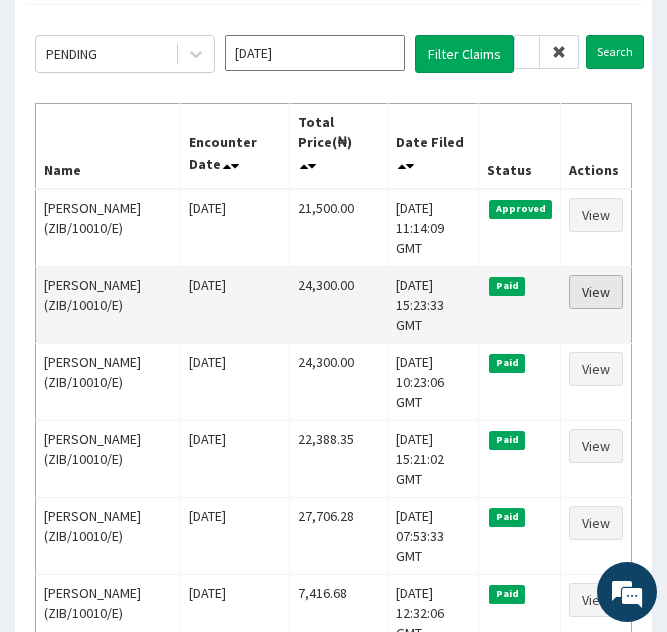 scroll, scrollTop: 0, scrollLeft: 0, axis: both 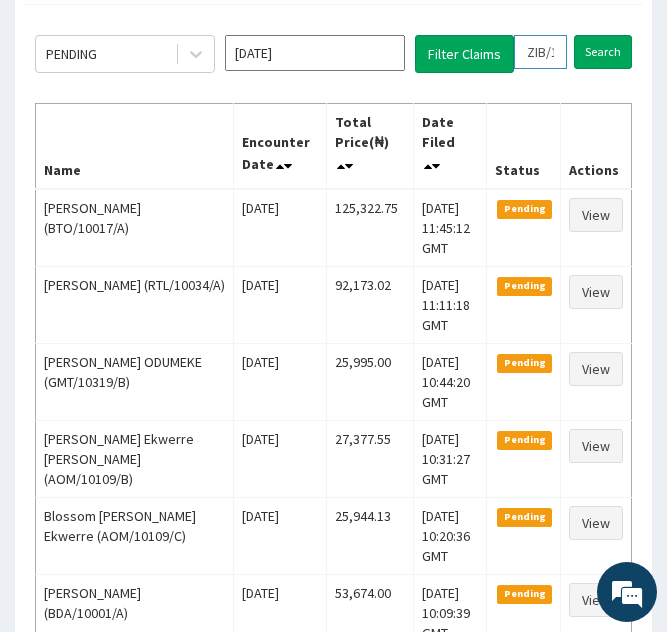 click on "ZIB/10010/E" at bounding box center (540, 52) 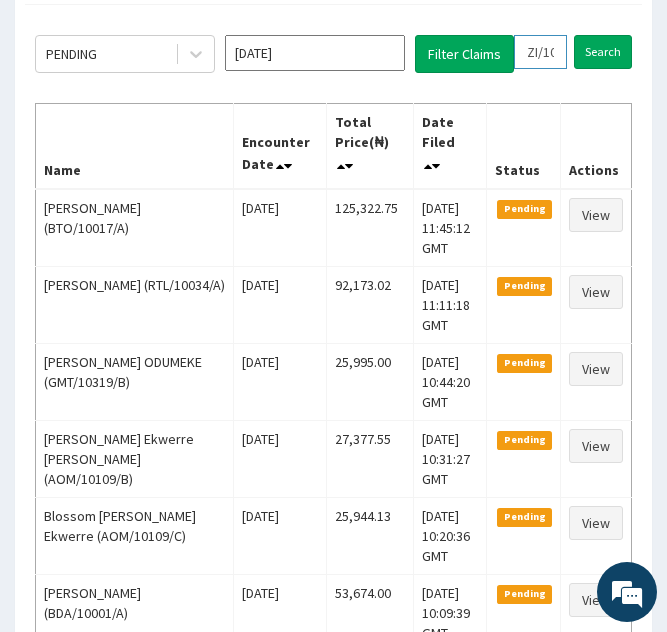 scroll, scrollTop: 0, scrollLeft: 10, axis: horizontal 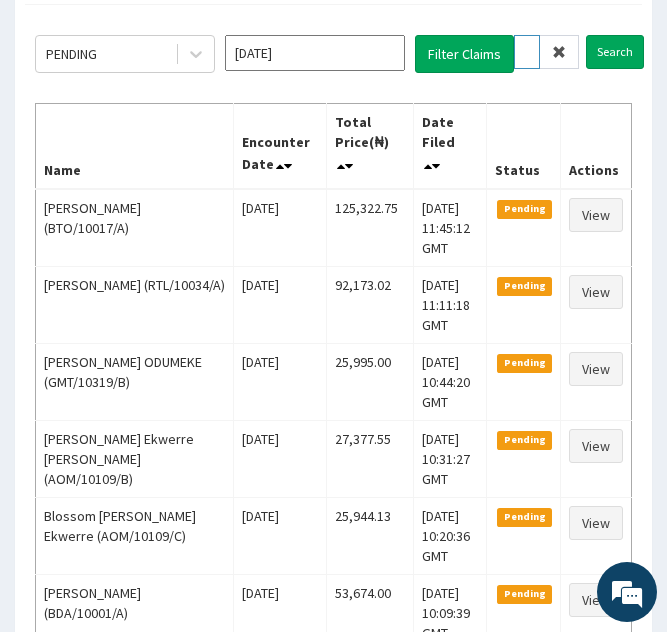 type on "ZI/10010/E" 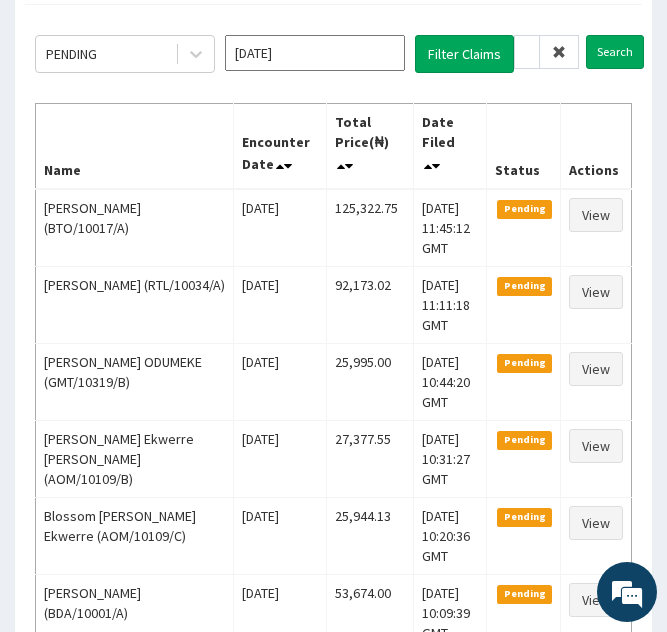 scroll, scrollTop: 0, scrollLeft: 0, axis: both 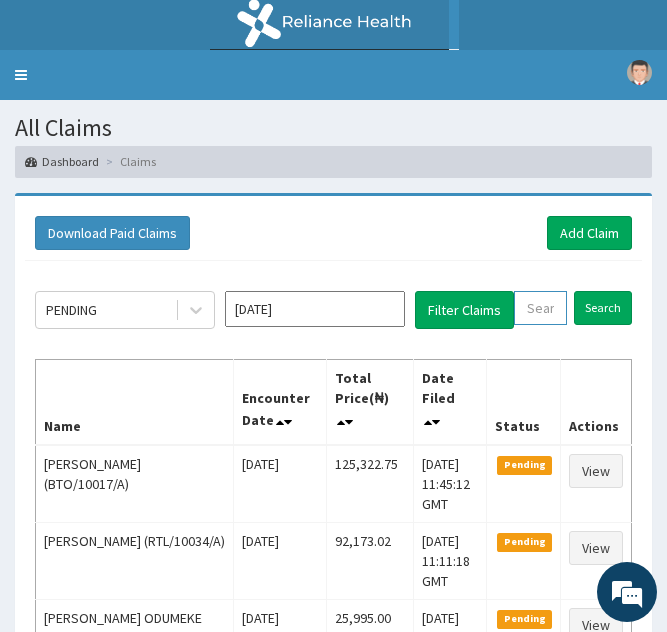 click at bounding box center [540, 308] 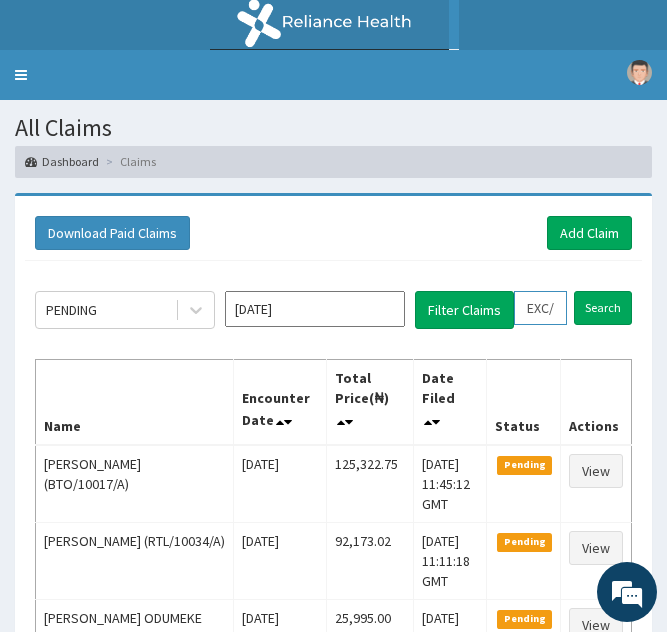 scroll, scrollTop: 0, scrollLeft: 71, axis: horizontal 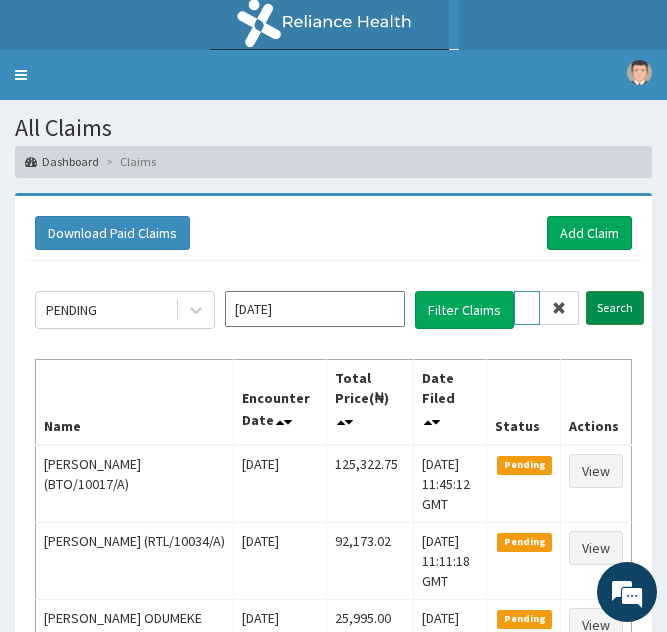 type on "EXC/10007/A" 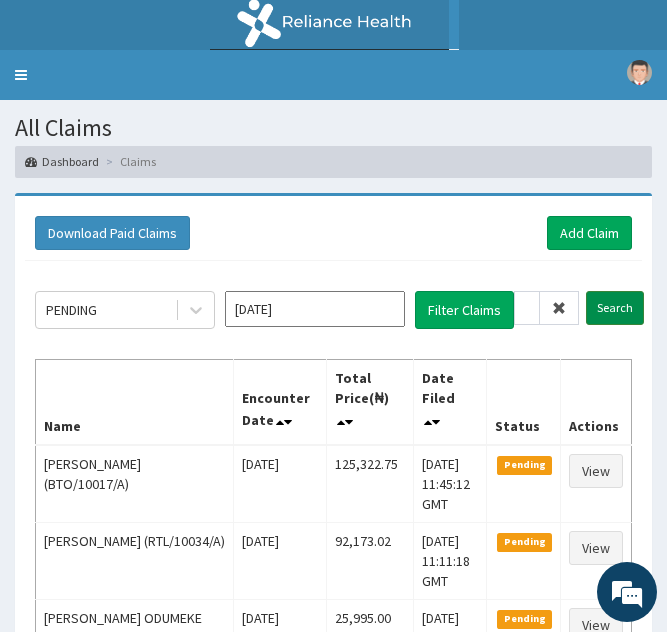 scroll, scrollTop: 0, scrollLeft: 0, axis: both 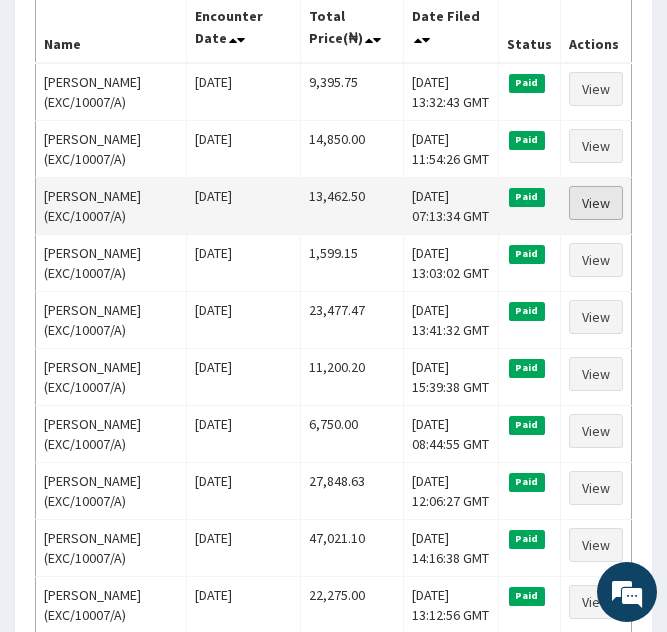 click on "View" at bounding box center [596, 203] 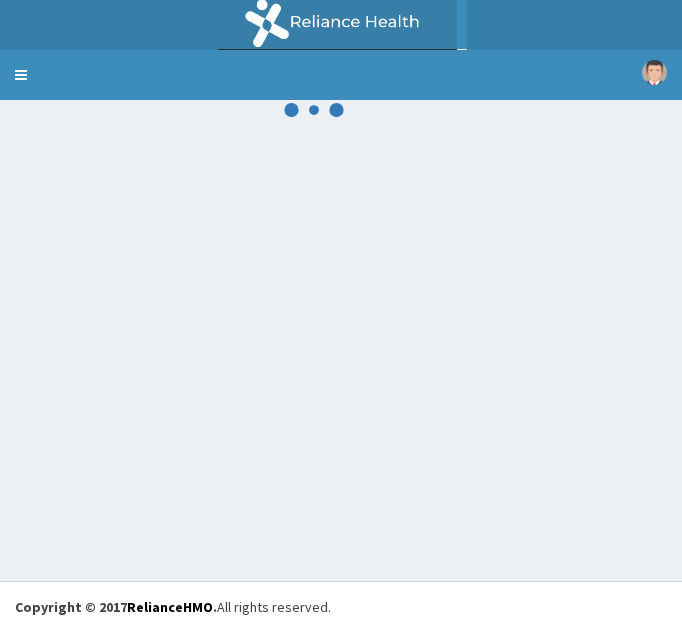 scroll, scrollTop: 0, scrollLeft: 0, axis: both 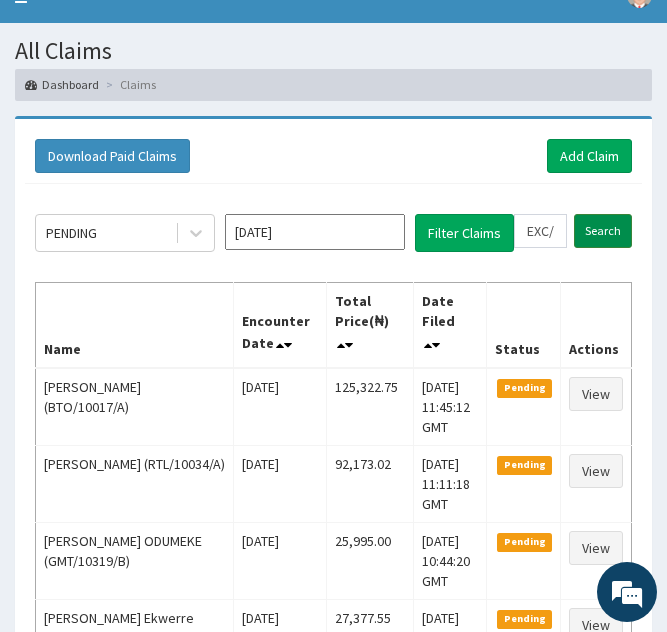 click on "Search" at bounding box center (603, 231) 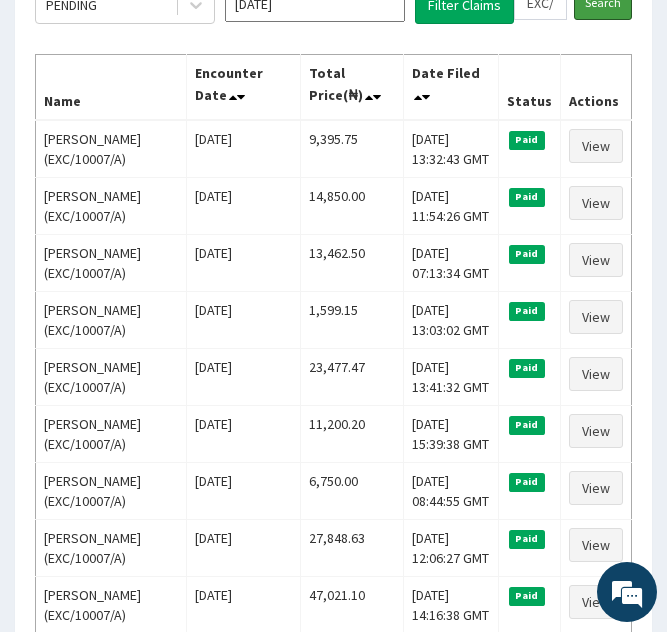 scroll, scrollTop: 325, scrollLeft: 0, axis: vertical 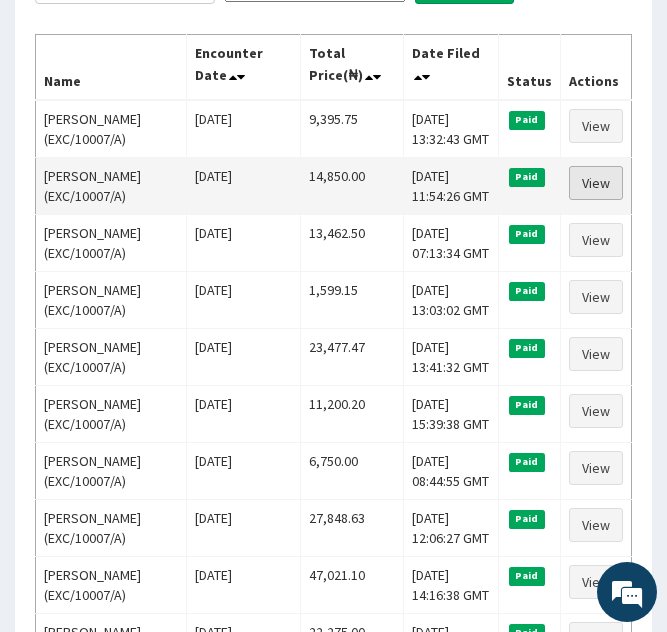 click on "View" at bounding box center [596, 183] 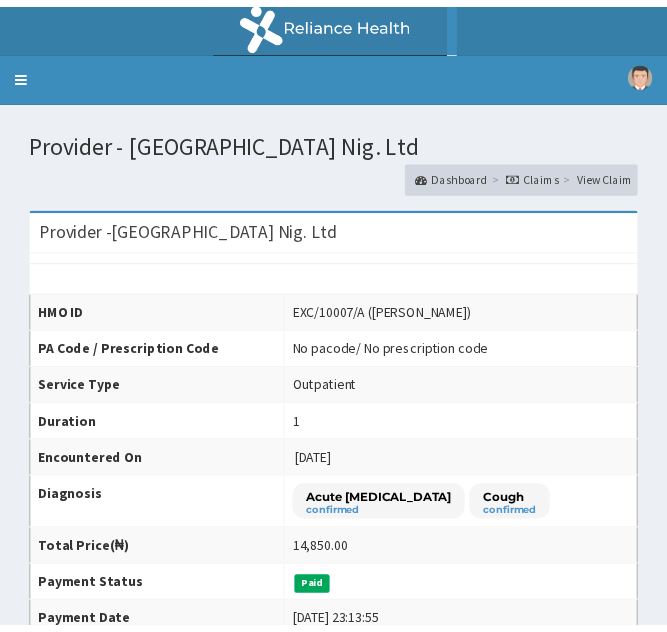 scroll, scrollTop: 134, scrollLeft: 0, axis: vertical 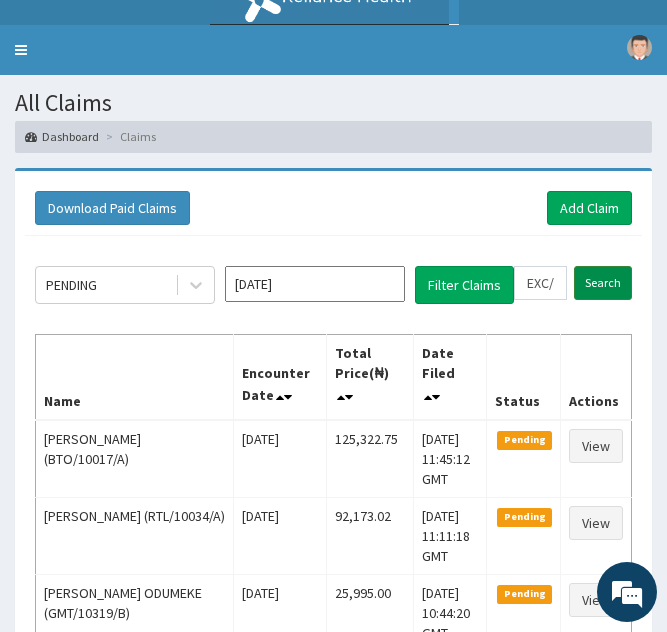 click on "Search" at bounding box center (603, 283) 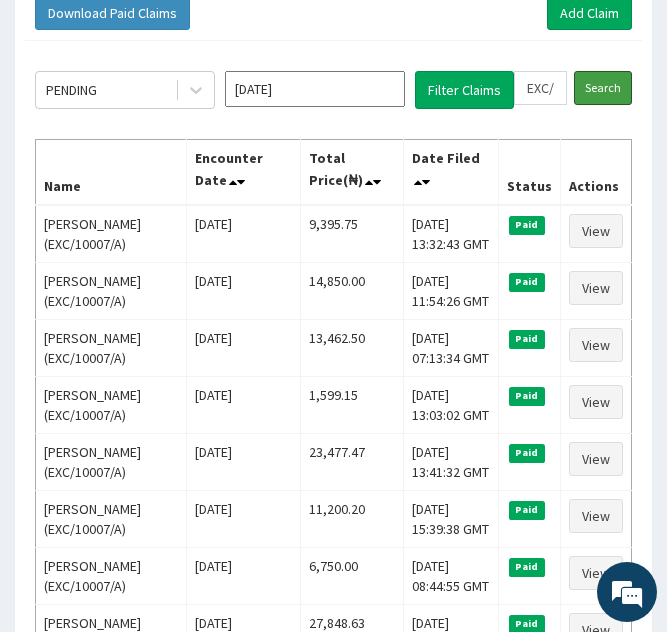 scroll, scrollTop: 222, scrollLeft: 0, axis: vertical 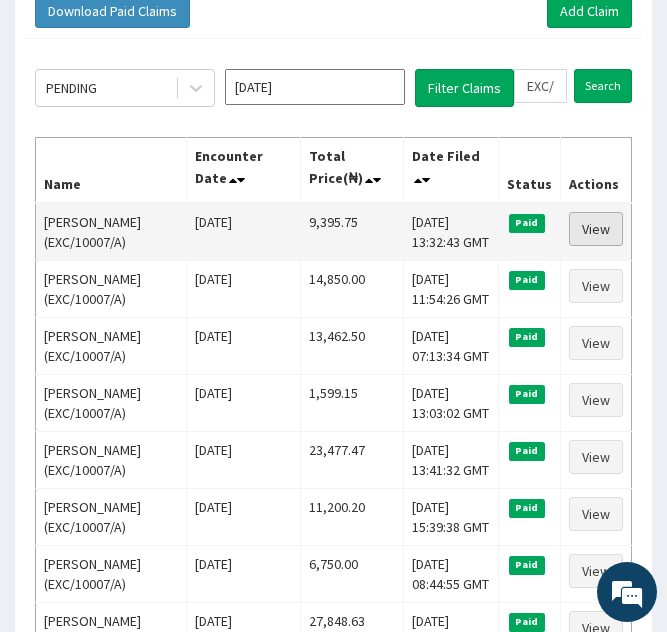 click on "View" at bounding box center [596, 229] 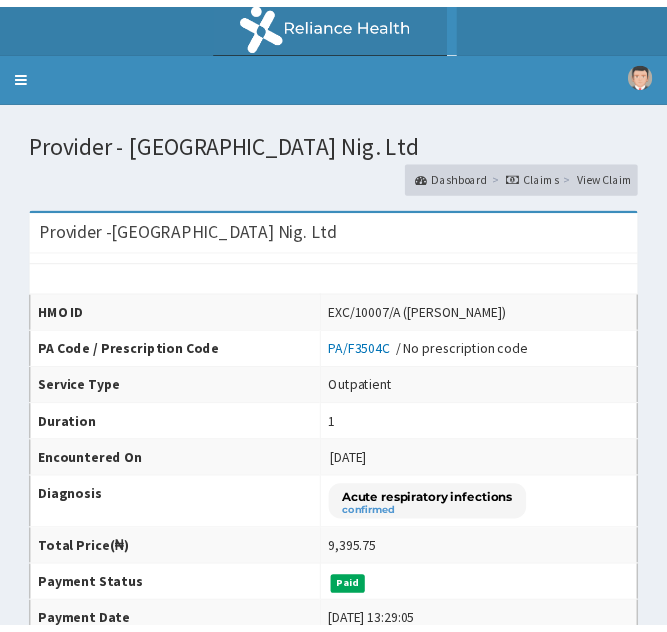 scroll, scrollTop: 0, scrollLeft: 0, axis: both 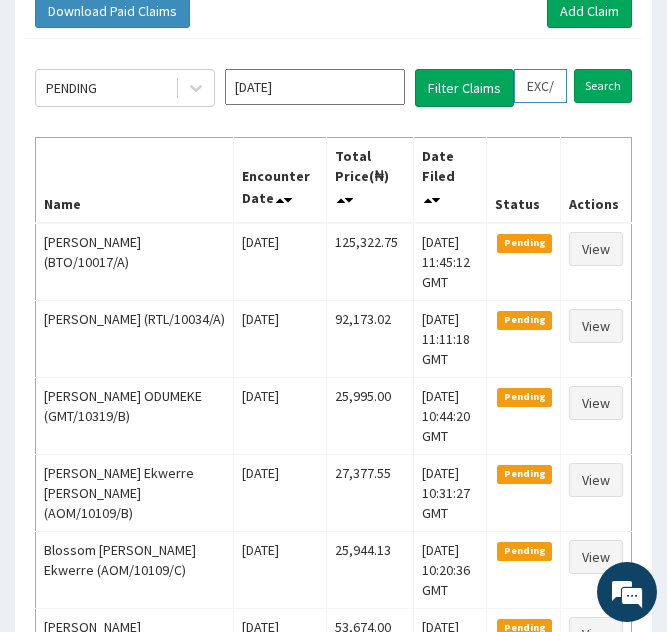 click on "EXC/10007/A" at bounding box center [540, 86] 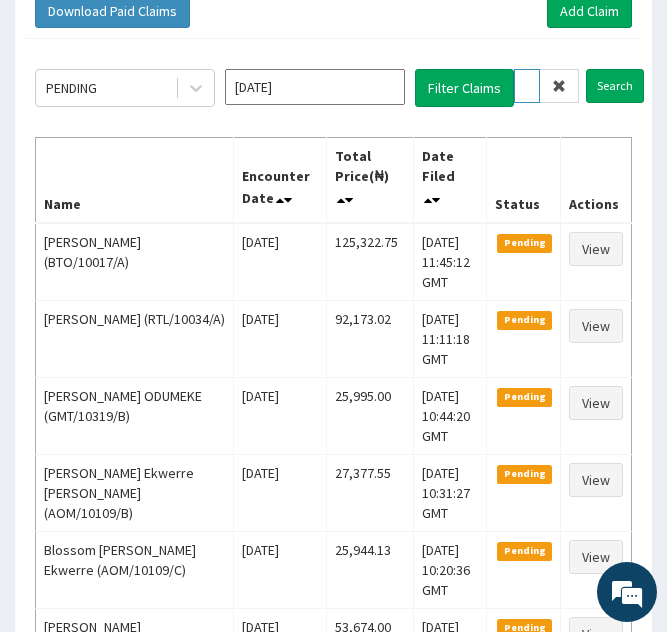 type on "XC/10007/A" 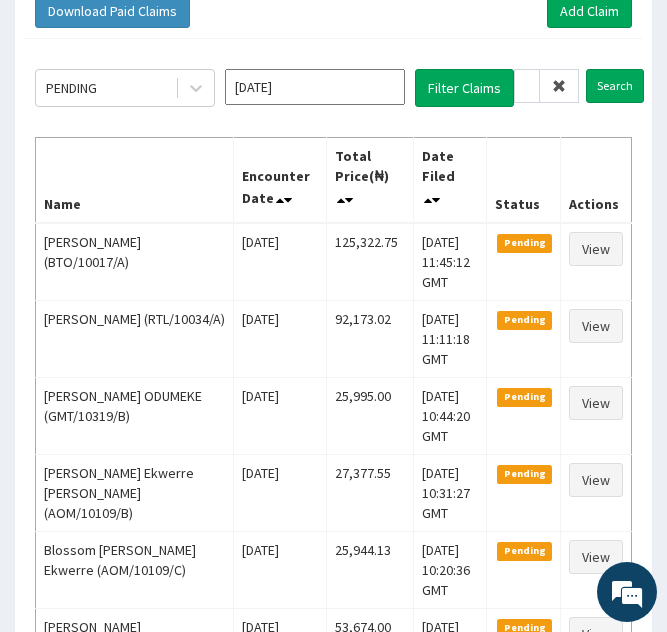 click at bounding box center [559, 86] 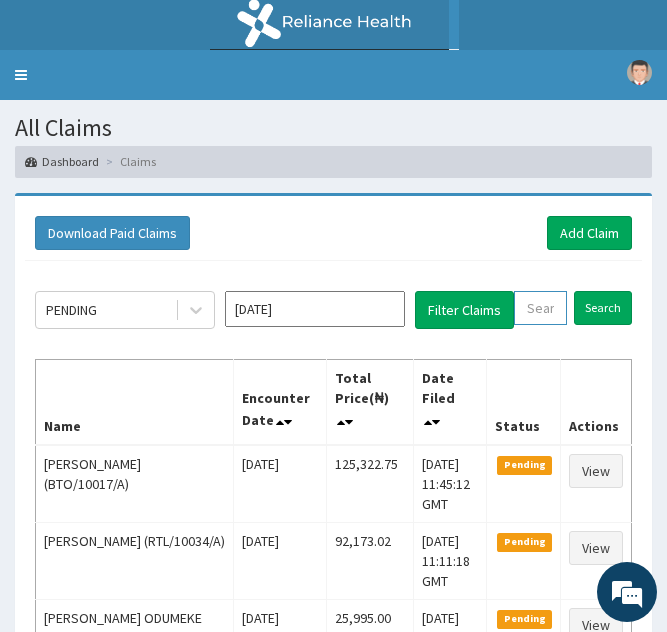 click at bounding box center [540, 308] 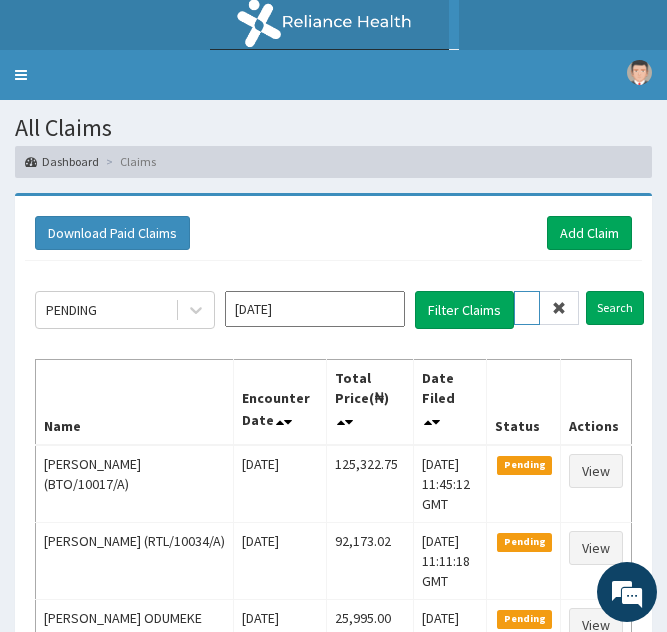 scroll, scrollTop: 0, scrollLeft: 74, axis: horizontal 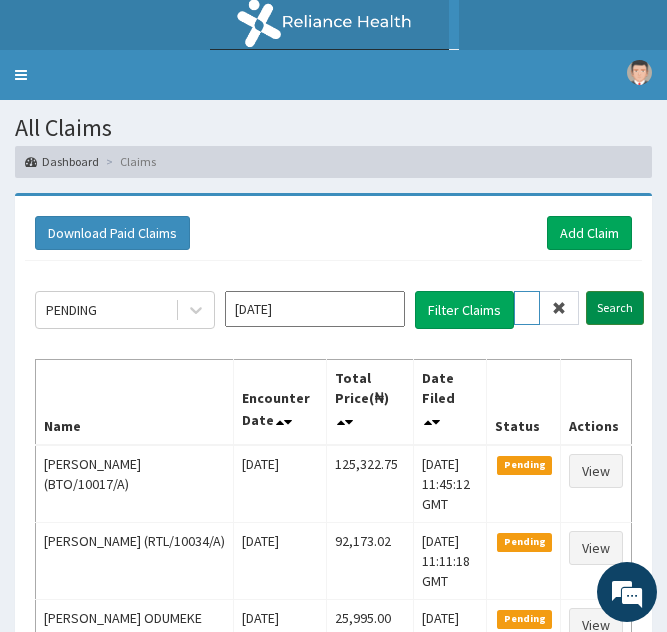 type on "OTG/10158/E" 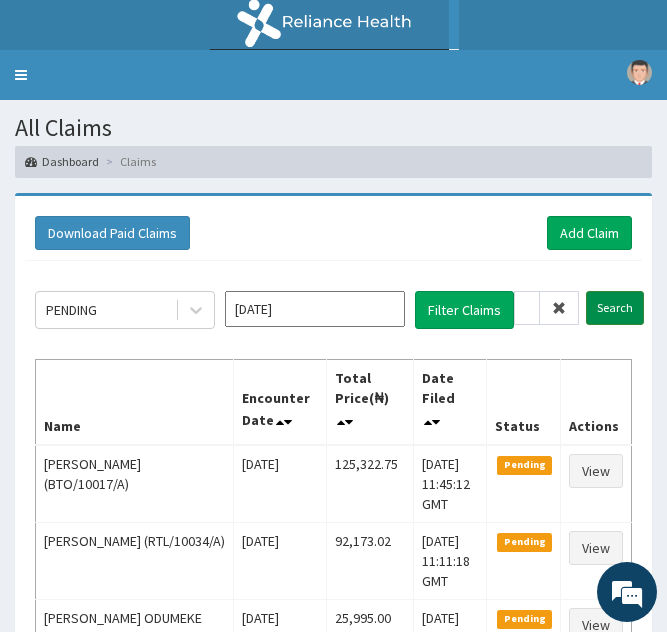 scroll, scrollTop: 0, scrollLeft: 0, axis: both 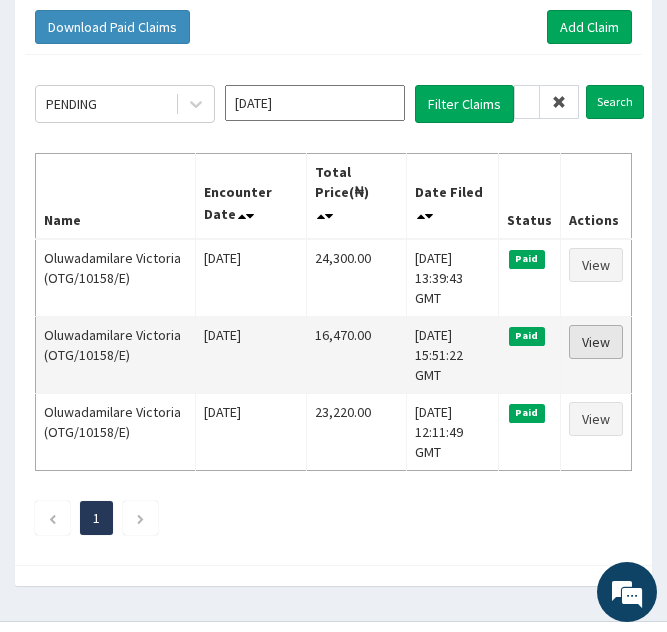click on "View" at bounding box center [596, 342] 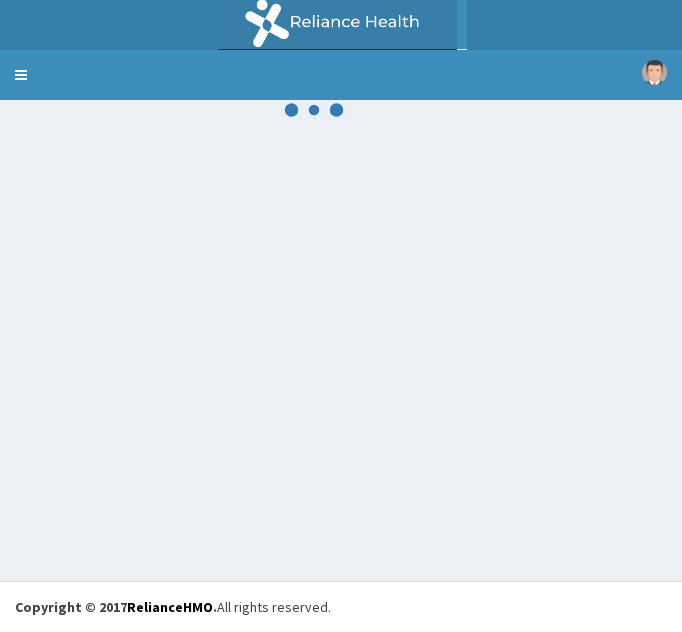 scroll, scrollTop: 0, scrollLeft: 0, axis: both 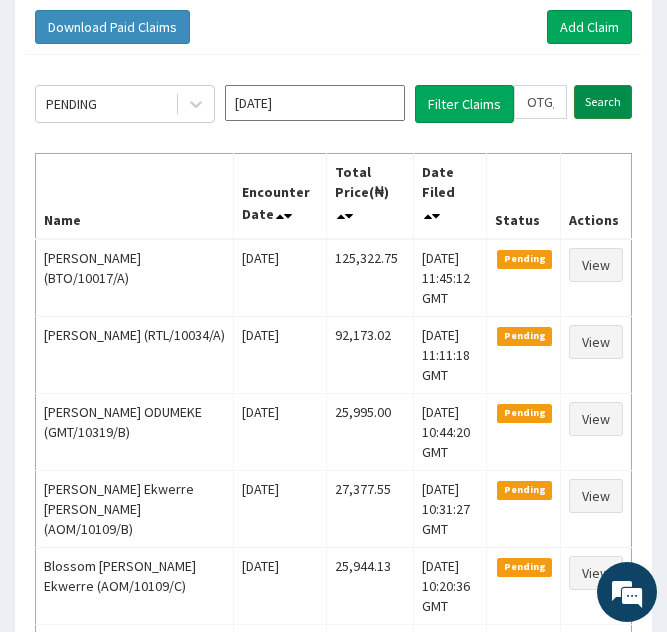 click on "Search" at bounding box center [603, 102] 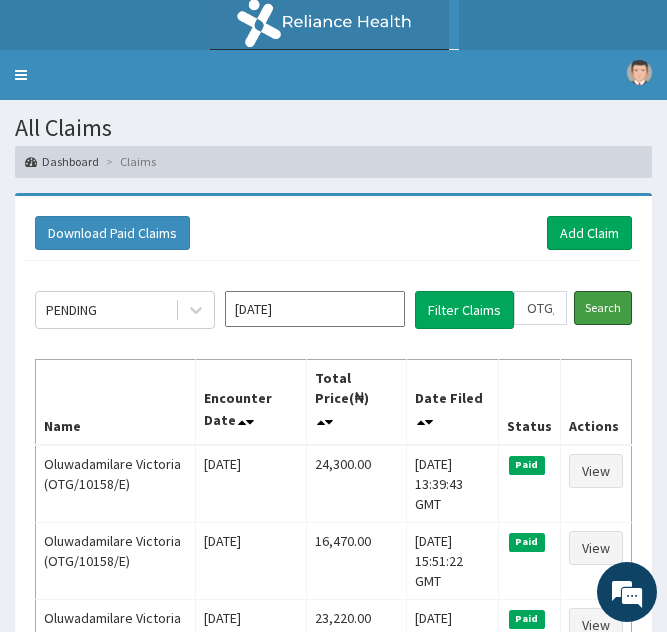 scroll, scrollTop: 206, scrollLeft: 0, axis: vertical 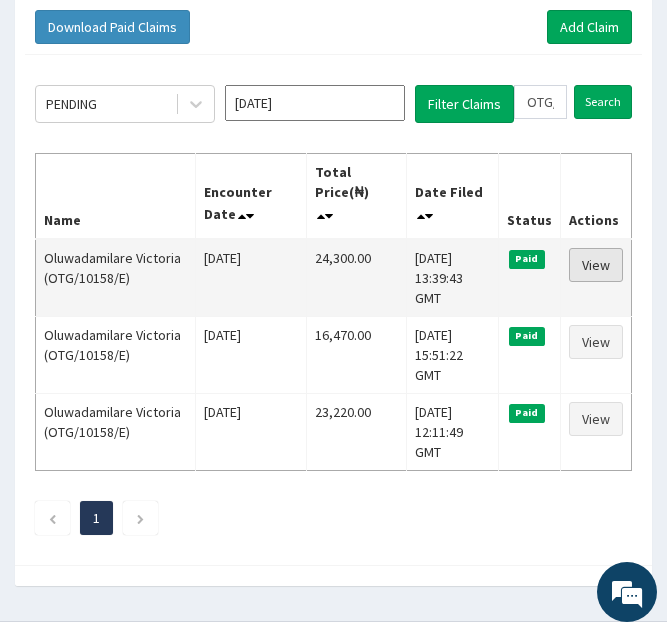 click on "View" at bounding box center (596, 265) 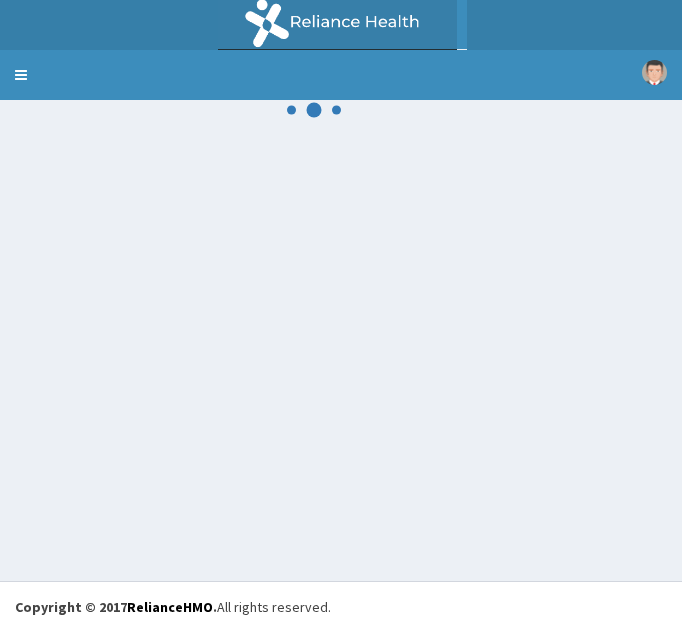 scroll, scrollTop: 0, scrollLeft: 0, axis: both 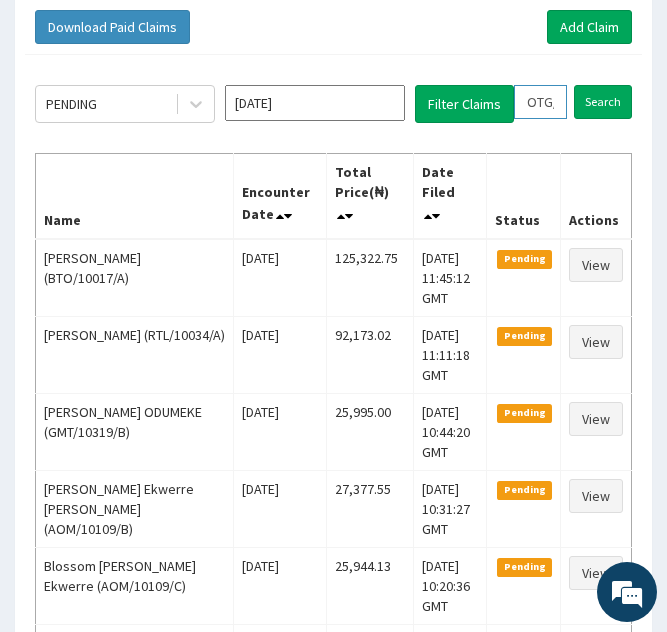 click on "OTG/10158/E" at bounding box center [540, 102] 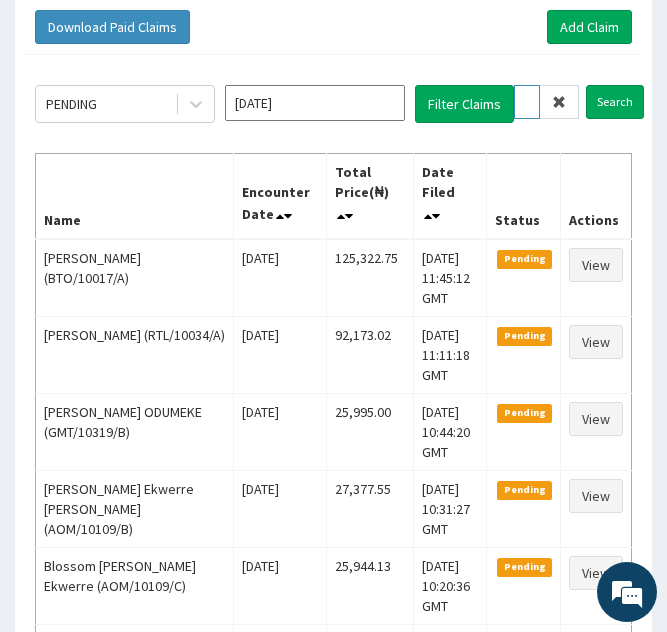 type on "TG/10158/E" 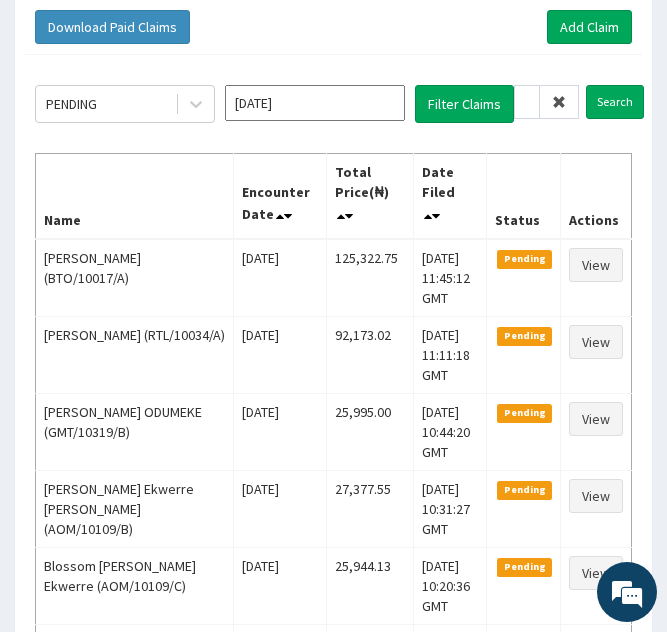 click at bounding box center [559, 102] 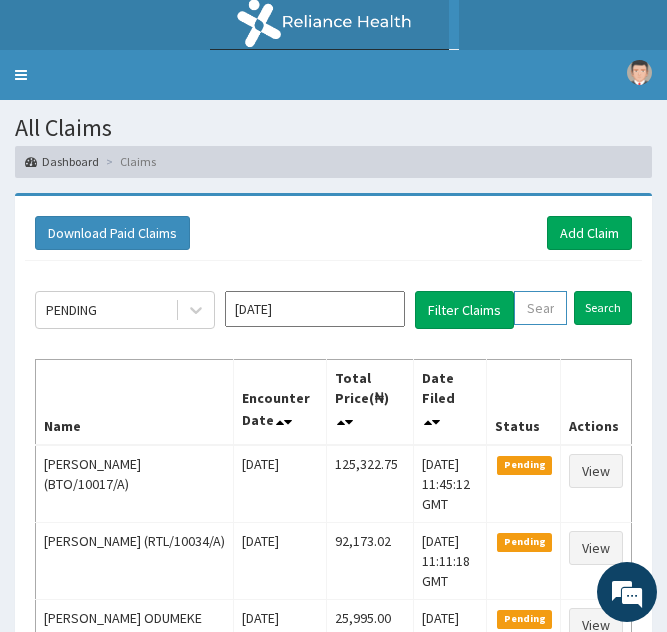 click at bounding box center (540, 308) 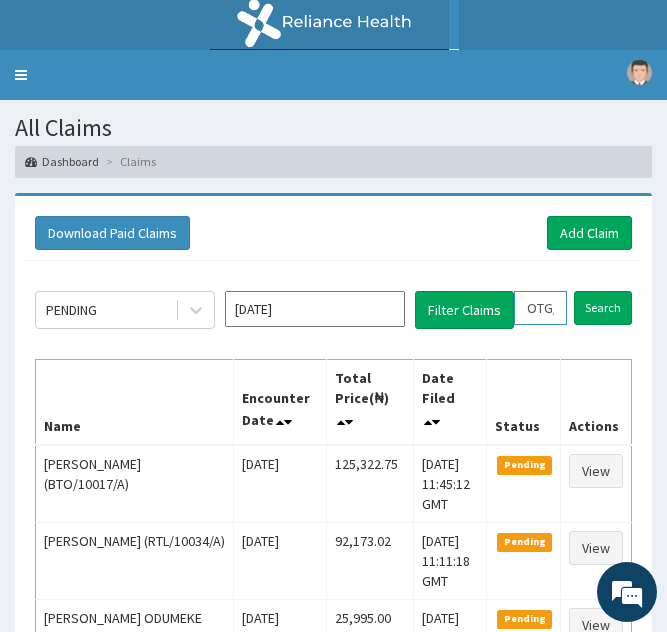 scroll, scrollTop: 0, scrollLeft: 75, axis: horizontal 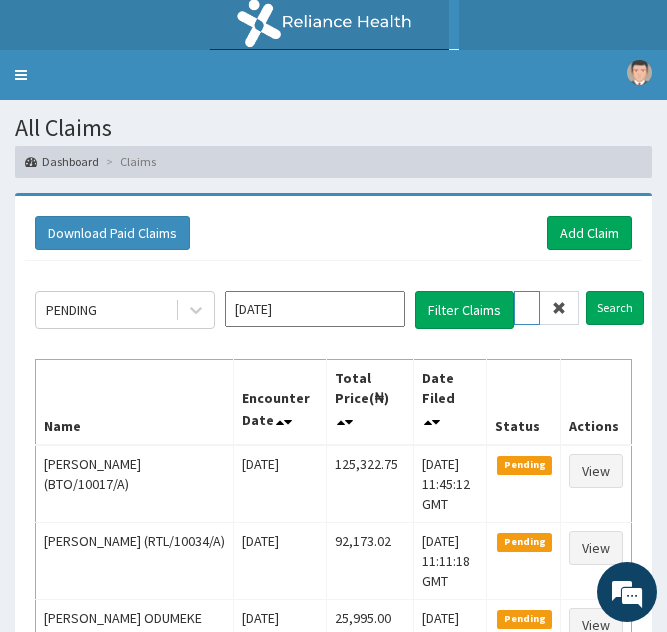 type on "OTG/10158/B" 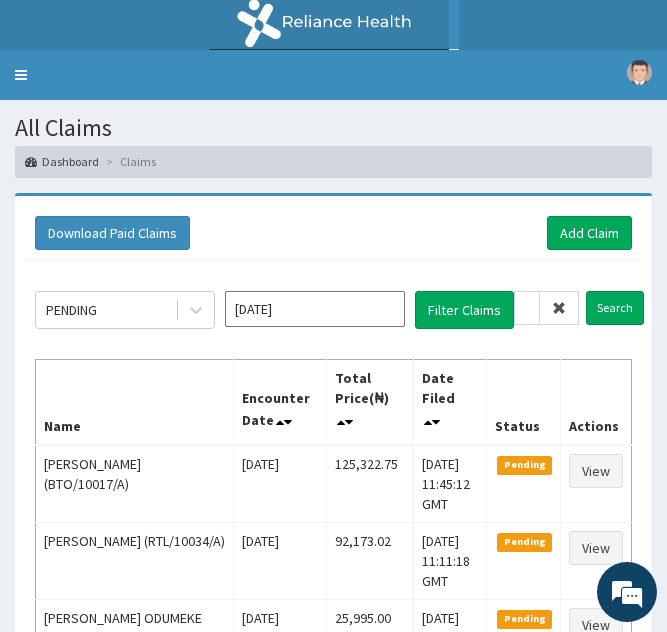 scroll, scrollTop: 0, scrollLeft: 0, axis: both 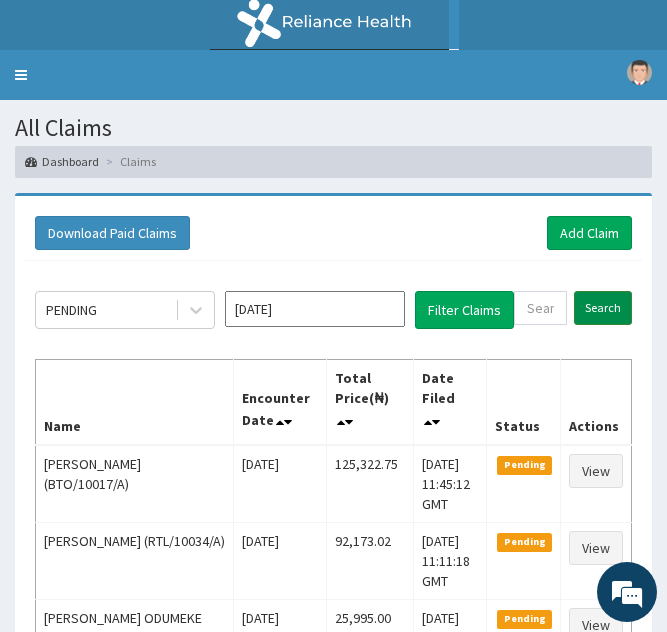 click on "Search" at bounding box center (603, 308) 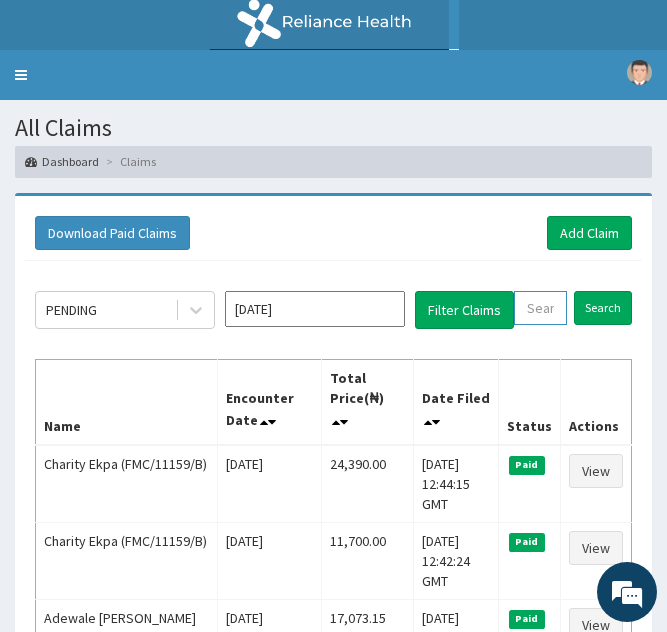 click at bounding box center [540, 308] 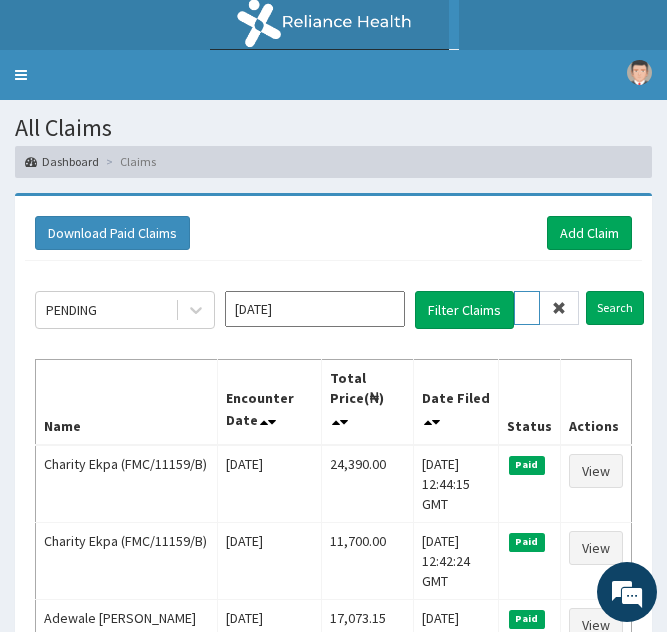 scroll, scrollTop: 0, scrollLeft: 75, axis: horizontal 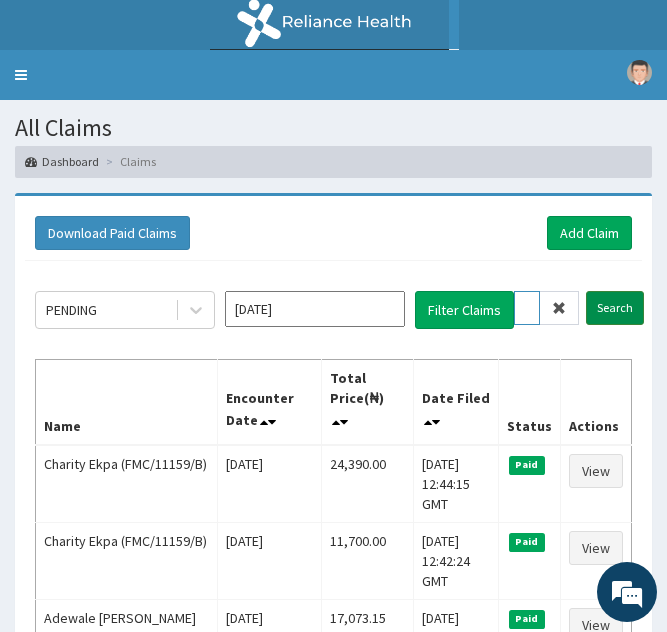 type on "OTG/10158/B" 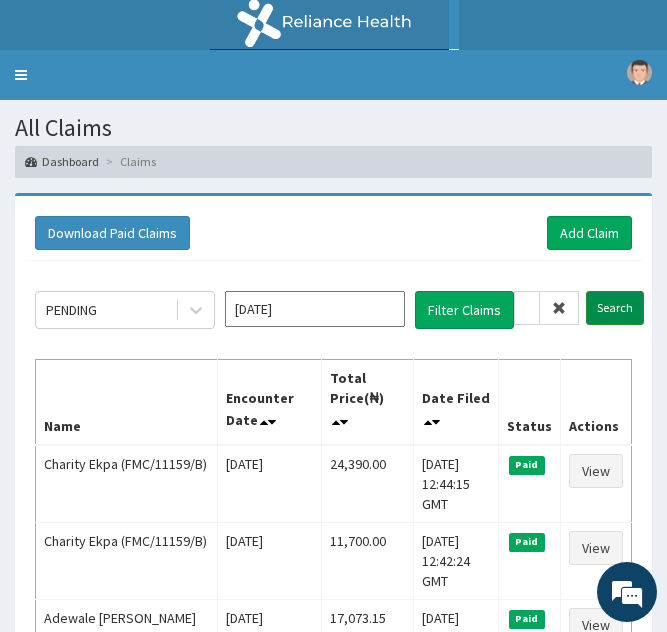 scroll, scrollTop: 0, scrollLeft: 0, axis: both 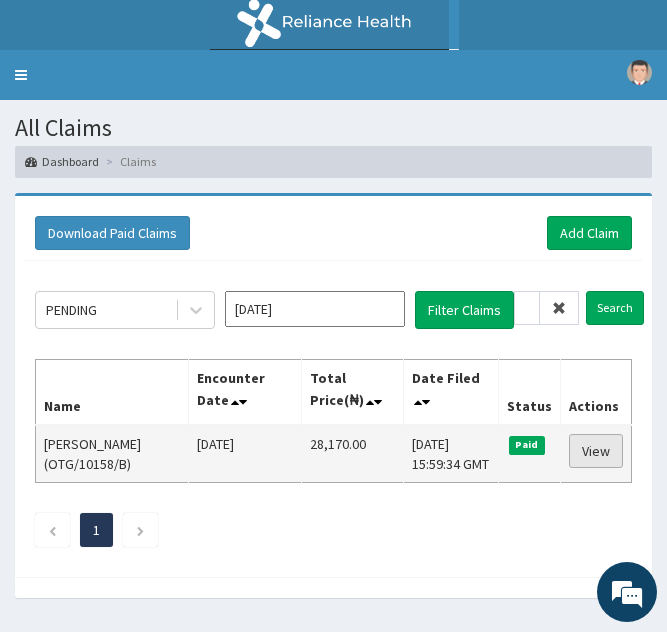 click on "View" at bounding box center [596, 451] 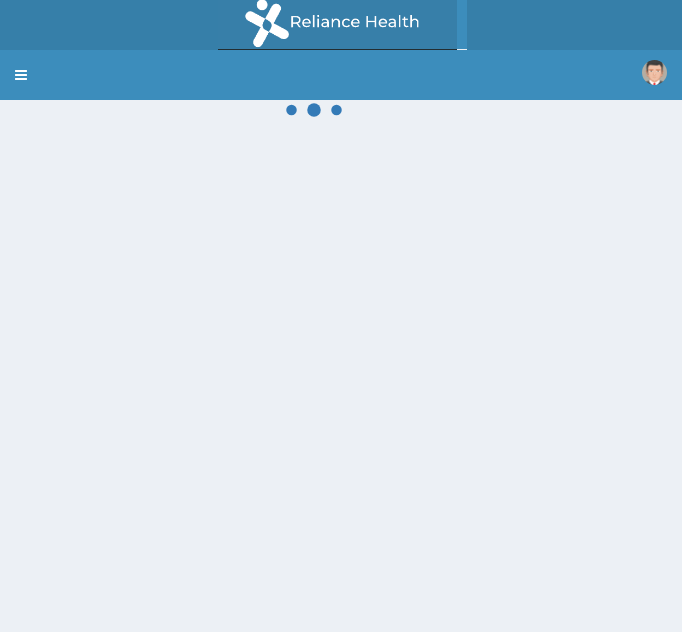 scroll, scrollTop: 0, scrollLeft: 0, axis: both 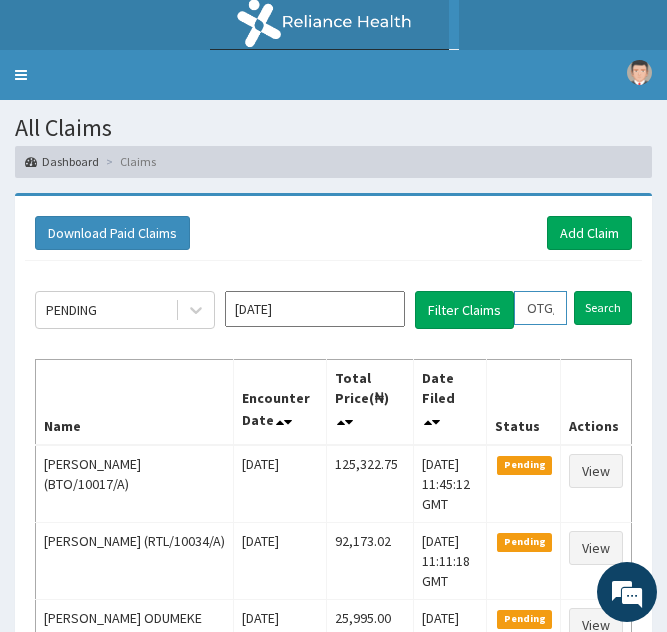 click on "OTG/10158/B" at bounding box center [540, 308] 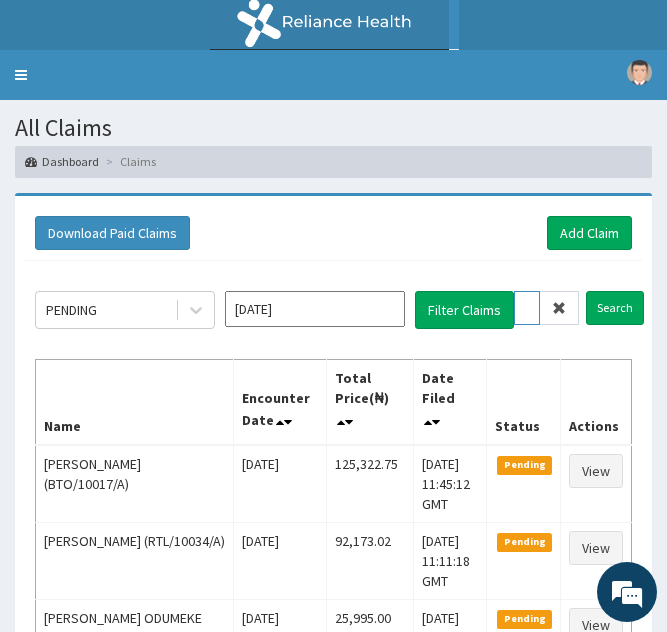 scroll, scrollTop: 0, scrollLeft: 8, axis: horizontal 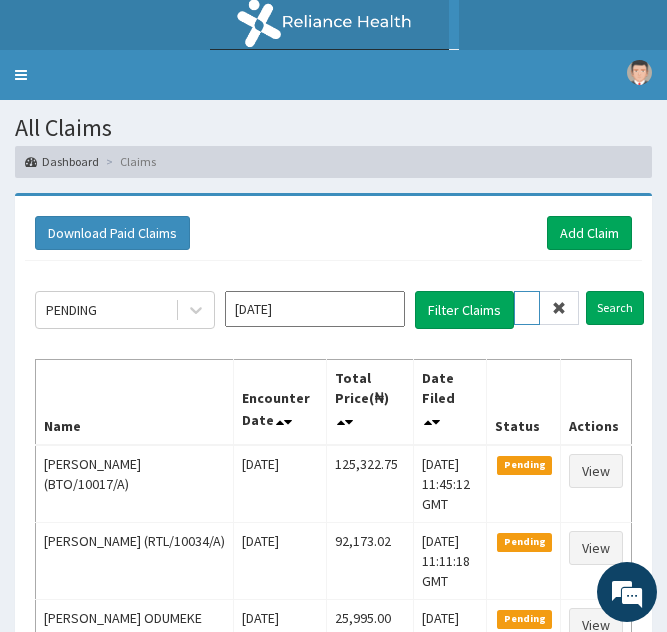 type on "OG/10158/B" 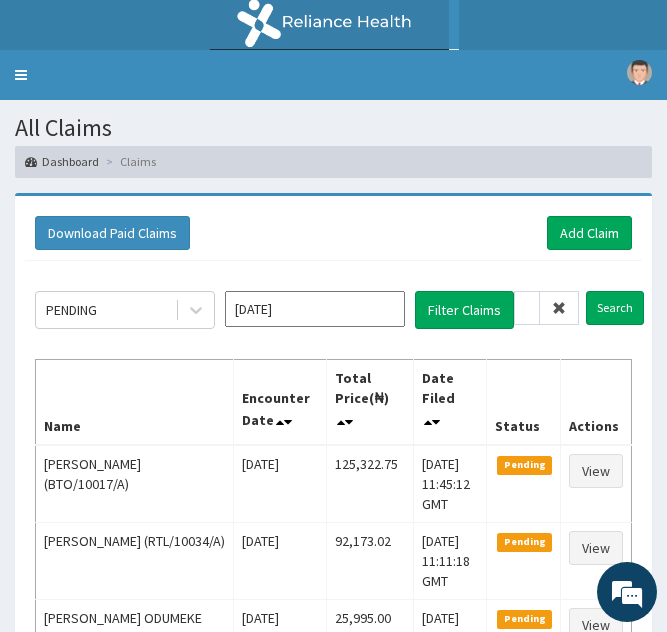 scroll, scrollTop: 0, scrollLeft: 0, axis: both 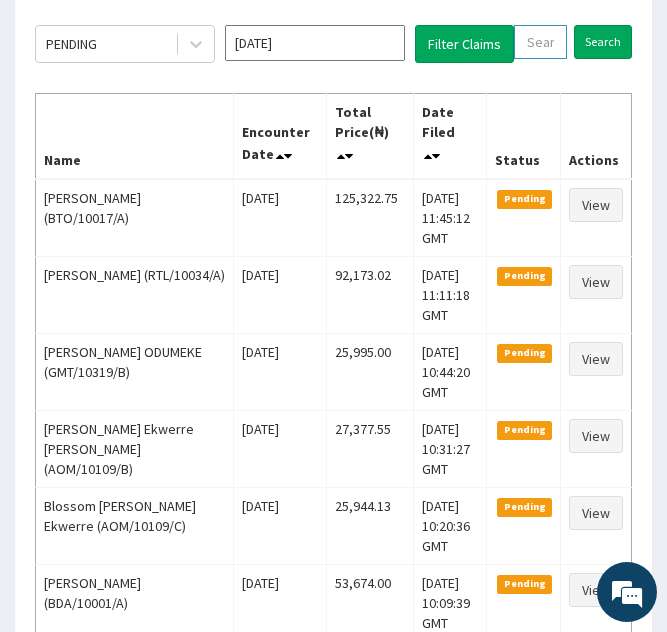 click at bounding box center [540, 42] 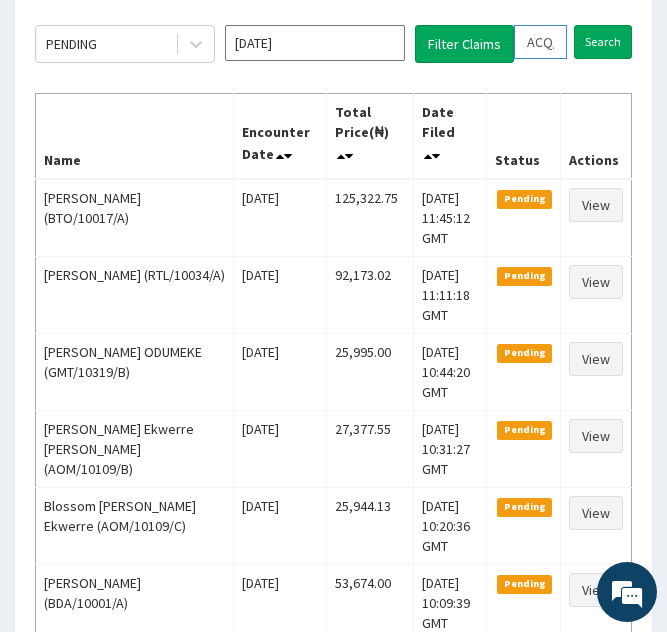 scroll, scrollTop: 0, scrollLeft: 73, axis: horizontal 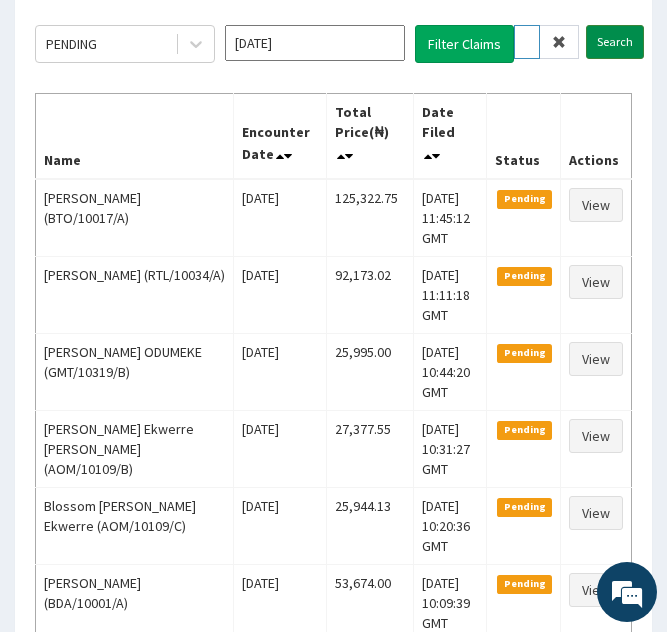 type on "ACQ/10074/A" 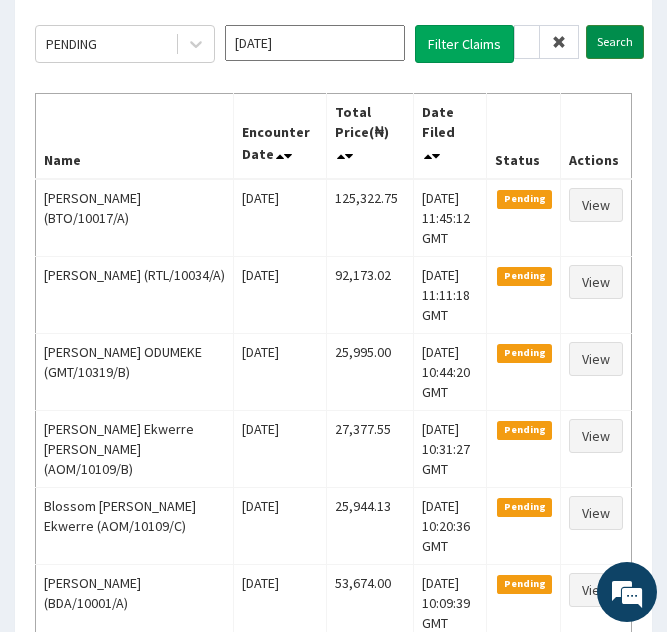 scroll, scrollTop: 0, scrollLeft: 0, axis: both 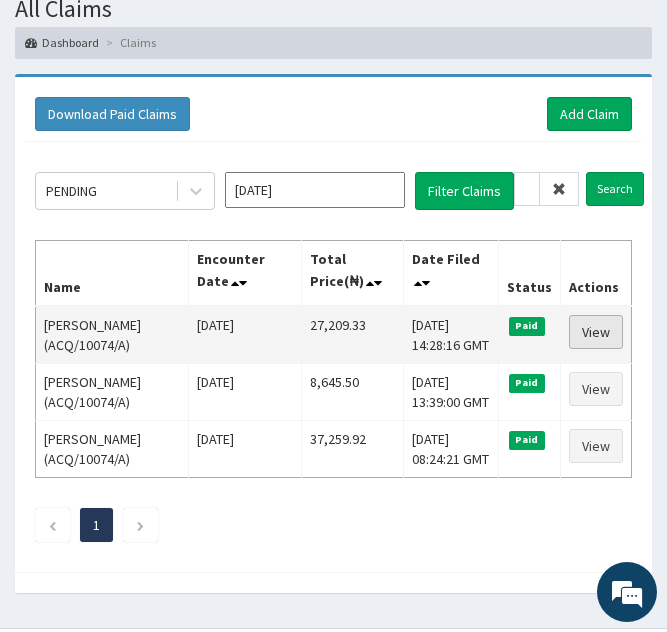 click on "View" at bounding box center [596, 332] 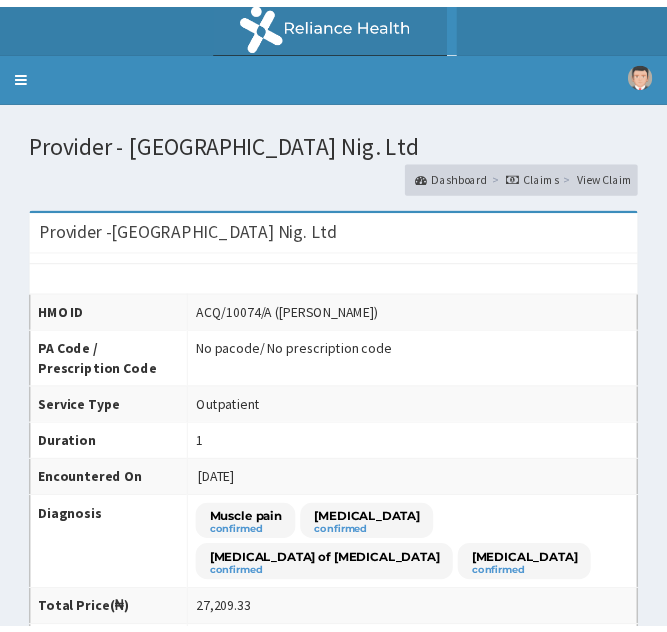 scroll, scrollTop: 0, scrollLeft: 0, axis: both 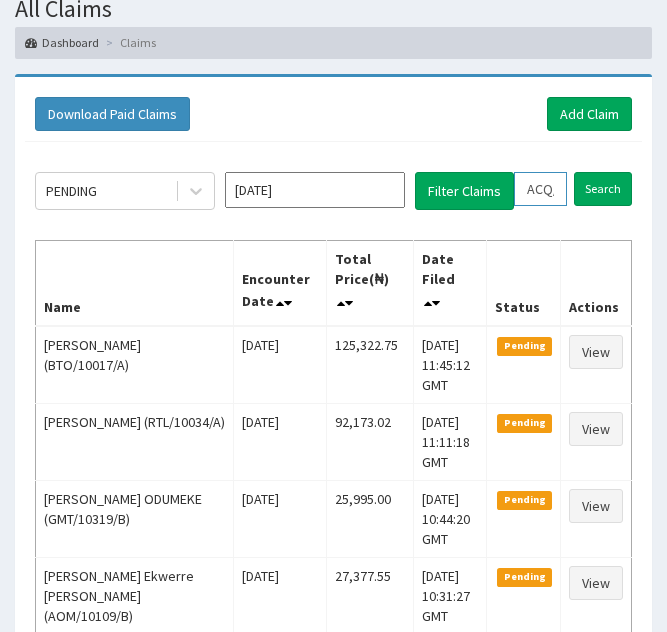 click on "ACQ/10074/A" at bounding box center (540, 189) 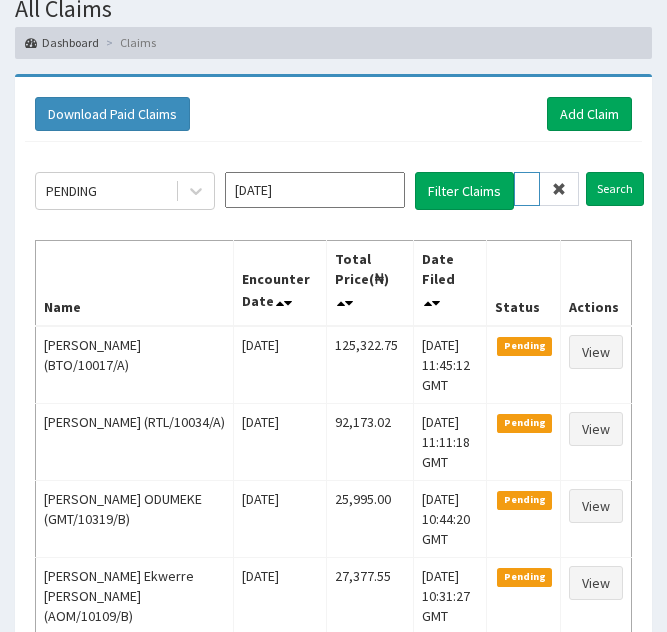type on "CQ/10074/A" 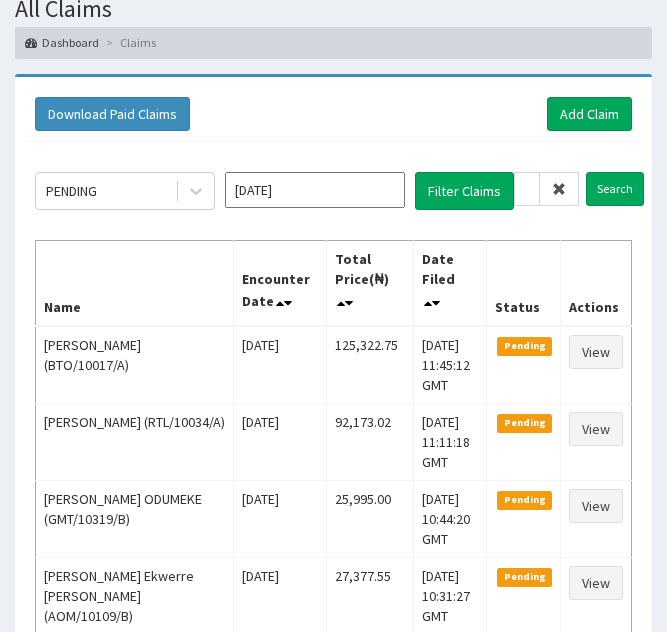 click at bounding box center [559, 189] 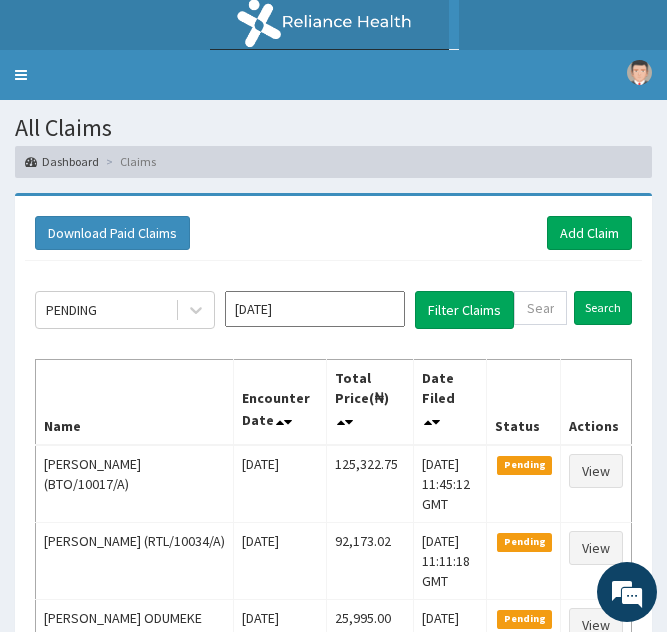 scroll, scrollTop: 0, scrollLeft: 0, axis: both 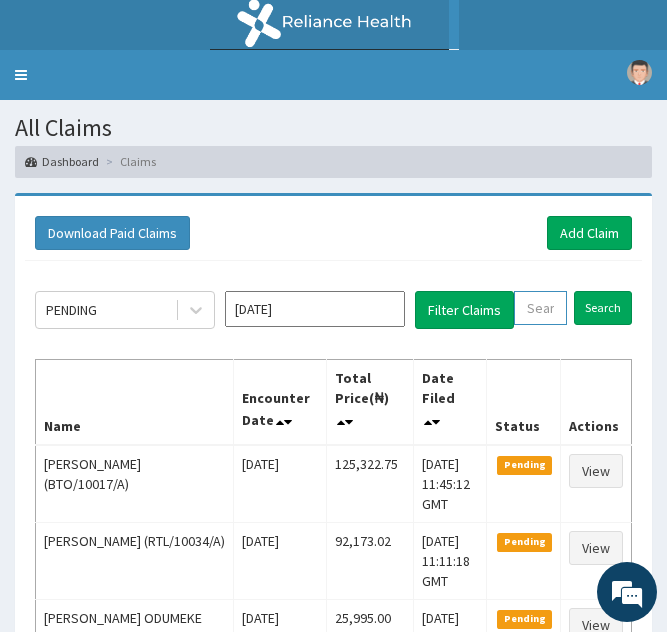 click at bounding box center [540, 308] 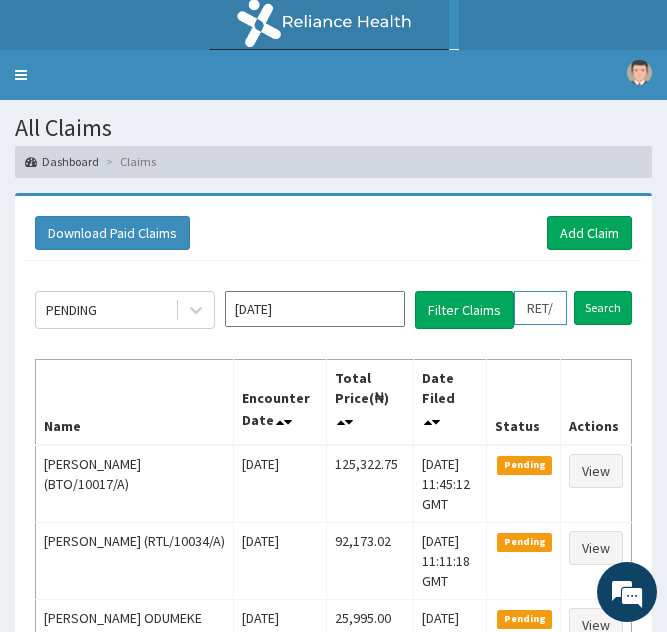 scroll, scrollTop: 0, scrollLeft: 71, axis: horizontal 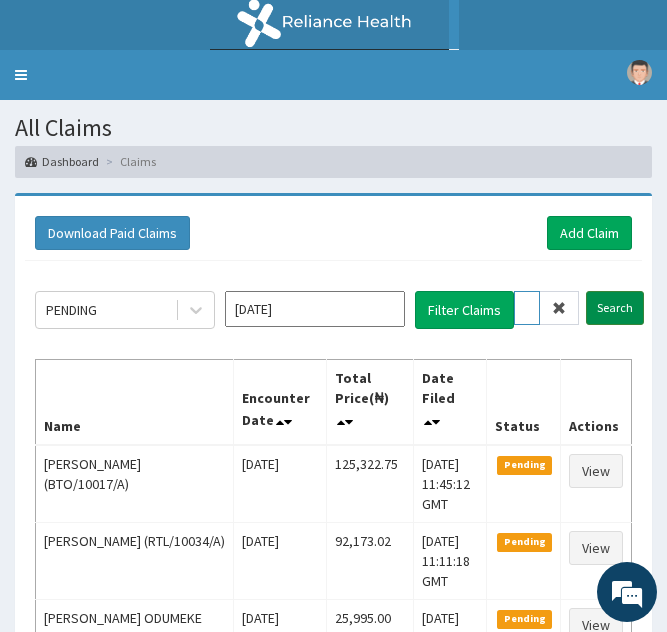 type on "RET/40229/A" 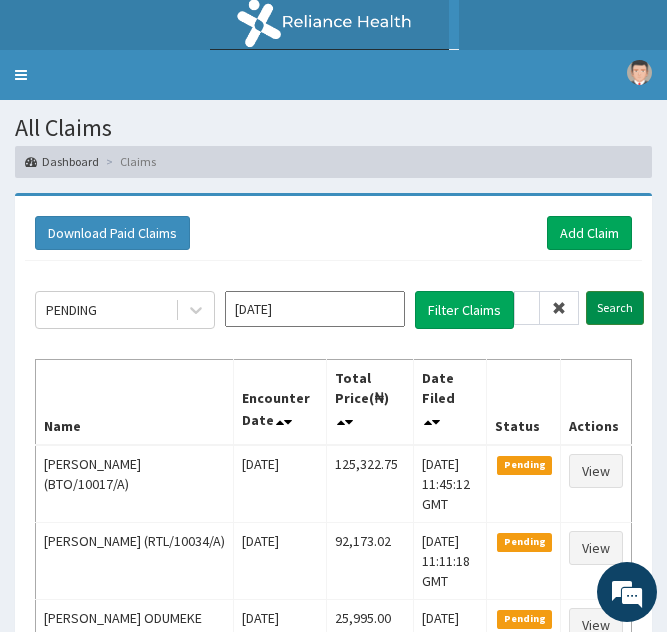 scroll, scrollTop: 0, scrollLeft: 0, axis: both 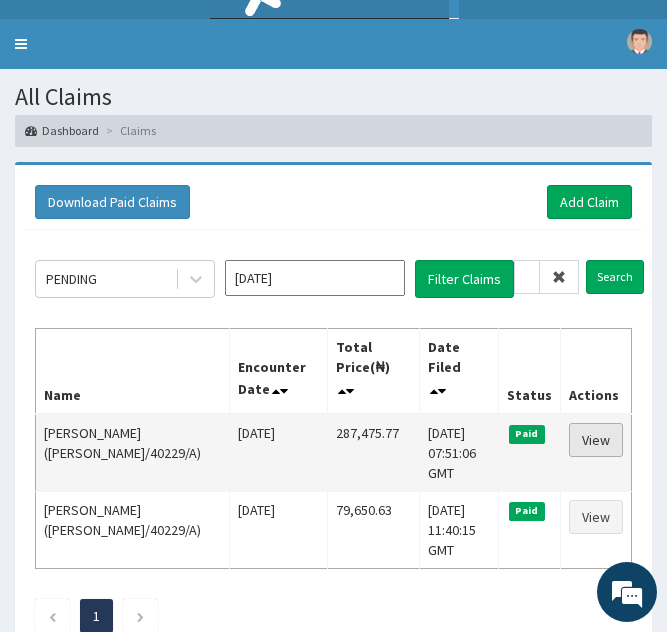 click on "View" at bounding box center [596, 440] 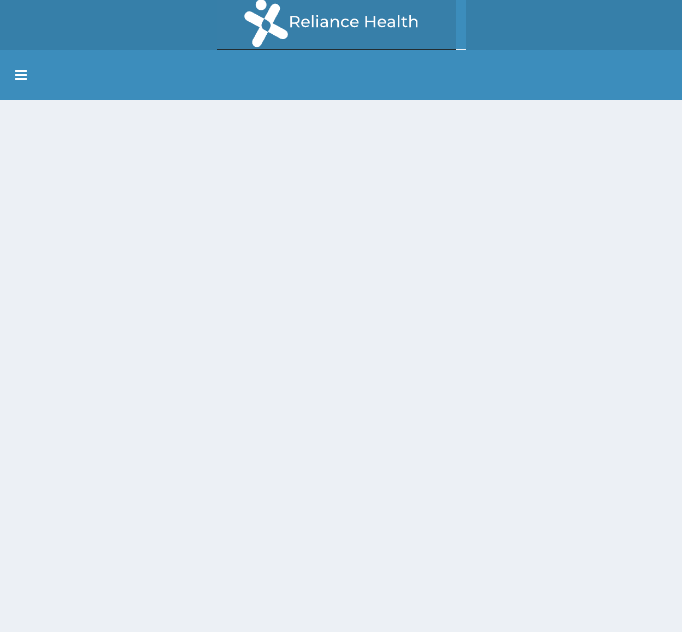 scroll, scrollTop: 0, scrollLeft: 0, axis: both 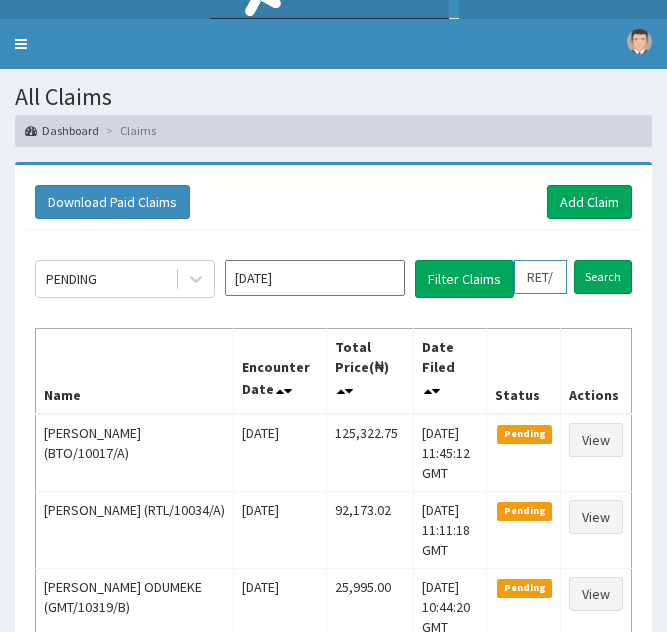 click on "RET/40229/A" at bounding box center (540, 277) 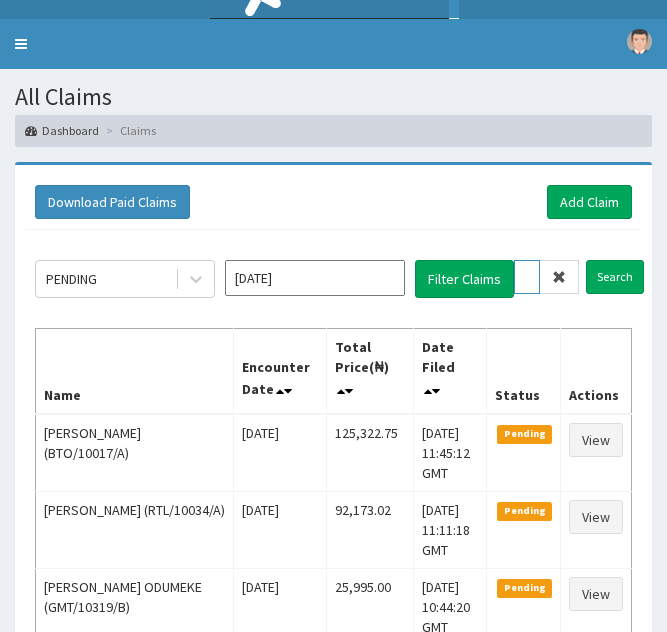 type on "ET/40229/A" 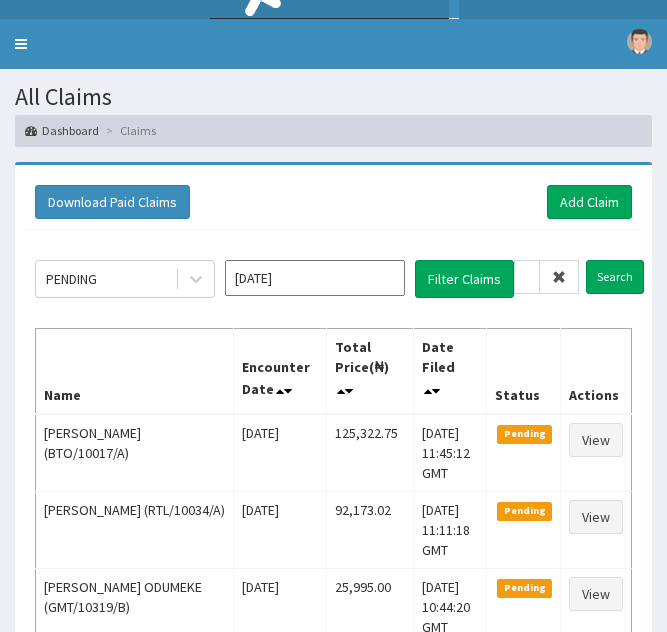 click at bounding box center (559, 277) 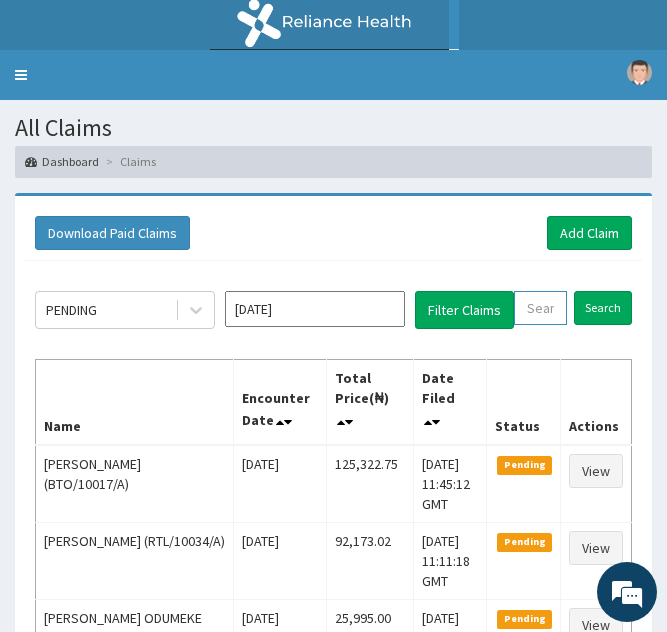 click at bounding box center (540, 308) 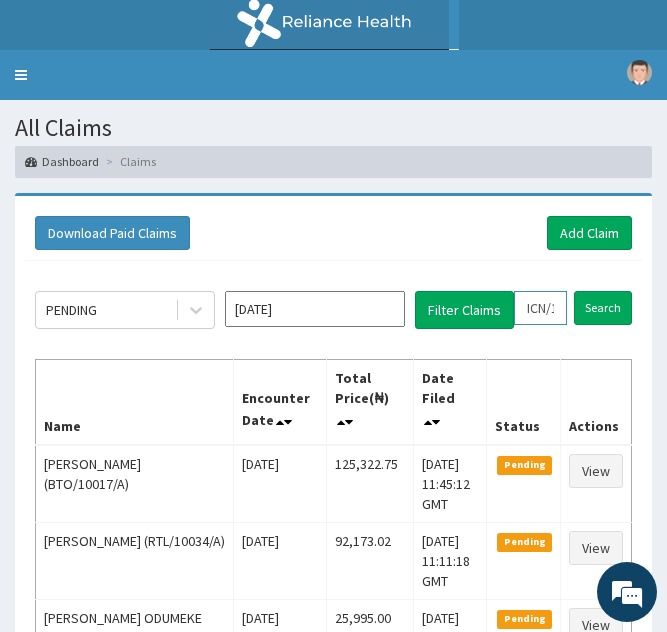 scroll, scrollTop: 0, scrollLeft: 71, axis: horizontal 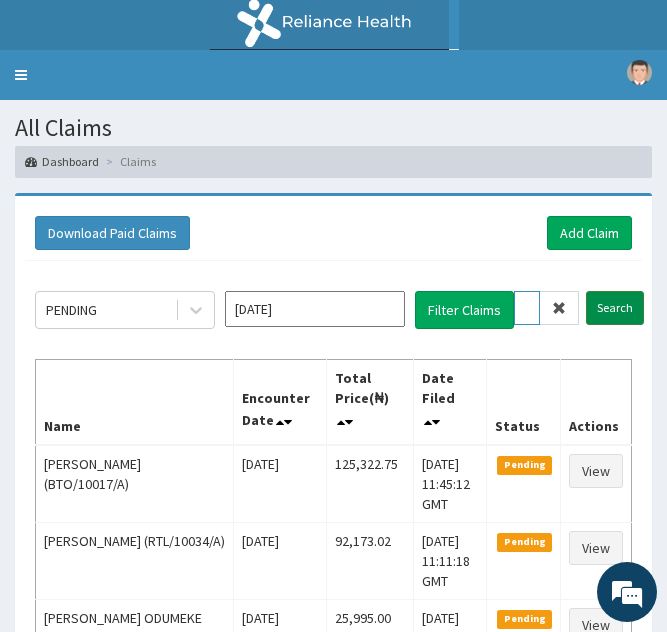 type on "ICN/10059/G" 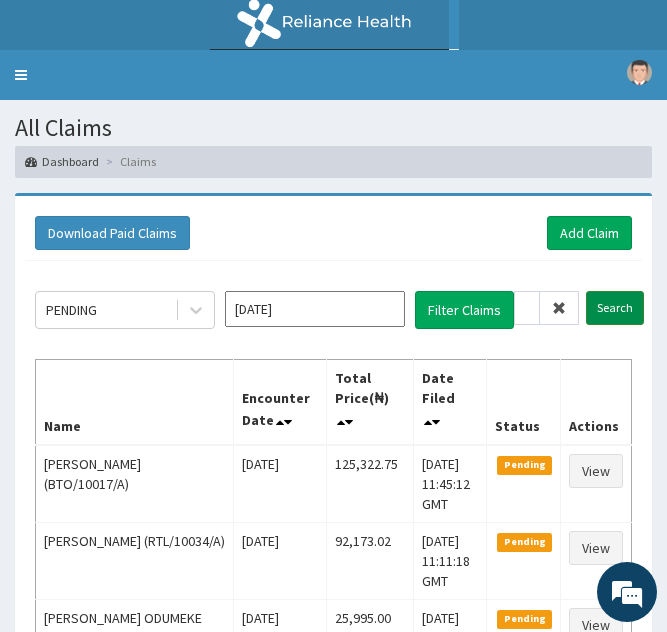 scroll, scrollTop: 0, scrollLeft: 0, axis: both 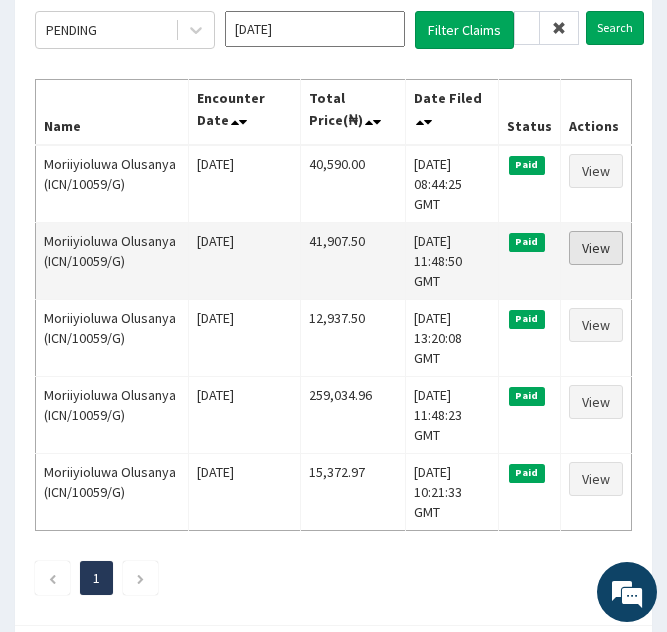 click on "View" at bounding box center [596, 248] 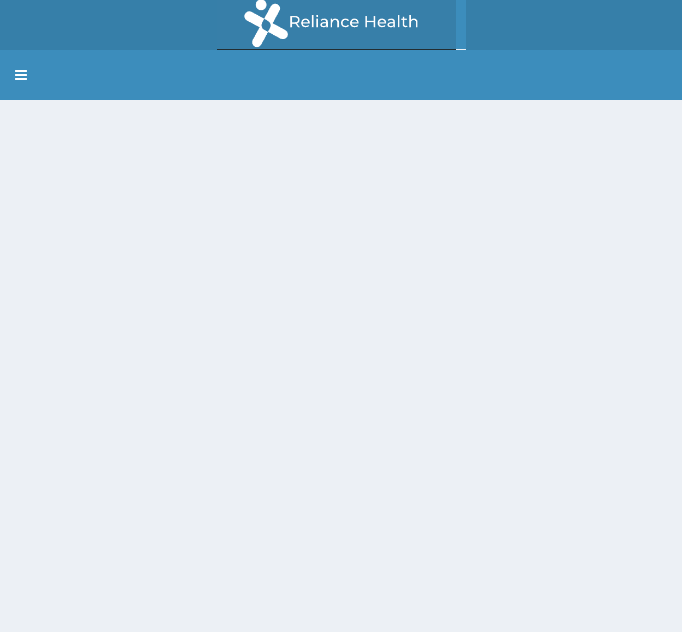 scroll, scrollTop: 0, scrollLeft: 0, axis: both 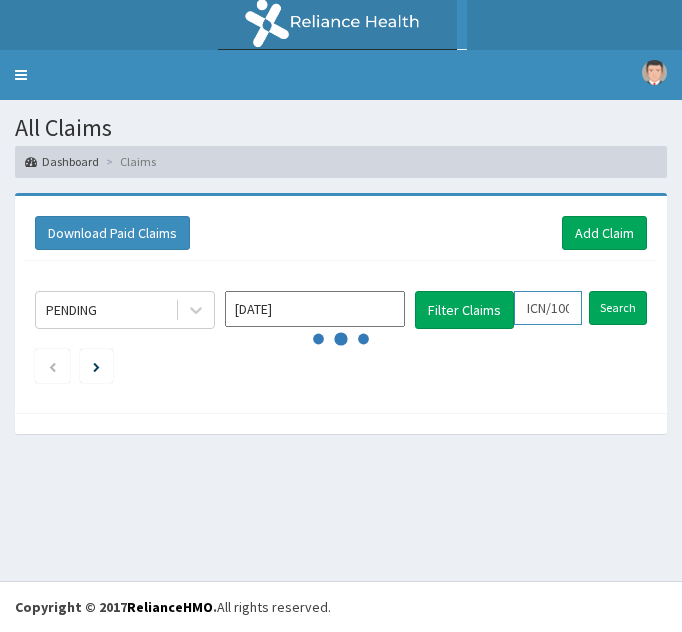 click on "ICN/10059/G" at bounding box center (548, 308) 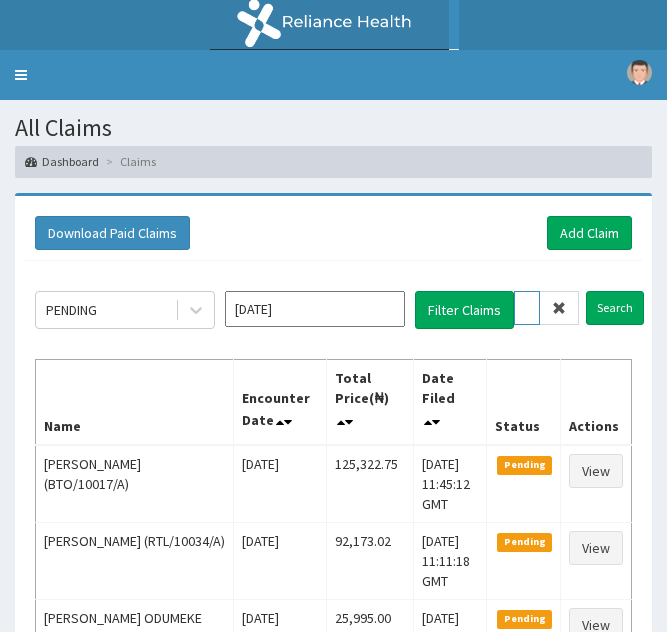 type on "IN/10059/G" 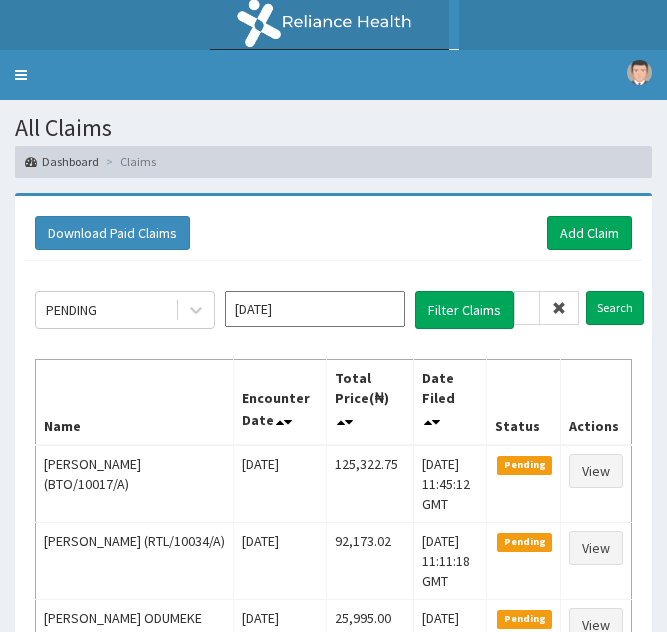 click at bounding box center (559, 308) 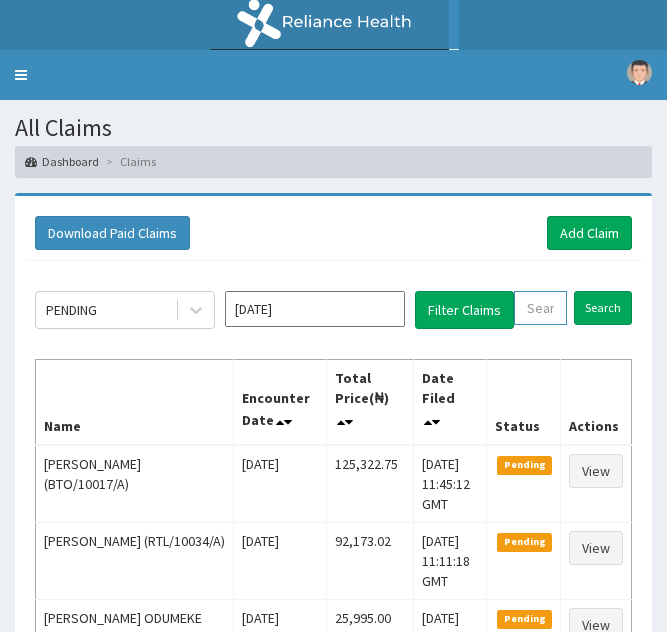 click at bounding box center (540, 308) 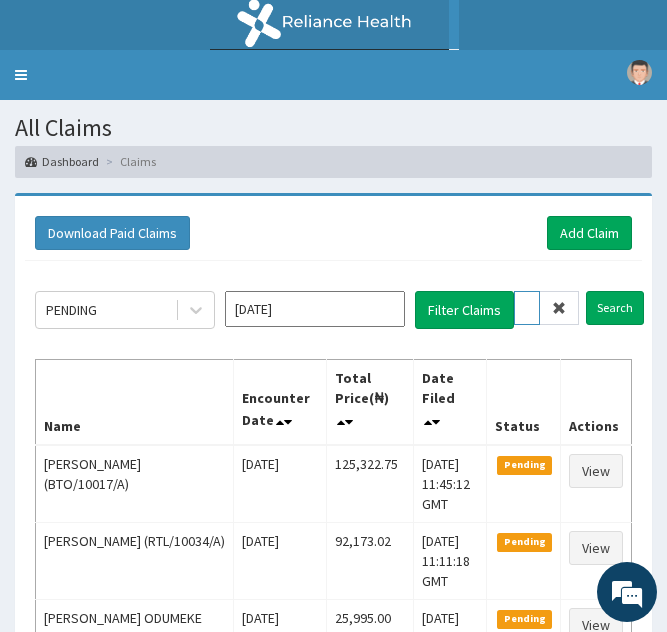 scroll, scrollTop: 0, scrollLeft: 71, axis: horizontal 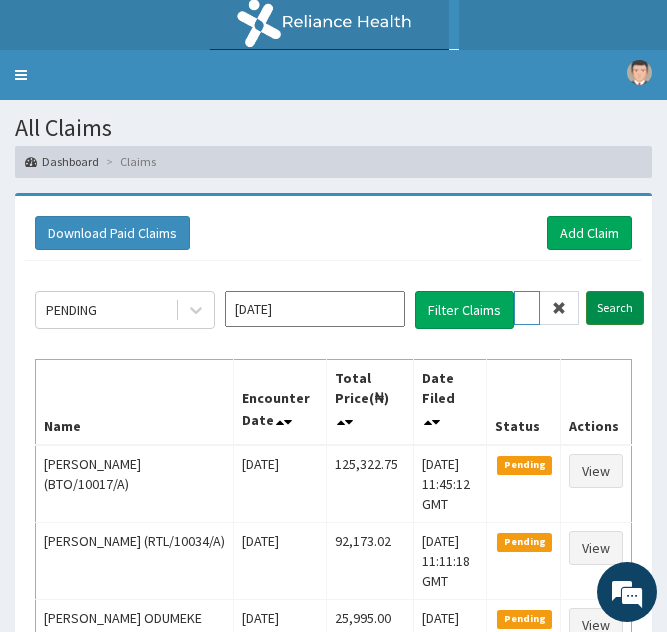 type on "ICN/10059/G" 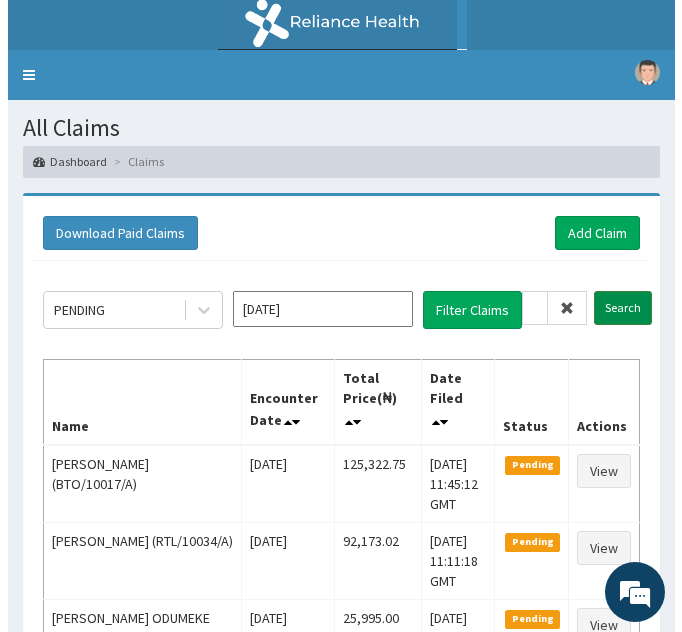 scroll, scrollTop: 0, scrollLeft: 0, axis: both 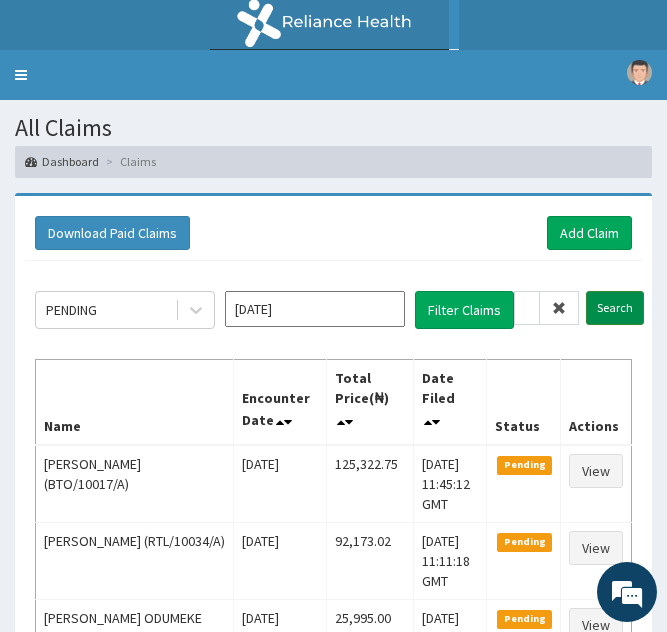 click on "Search" at bounding box center (615, 308) 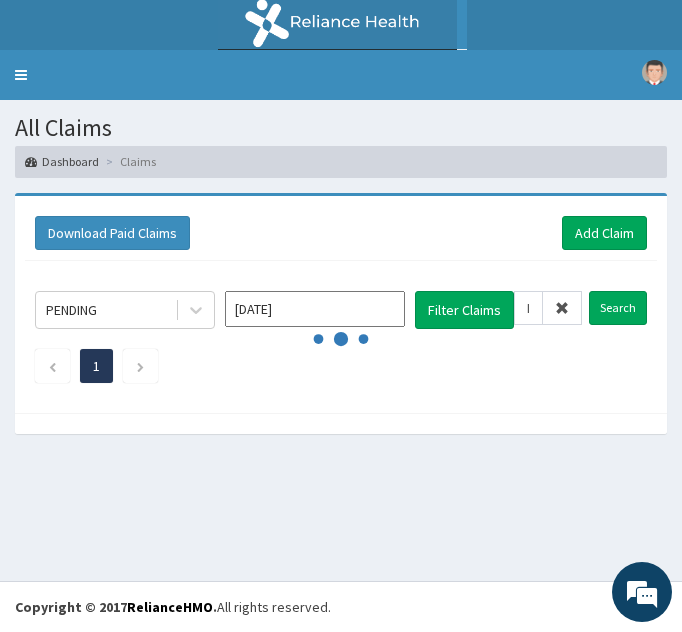 scroll, scrollTop: 0, scrollLeft: 0, axis: both 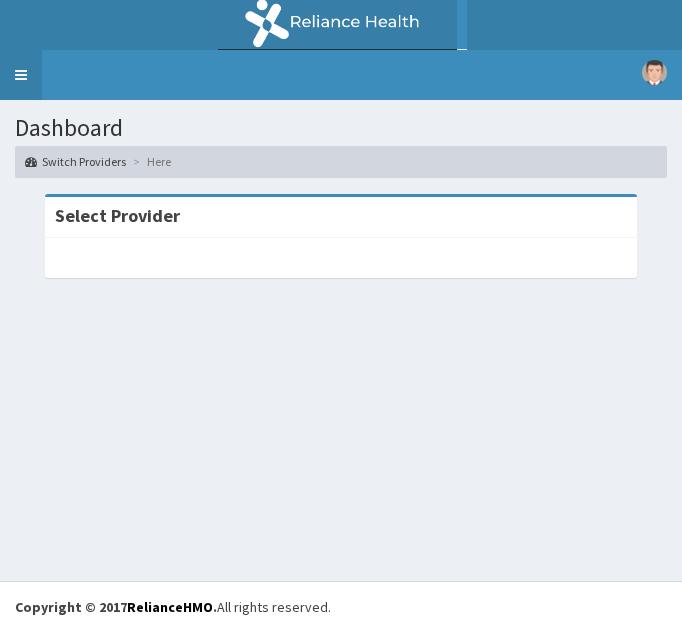 click on "Toggle navigation" at bounding box center (21, 75) 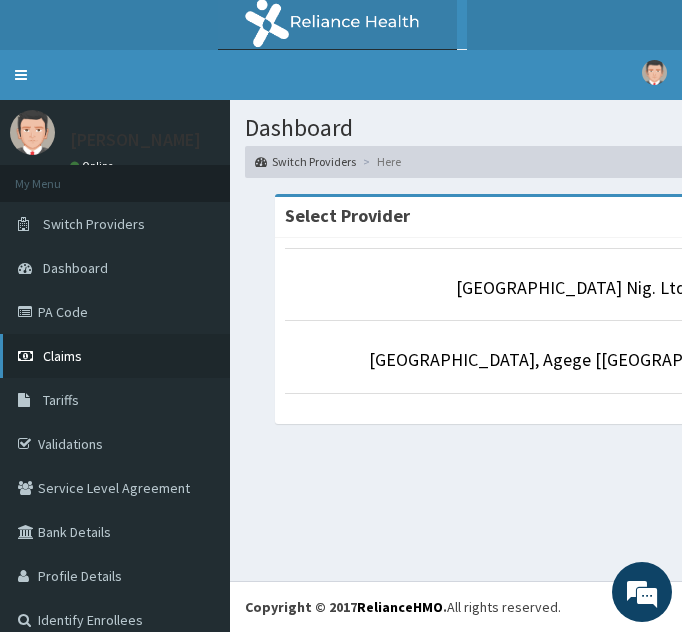 click on "Claims" at bounding box center (62, 356) 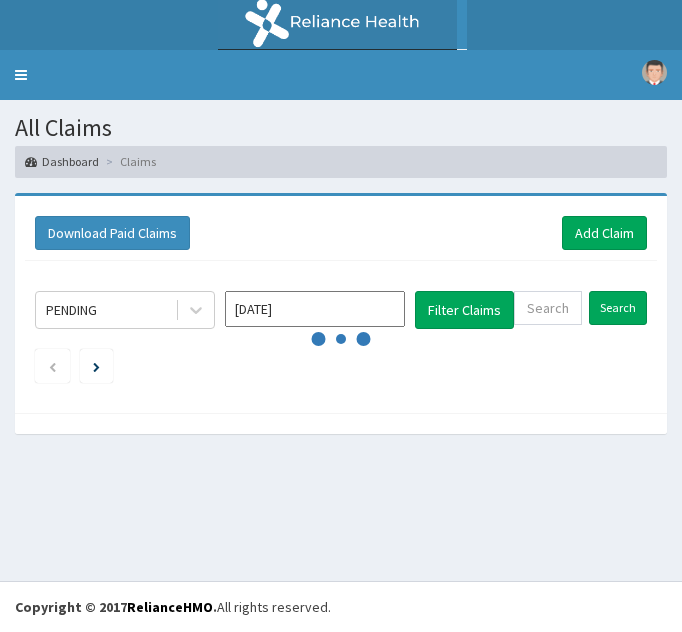 scroll, scrollTop: 0, scrollLeft: 0, axis: both 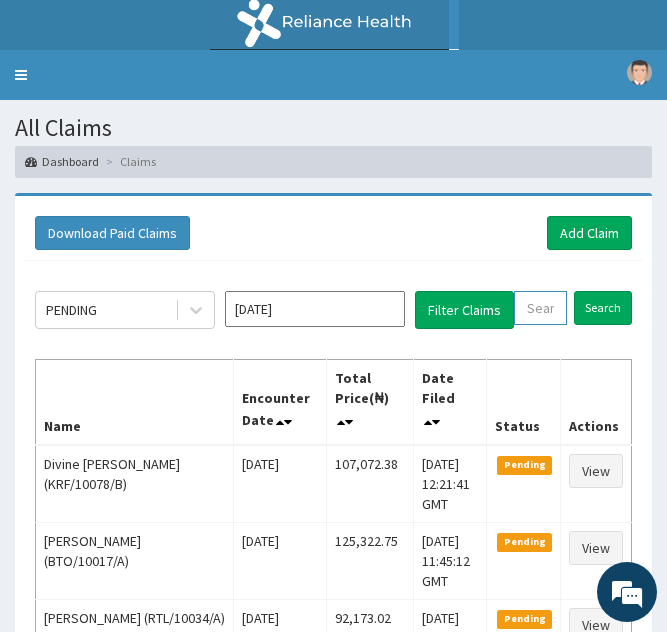 click at bounding box center [540, 308] 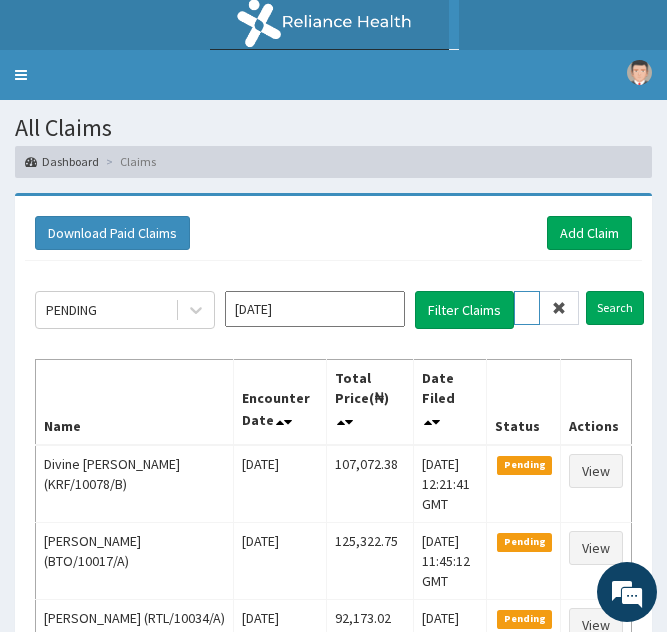 scroll, scrollTop: 0, scrollLeft: 71, axis: horizontal 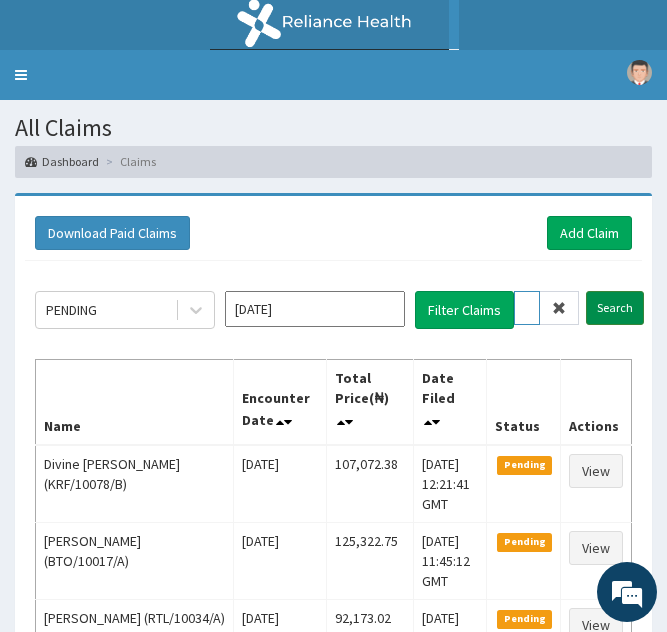 type on "ICN/10059/G" 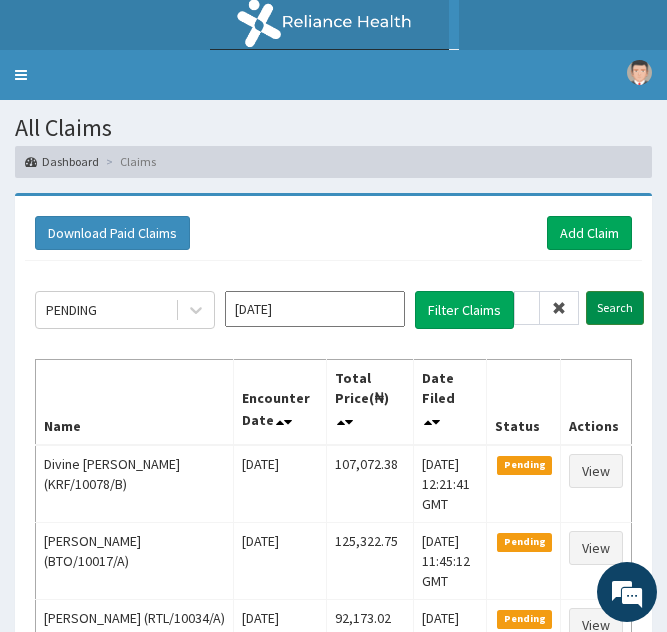 scroll, scrollTop: 0, scrollLeft: 0, axis: both 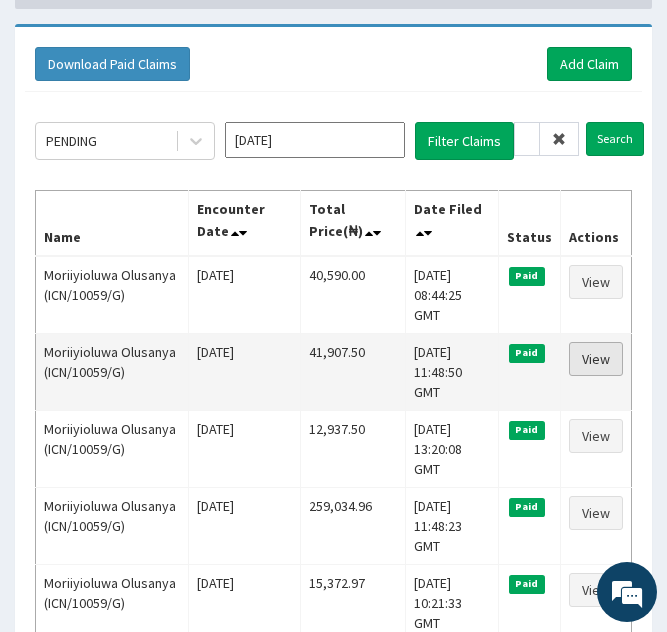 click on "View" at bounding box center [596, 359] 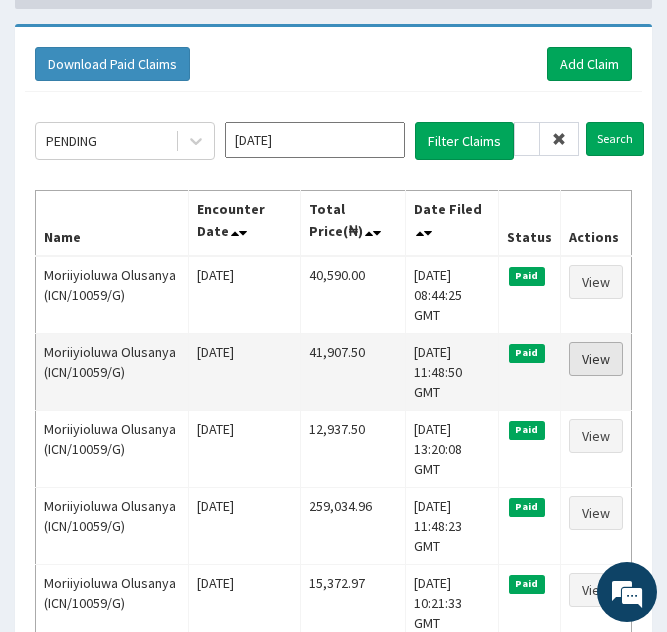 scroll, scrollTop: 0, scrollLeft: 0, axis: both 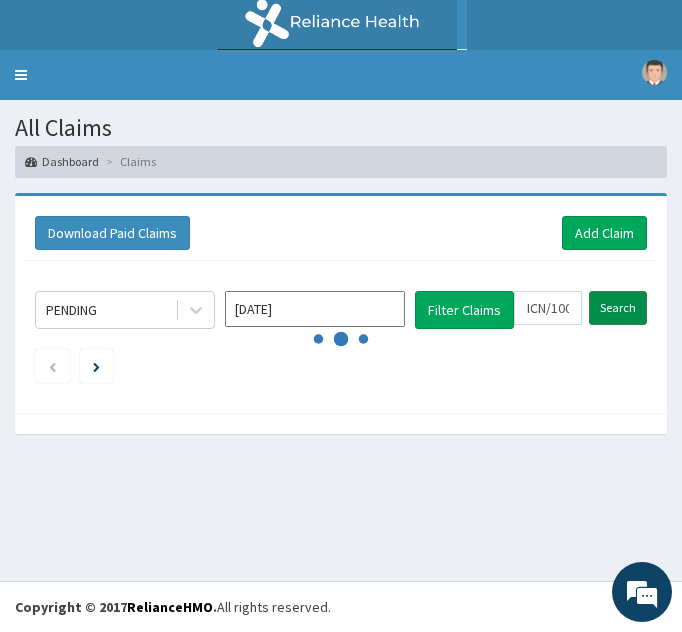 click on "Search" at bounding box center [618, 308] 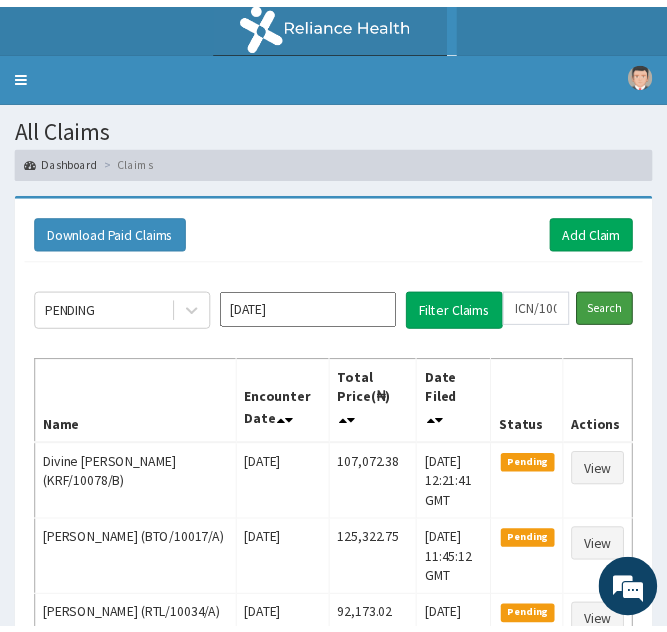 scroll, scrollTop: 169, scrollLeft: 0, axis: vertical 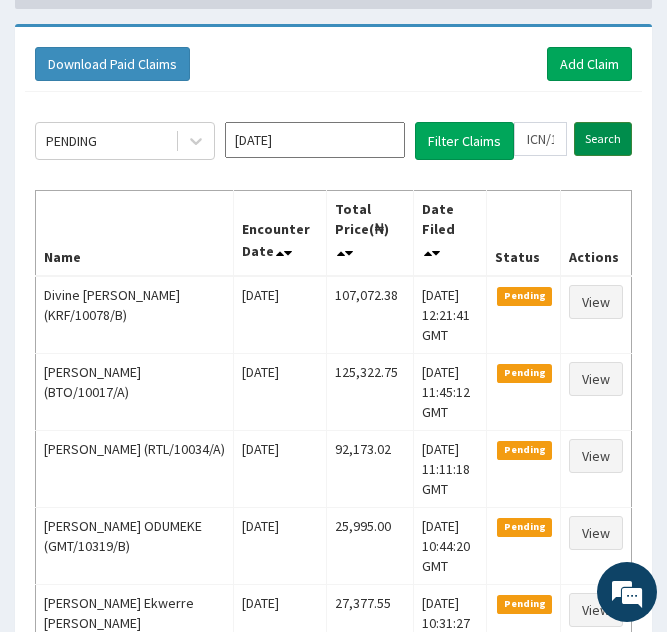 click on "Search" at bounding box center [603, 139] 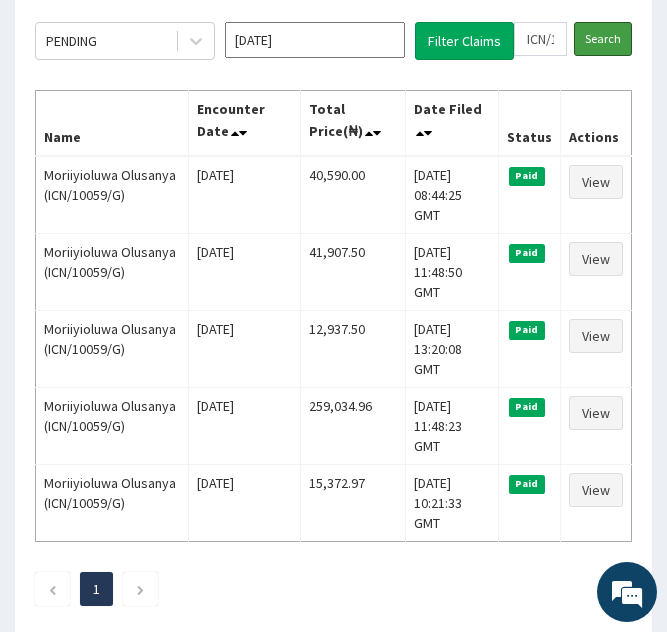 scroll, scrollTop: 280, scrollLeft: 0, axis: vertical 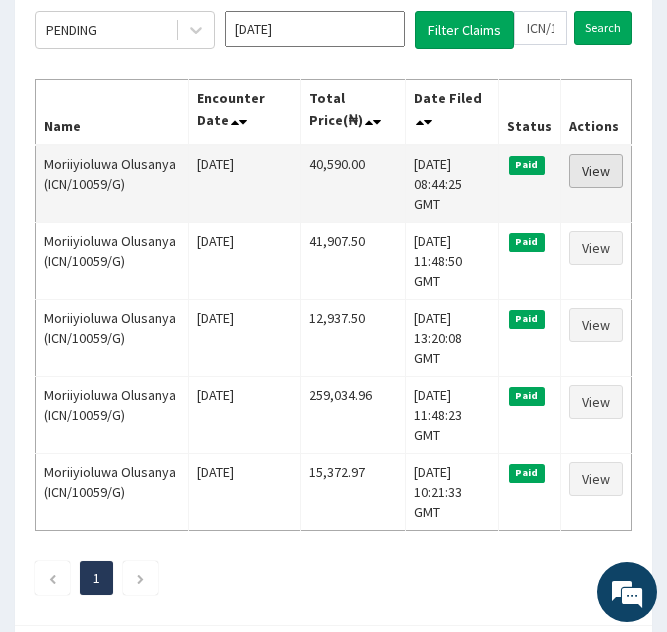 click on "View" at bounding box center (596, 171) 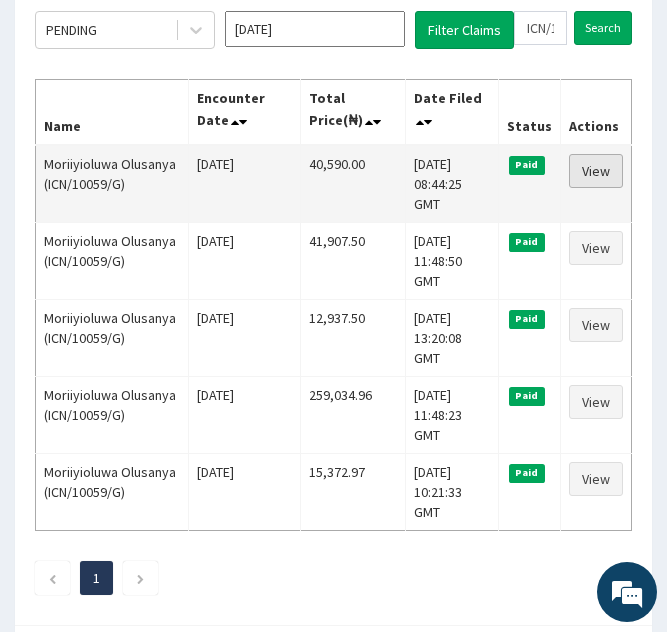 scroll, scrollTop: 0, scrollLeft: 0, axis: both 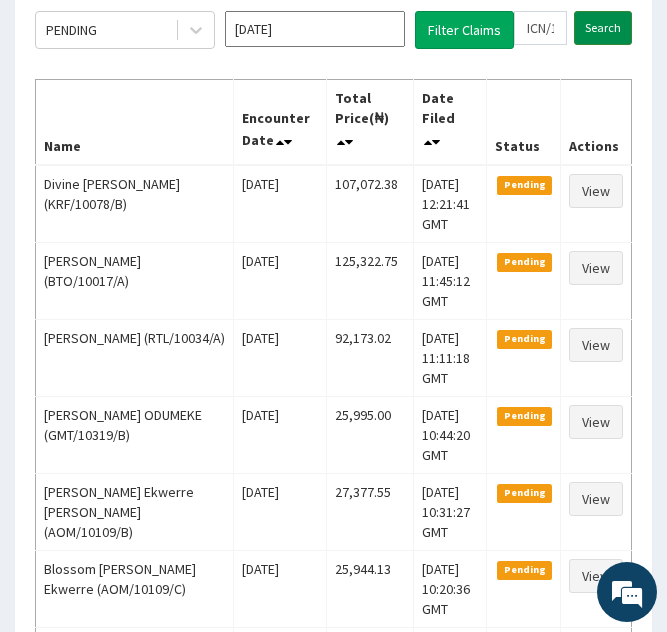click on "Search" at bounding box center [603, 28] 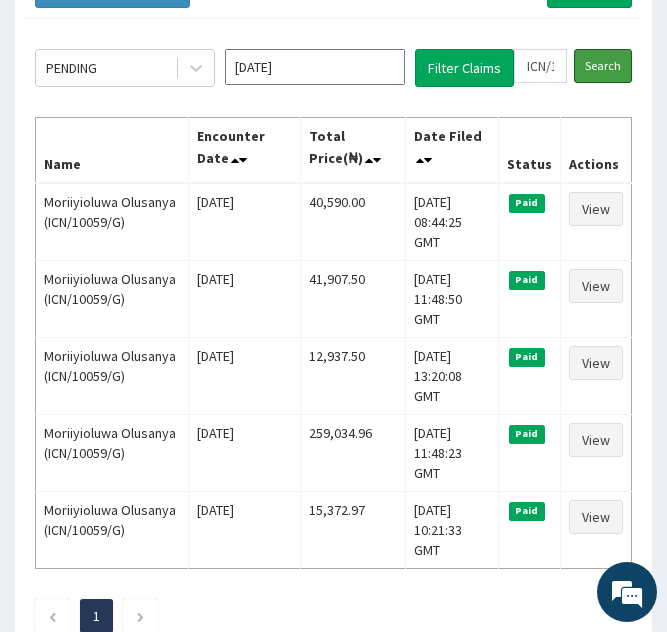 scroll, scrollTop: 248, scrollLeft: 0, axis: vertical 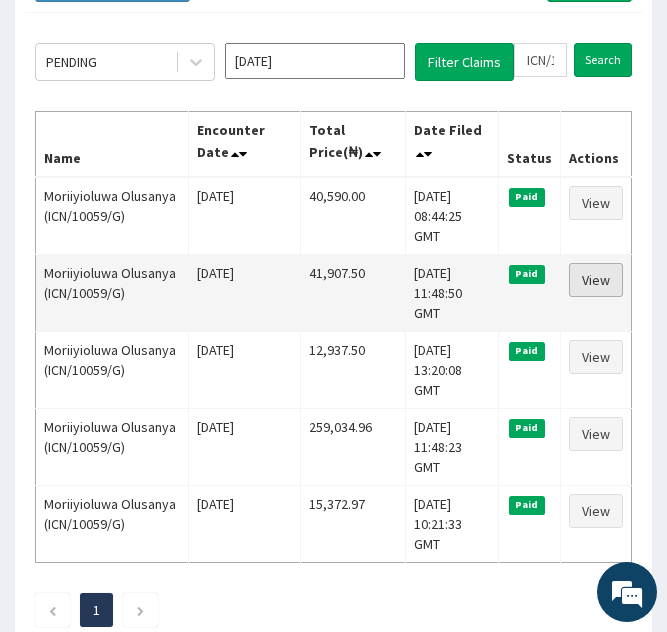 click on "View" at bounding box center [596, 280] 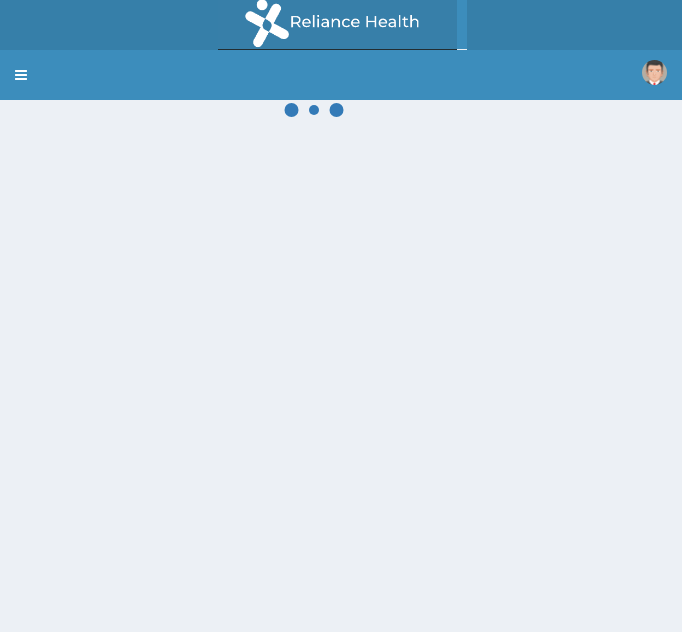 scroll, scrollTop: 0, scrollLeft: 0, axis: both 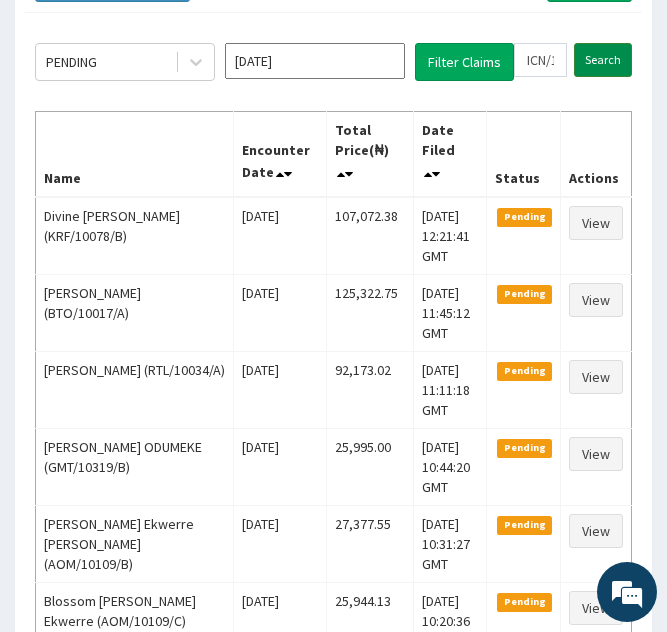 click on "Search" at bounding box center [603, 60] 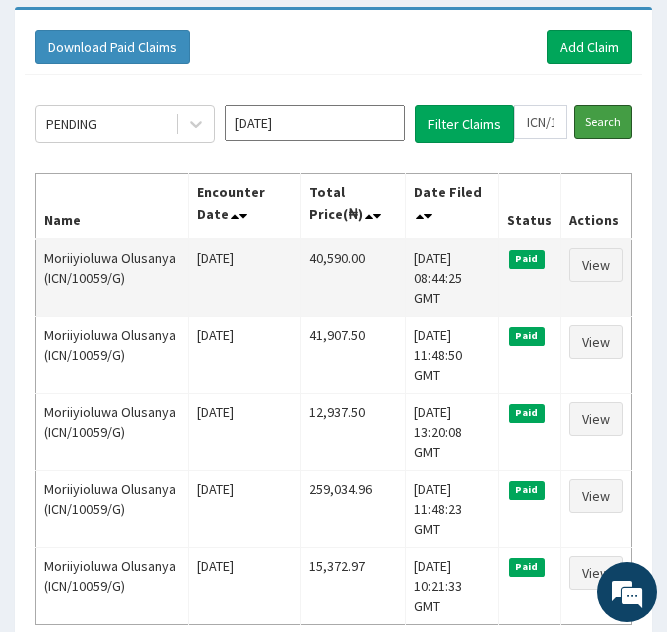 scroll, scrollTop: 187, scrollLeft: 0, axis: vertical 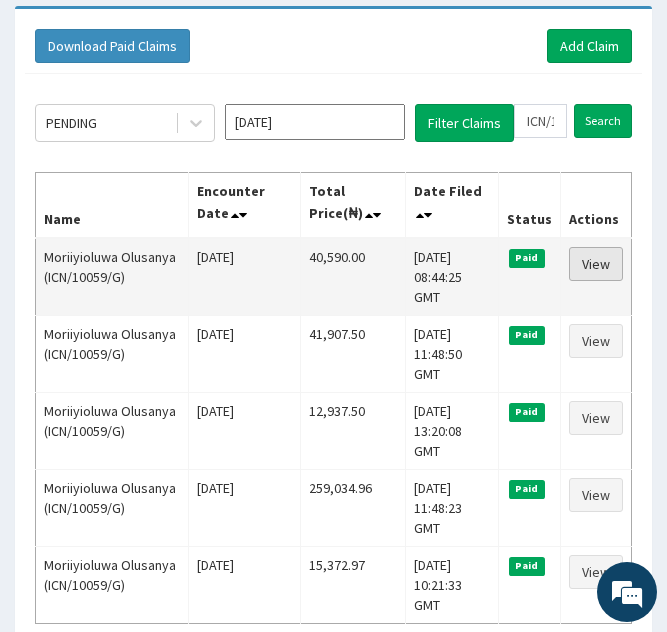 click on "View" at bounding box center (596, 264) 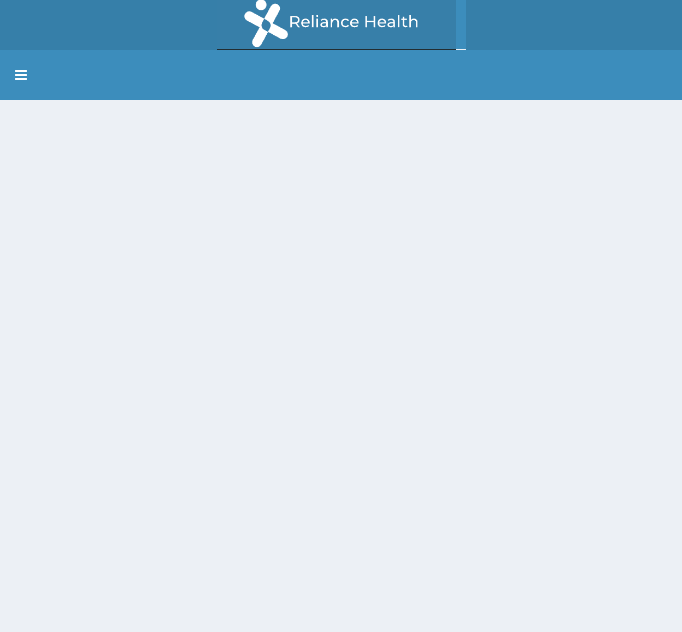 scroll, scrollTop: 0, scrollLeft: 0, axis: both 